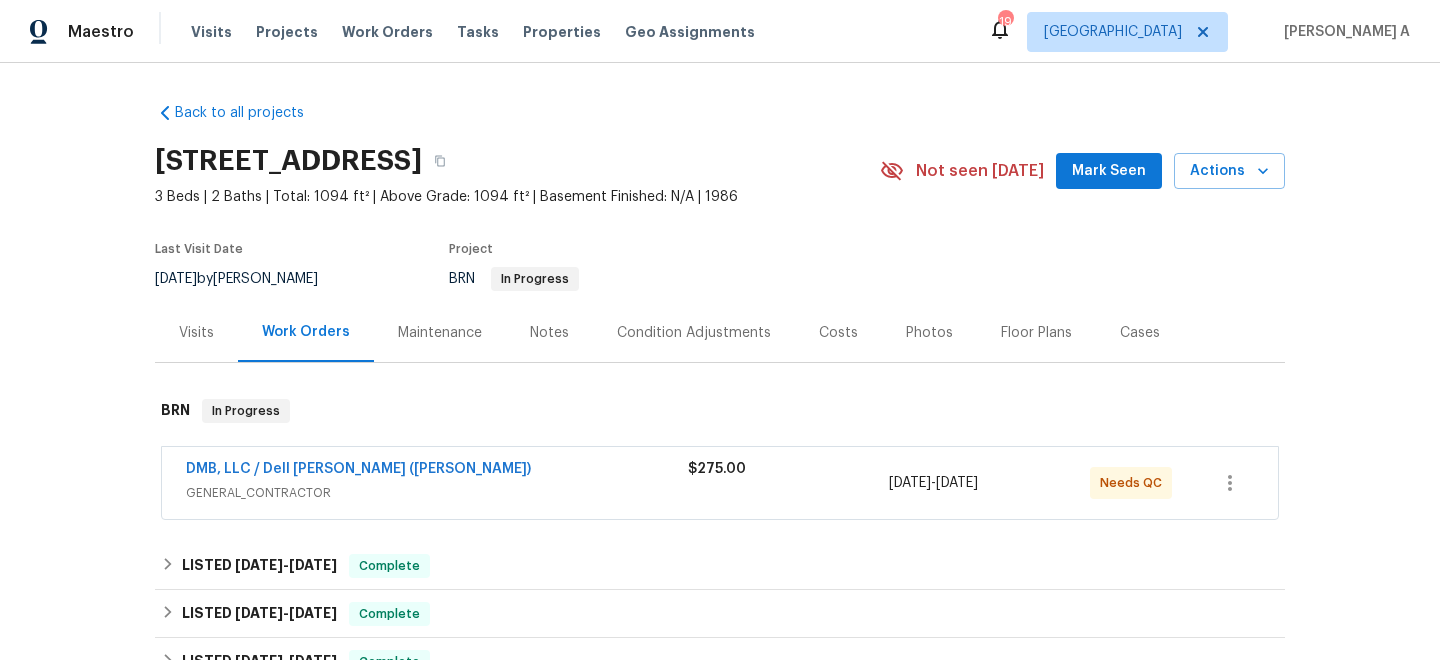 scroll, scrollTop: 0, scrollLeft: 0, axis: both 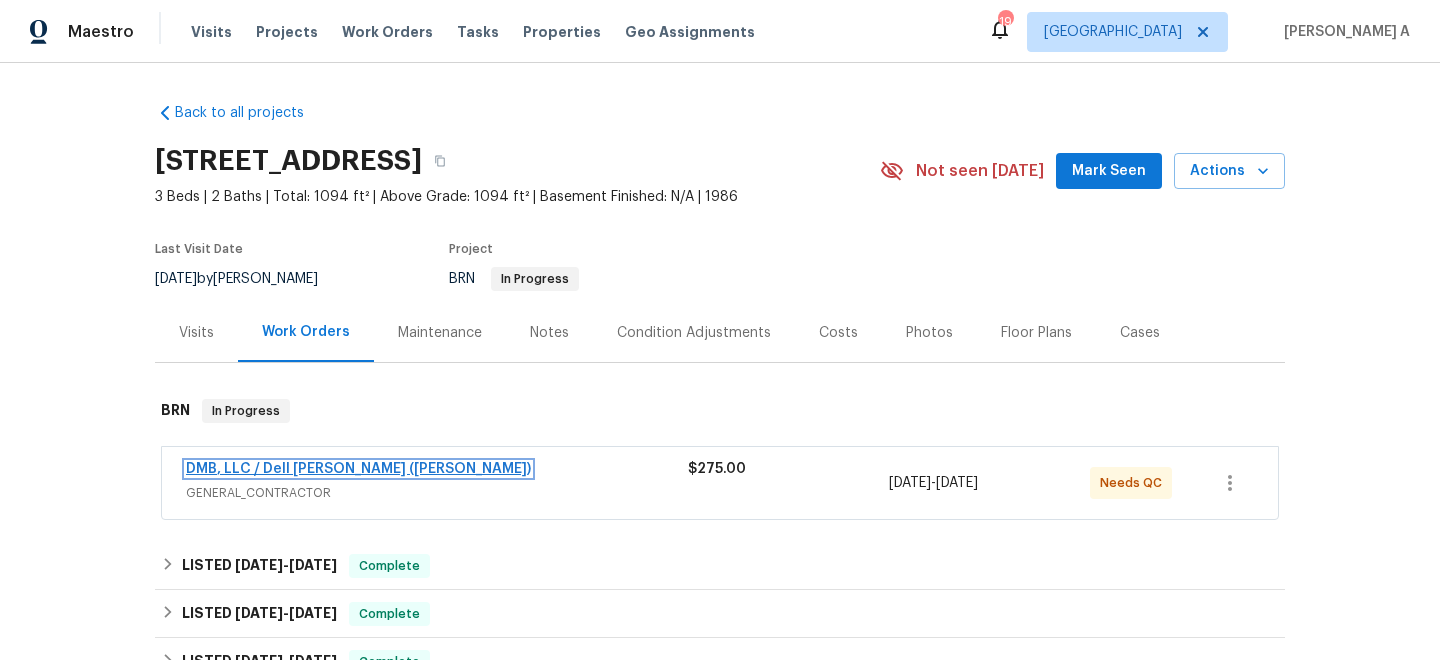 click on "DMB, LLC / Dell Bryson (Heise)" at bounding box center [358, 469] 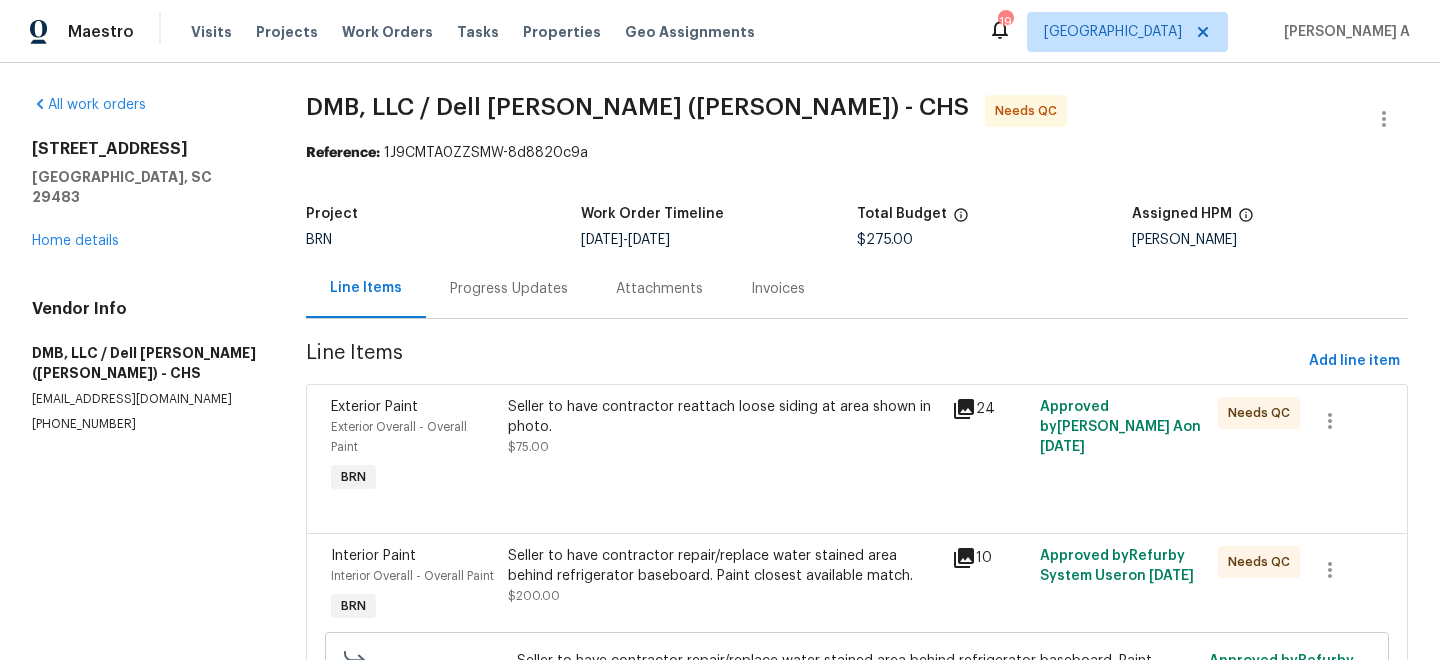 click on "Progress Updates" at bounding box center (509, 289) 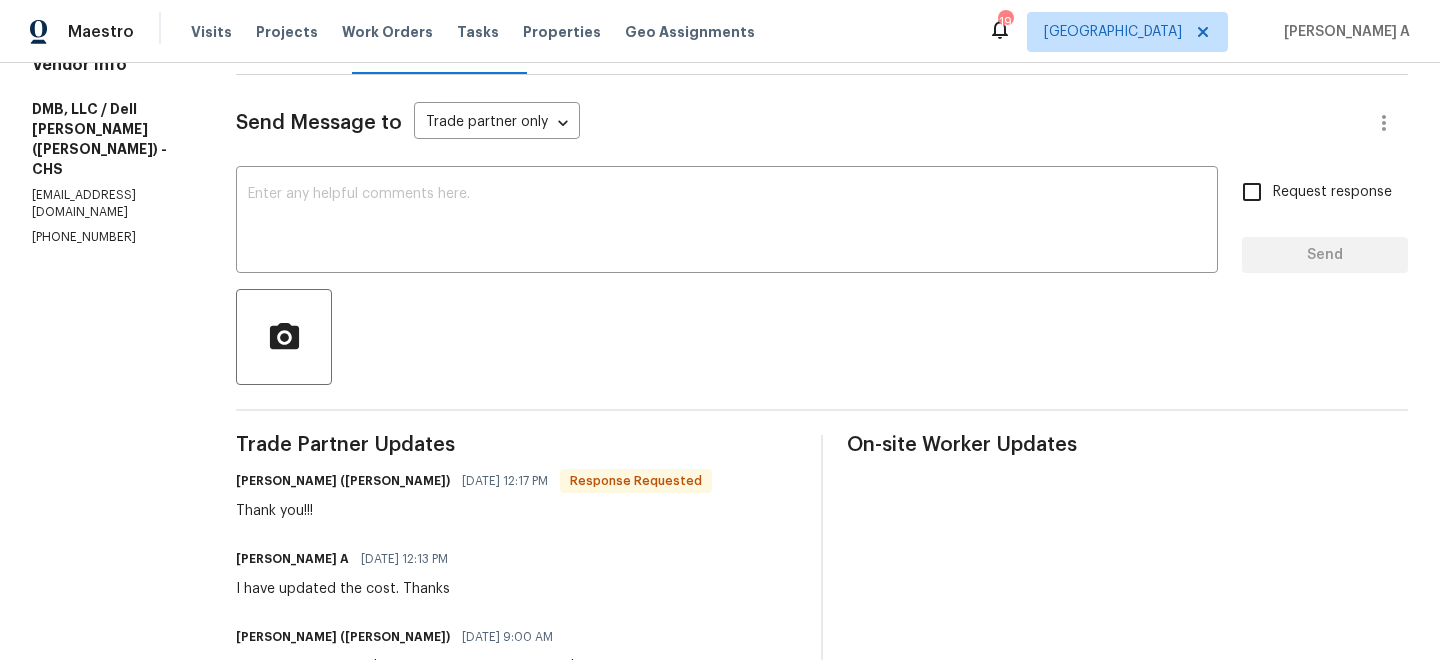 scroll, scrollTop: 0, scrollLeft: 0, axis: both 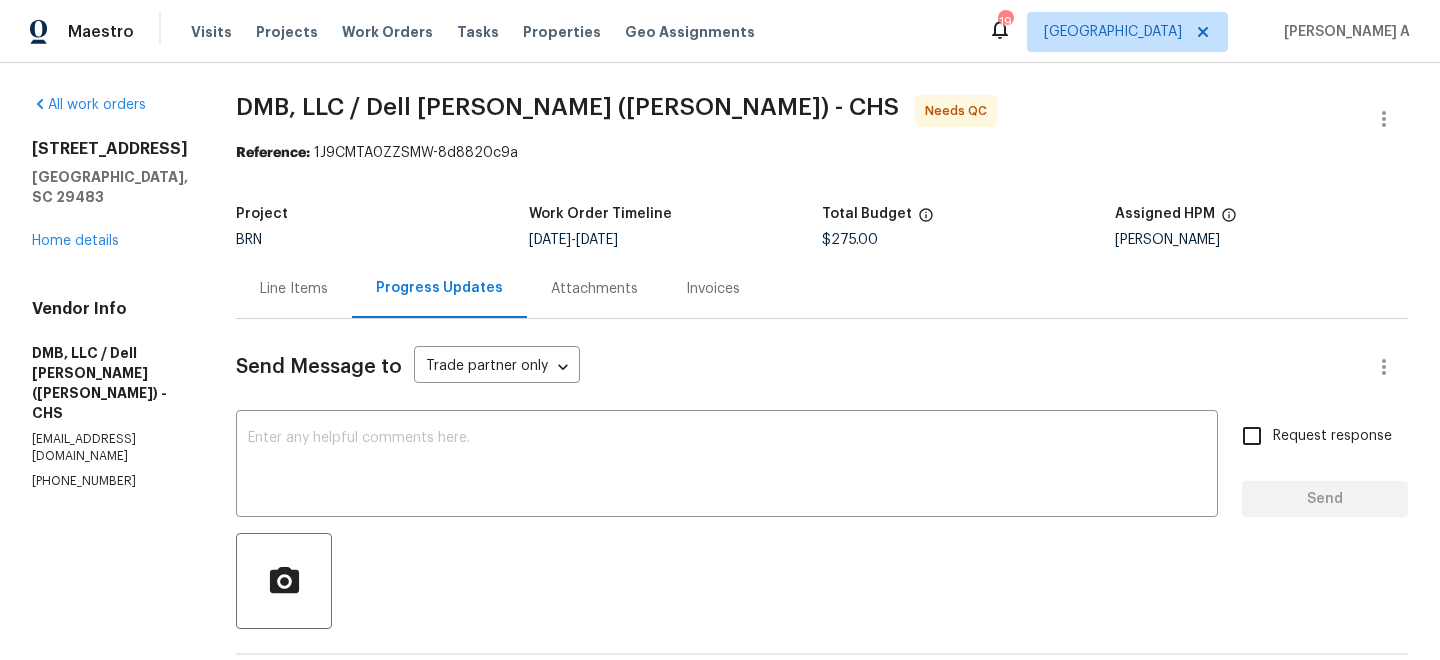 click on "Line Items" at bounding box center [294, 289] 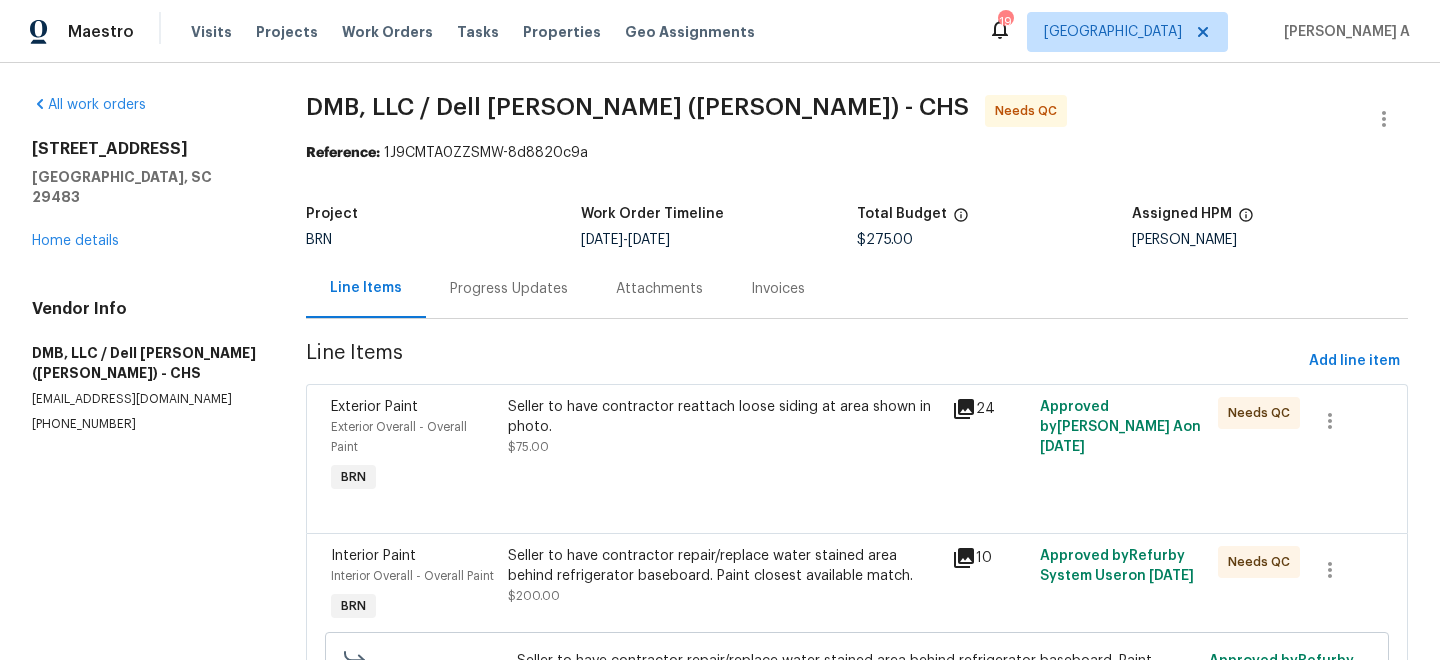 click on "Seller to have contractor reattach loose siding at area shown in photo." at bounding box center (723, 417) 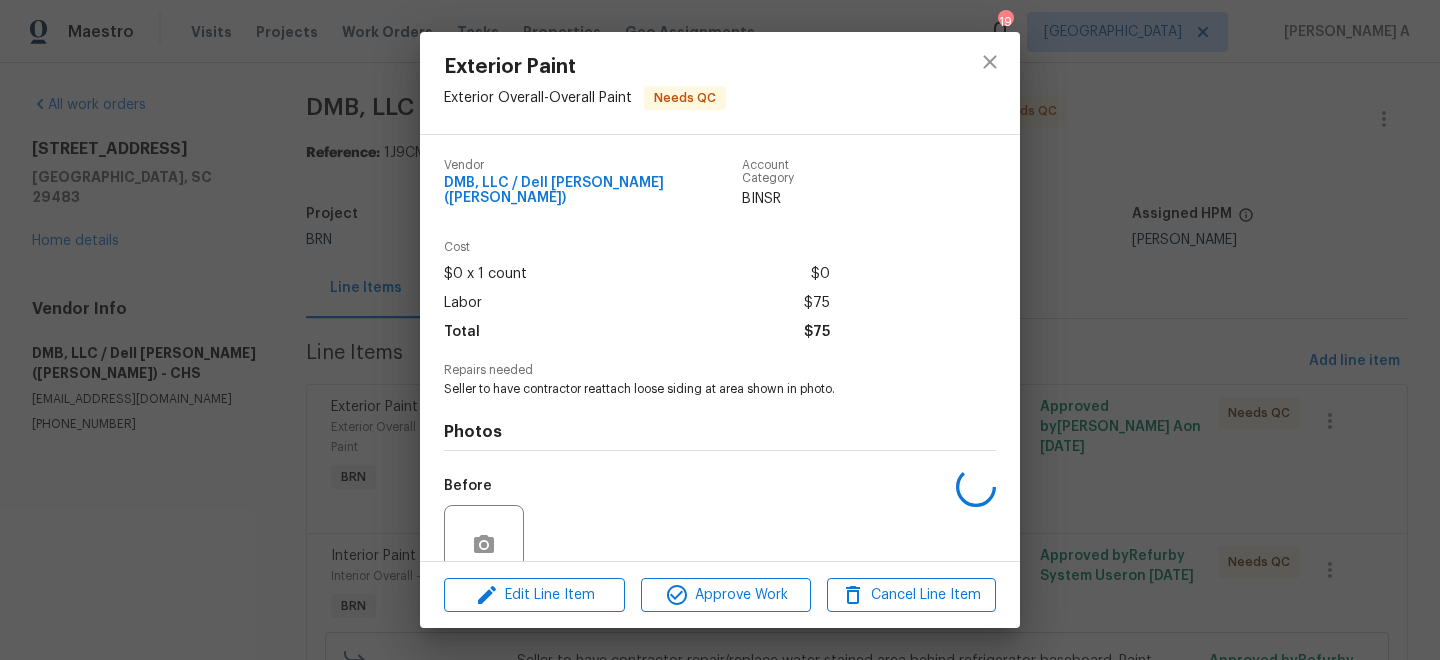 scroll, scrollTop: 160, scrollLeft: 0, axis: vertical 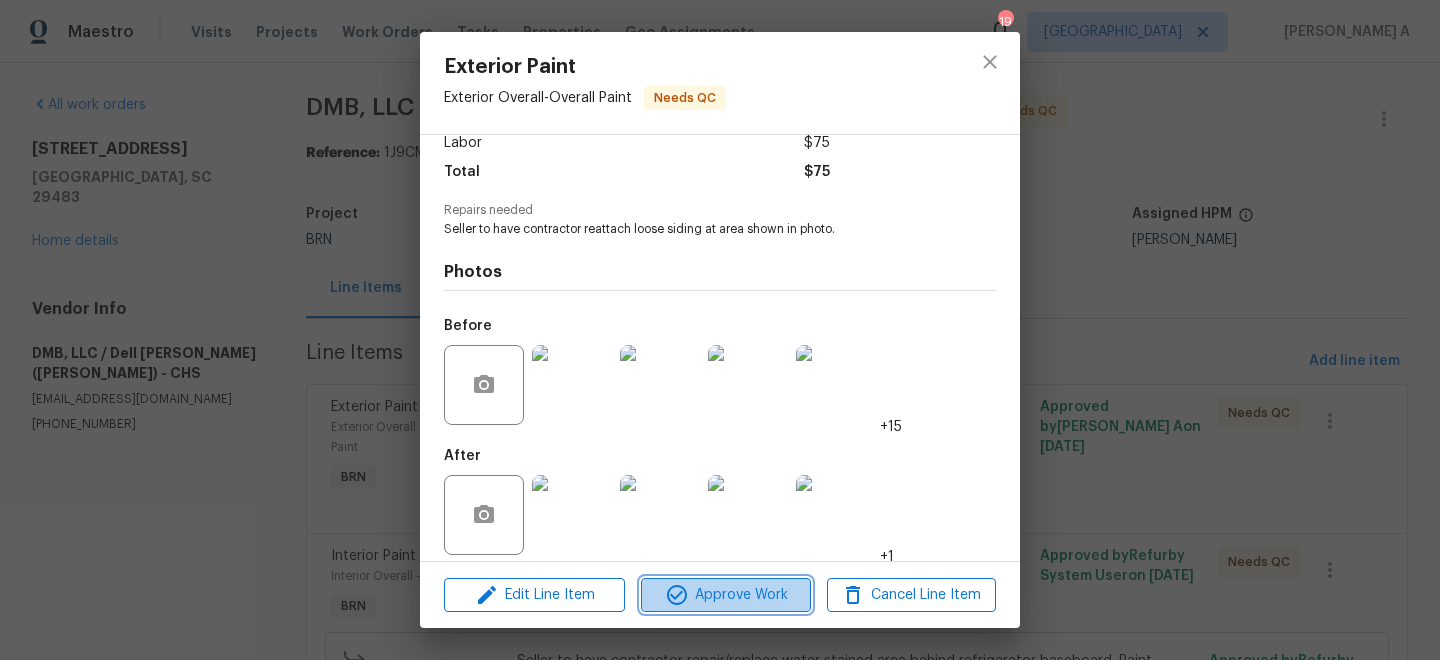 click on "Approve Work" at bounding box center (725, 595) 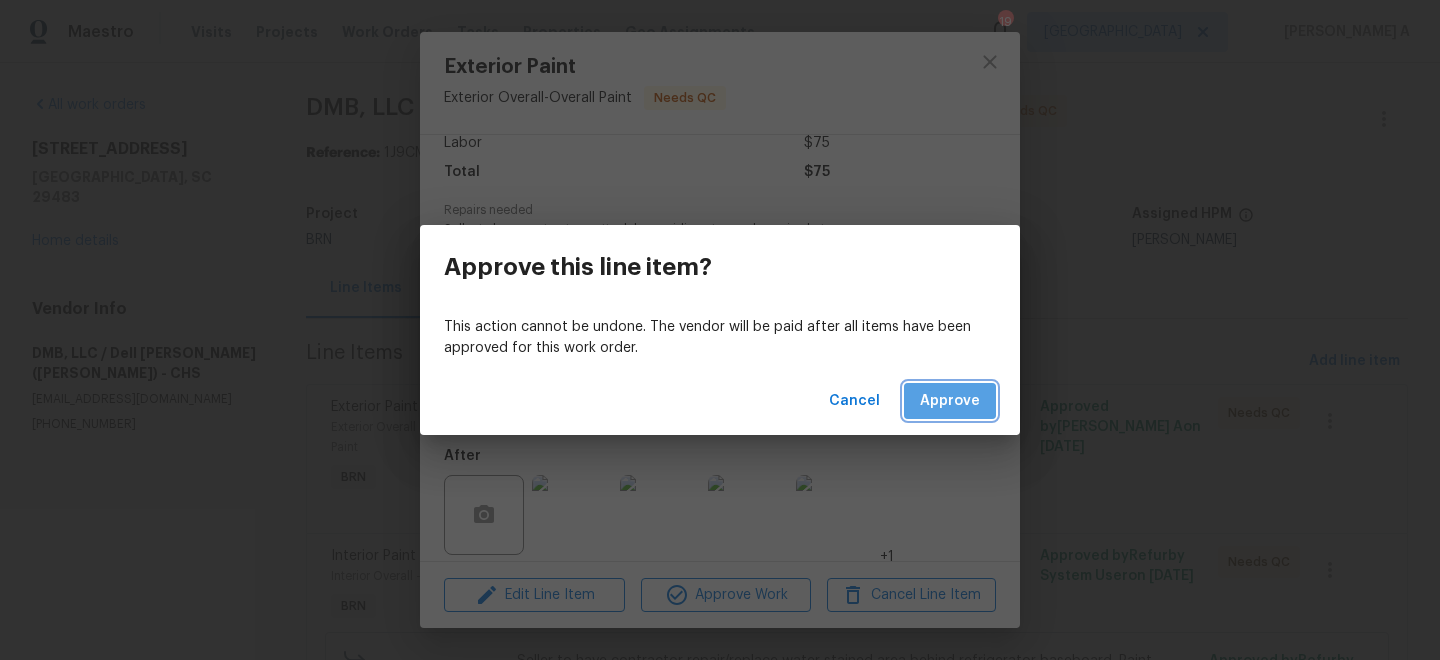 click on "Approve" at bounding box center [950, 401] 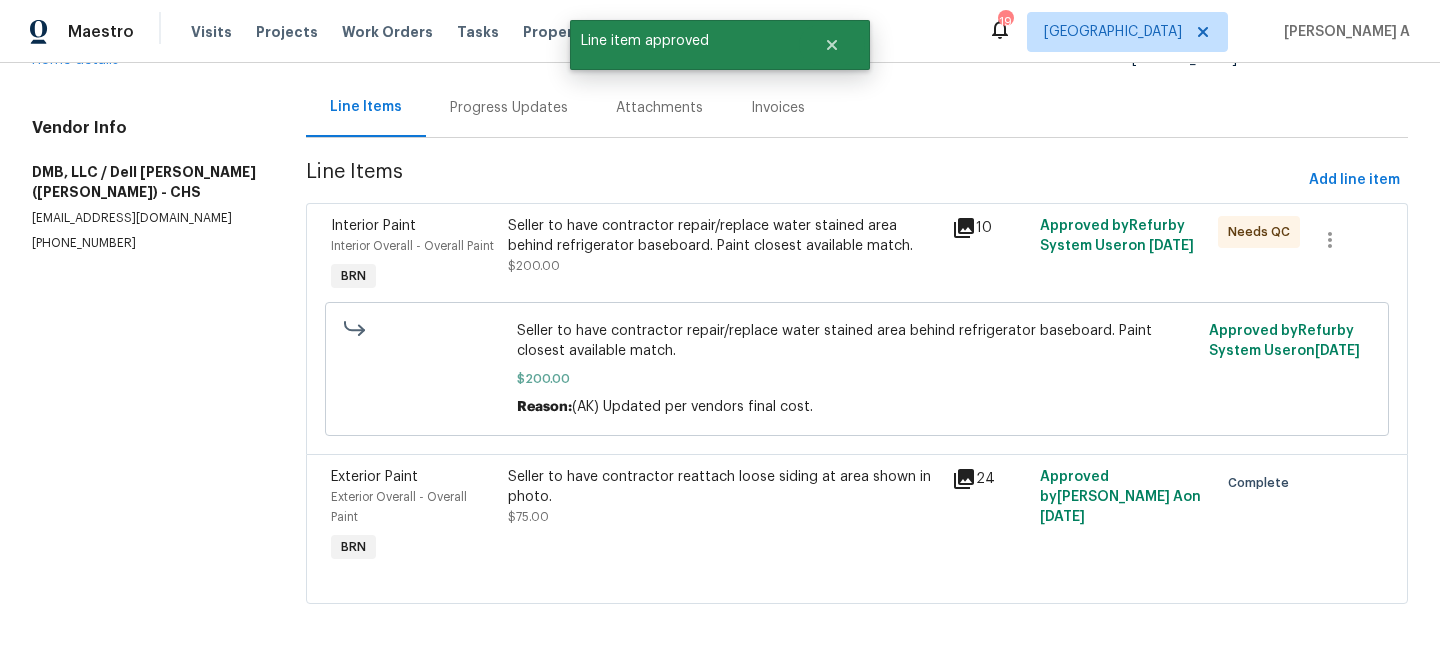 scroll, scrollTop: 1, scrollLeft: 0, axis: vertical 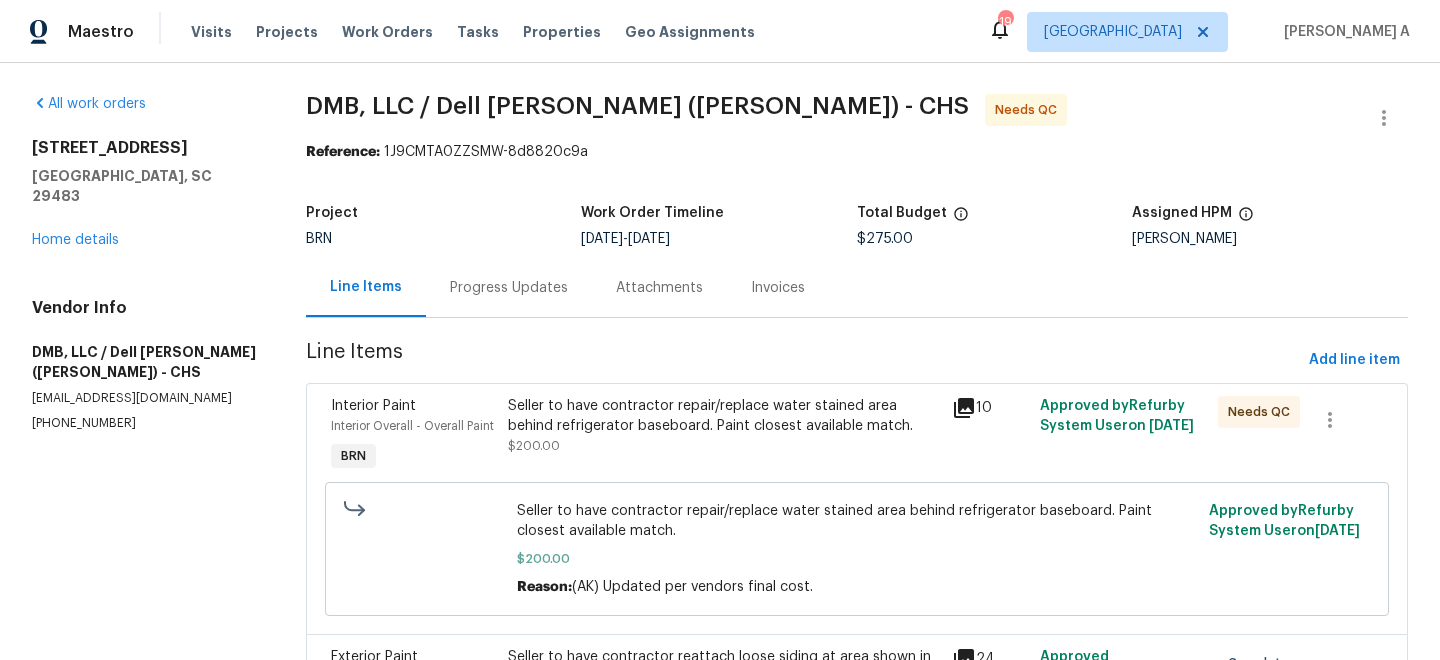 click on "Seller to have contractor repair/replace water stained area behind refrigerator baseboard. Paint closest available match." at bounding box center [723, 416] 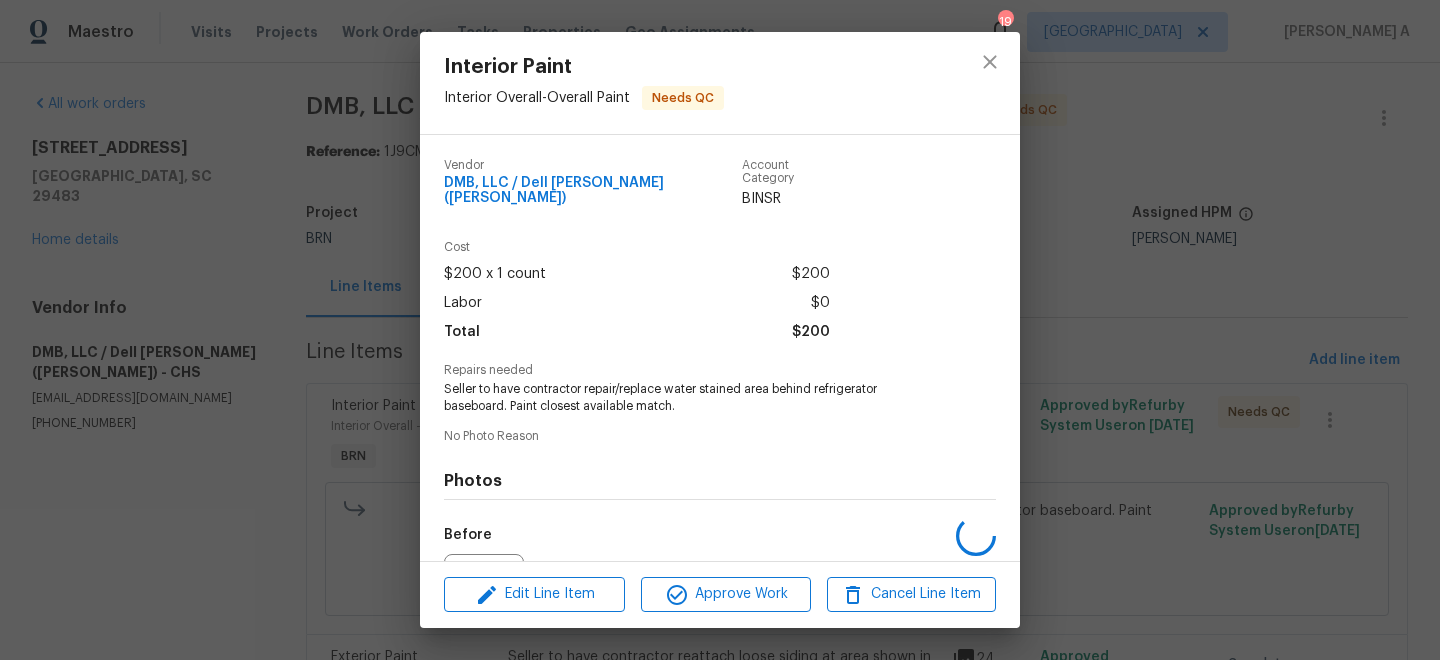 scroll, scrollTop: 210, scrollLeft: 0, axis: vertical 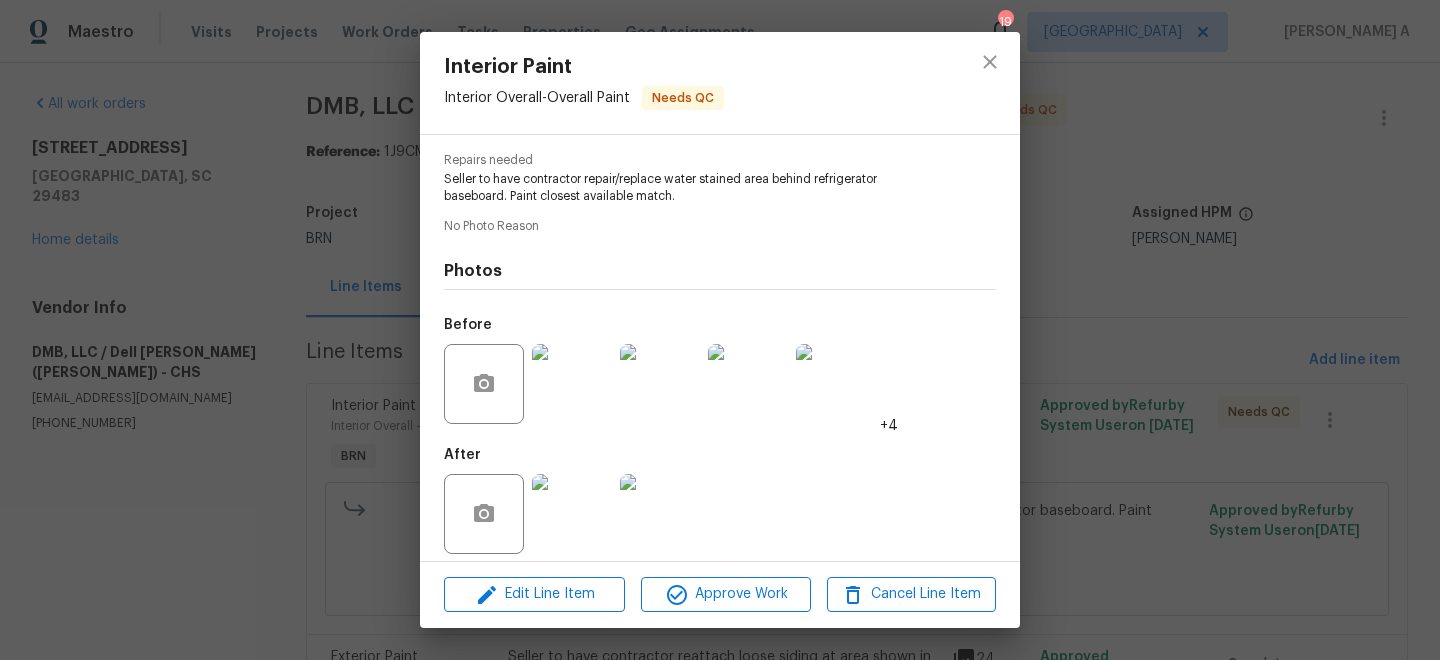 click at bounding box center [572, 384] 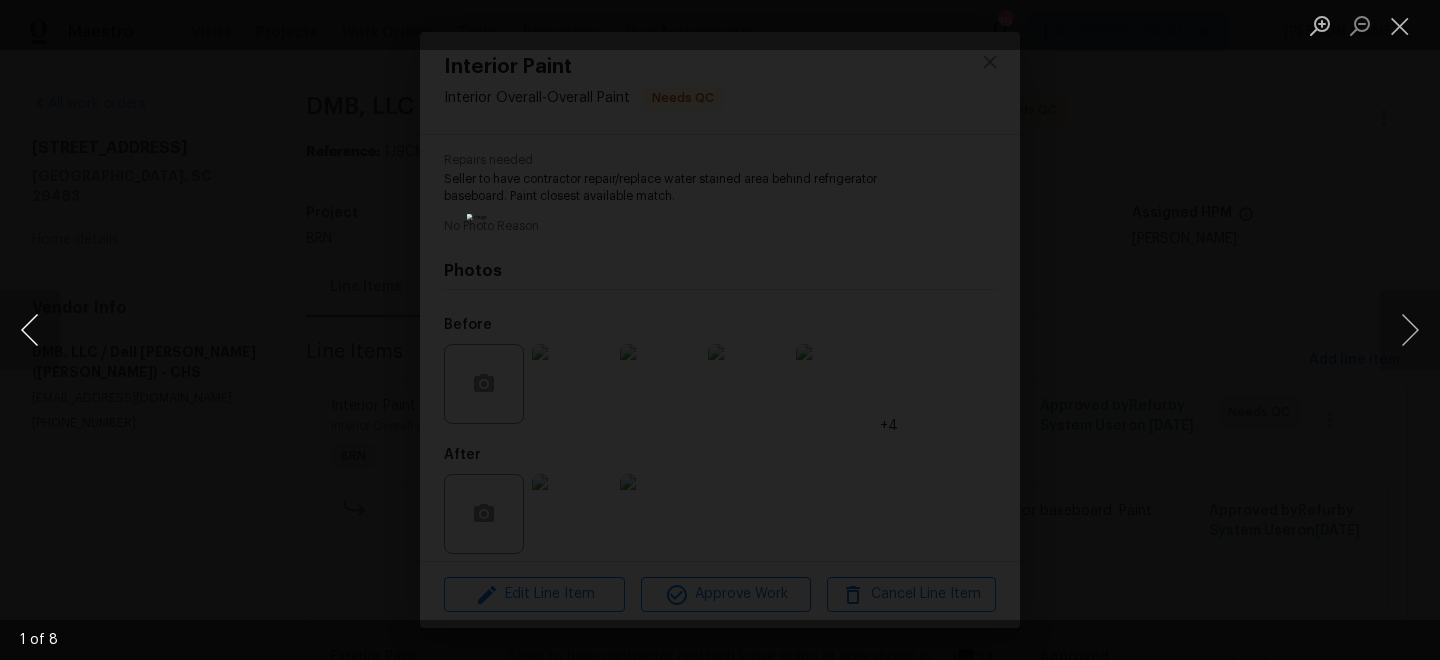 click at bounding box center (30, 330) 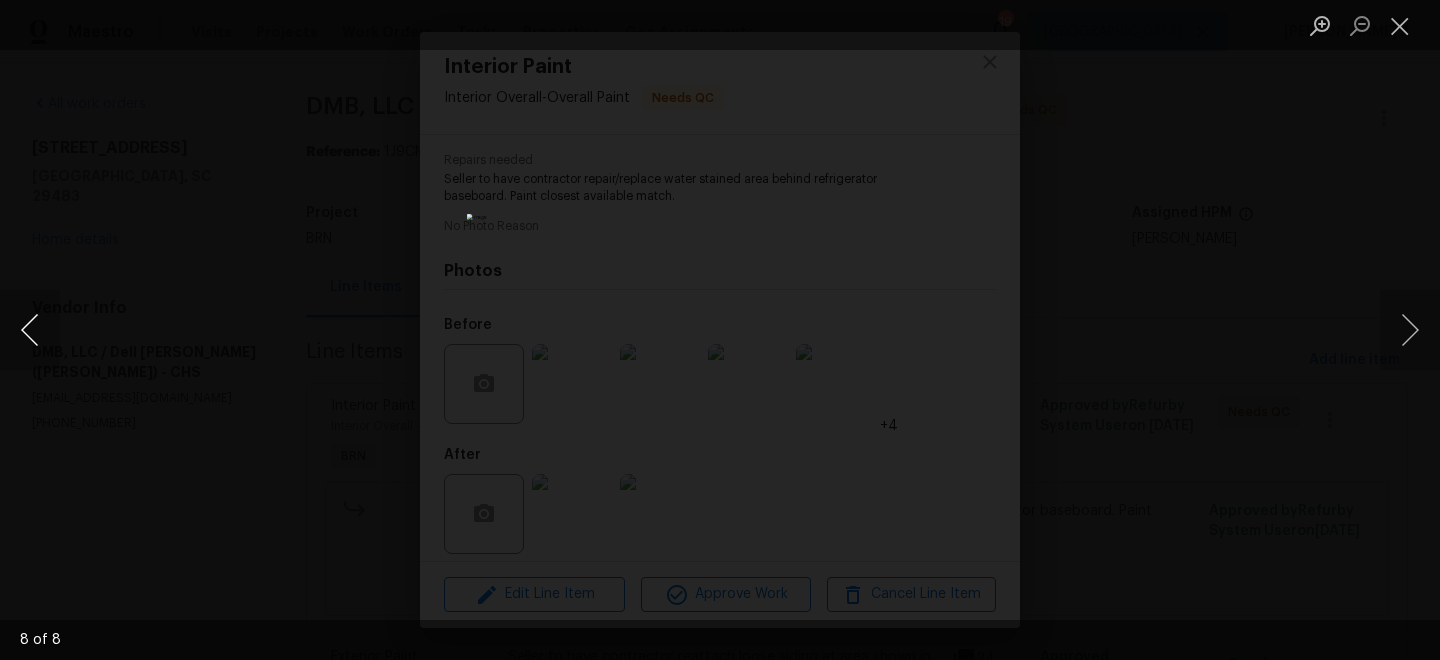 click at bounding box center [30, 330] 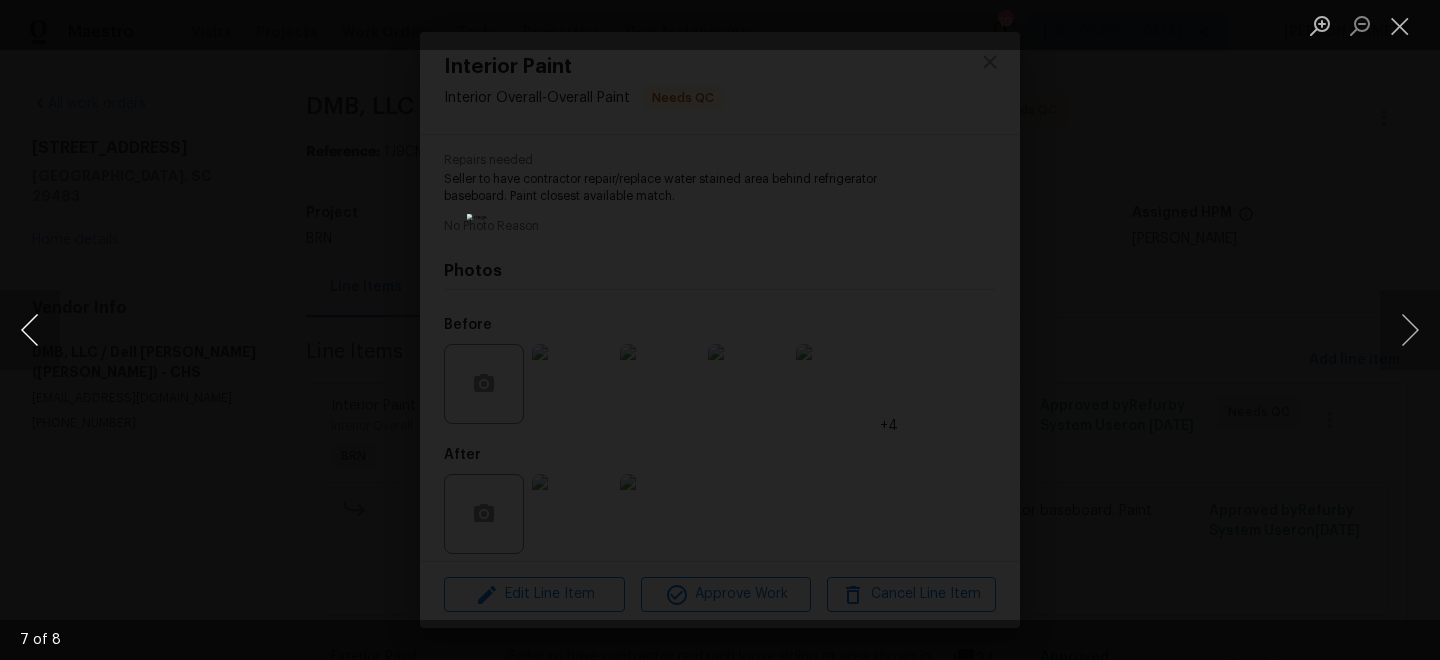 click at bounding box center (30, 330) 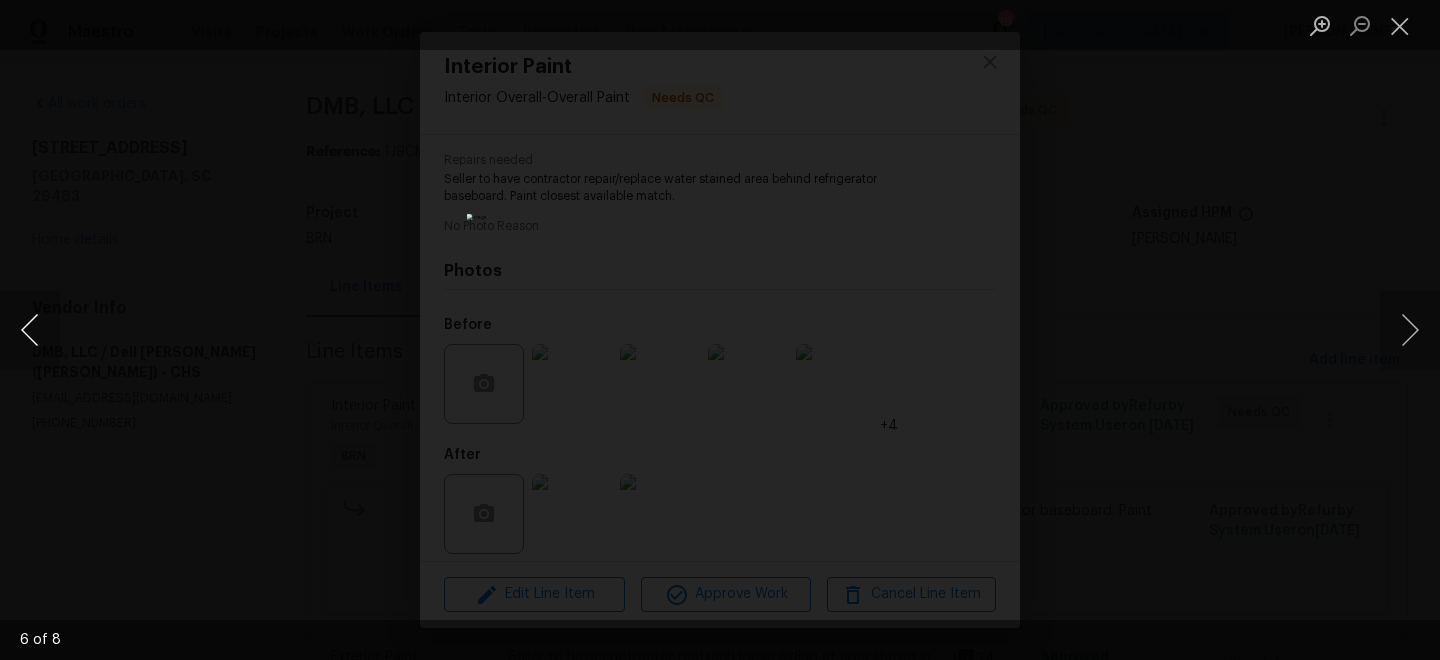 click at bounding box center (30, 330) 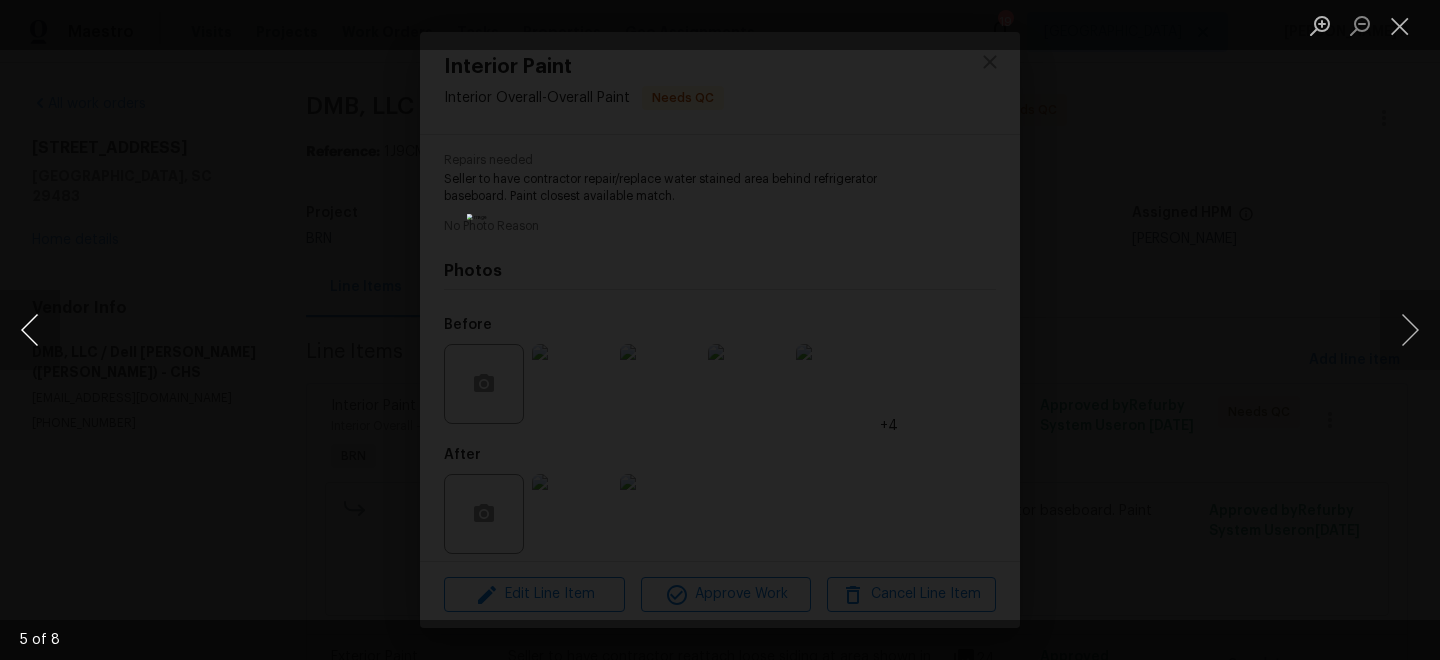 click at bounding box center [30, 330] 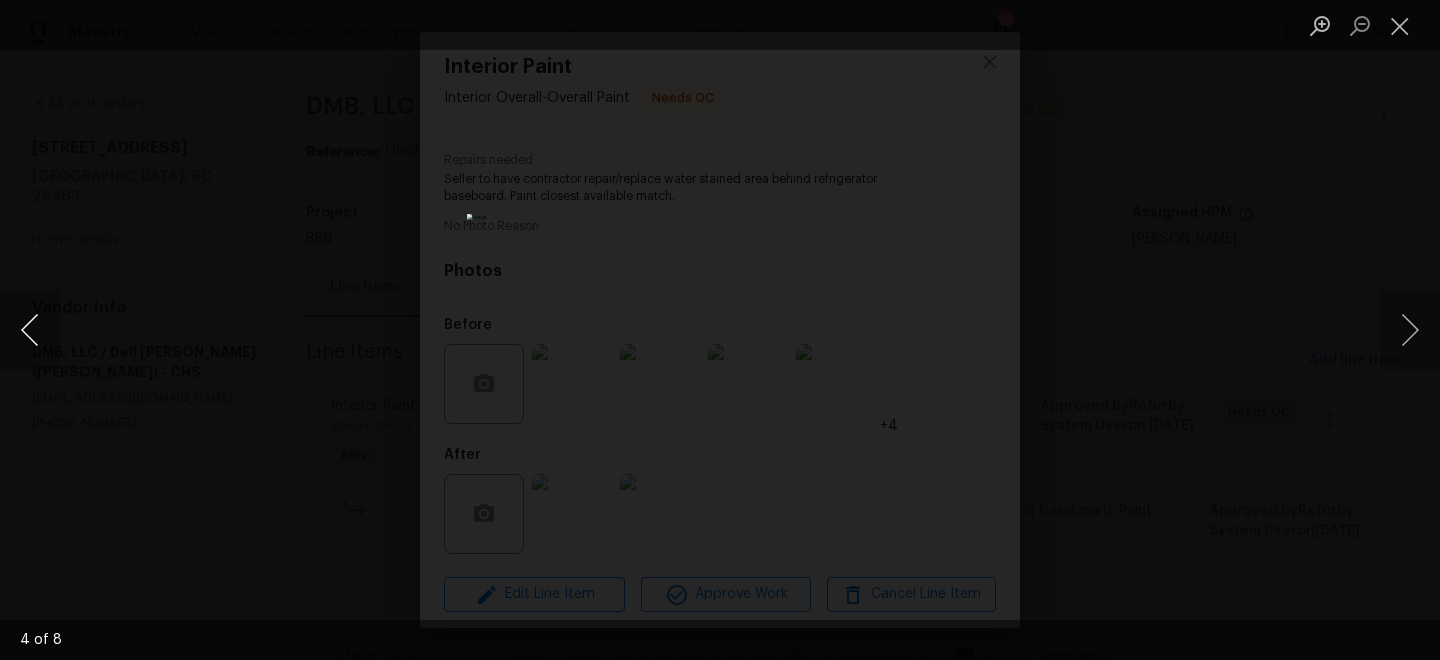 click at bounding box center (30, 330) 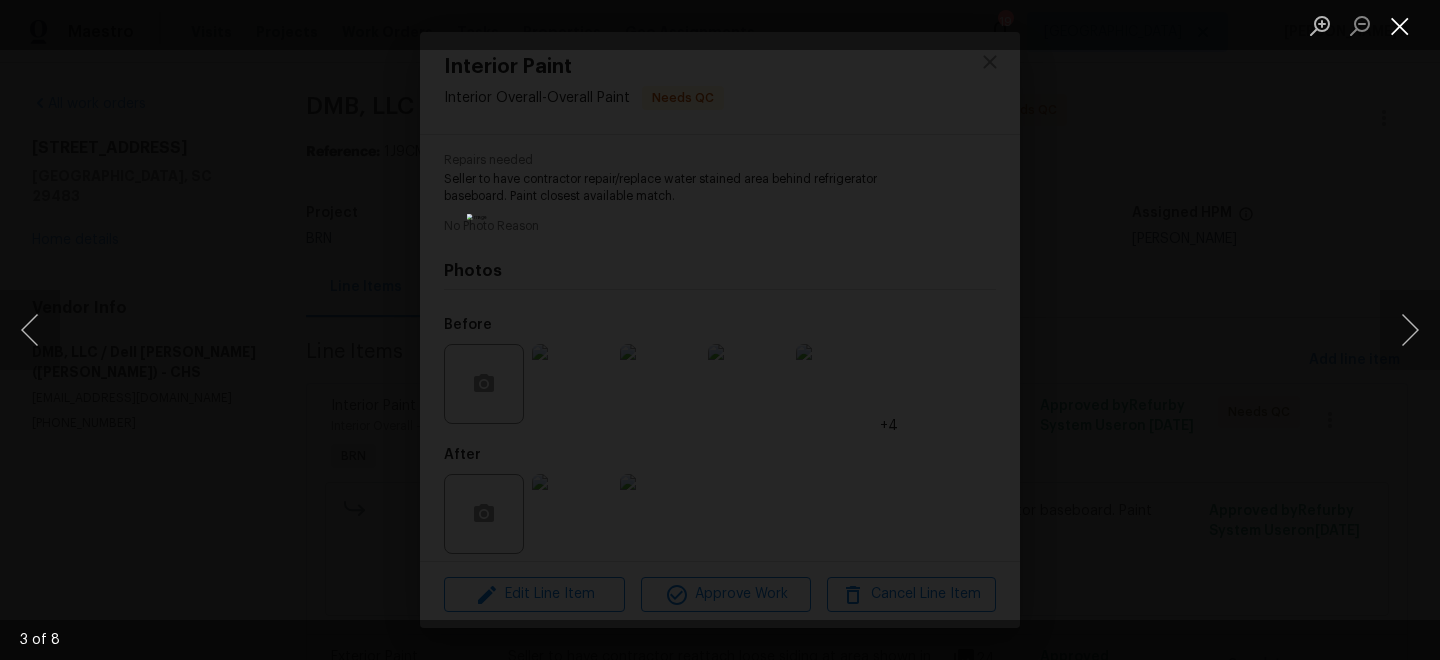 click at bounding box center (1400, 25) 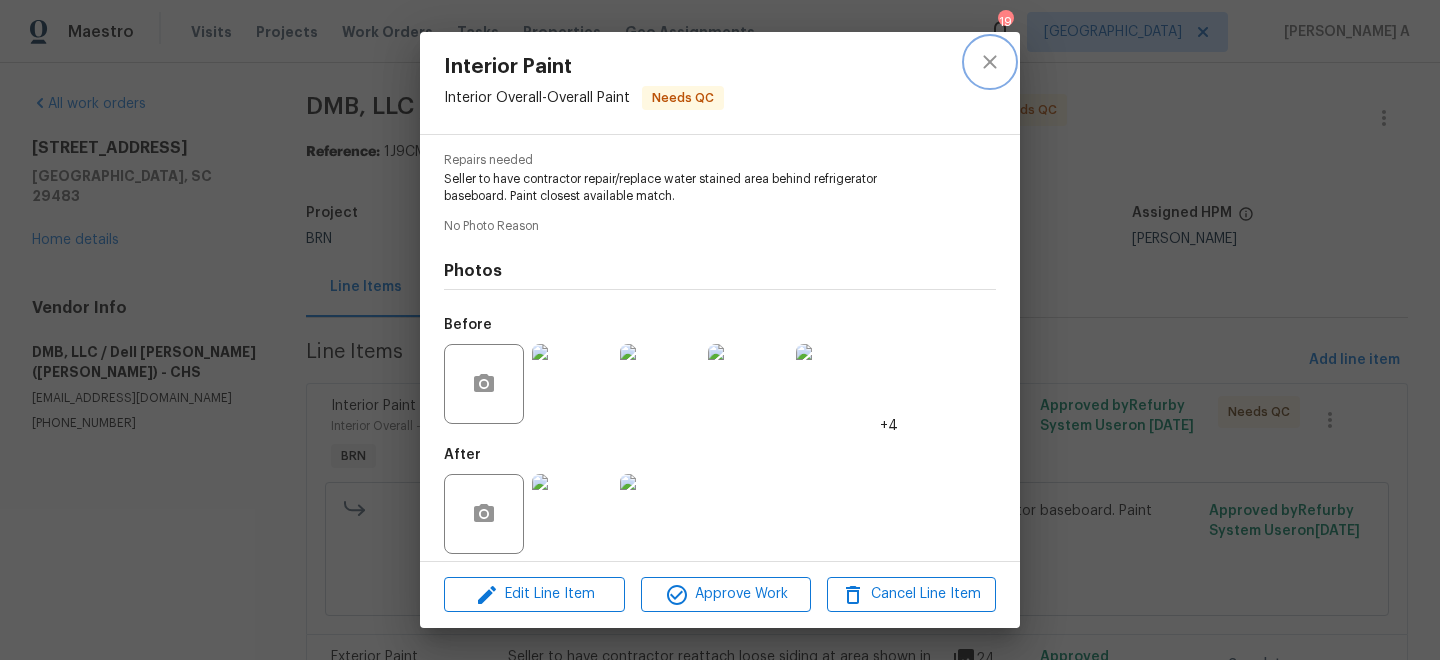 click 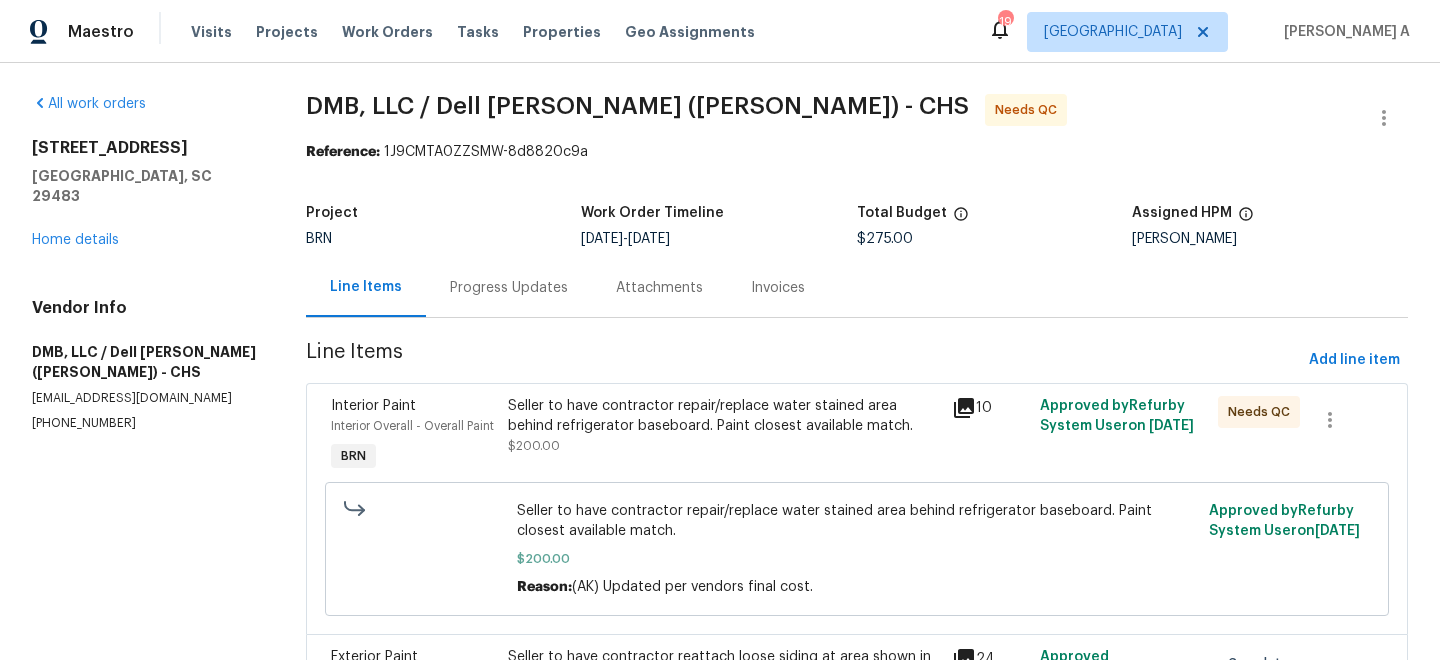 click on "Seller to have contractor repair/replace water stained area behind refrigerator baseboard. Paint closest available match." at bounding box center [723, 416] 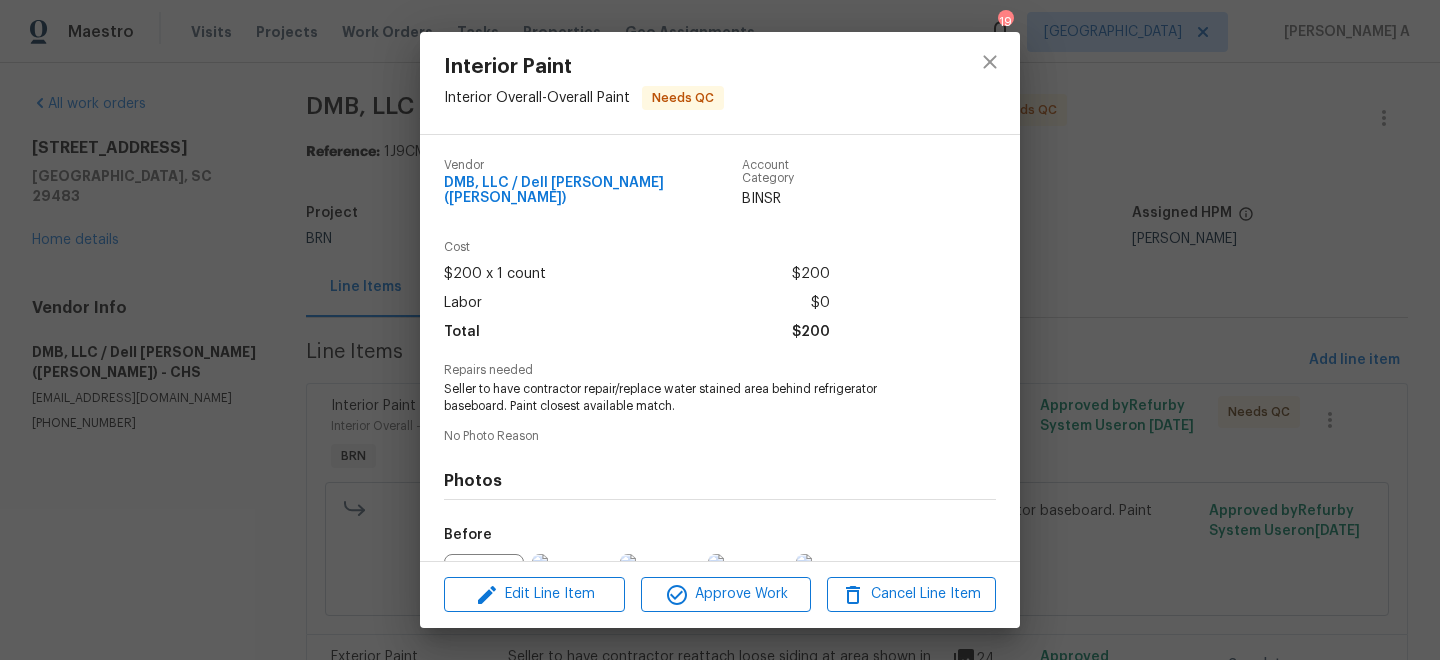 scroll, scrollTop: 210, scrollLeft: 0, axis: vertical 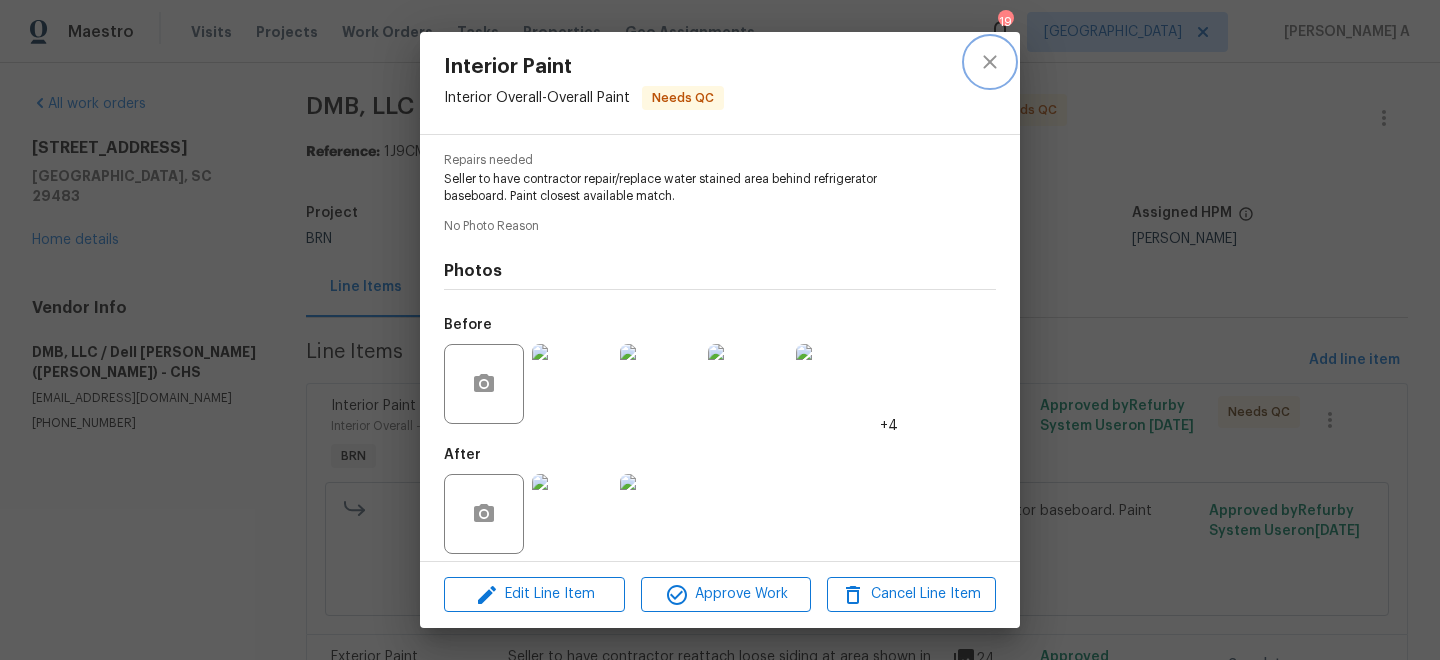 click 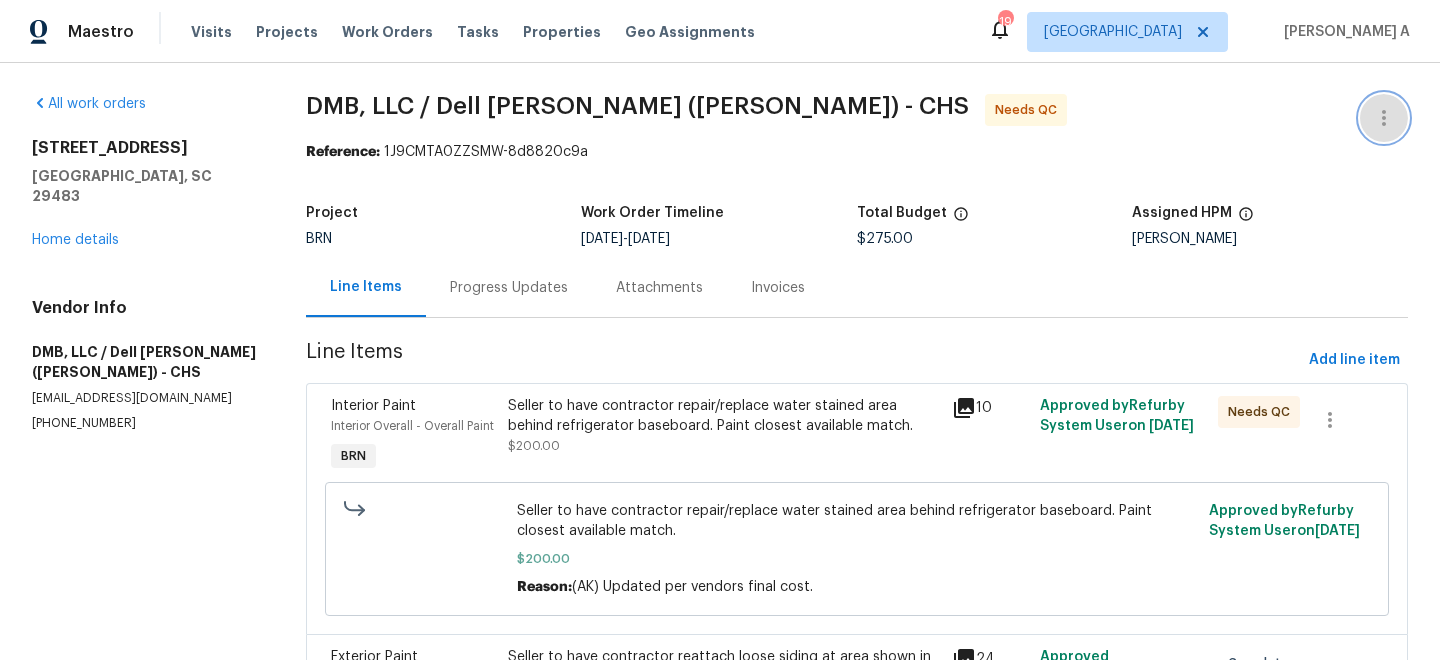 click 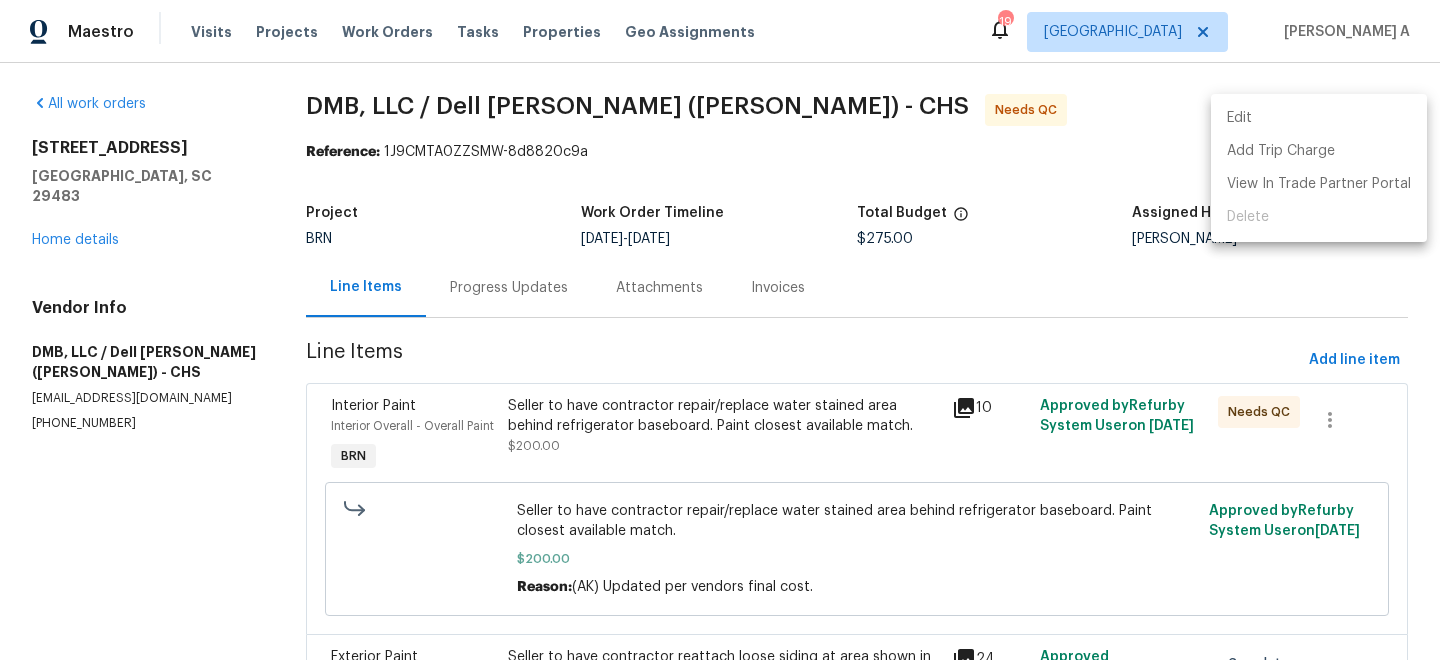 click on "Edit" at bounding box center [1319, 118] 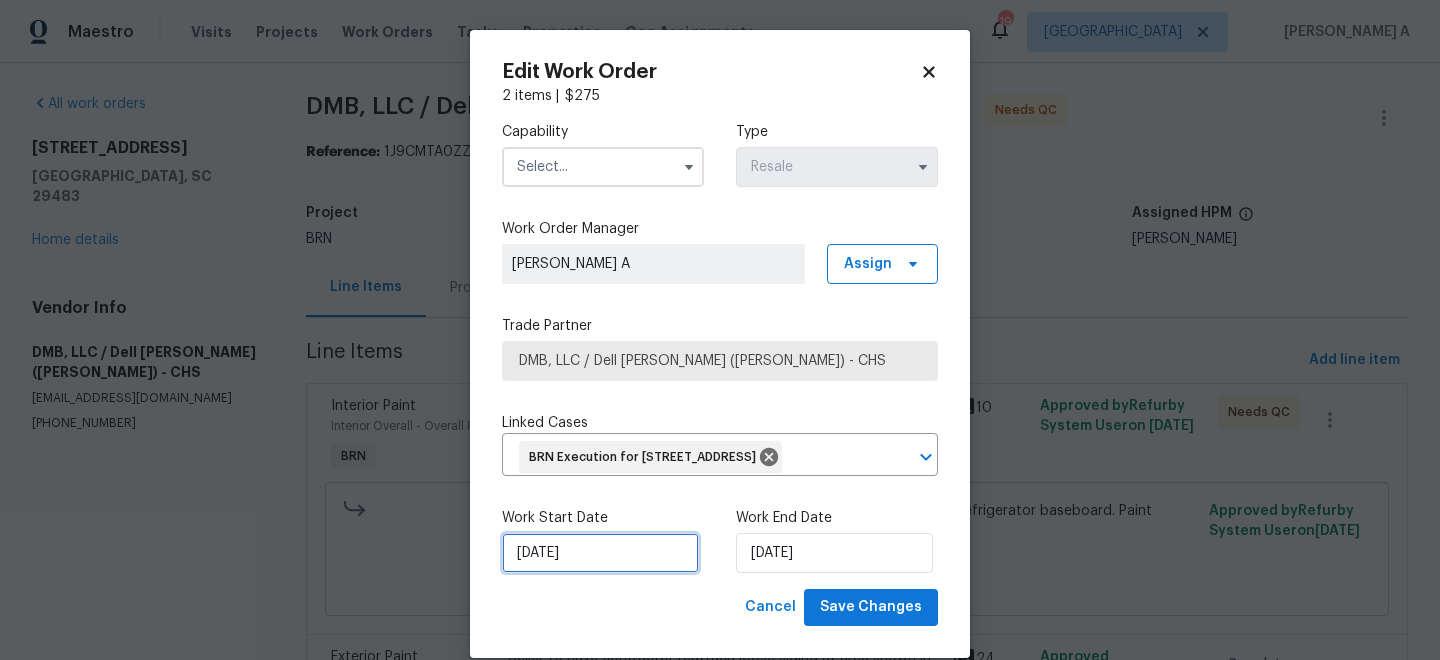 click on "7/8/2025" at bounding box center (600, 553) 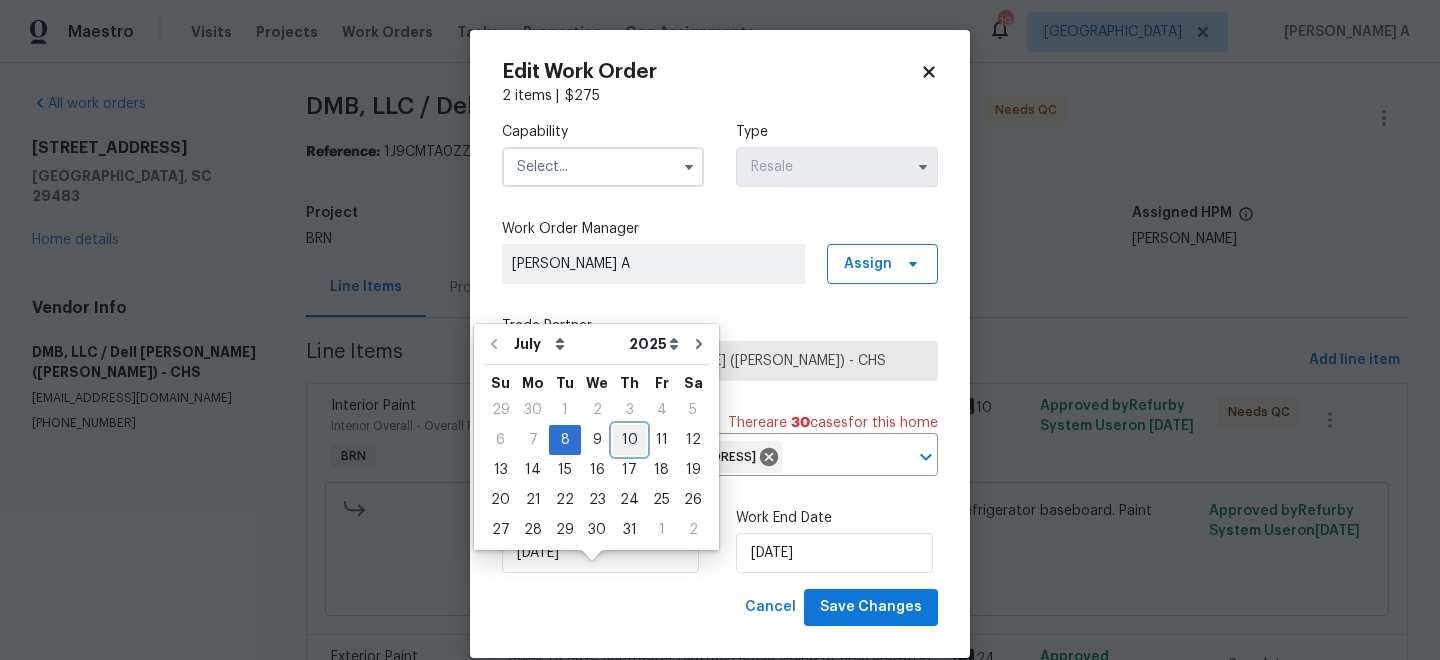 click on "10" at bounding box center [629, 440] 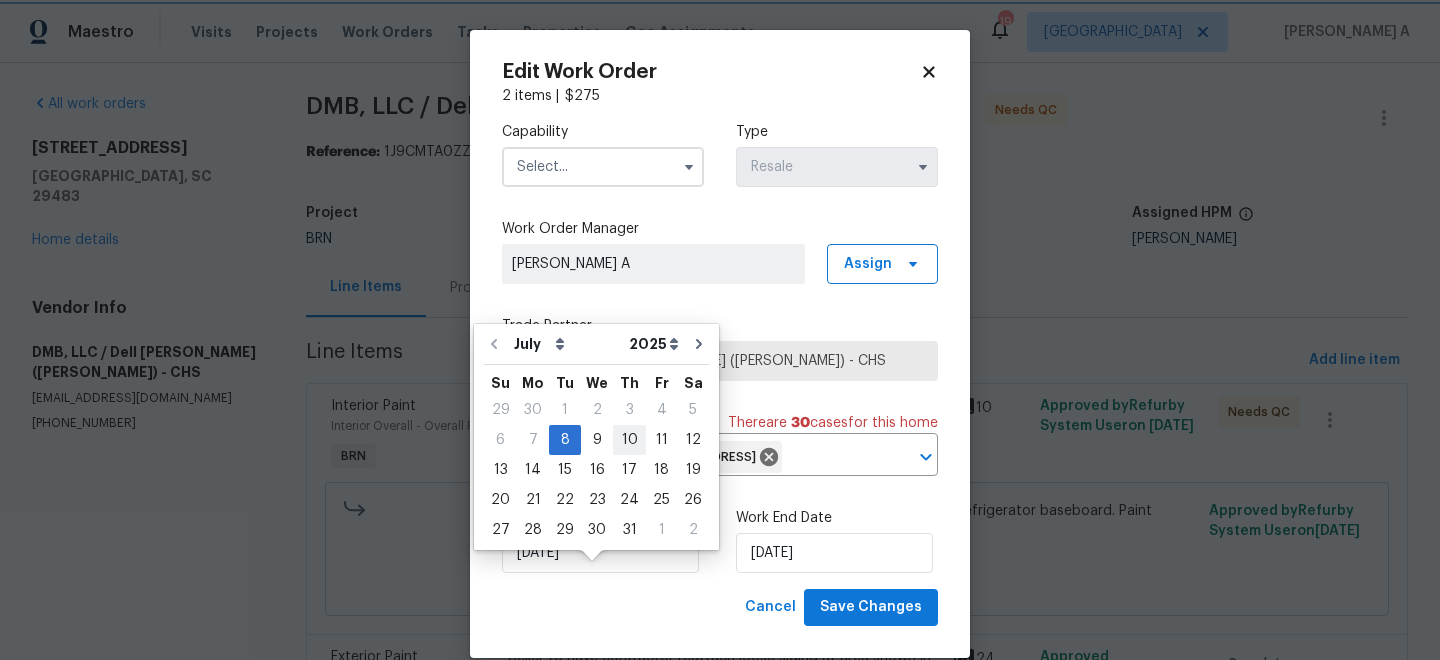 type on "7/10/2025" 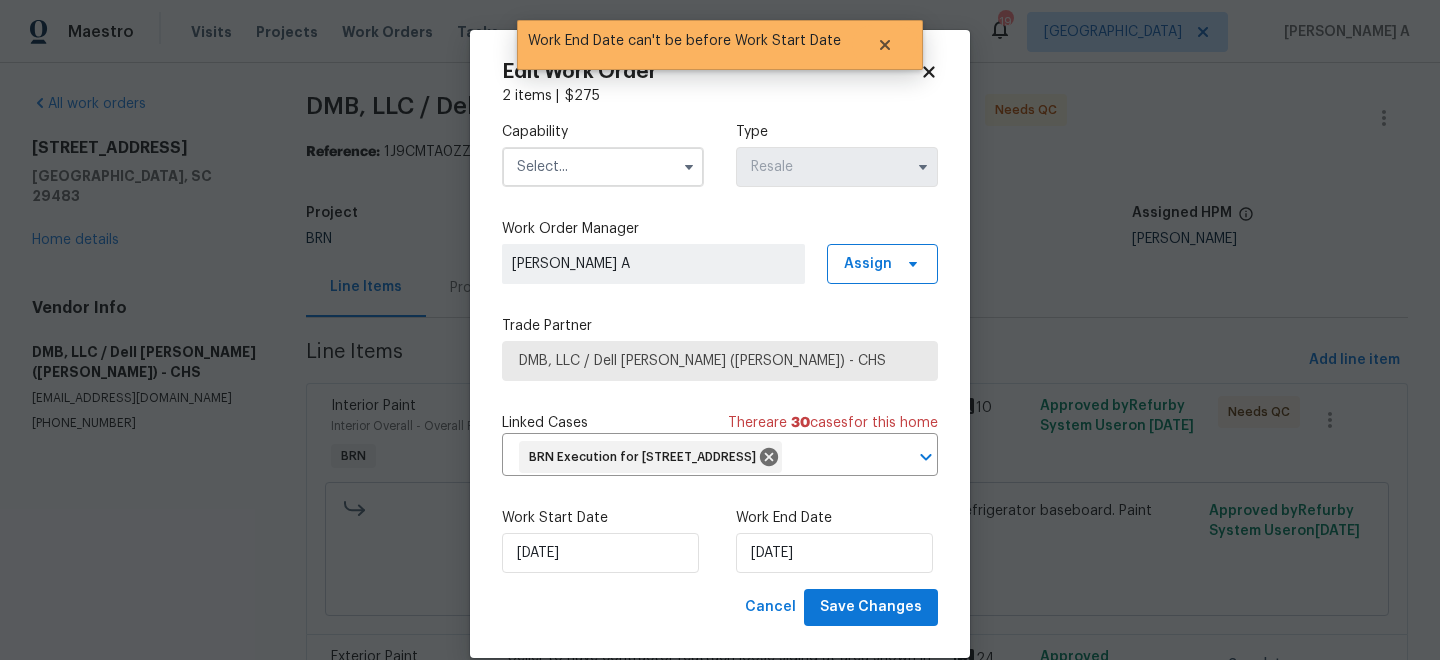 click at bounding box center [603, 167] 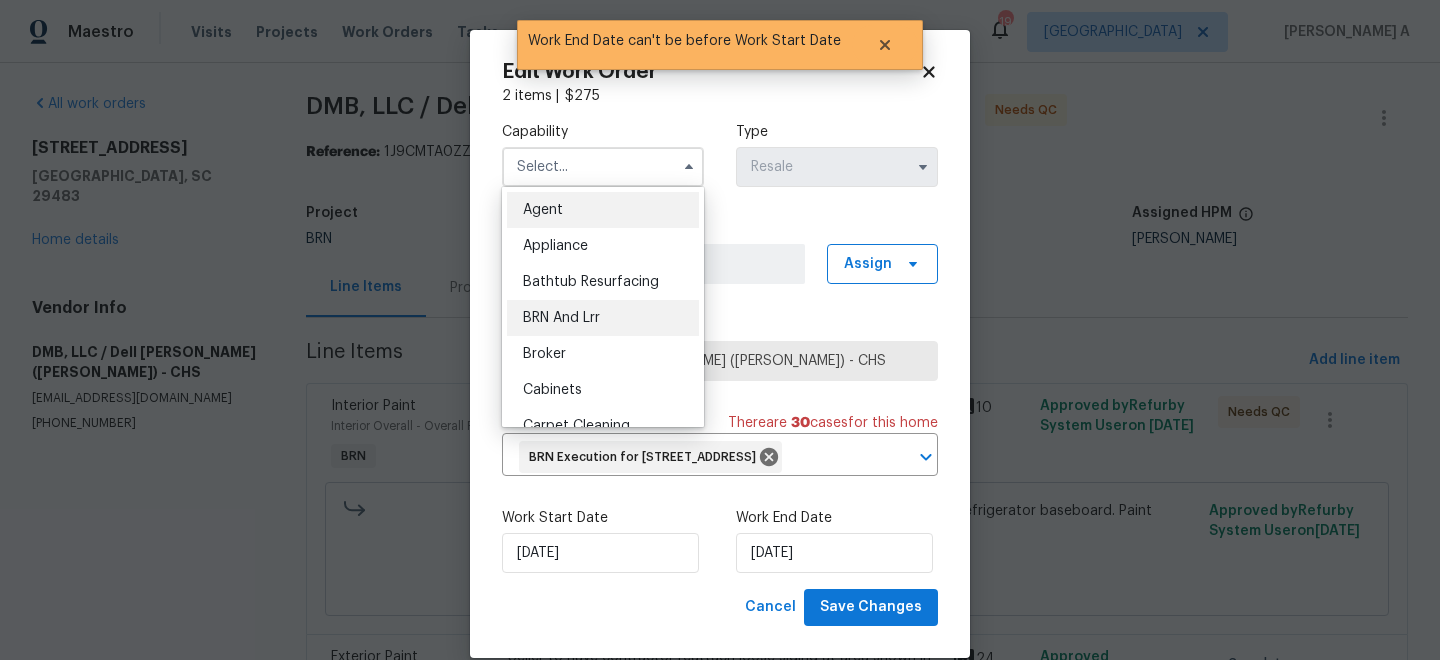 click on "BRN And Lrr" at bounding box center (603, 318) 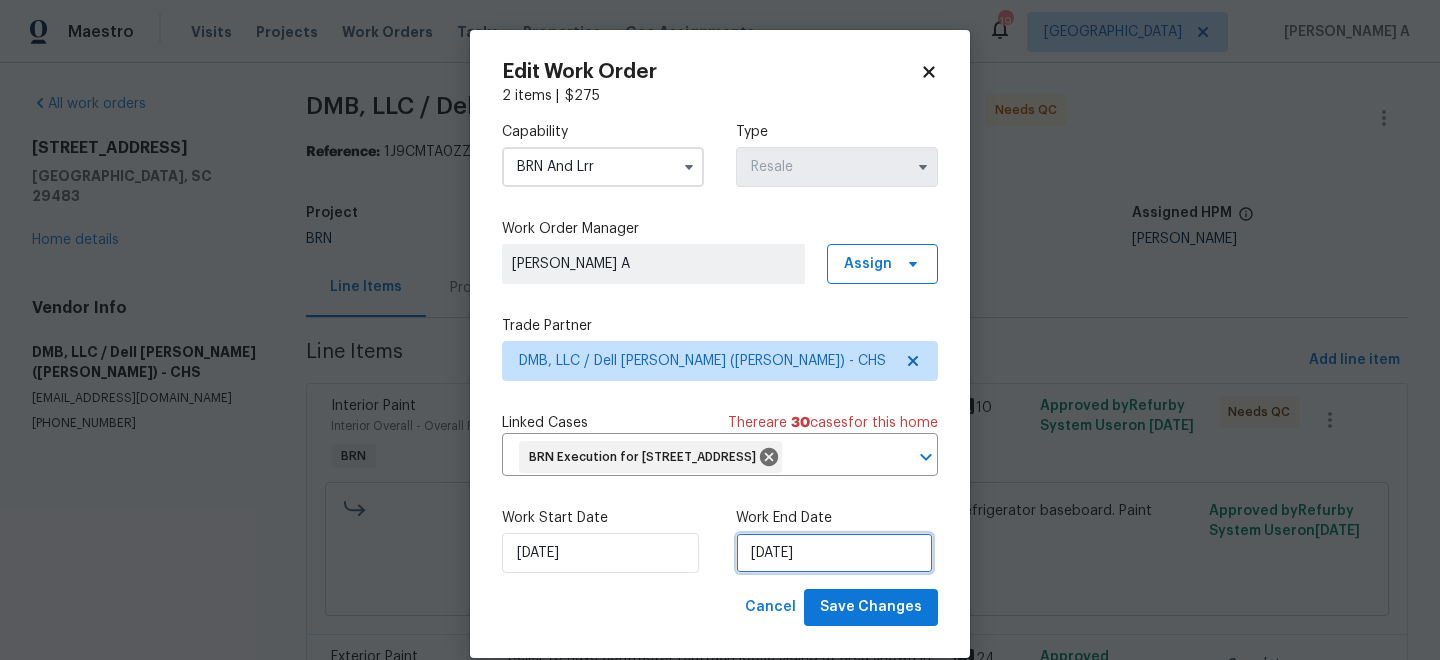 click on "[DATE]" at bounding box center (834, 553) 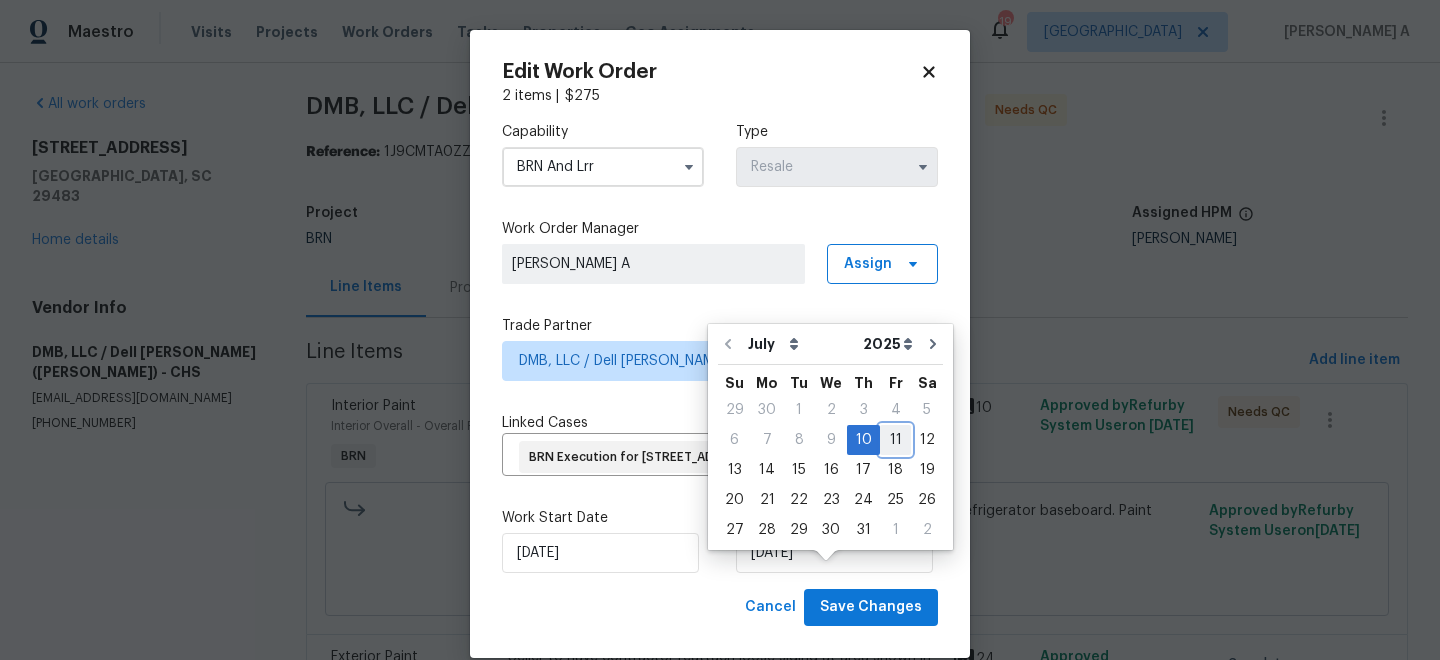 click on "11" at bounding box center (895, 440) 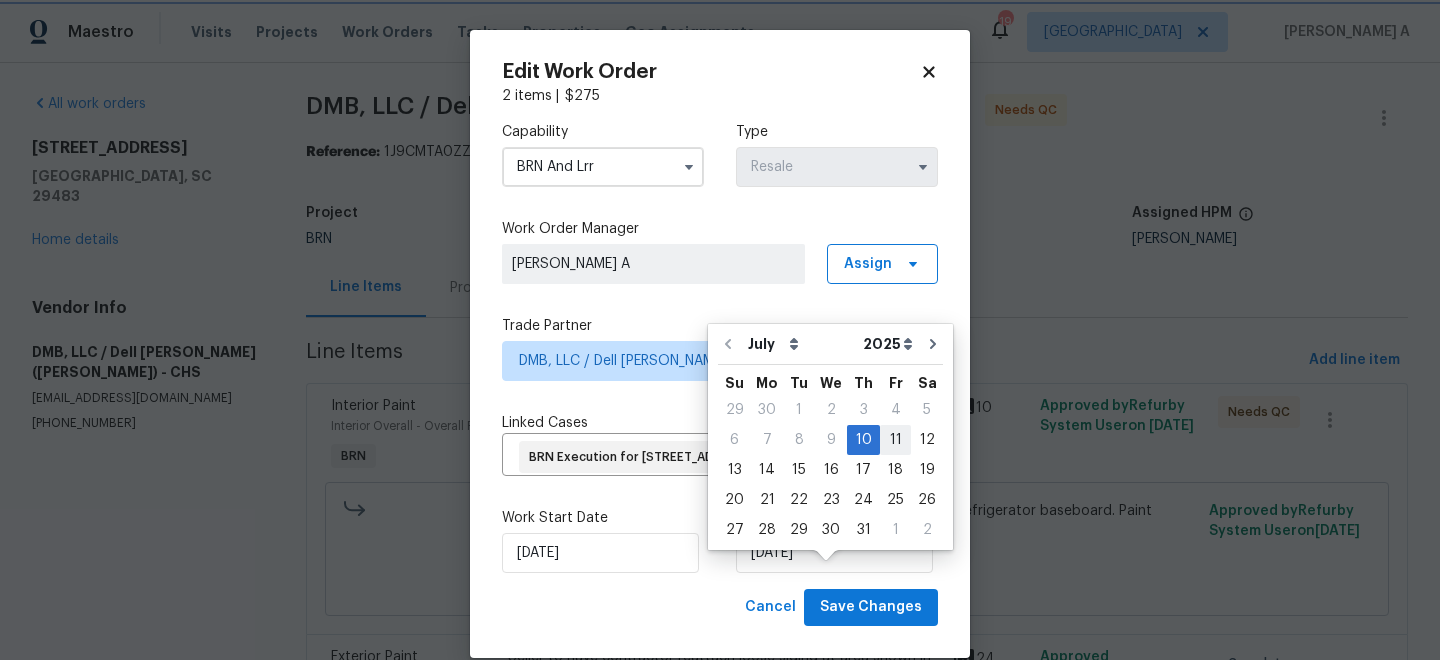 type on "[DATE]" 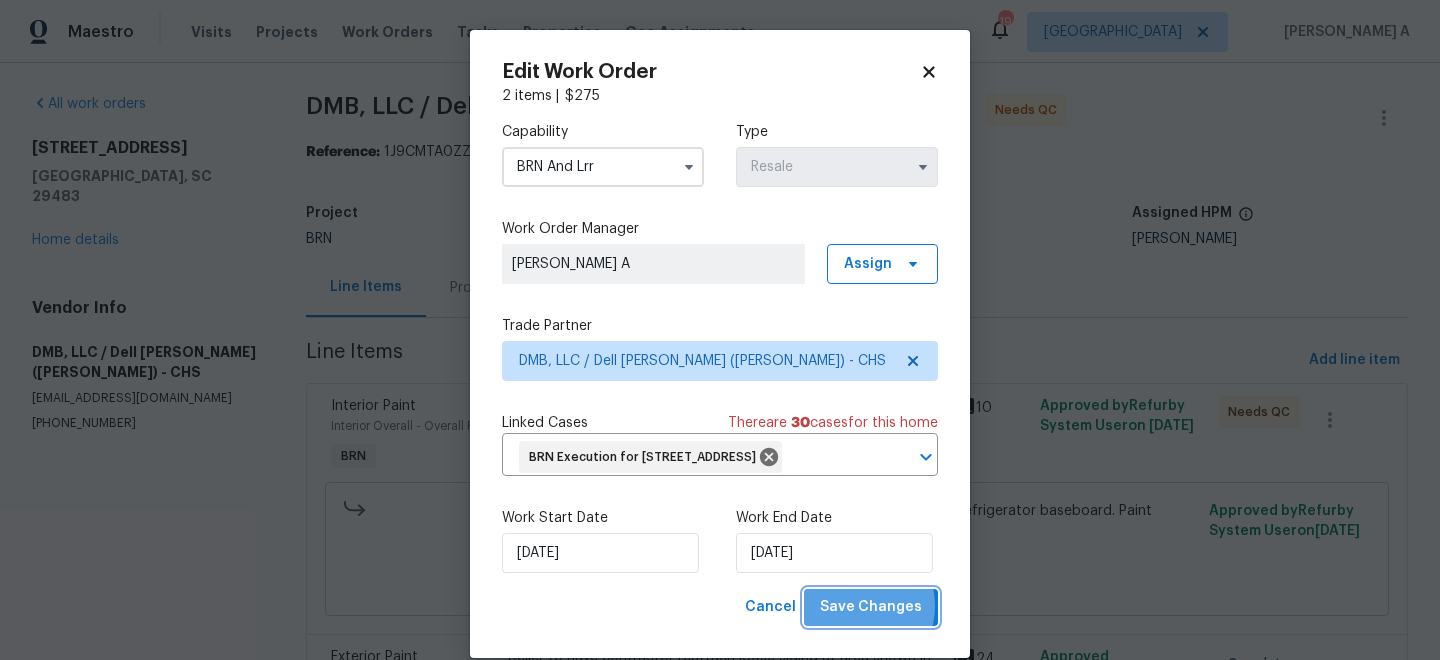 click on "Save Changes" at bounding box center [871, 607] 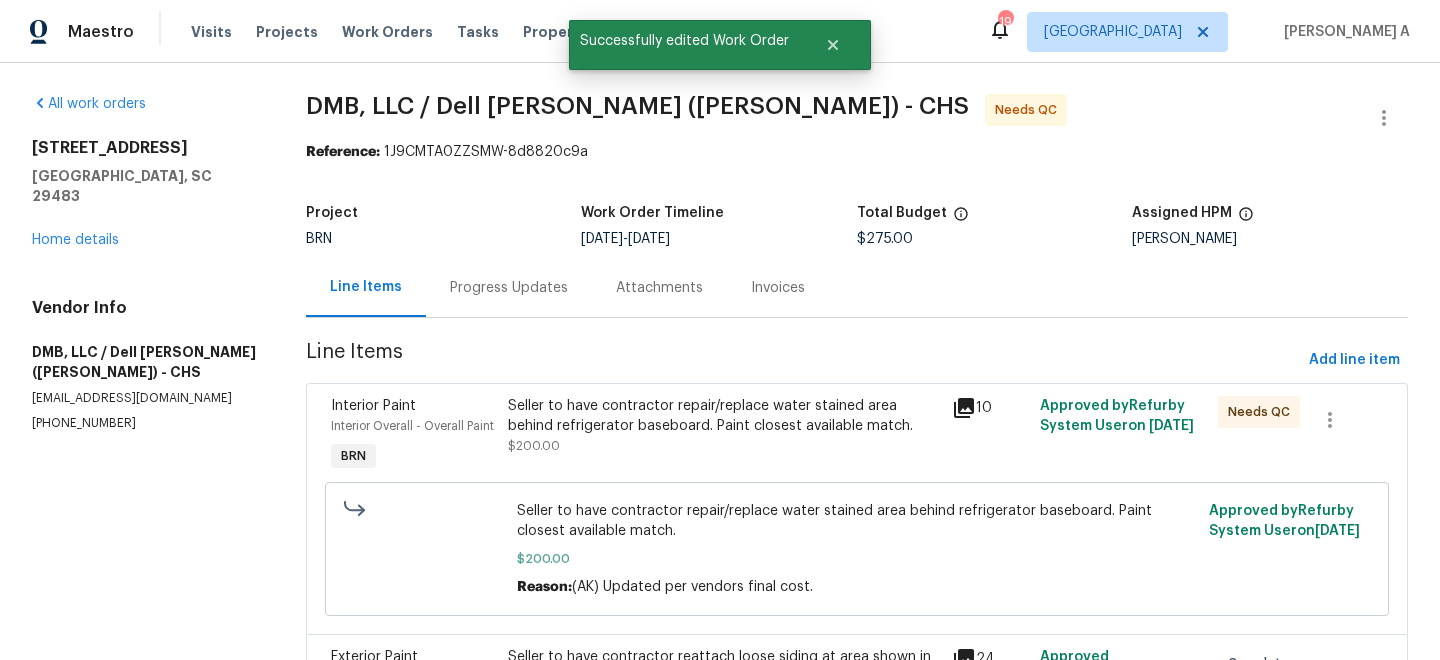 click on "Seller to have contractor repair/replace water stained area behind refrigerator baseboard. Paint closest available match. $200.00" at bounding box center (723, 426) 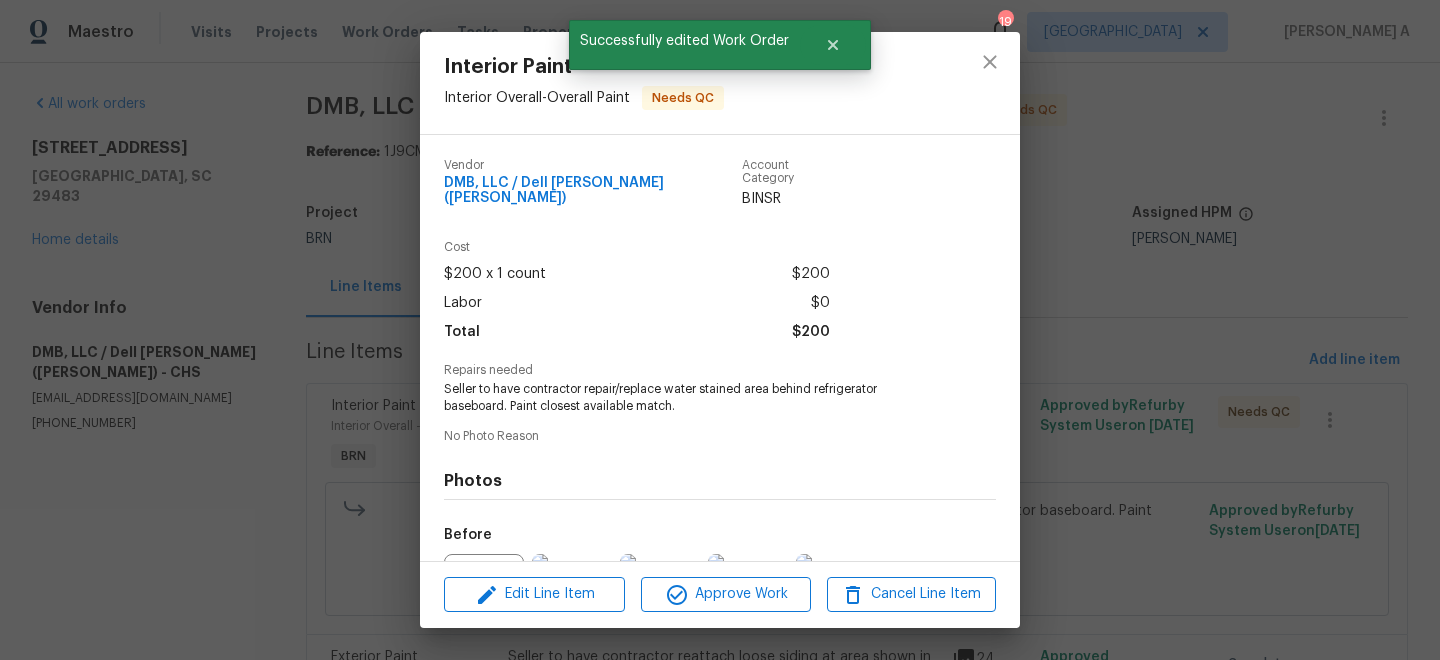 scroll, scrollTop: 210, scrollLeft: 0, axis: vertical 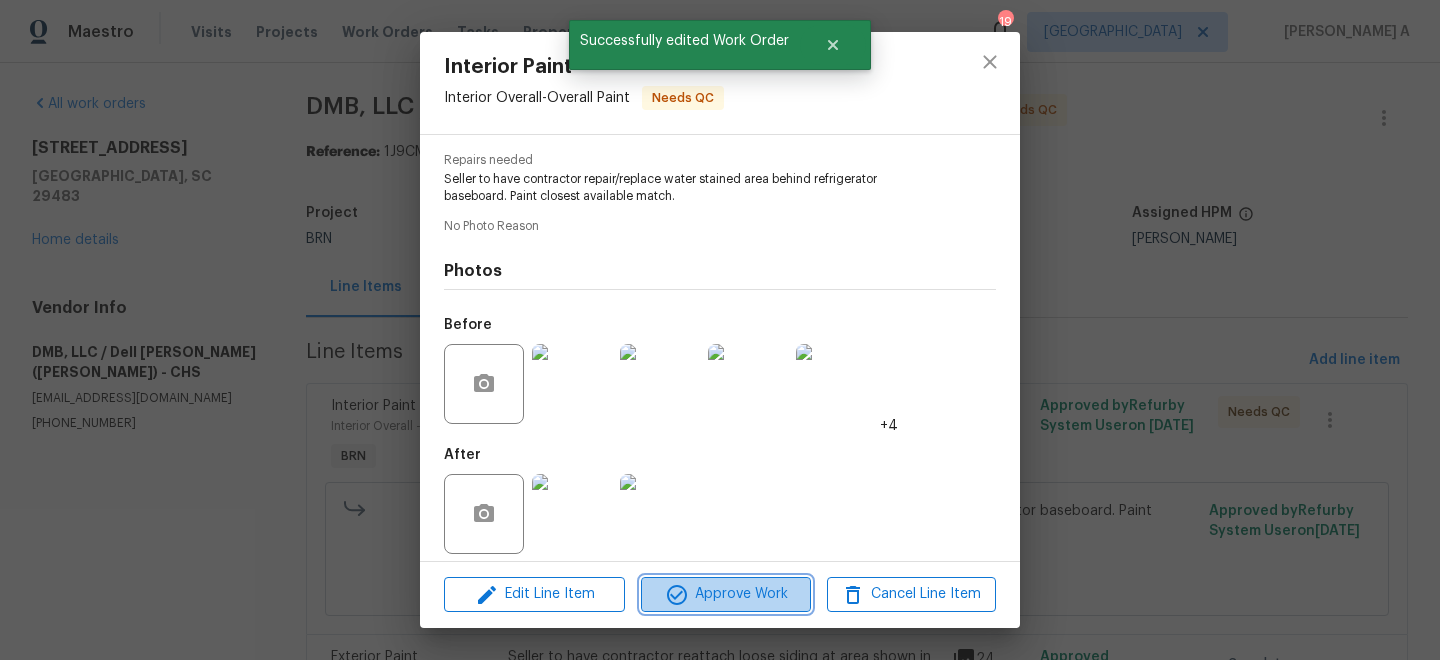 click on "Approve Work" at bounding box center (725, 594) 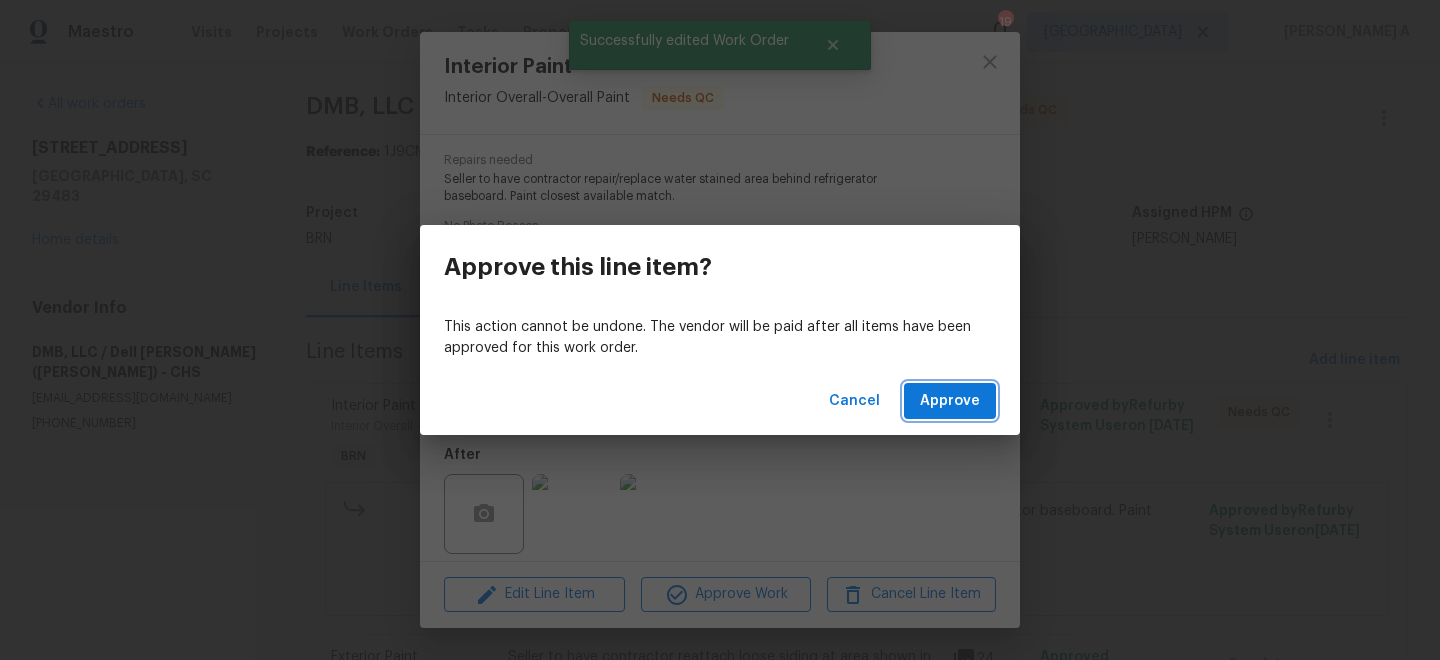click on "Approve" at bounding box center (950, 401) 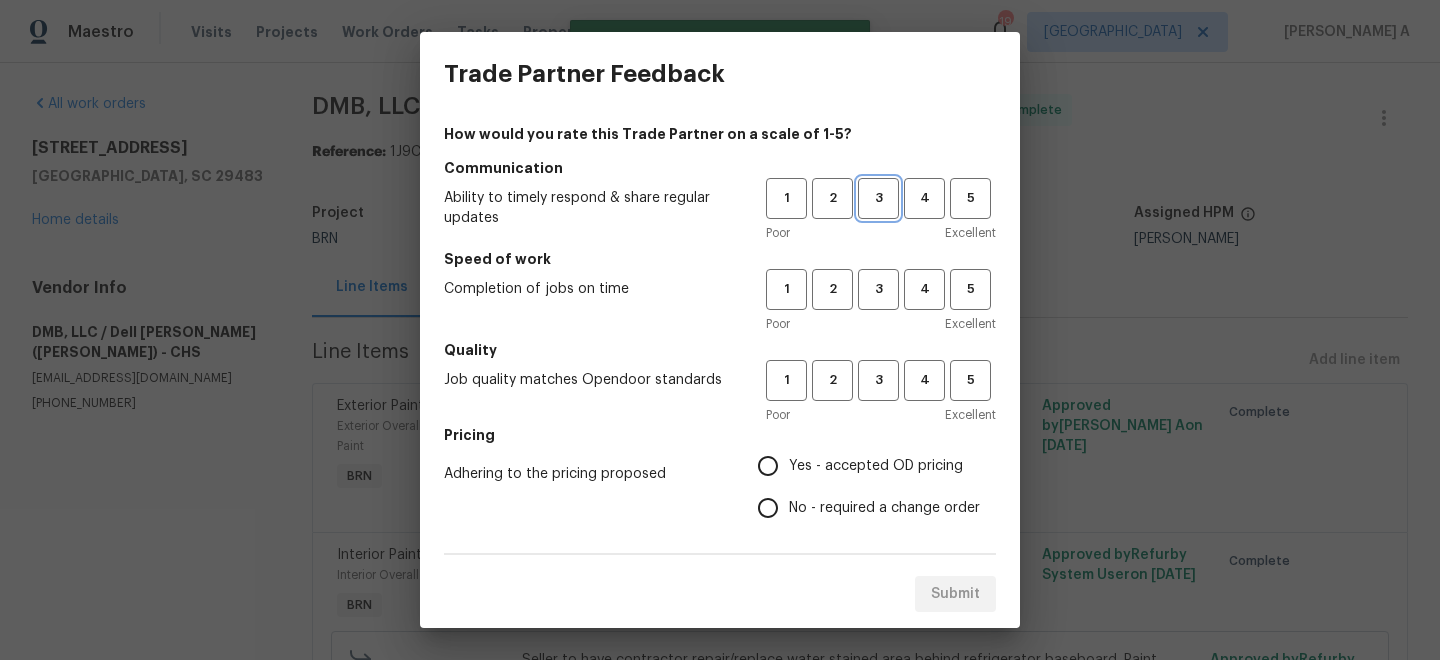 click on "3" at bounding box center [878, 198] 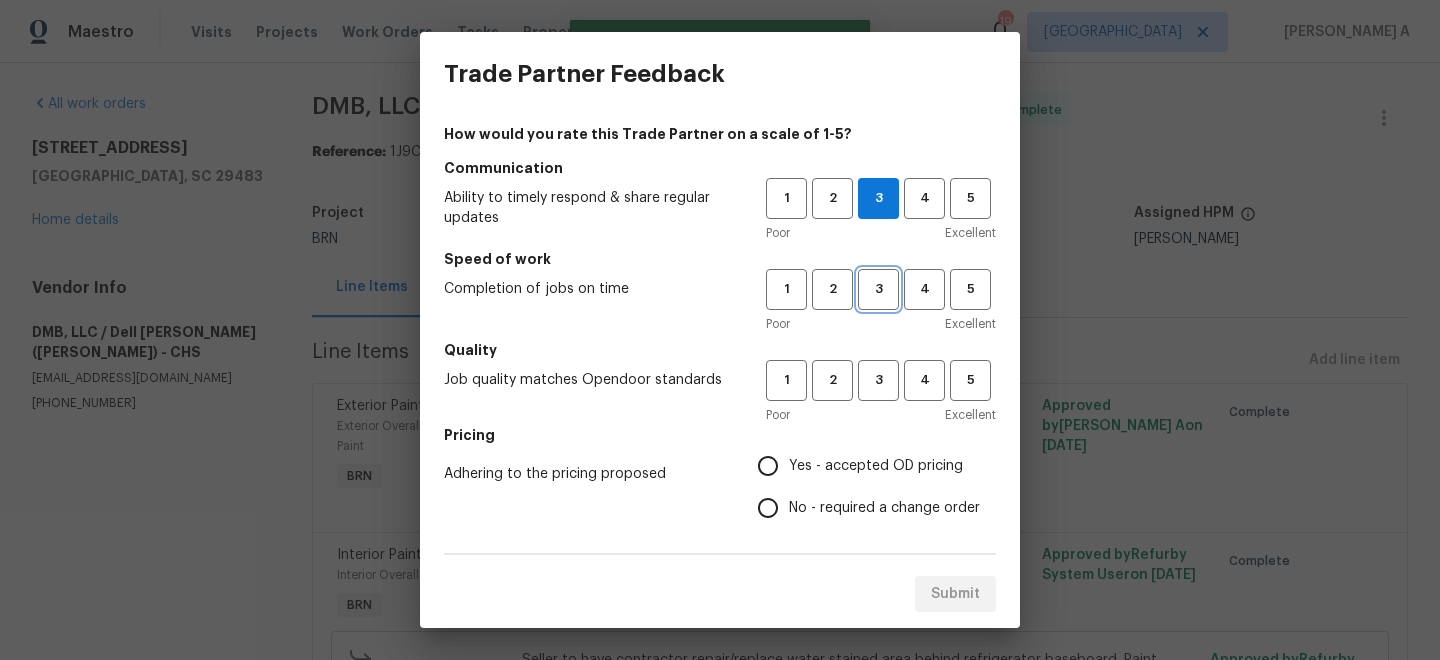 click on "3" at bounding box center (878, 289) 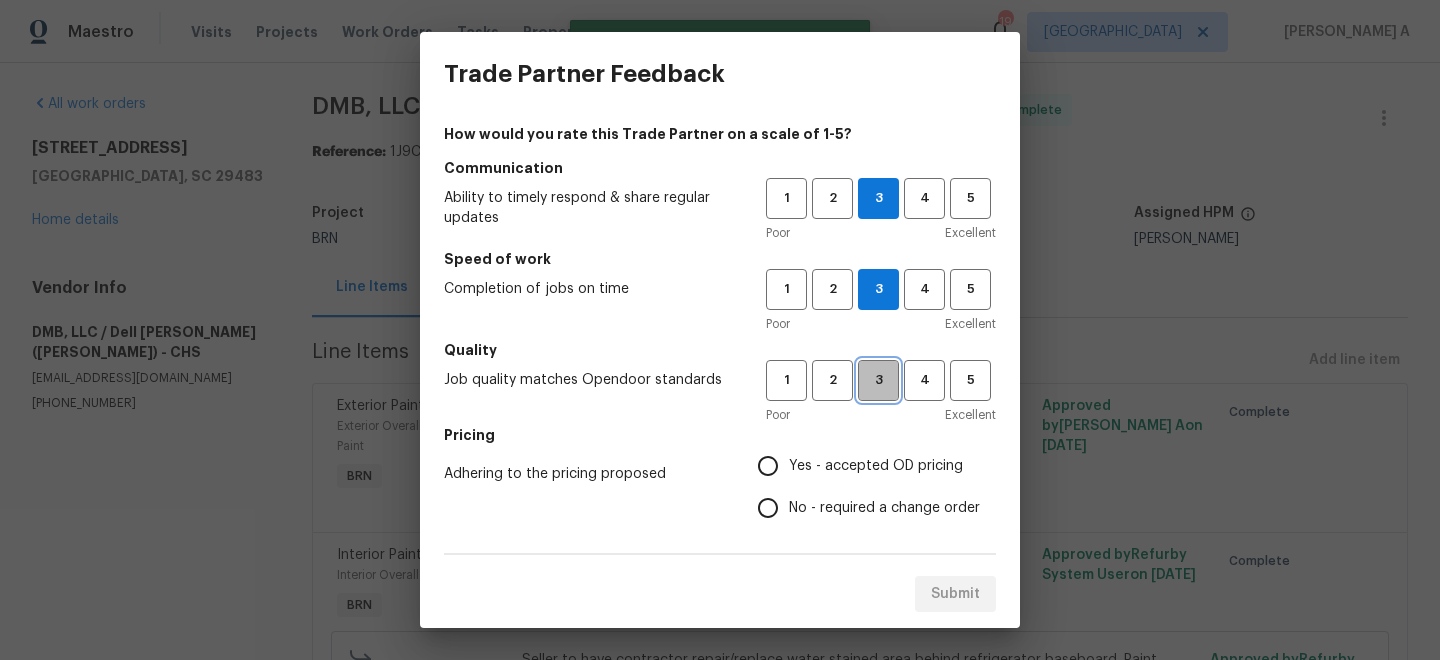 click on "3" at bounding box center (878, 380) 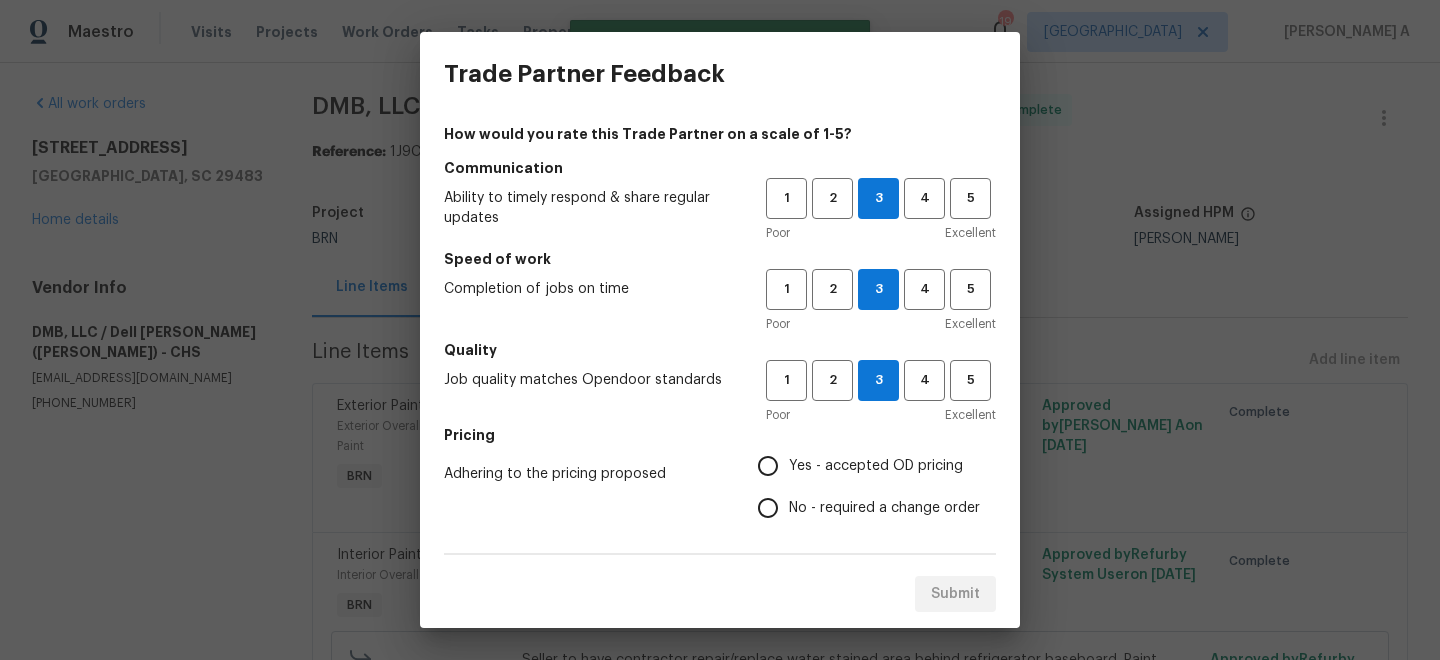 click on "No - required a change order" at bounding box center (884, 508) 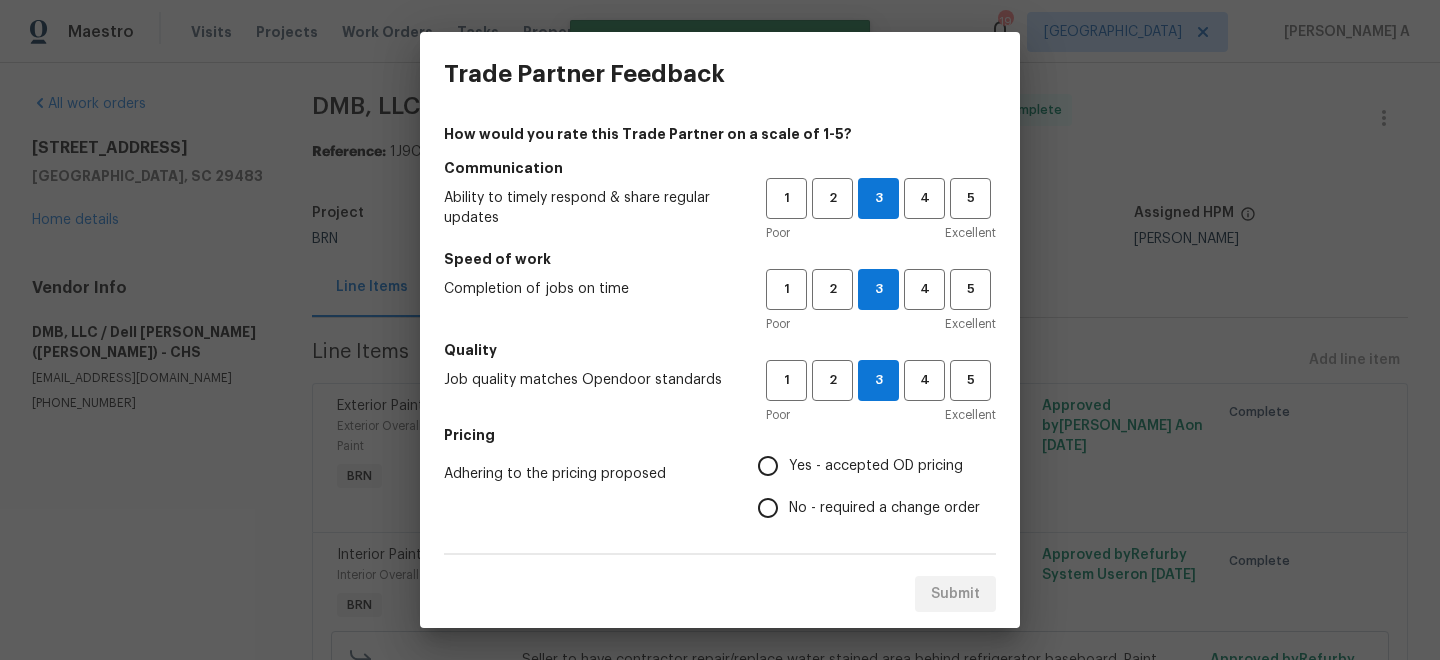 click on "No - required a change order" at bounding box center (768, 508) 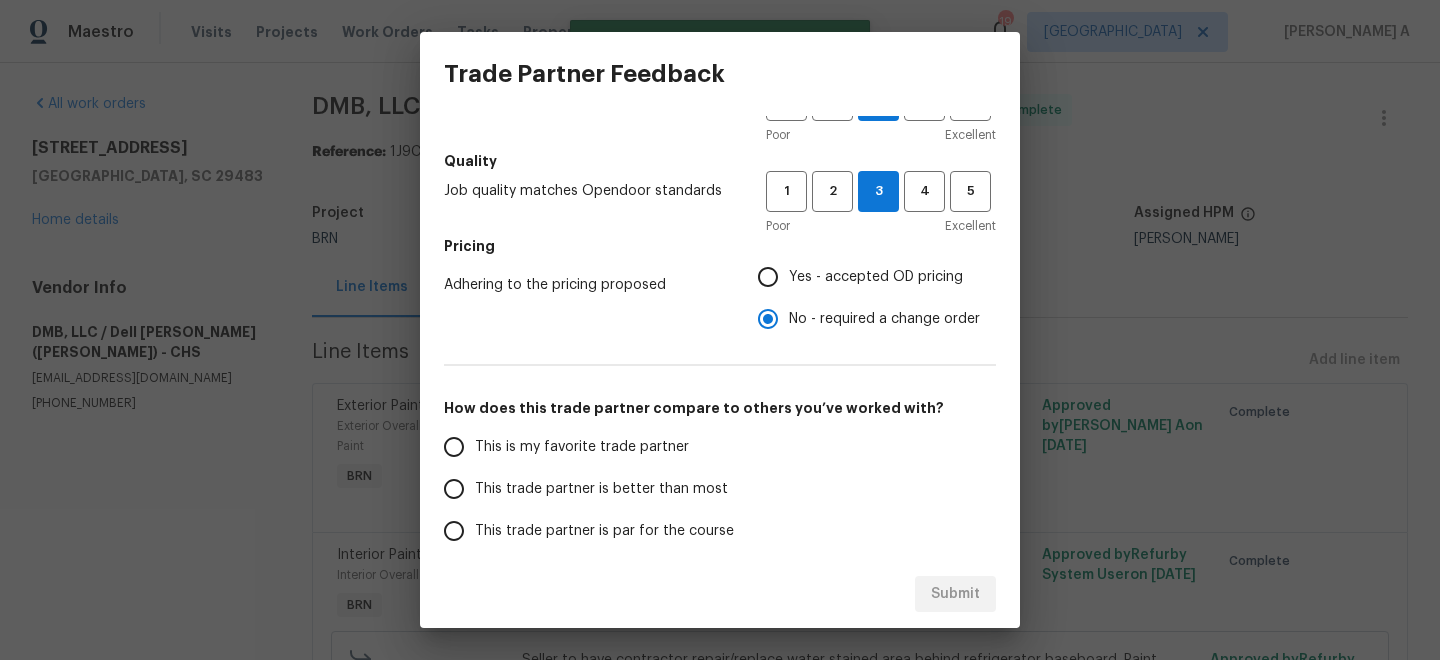 scroll, scrollTop: 198, scrollLeft: 0, axis: vertical 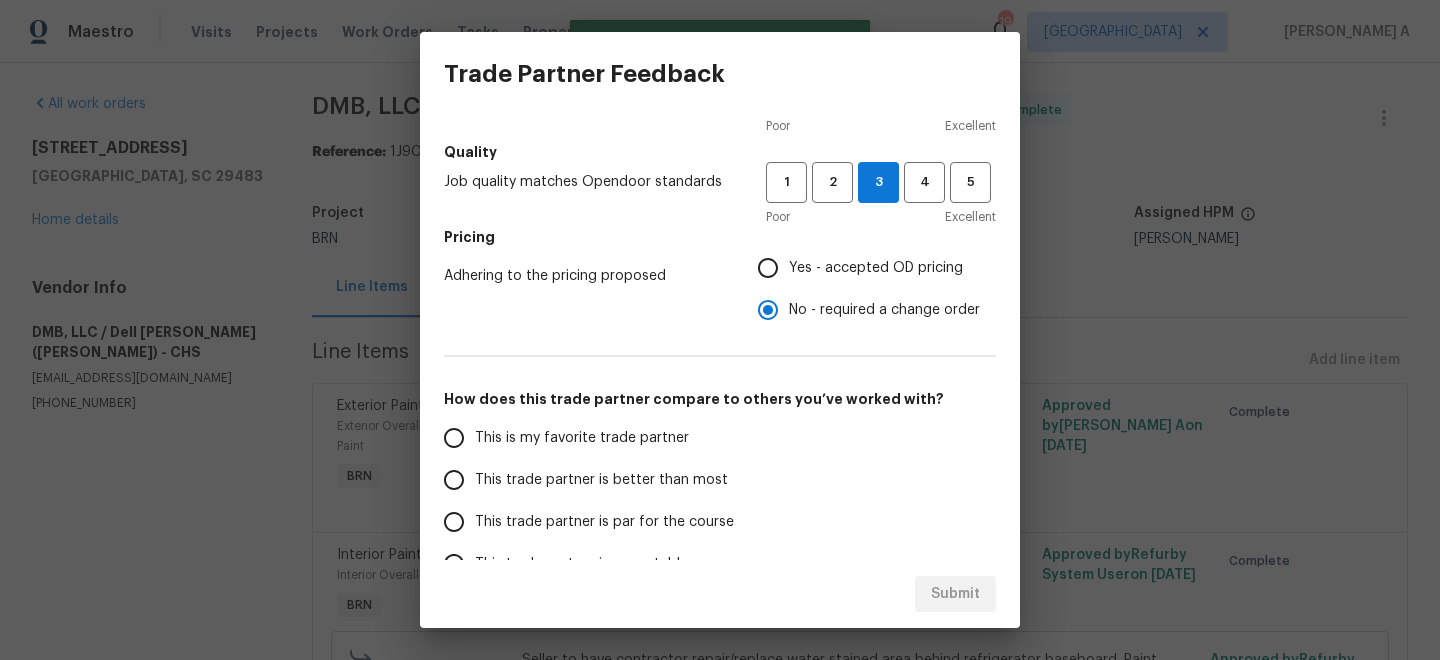 click on "This is my favorite trade partner" at bounding box center (582, 438) 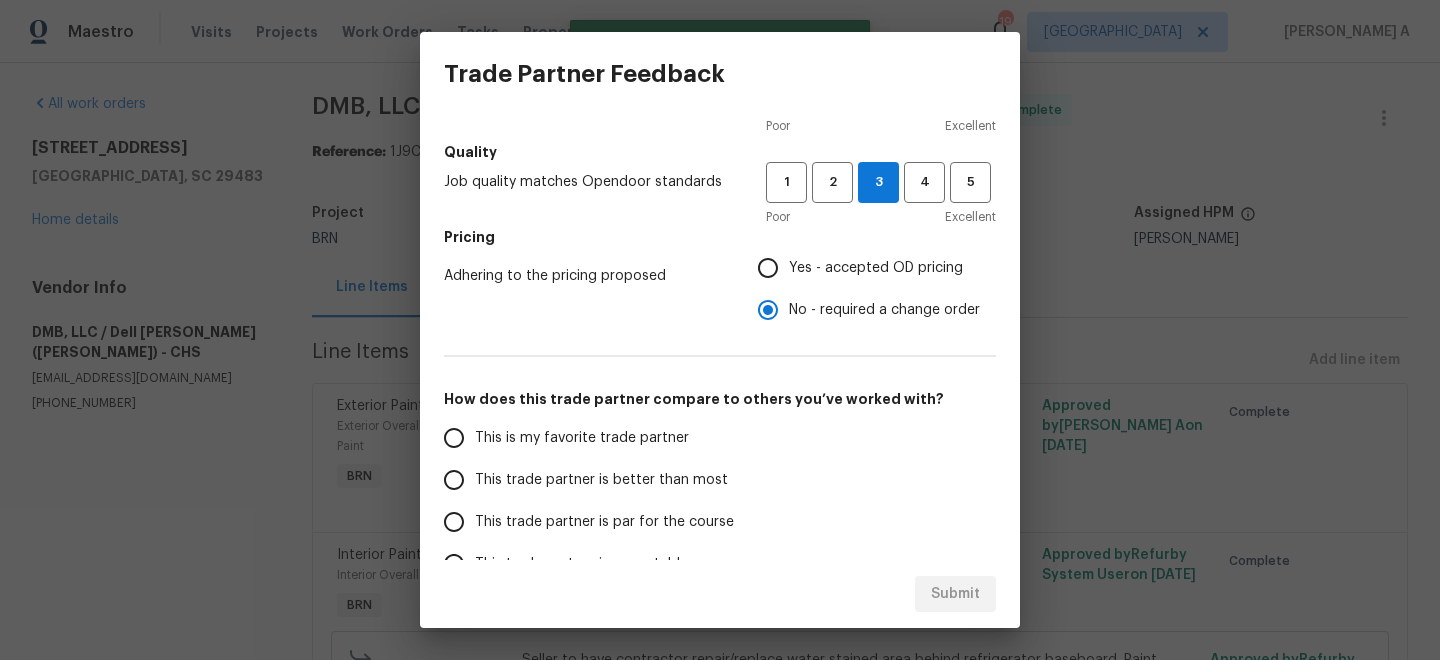 click on "This is my favorite trade partner" at bounding box center [454, 438] 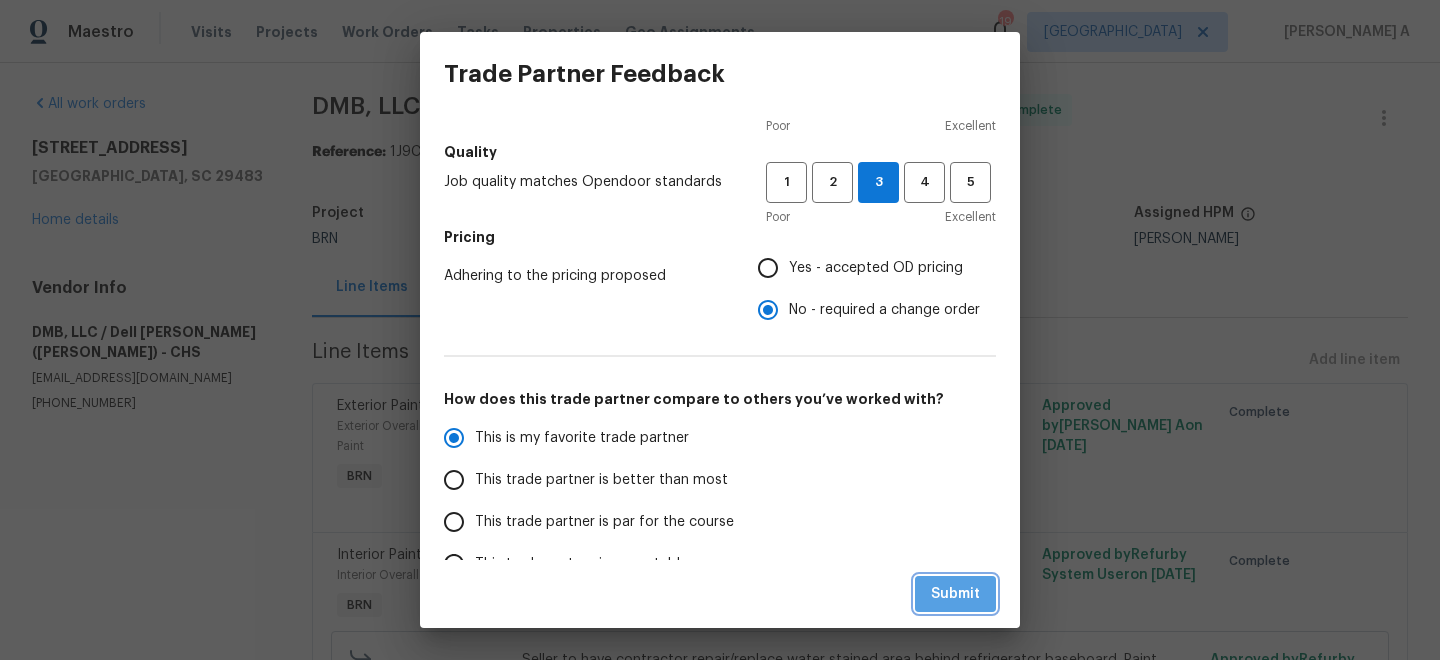 click on "Submit" at bounding box center [955, 594] 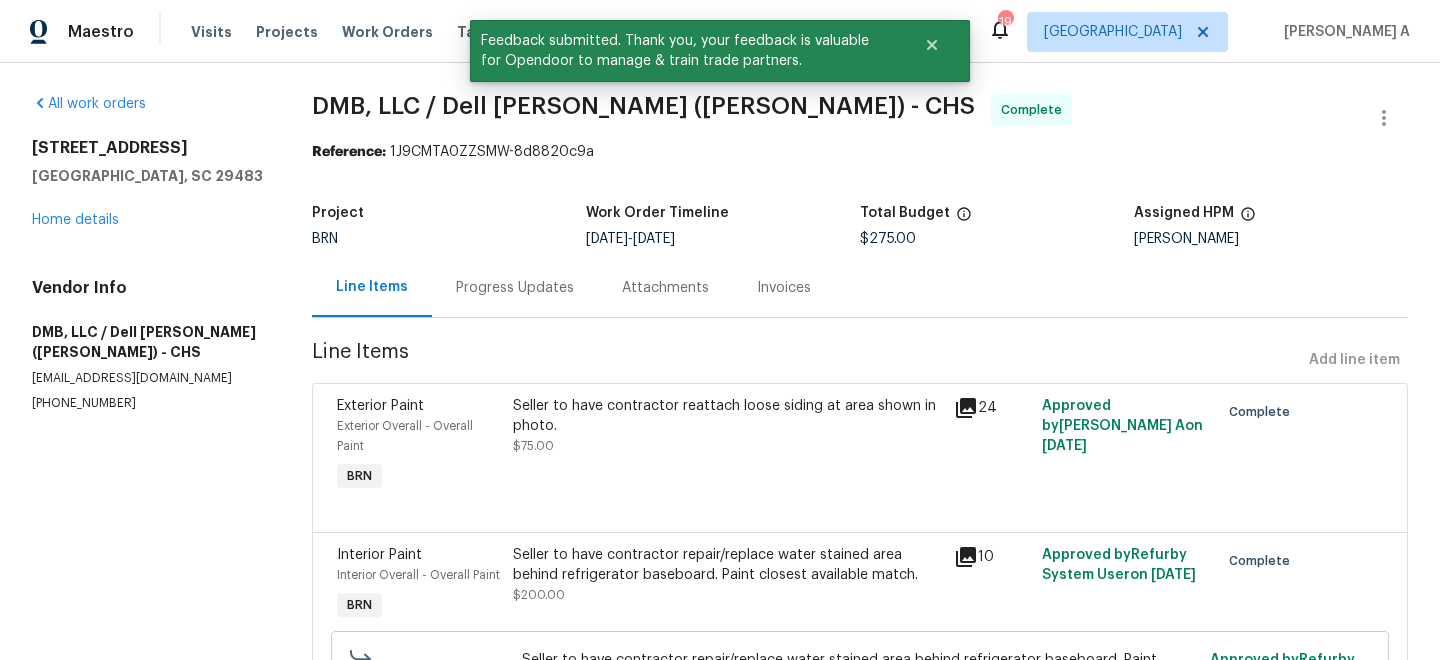 click on "Invoices" at bounding box center [784, 288] 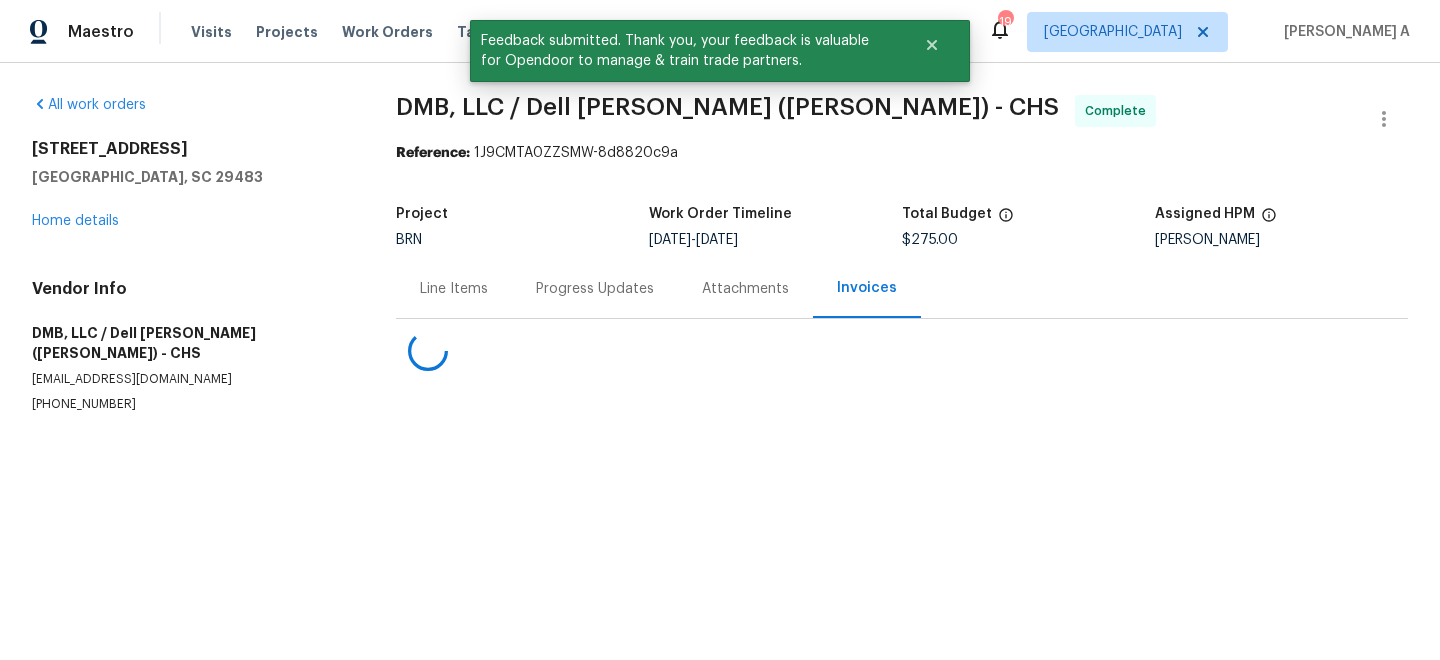 scroll, scrollTop: 0, scrollLeft: 0, axis: both 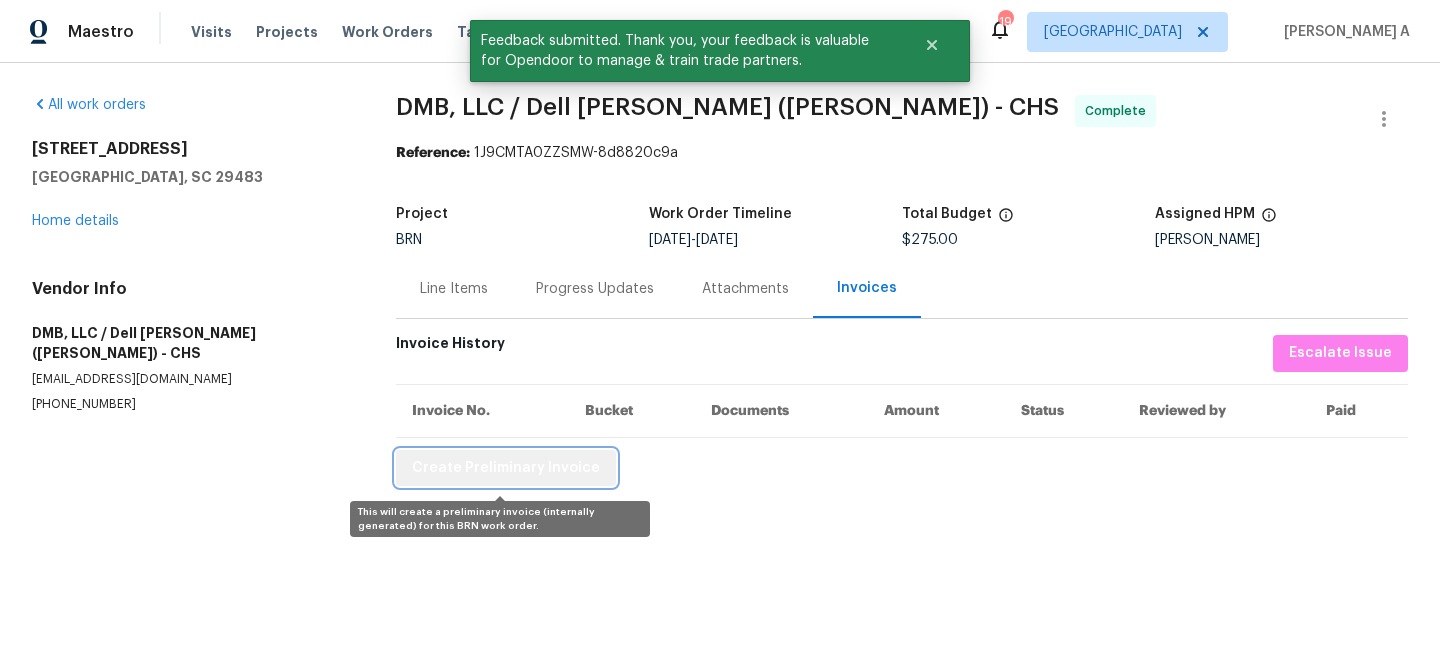 click on "Create Preliminary Invoice" at bounding box center (506, 468) 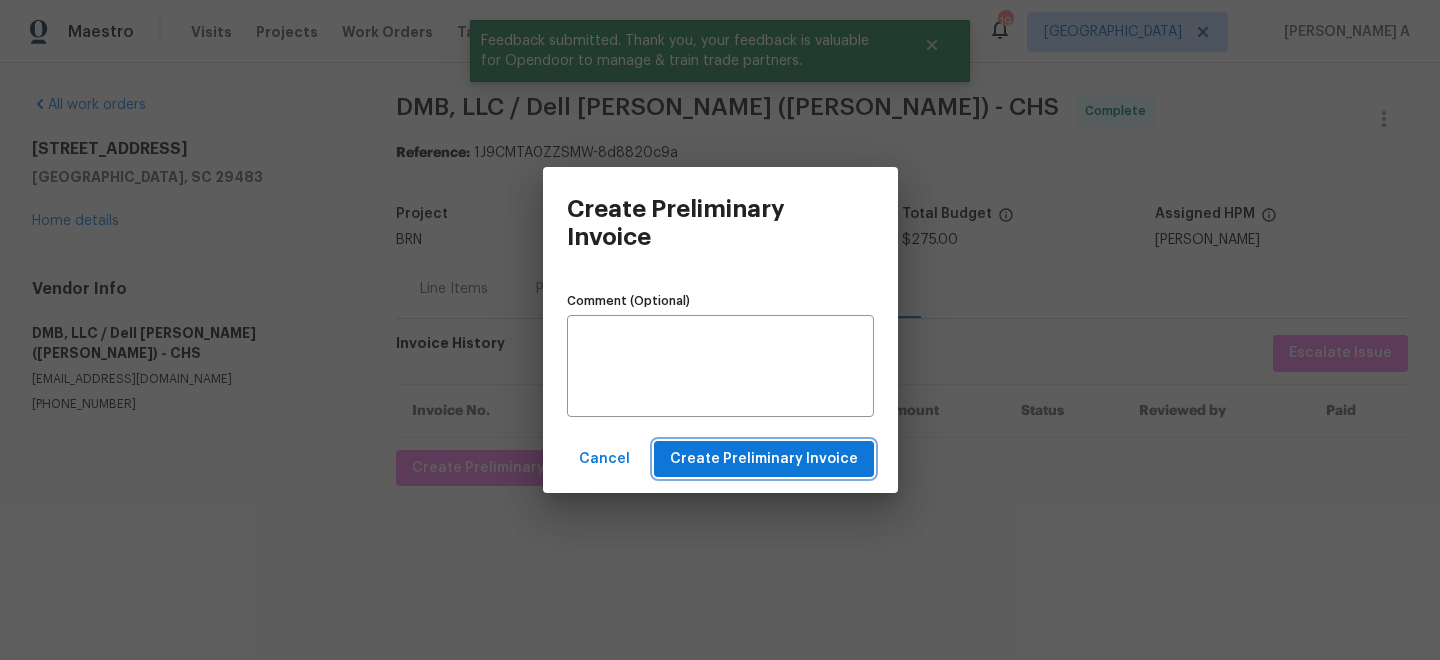 click on "Create Preliminary Invoice" at bounding box center [764, 459] 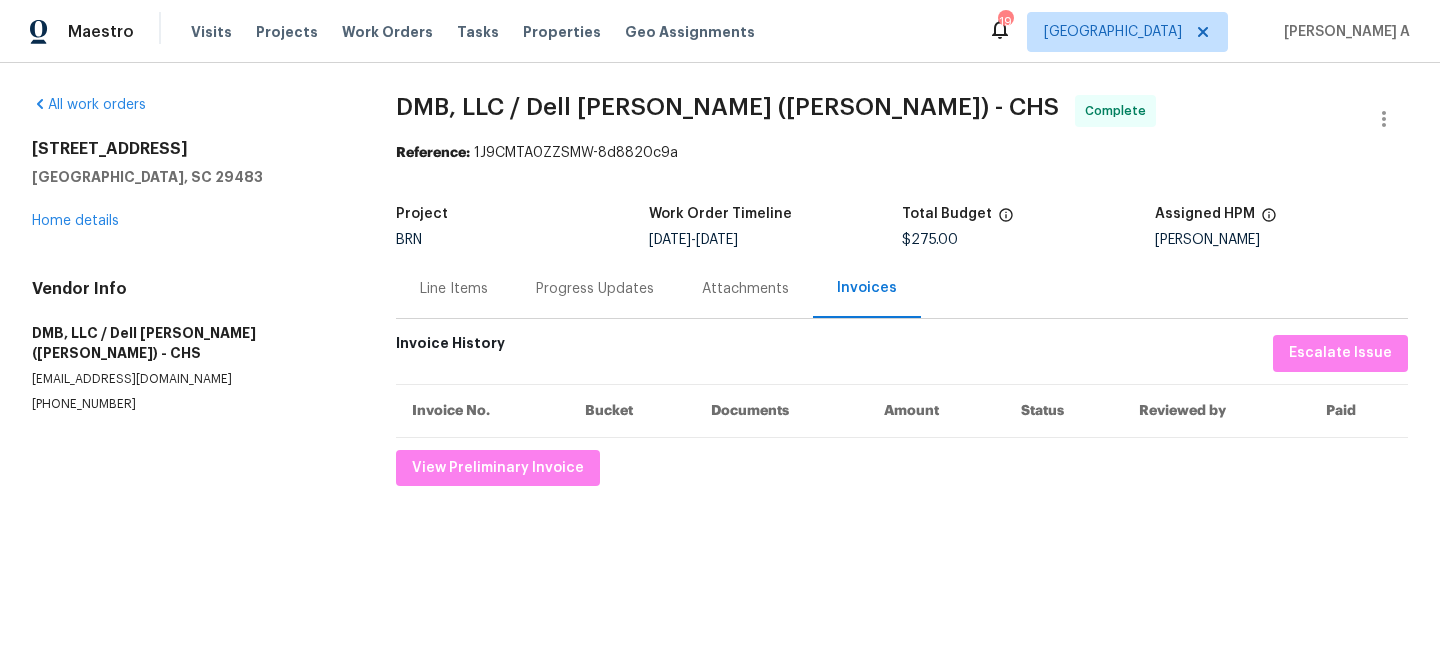 click on "Line Items" at bounding box center [454, 289] 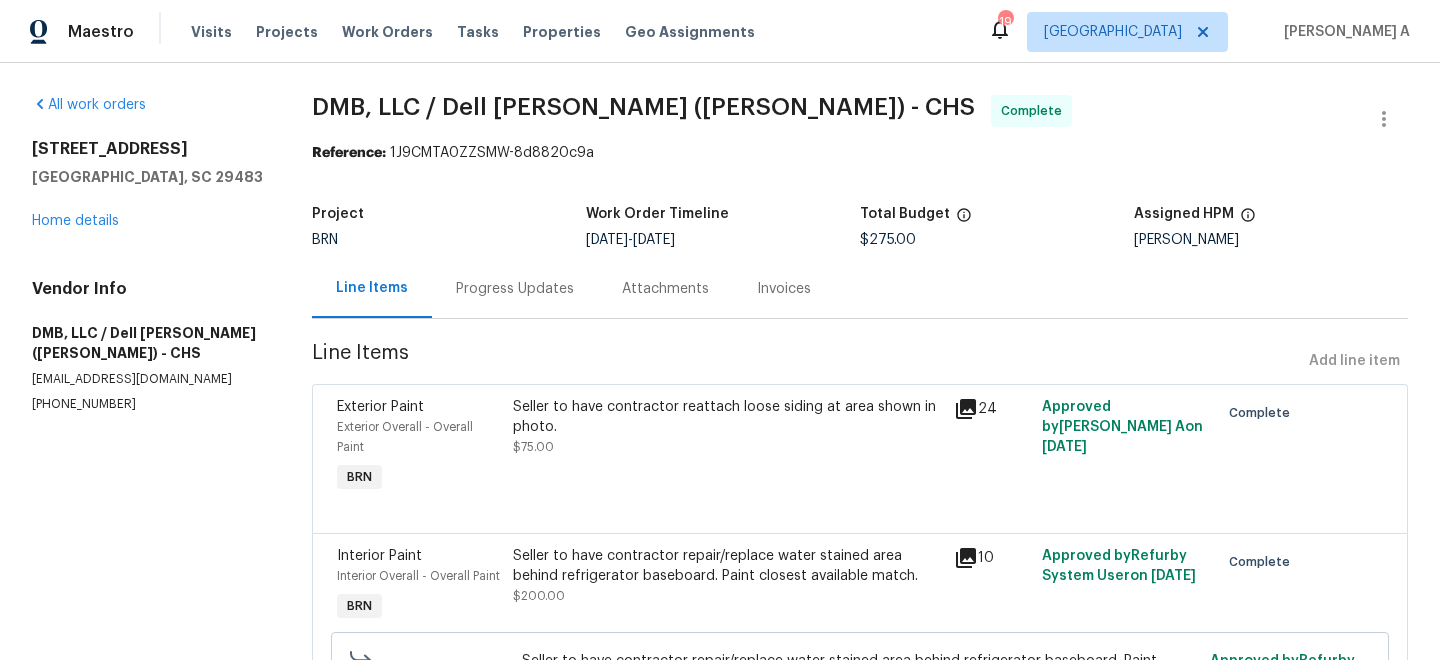 click on "Seller to have contractor reattach loose siding at area shown in photo. $75.00" at bounding box center [727, 427] 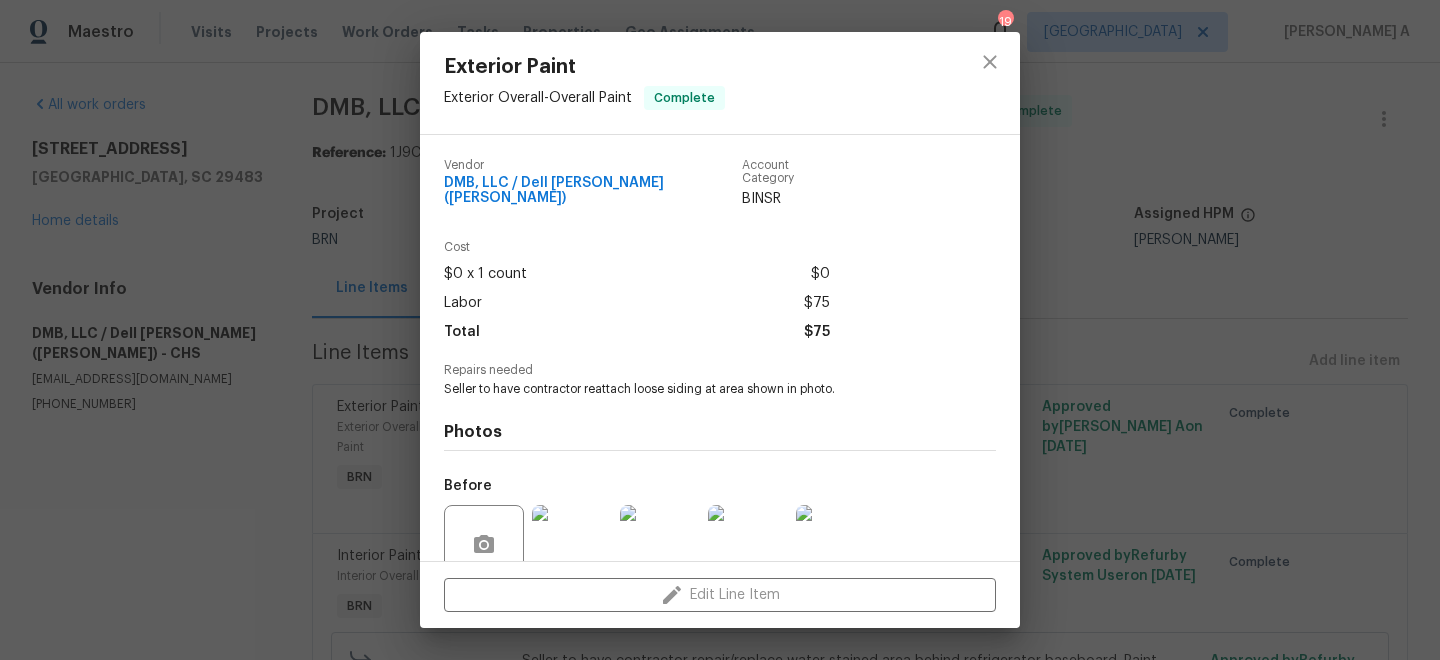 click on "DMB, LLC / Dell Bryson (Heise)" at bounding box center (593, 191) 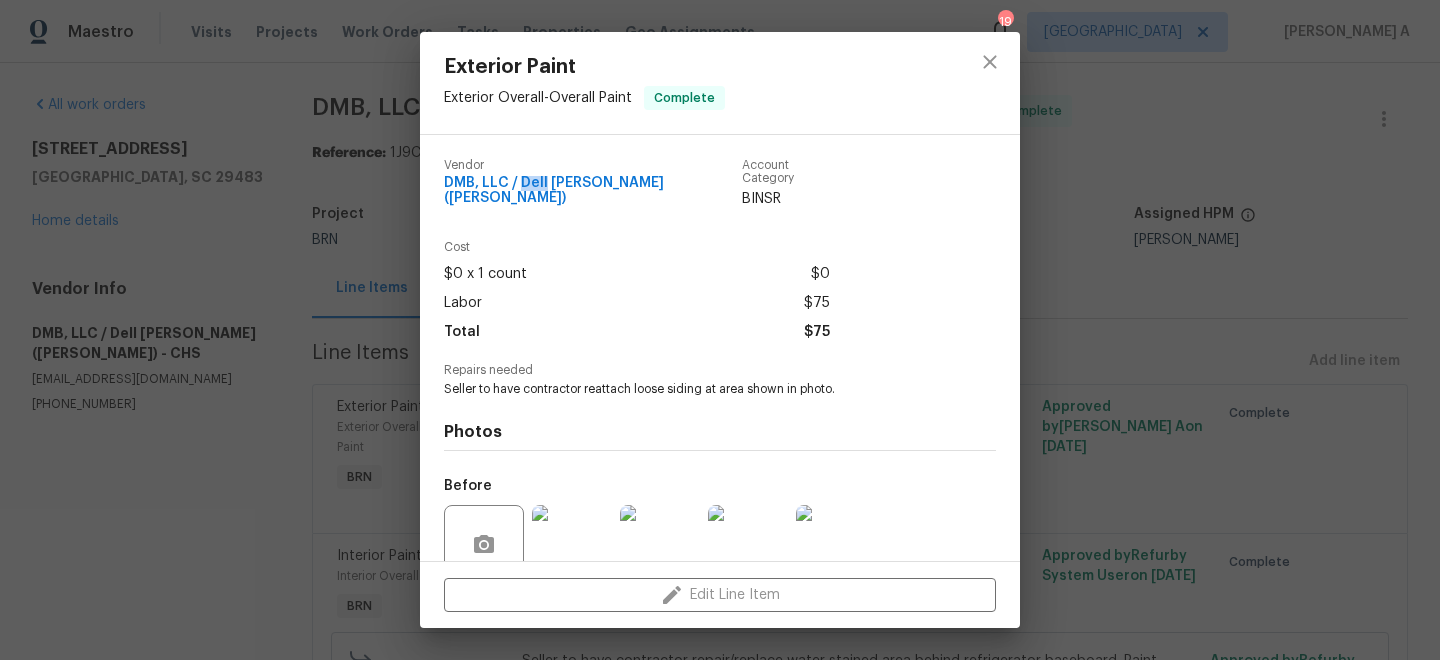 click on "DMB, LLC / Dell Bryson (Heise)" at bounding box center (593, 191) 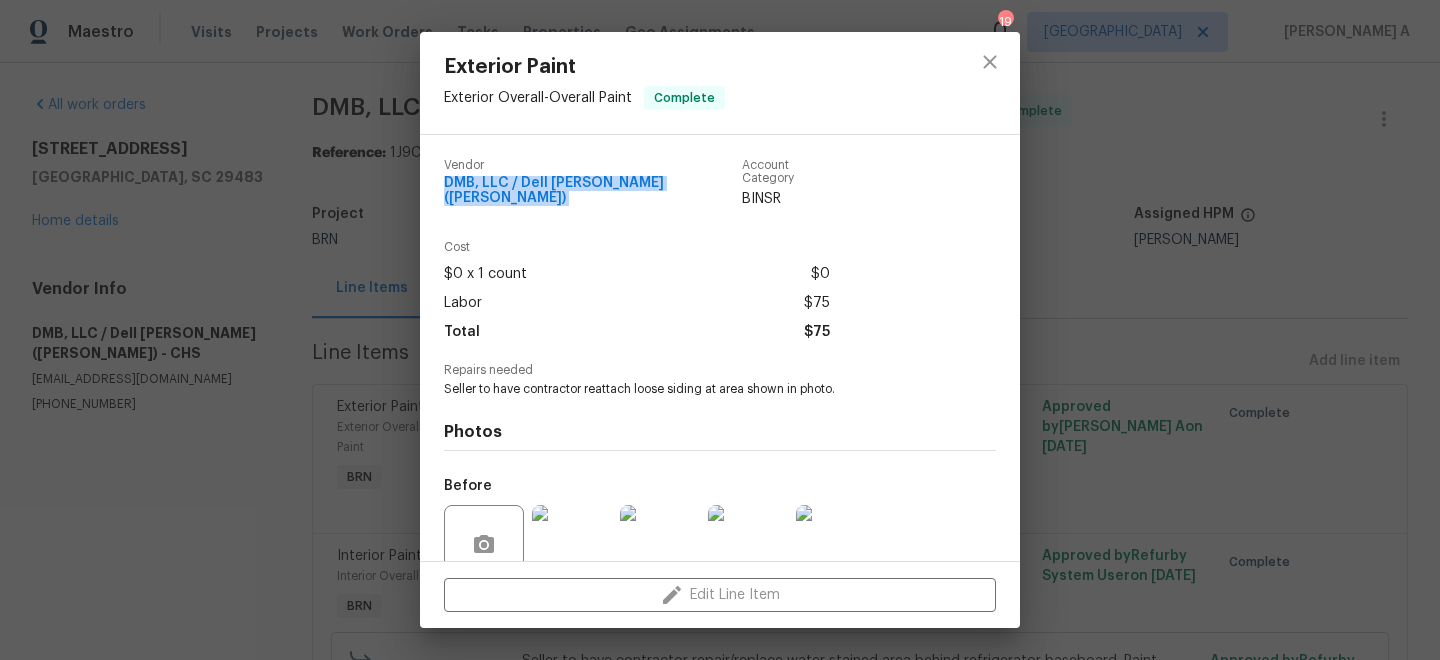 click on "DMB, LLC / Dell Bryson (Heise)" at bounding box center (593, 191) 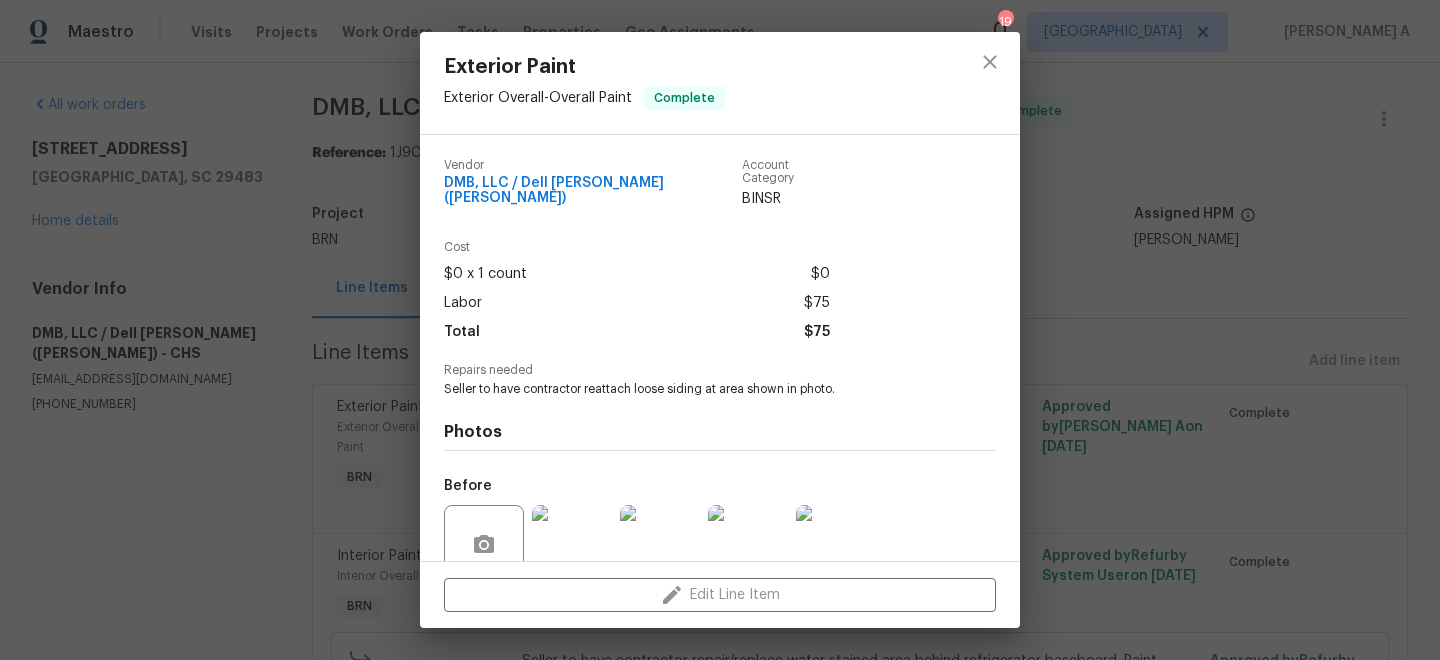 click on "Seller to have contractor reattach loose siding at area shown in photo." at bounding box center (692, 389) 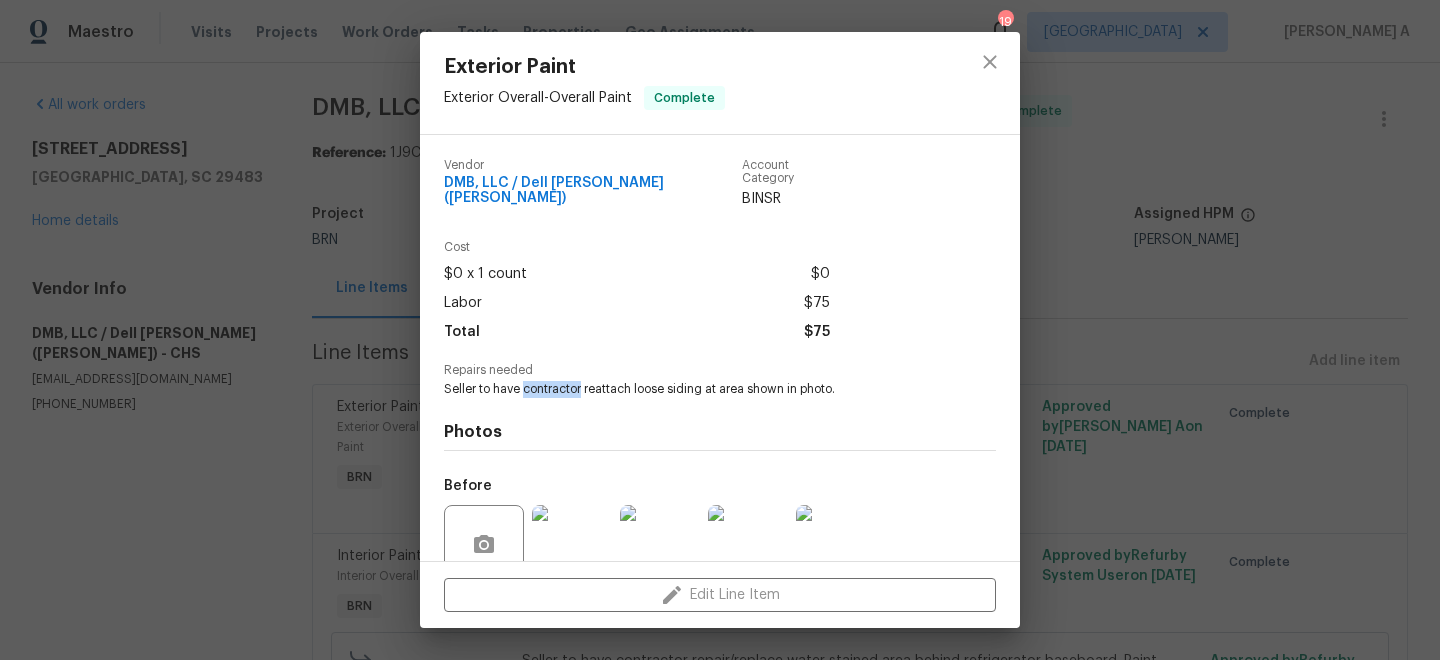 click on "Seller to have contractor reattach loose siding at area shown in photo." at bounding box center (692, 389) 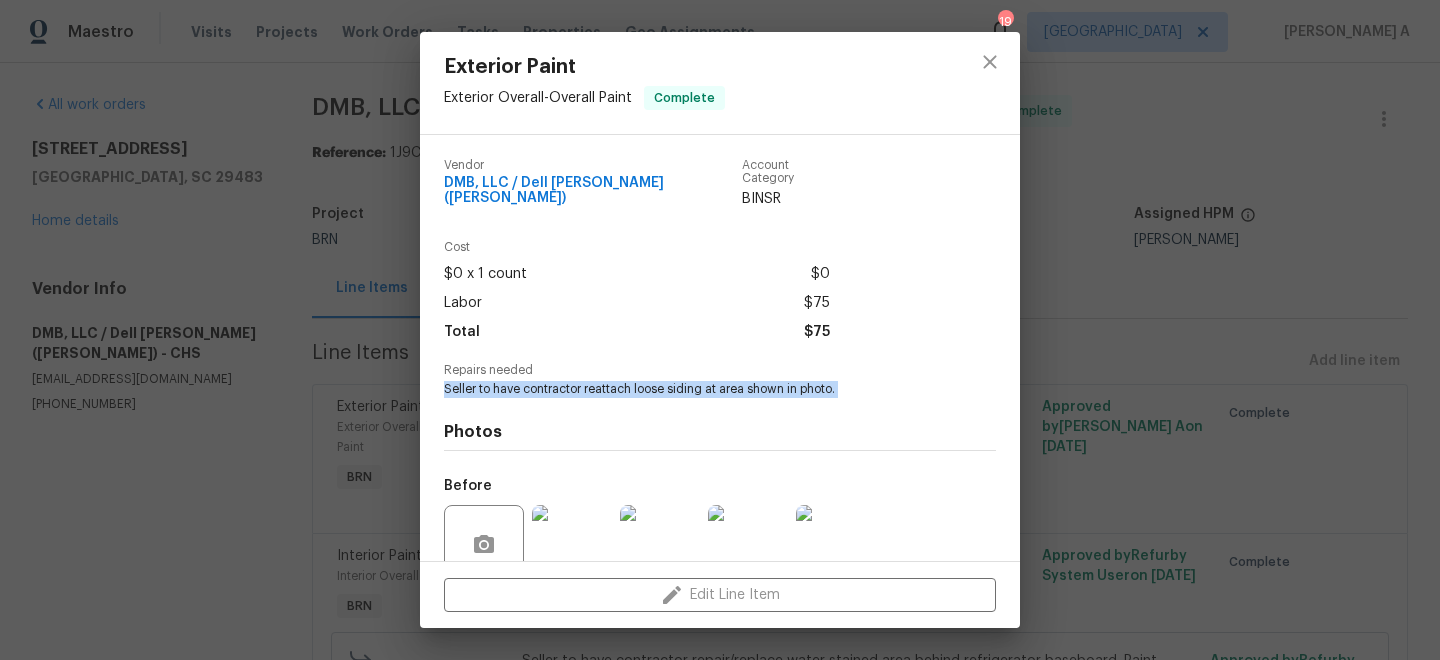 click on "Seller to have contractor reattach loose siding at area shown in photo." at bounding box center (692, 389) 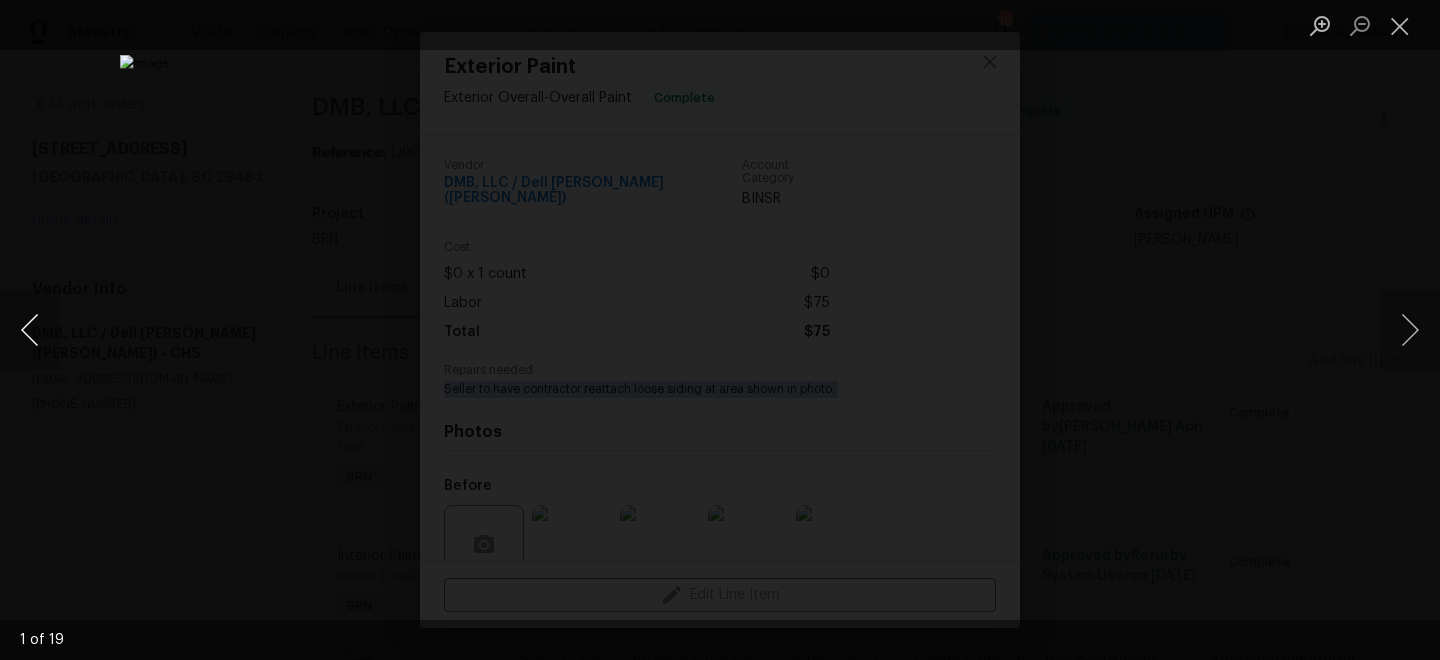 click at bounding box center [30, 330] 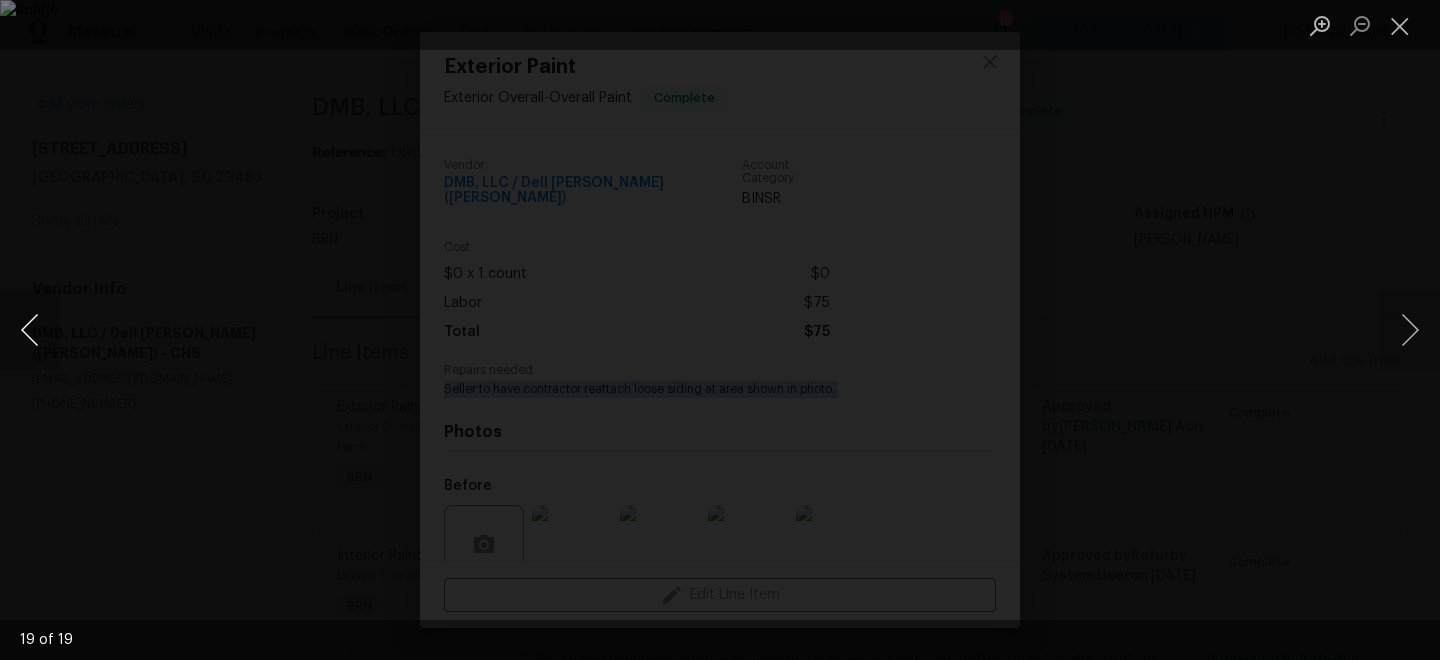 click at bounding box center [30, 330] 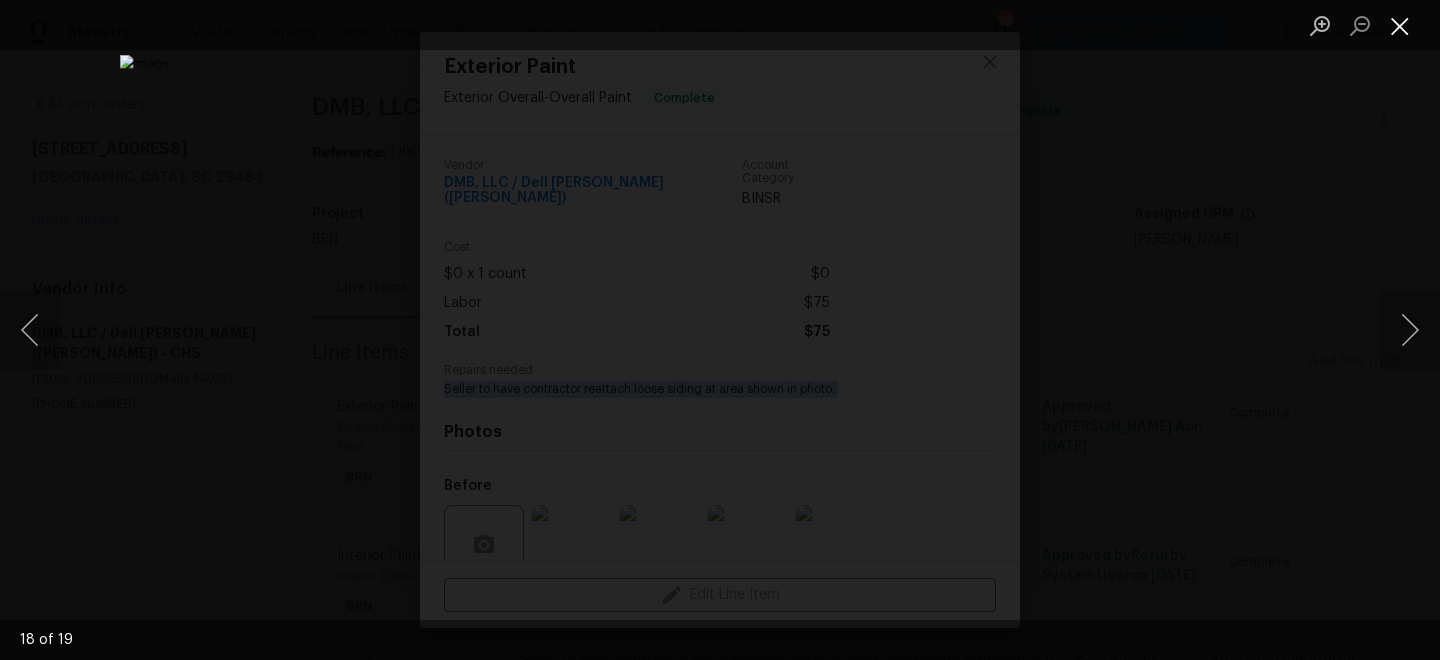 click at bounding box center (1400, 25) 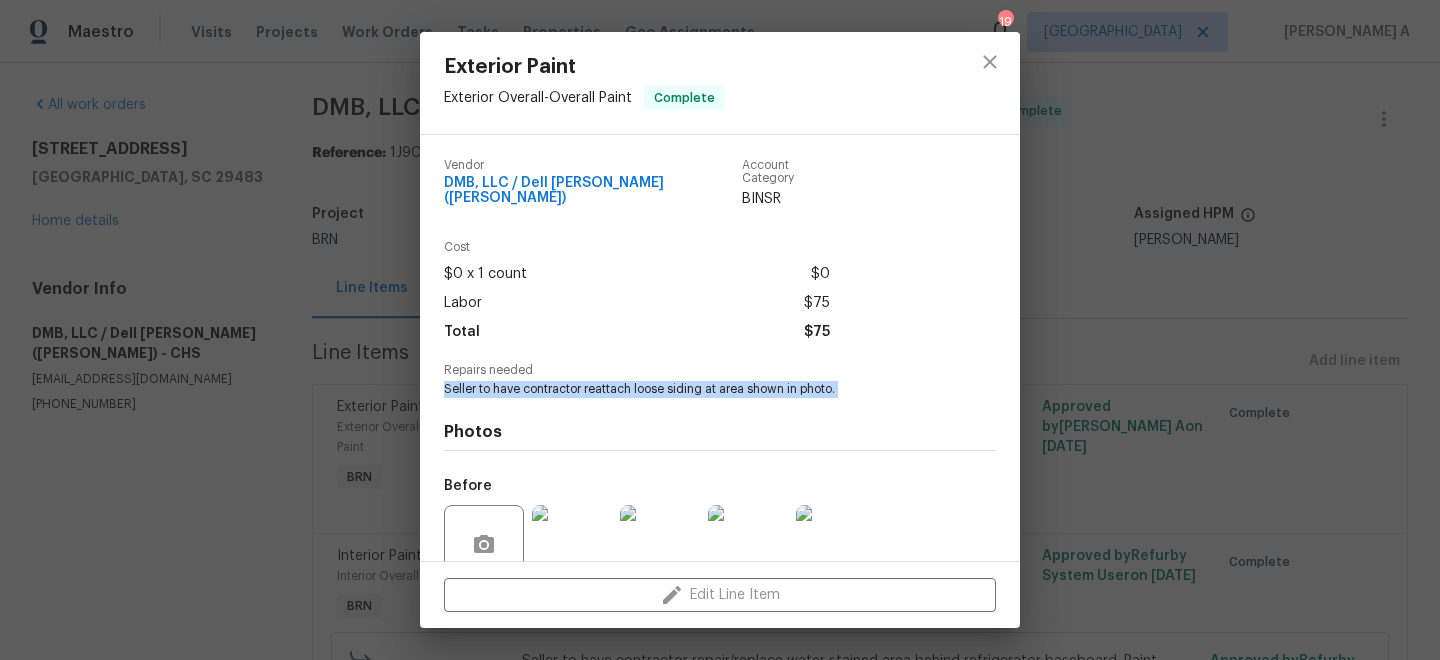scroll, scrollTop: 160, scrollLeft: 0, axis: vertical 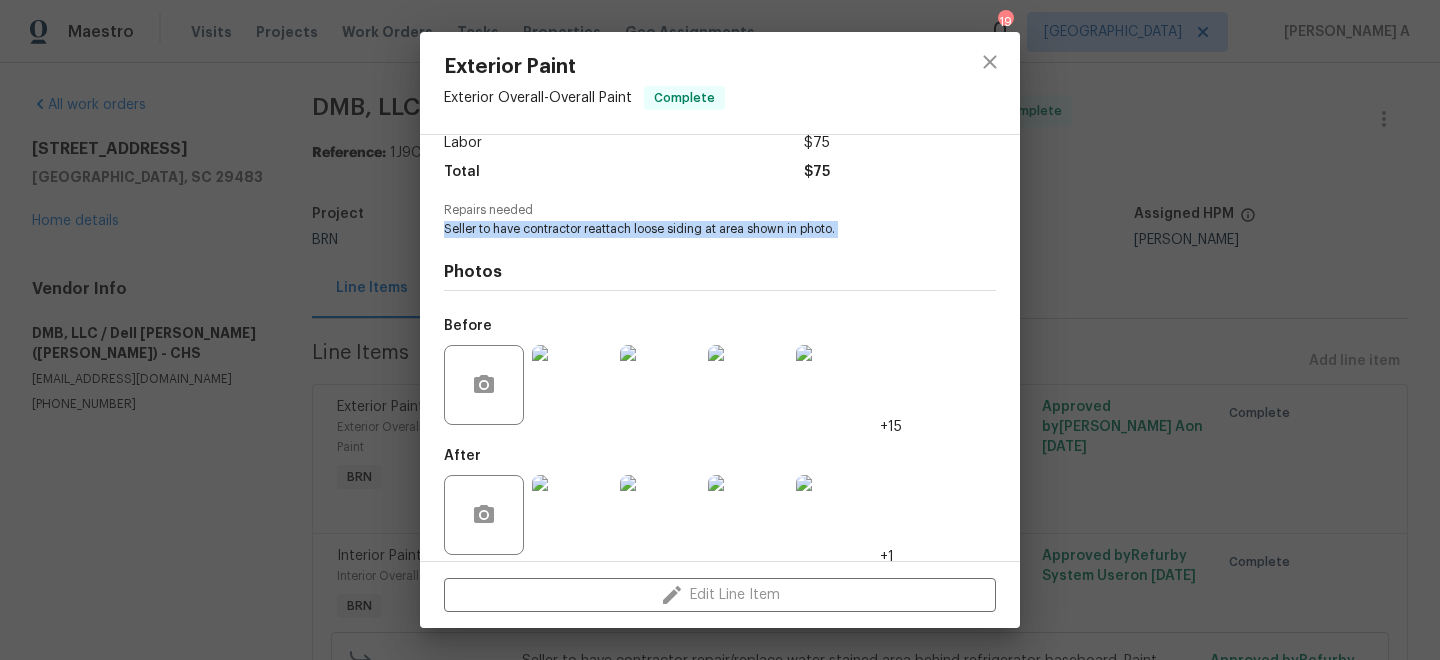 click at bounding box center (572, 515) 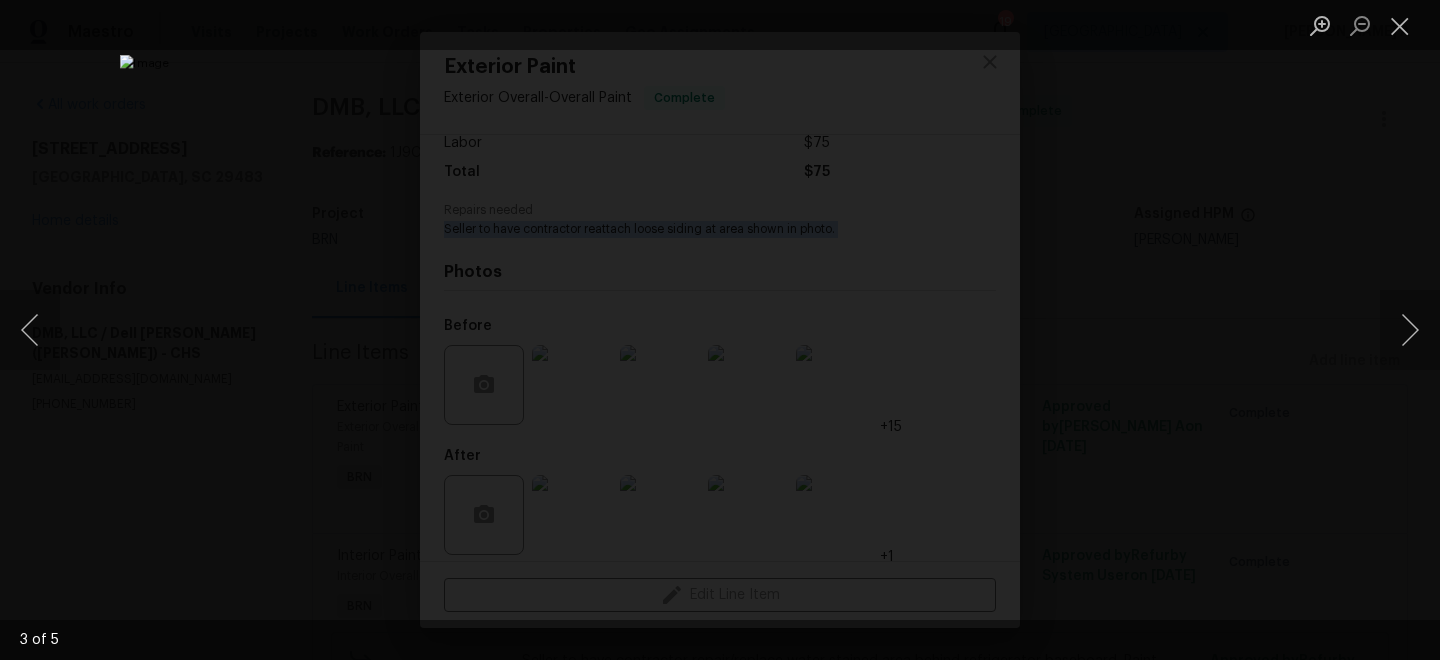 click at bounding box center [720, 330] 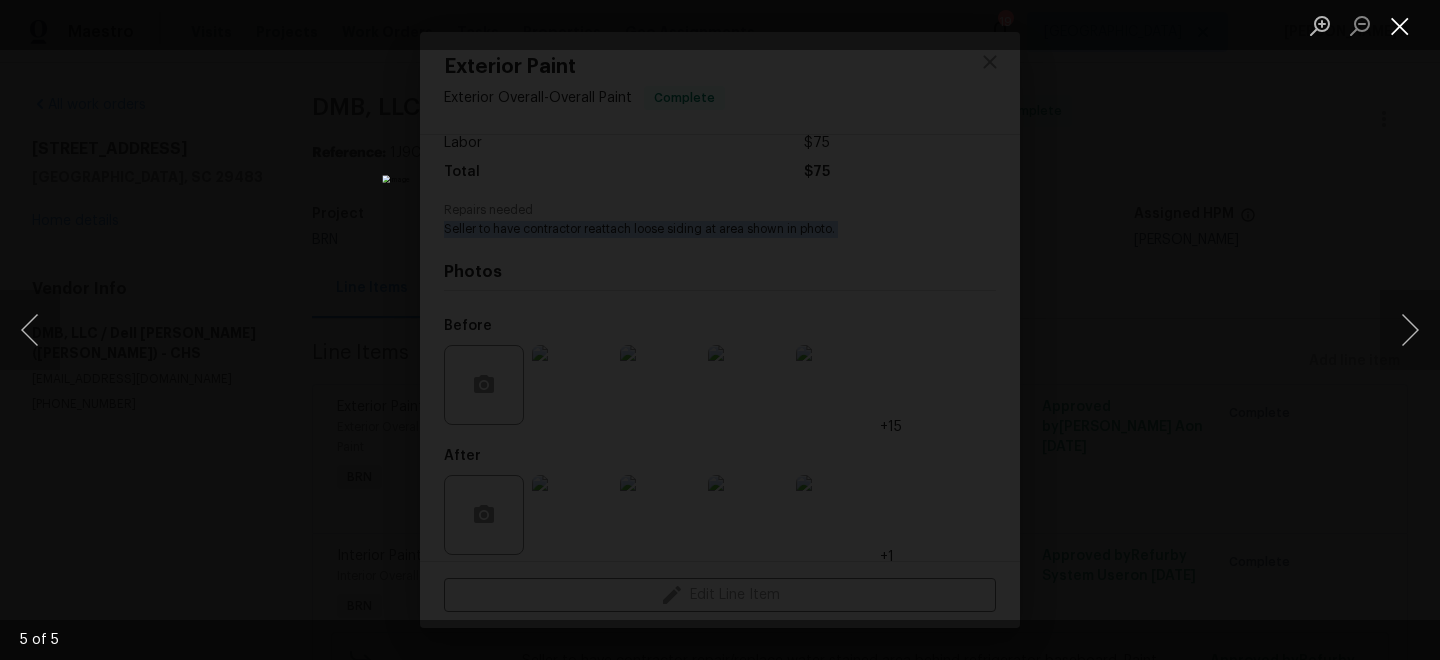 click at bounding box center (1400, 25) 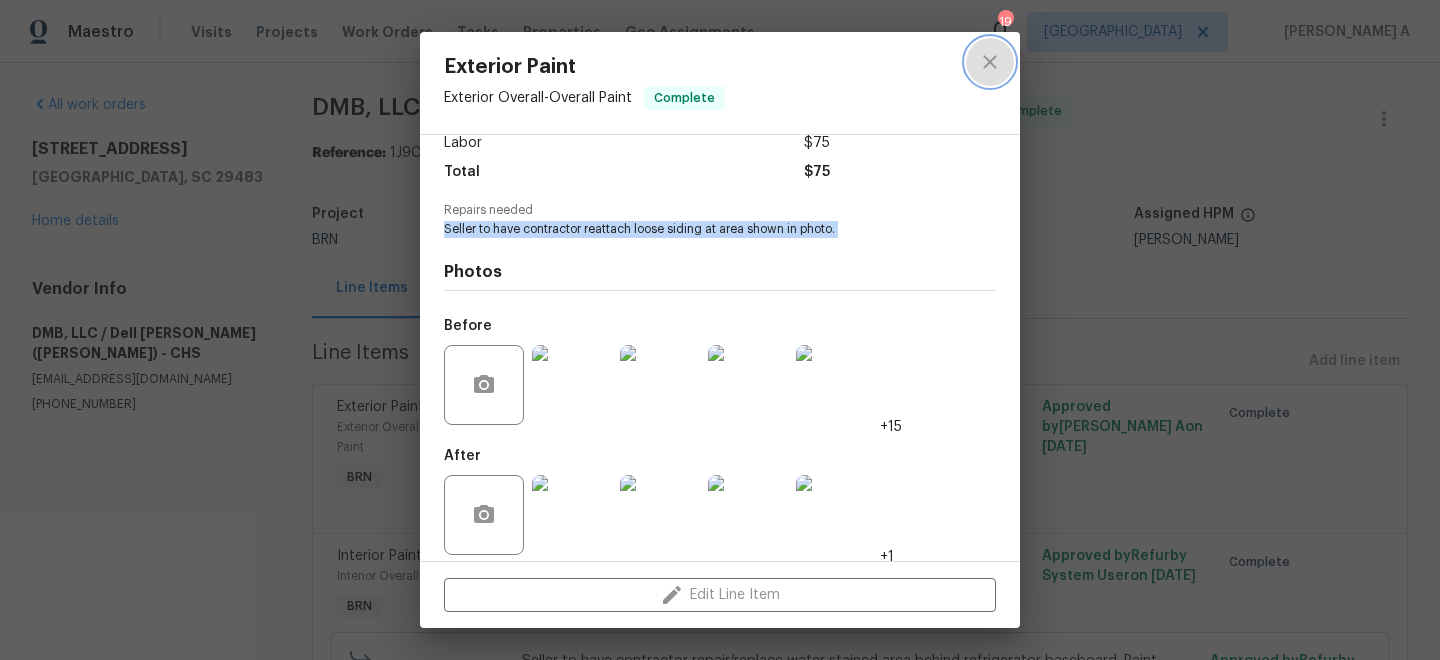 click at bounding box center [990, 62] 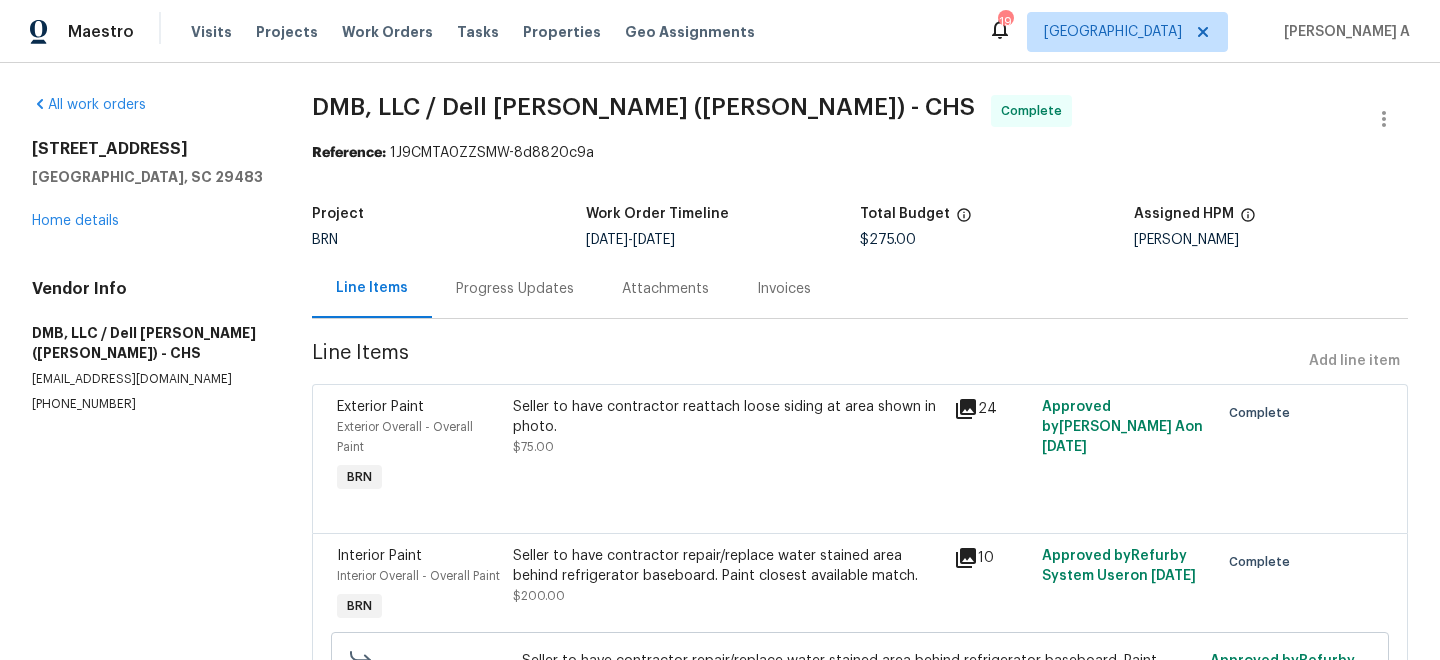 scroll, scrollTop: 203, scrollLeft: 0, axis: vertical 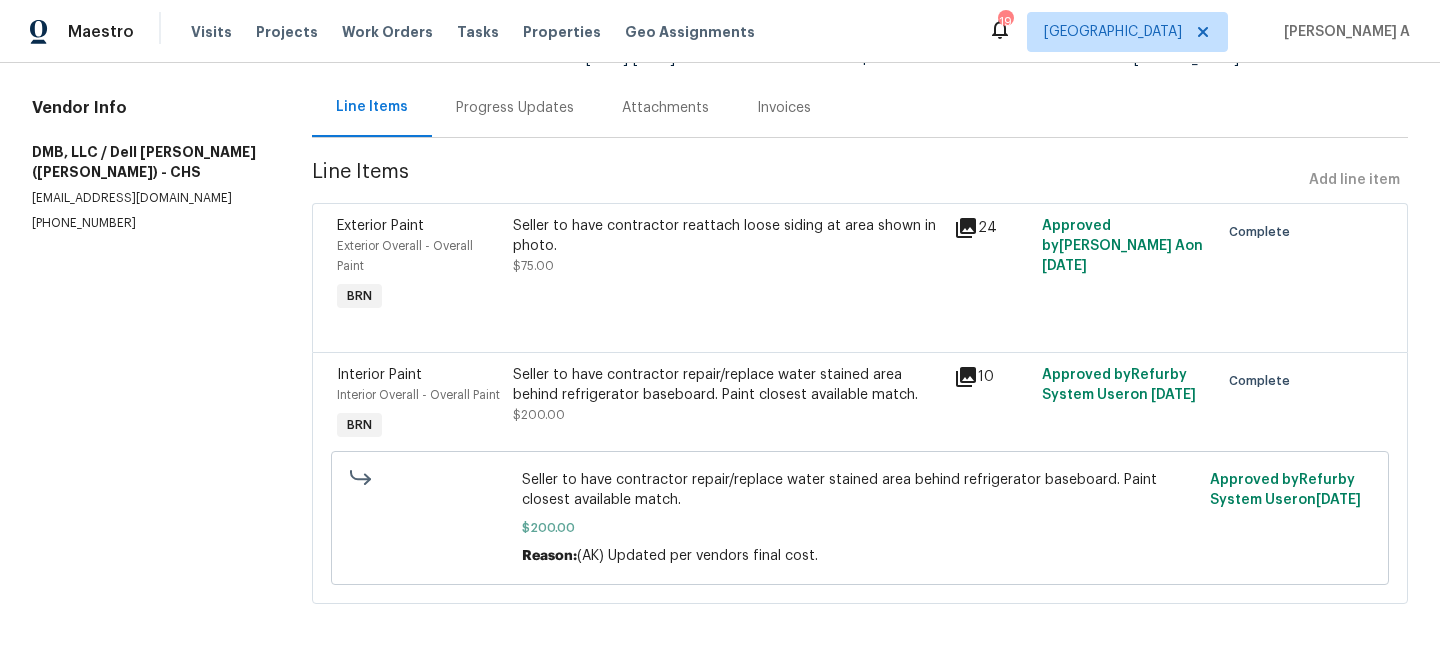 click on "Seller to have contractor repair/replace water stained area behind refrigerator baseboard. Paint closest available match. $200.00" at bounding box center [727, 395] 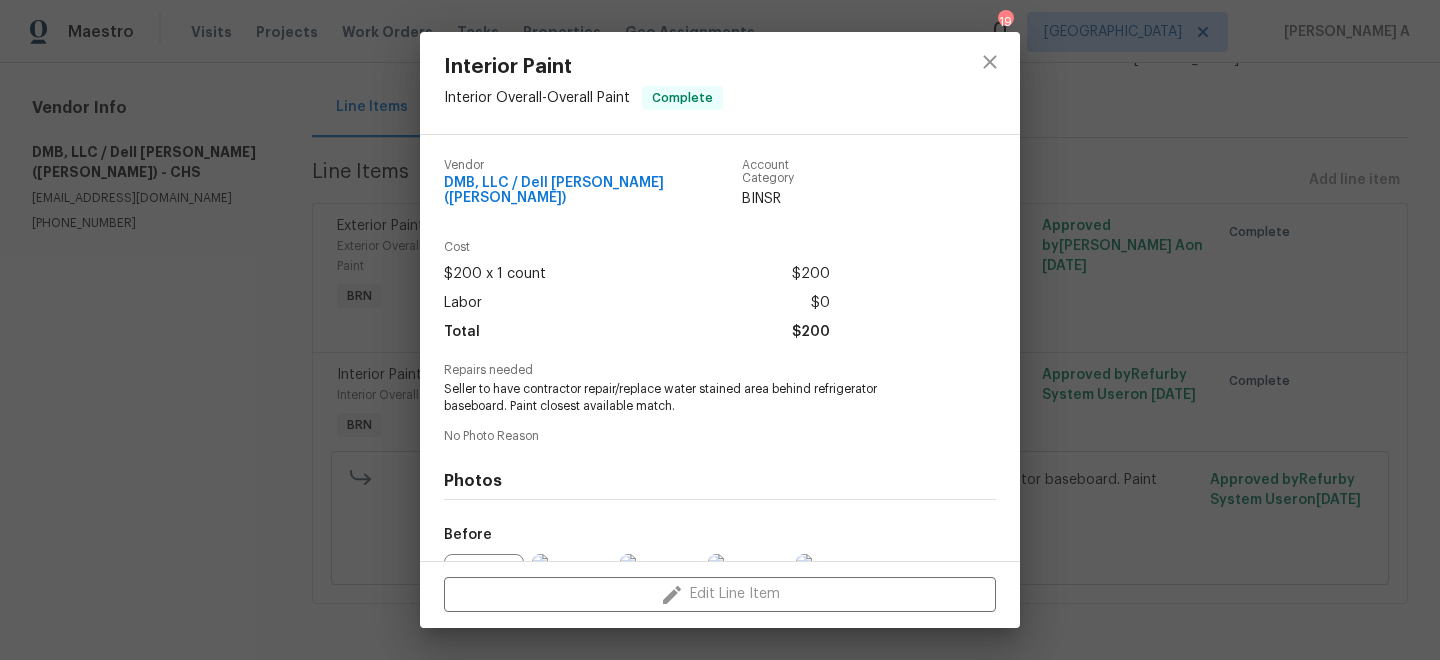 click on "Seller to have contractor repair/replace water stained area behind refrigerator baseboard. Paint closest available match." at bounding box center (692, 398) 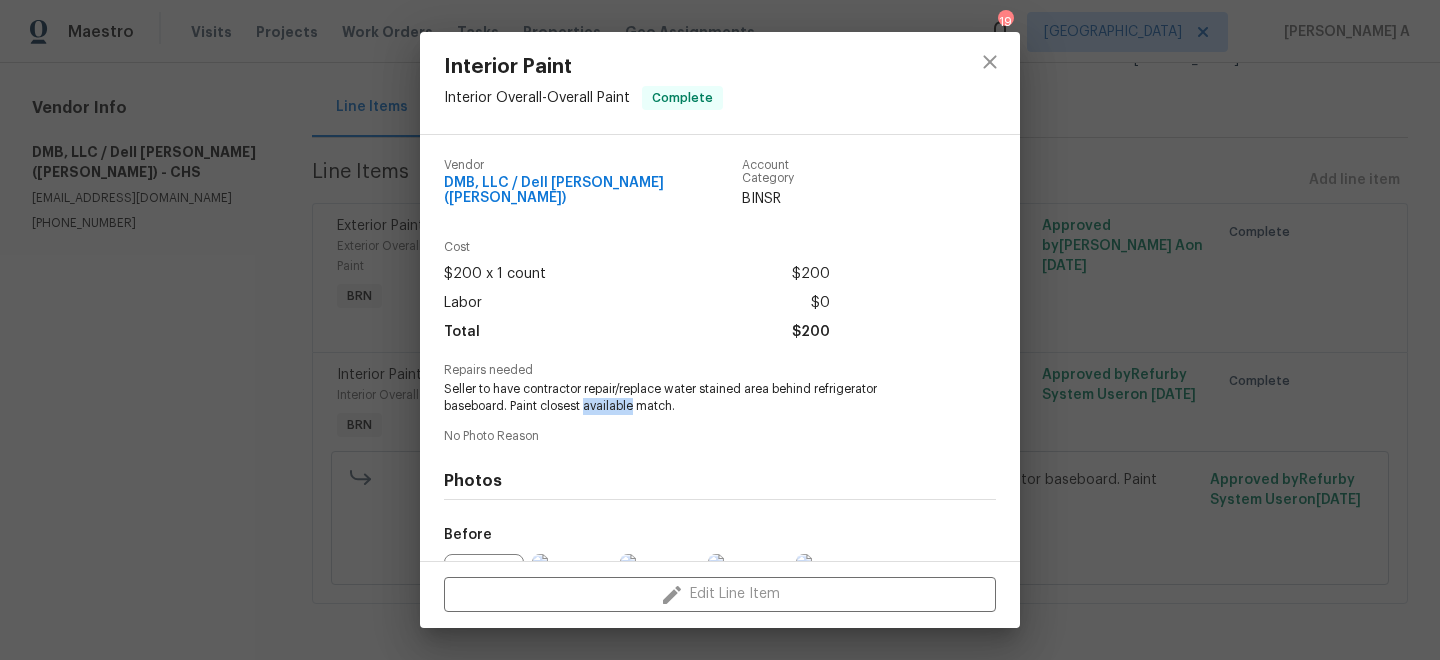 click on "Seller to have contractor repair/replace water stained area behind refrigerator baseboard. Paint closest available match." at bounding box center (692, 398) 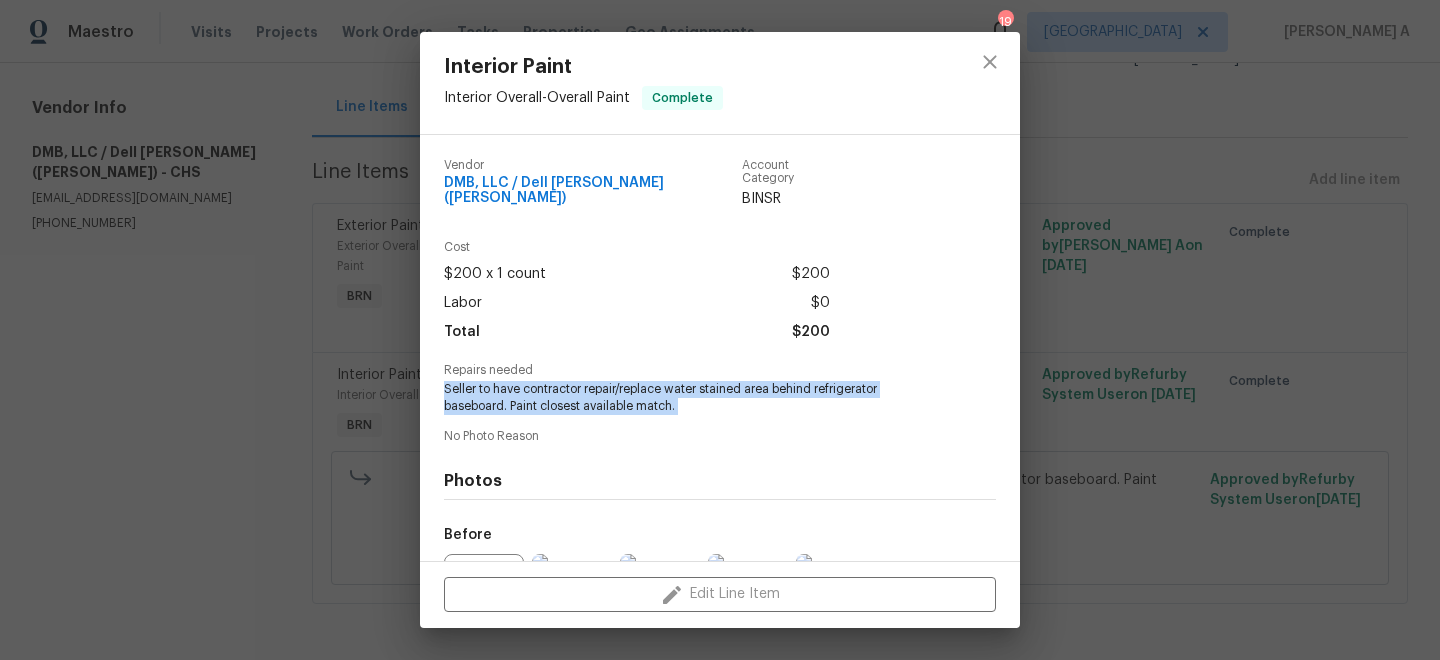 click on "Seller to have contractor repair/replace water stained area behind refrigerator baseboard. Paint closest available match." at bounding box center (692, 398) 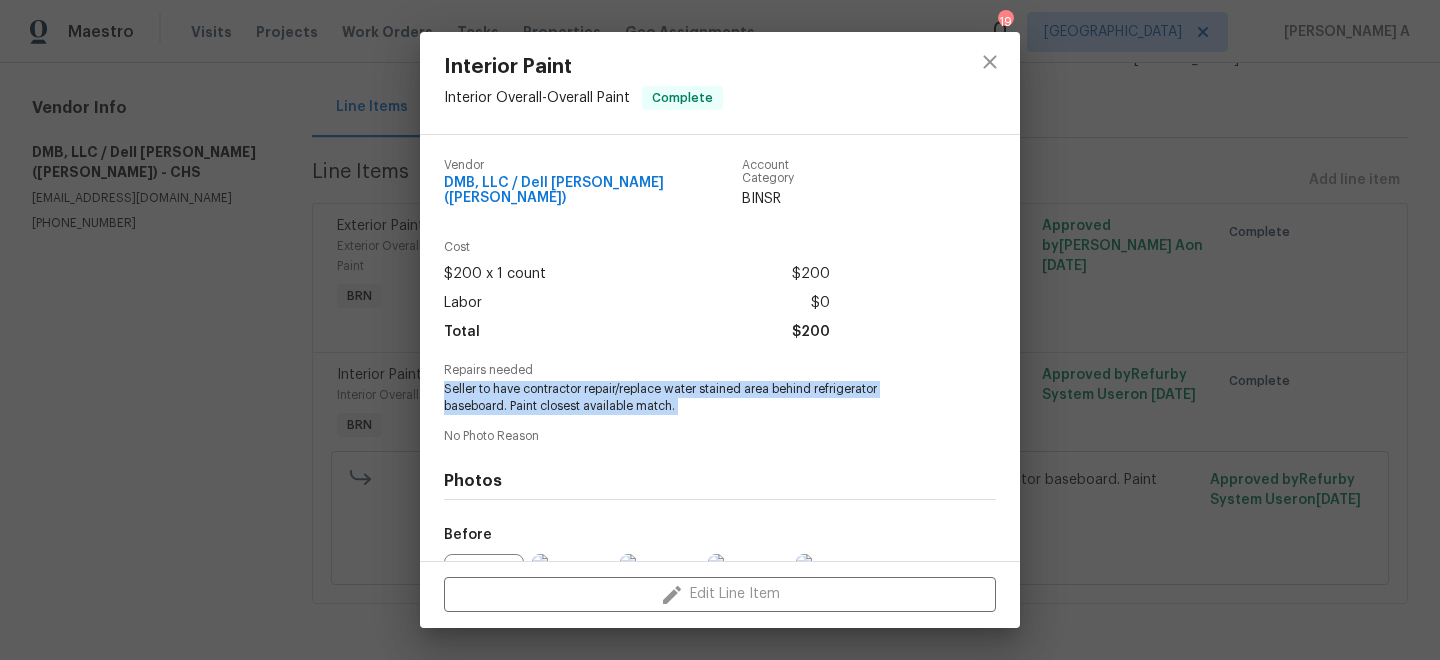 scroll, scrollTop: 210, scrollLeft: 0, axis: vertical 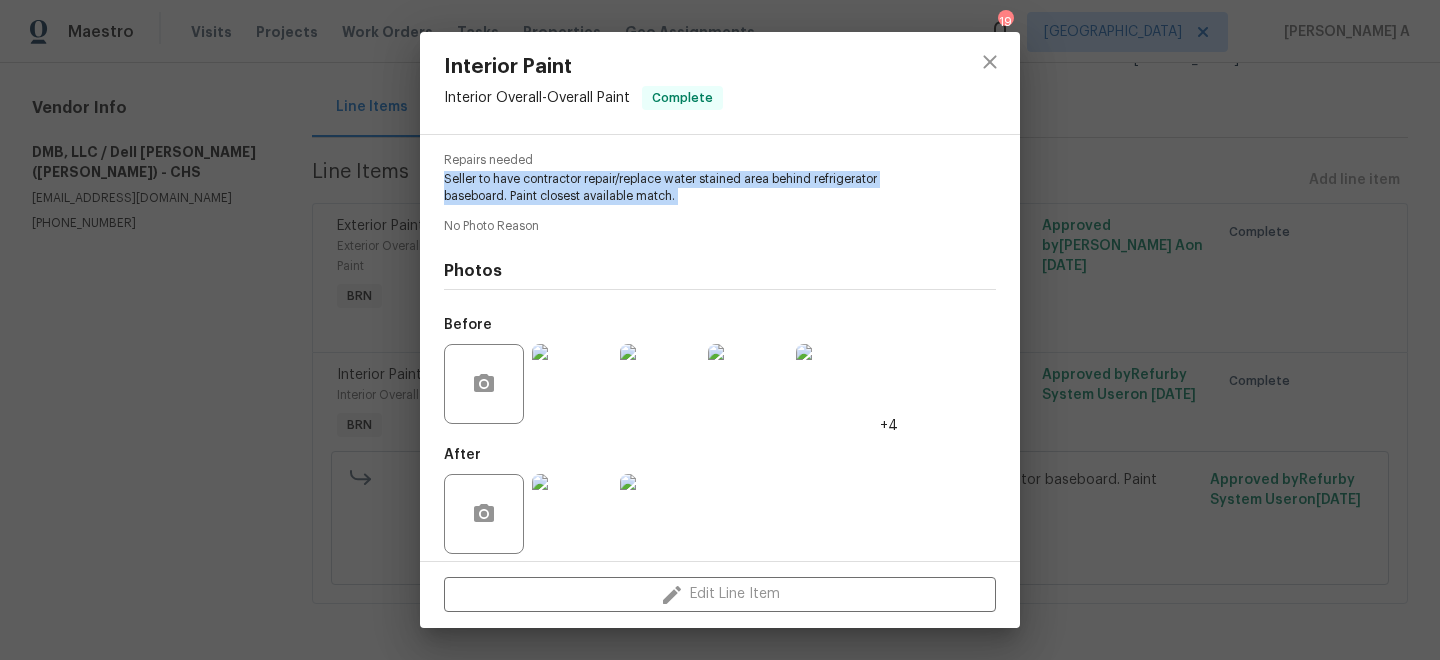 click at bounding box center [572, 384] 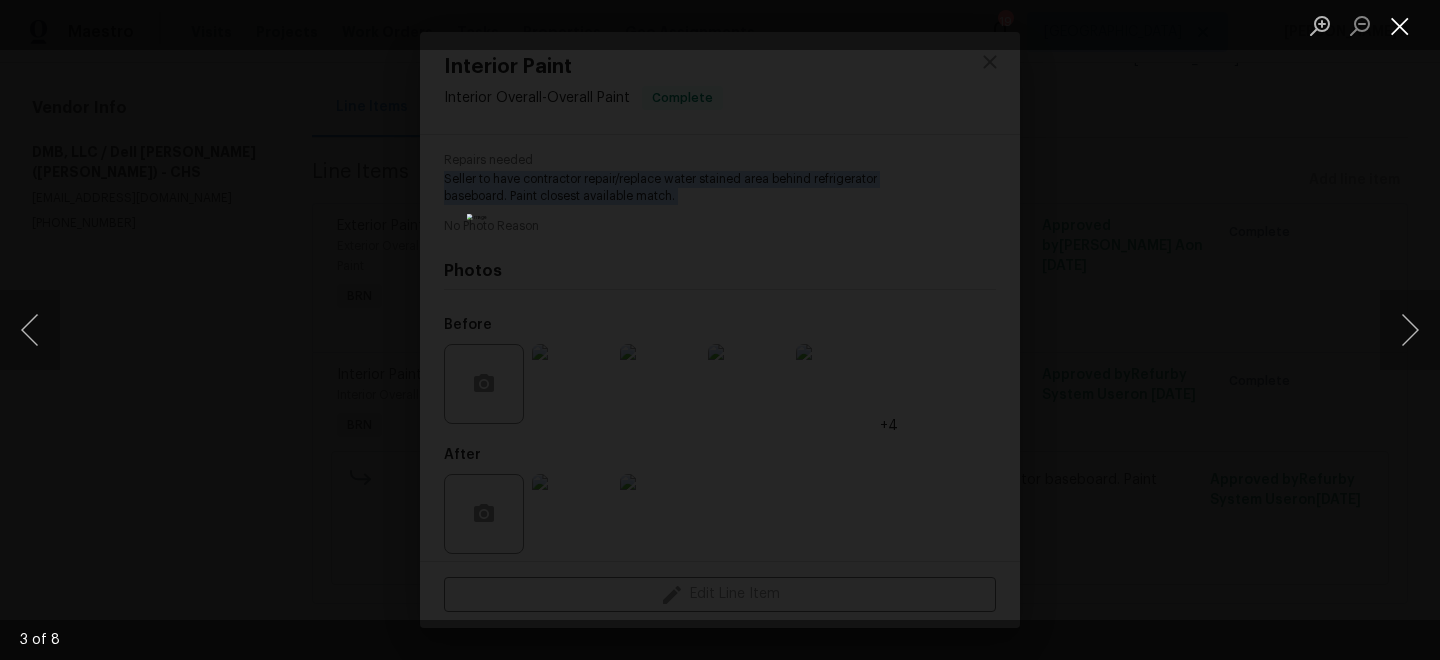 click at bounding box center (1400, 25) 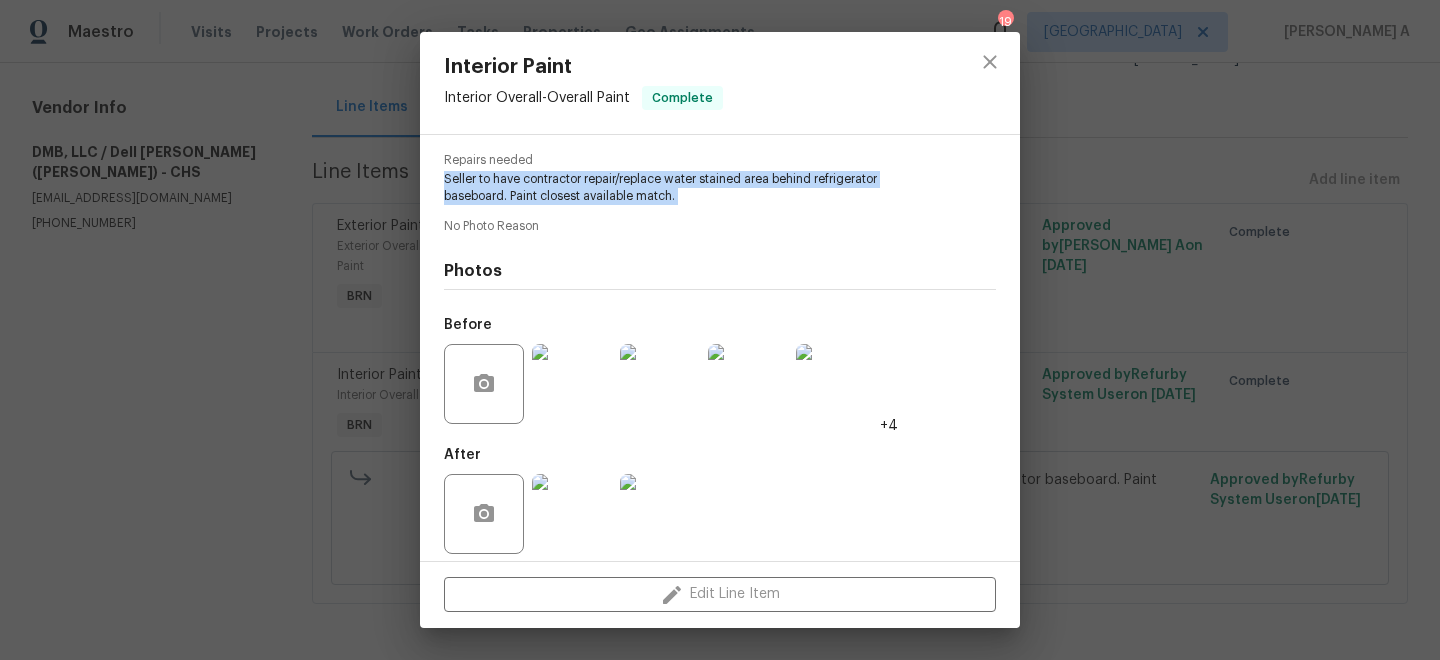 click at bounding box center (572, 514) 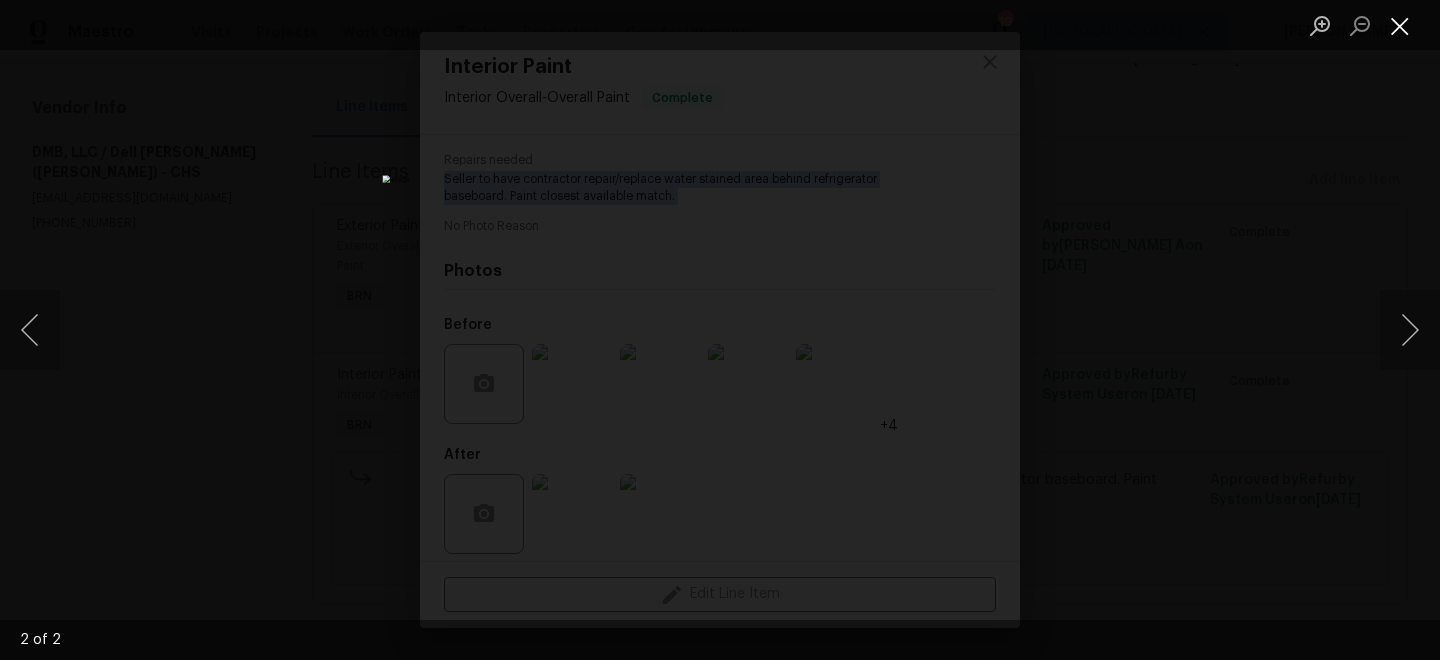 click at bounding box center (1400, 25) 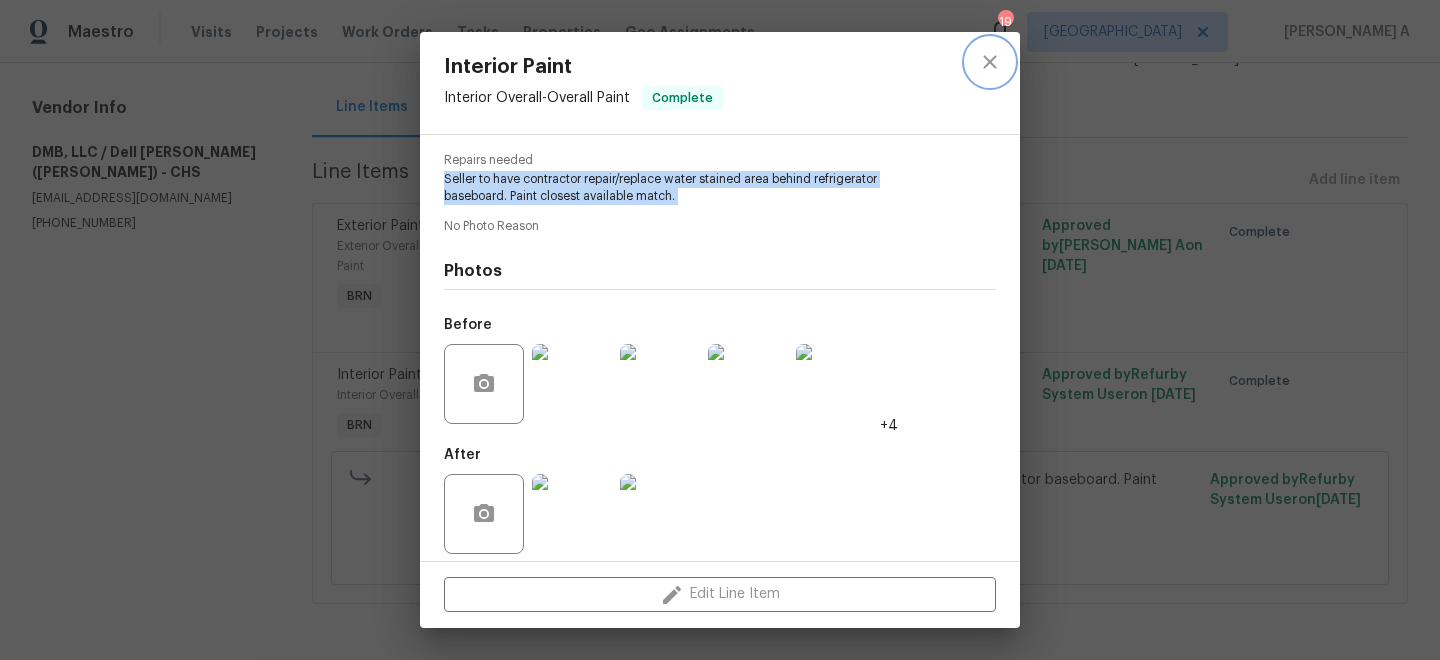 click at bounding box center (990, 62) 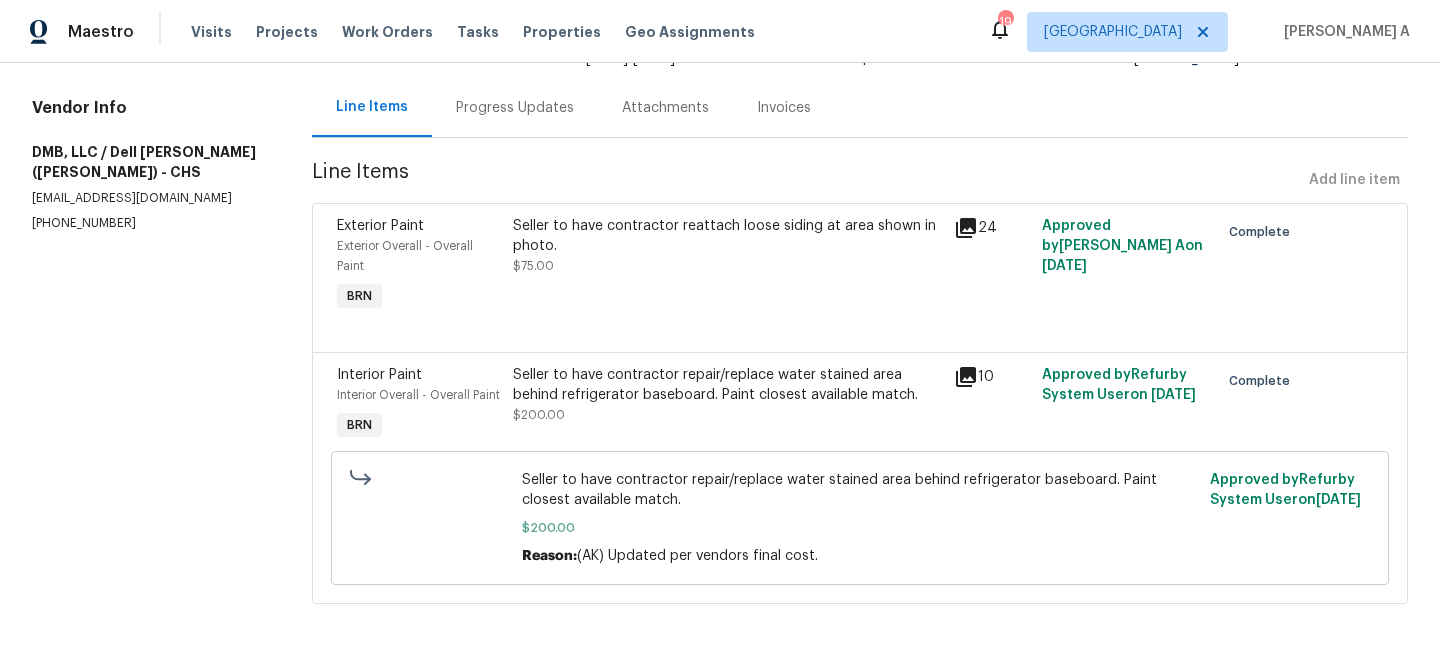 click on "Progress Updates" at bounding box center [515, 108] 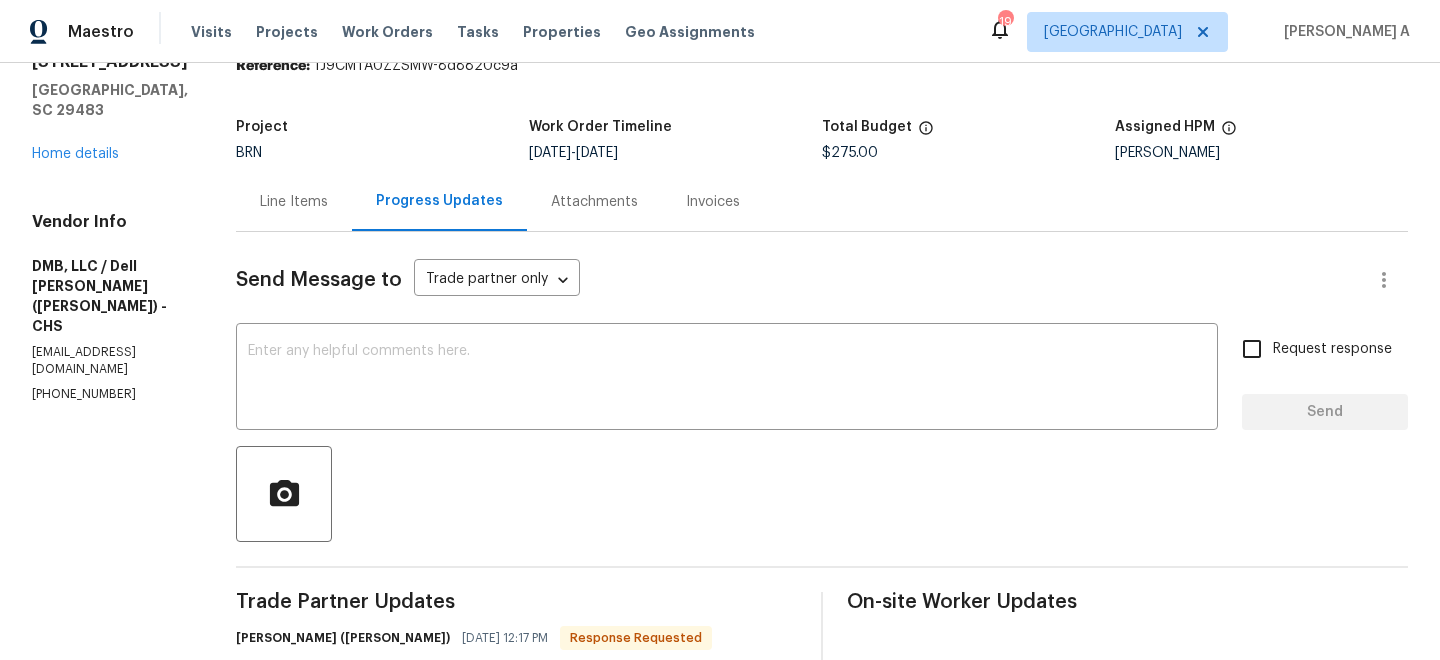 scroll, scrollTop: 223, scrollLeft: 0, axis: vertical 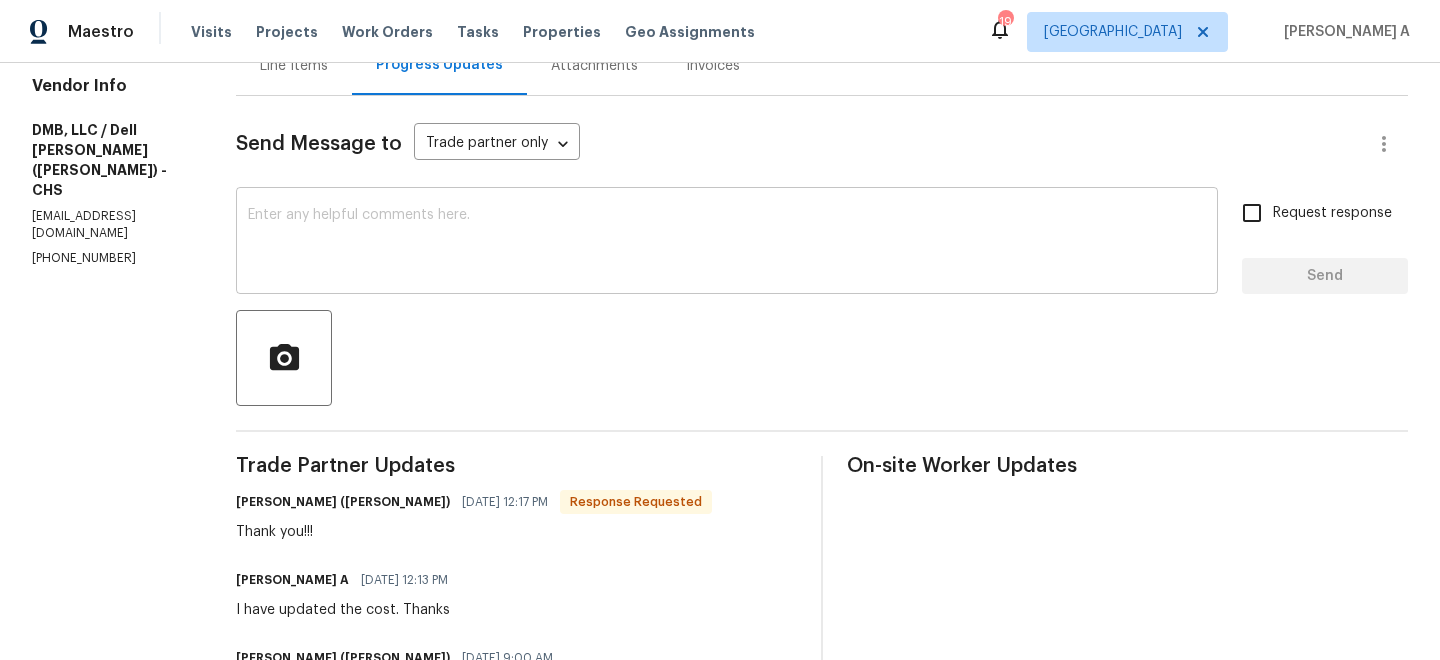 click at bounding box center (727, 243) 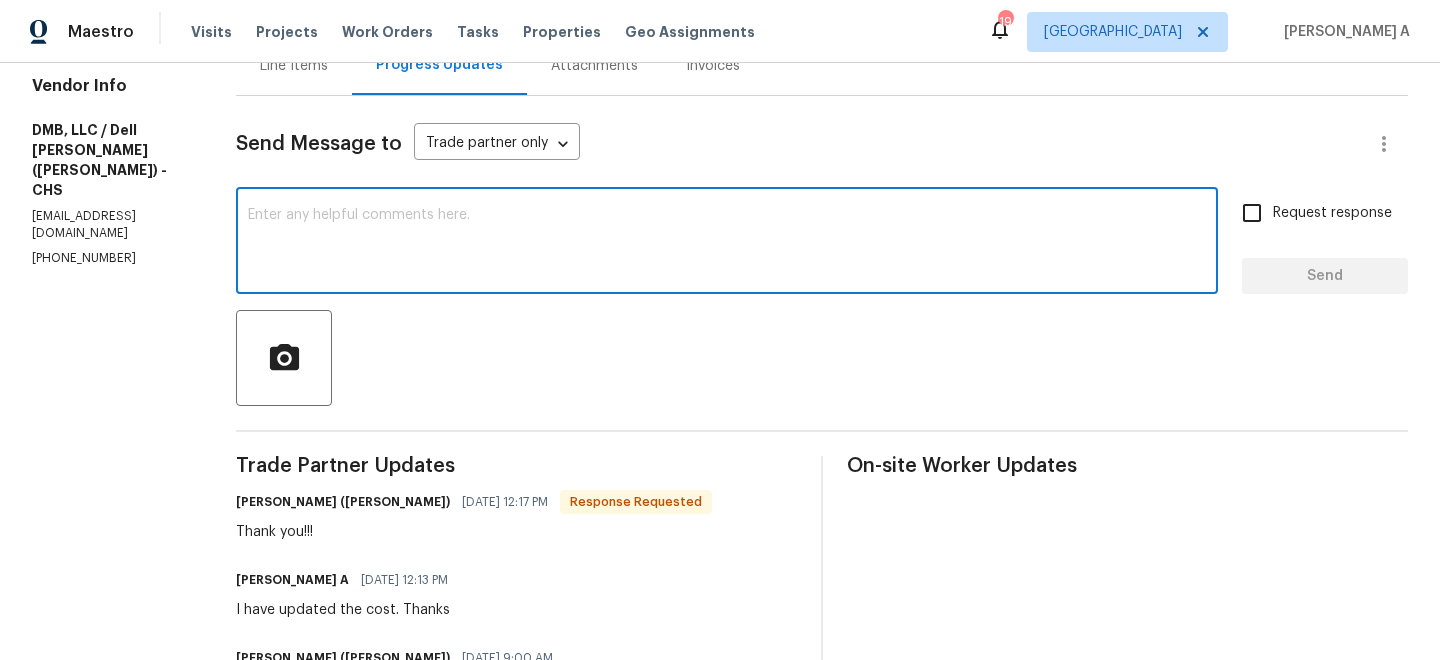 paste on "Please upload the invoice under the invoice section. Thanks!" 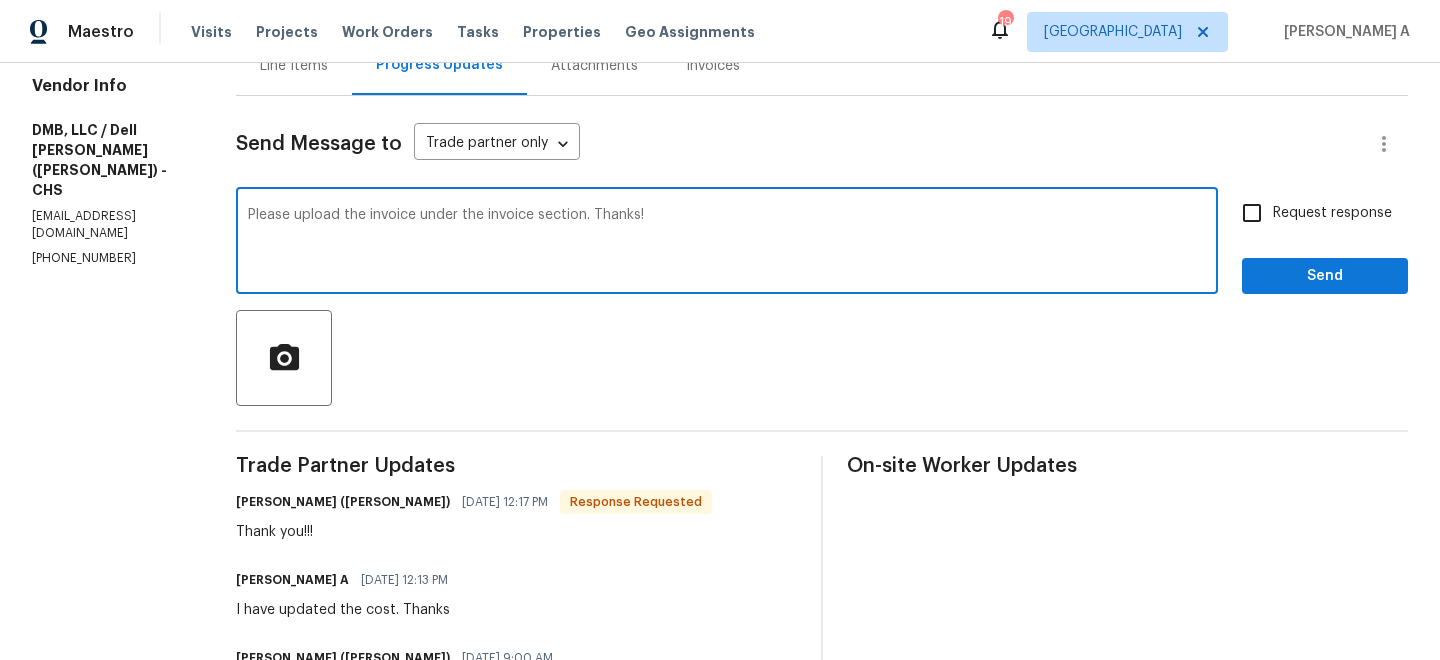 type on "Please upload the invoice under the invoice section. Thanks!" 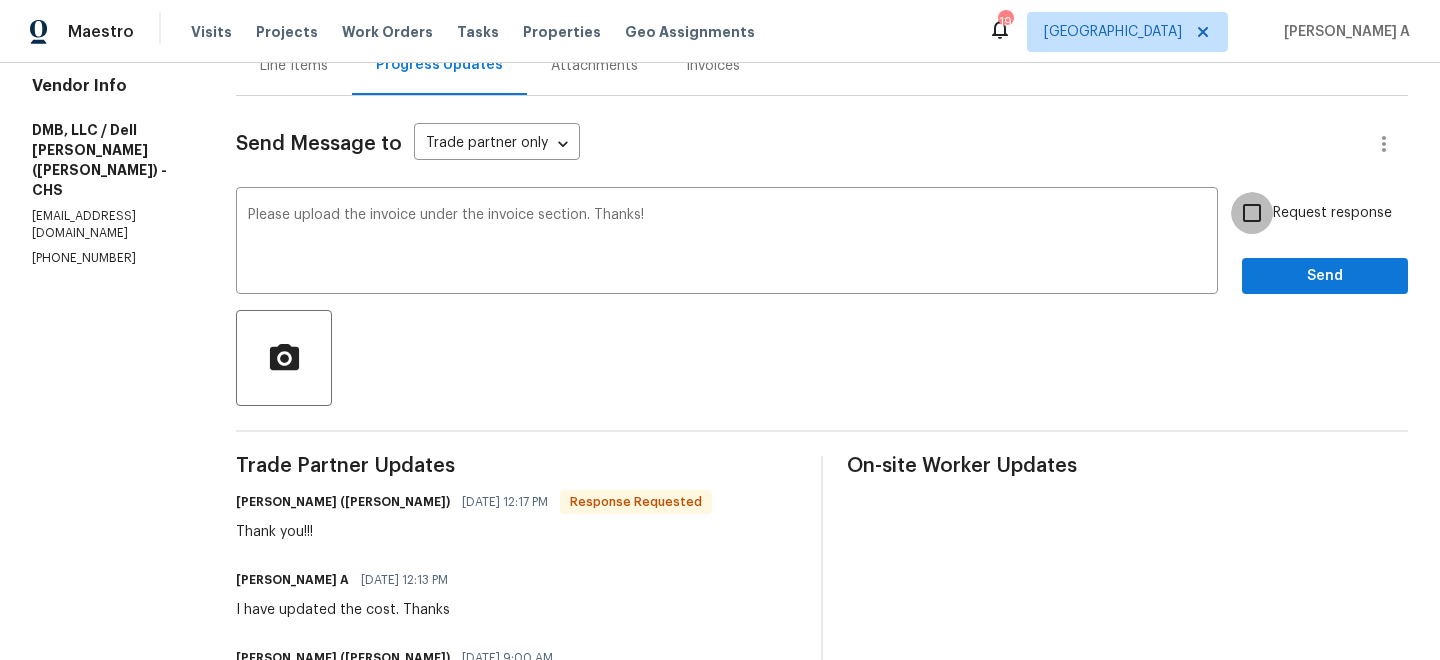click on "Request response" at bounding box center [1252, 213] 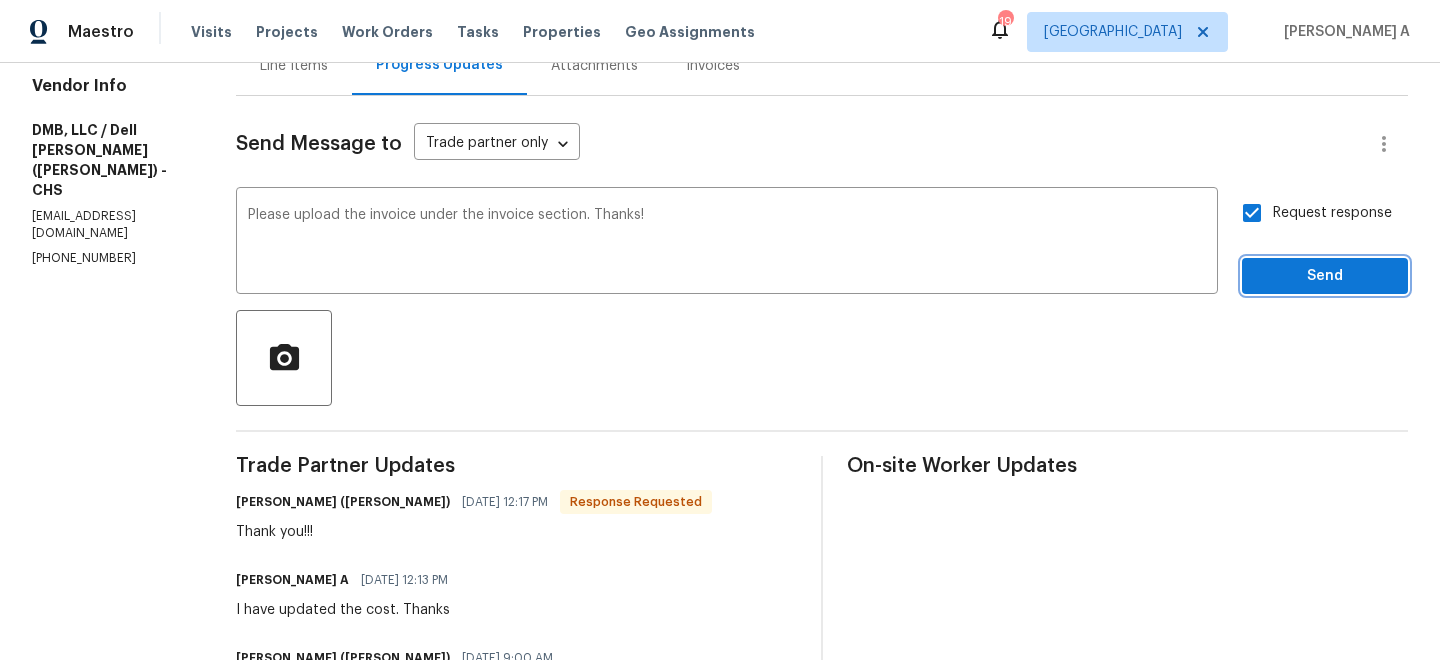 click on "Send" at bounding box center [1325, 276] 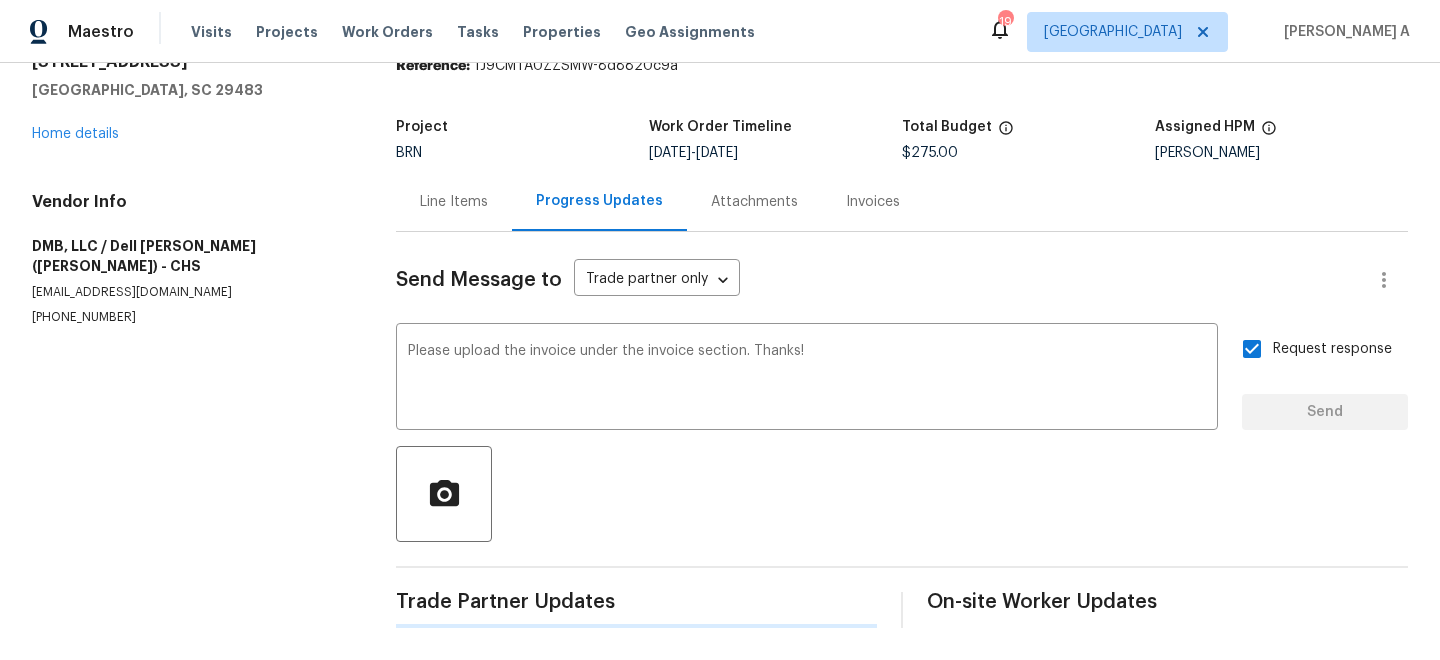 type 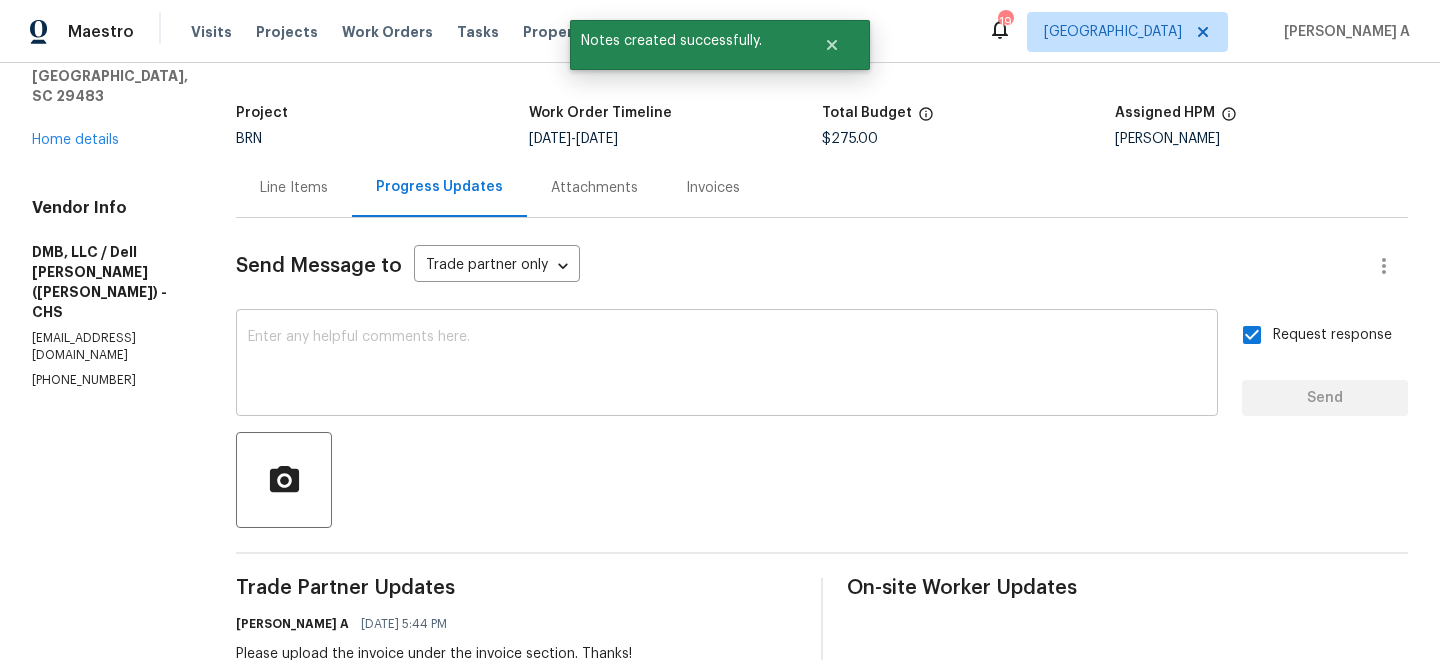 scroll, scrollTop: 0, scrollLeft: 0, axis: both 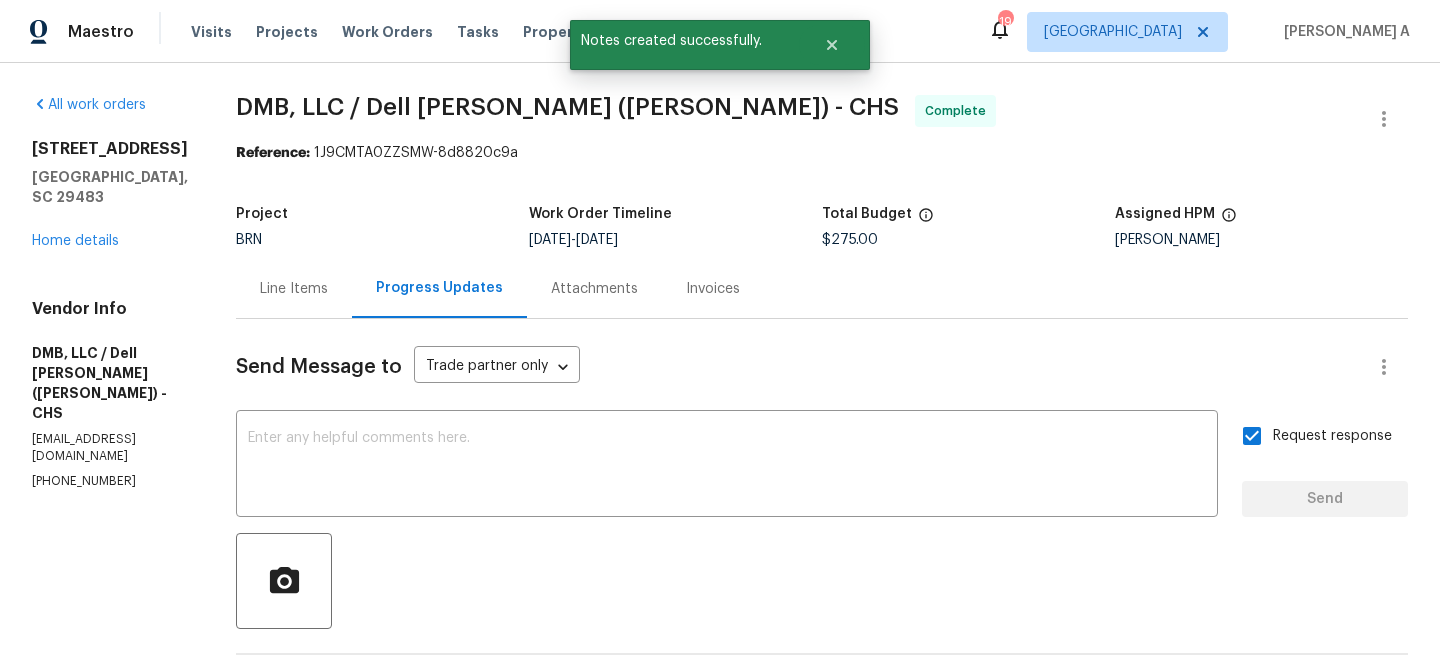 click on "Line Items" at bounding box center (294, 289) 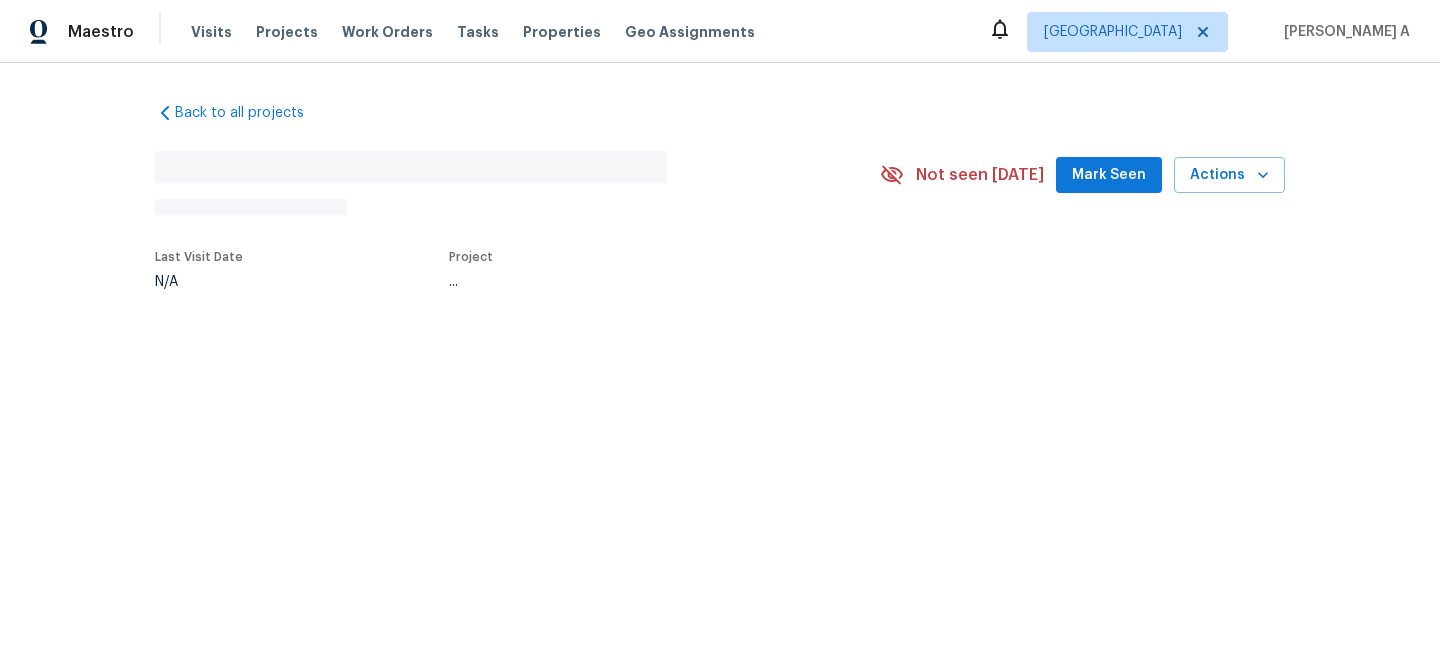 scroll, scrollTop: 0, scrollLeft: 0, axis: both 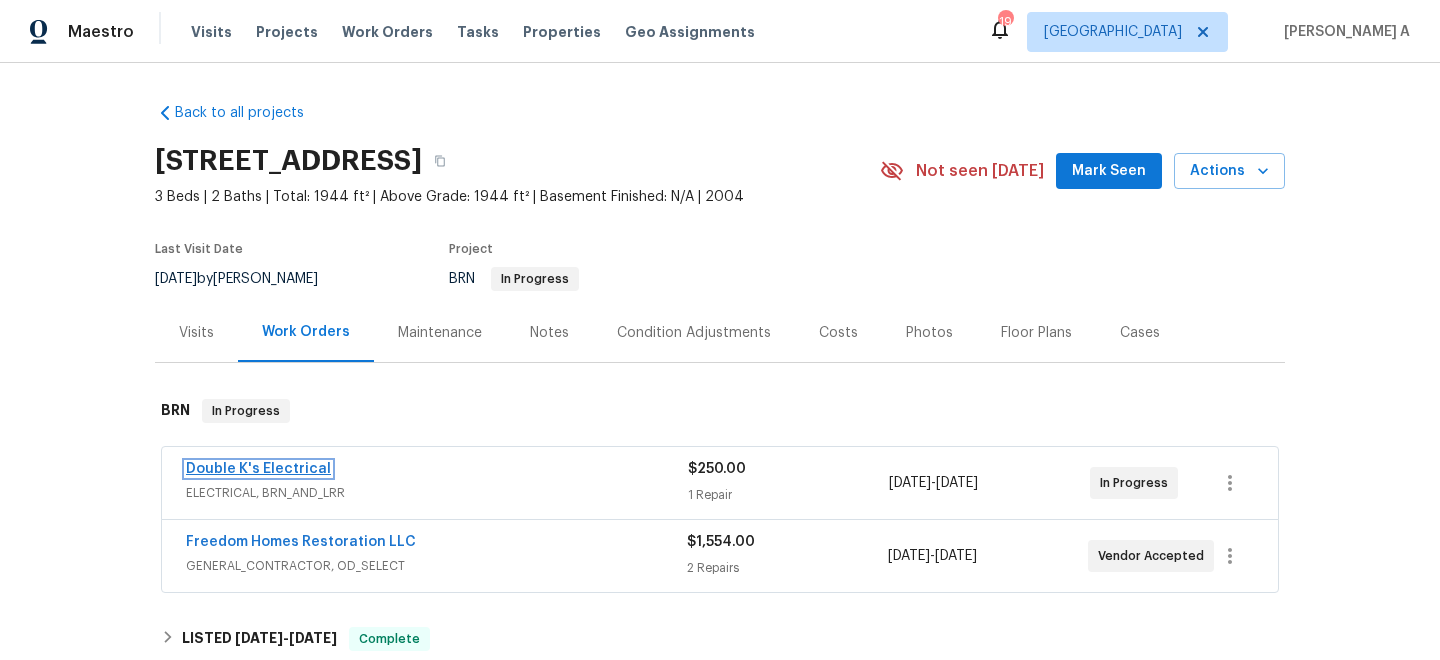 click on "Double K's Electrical" at bounding box center (258, 469) 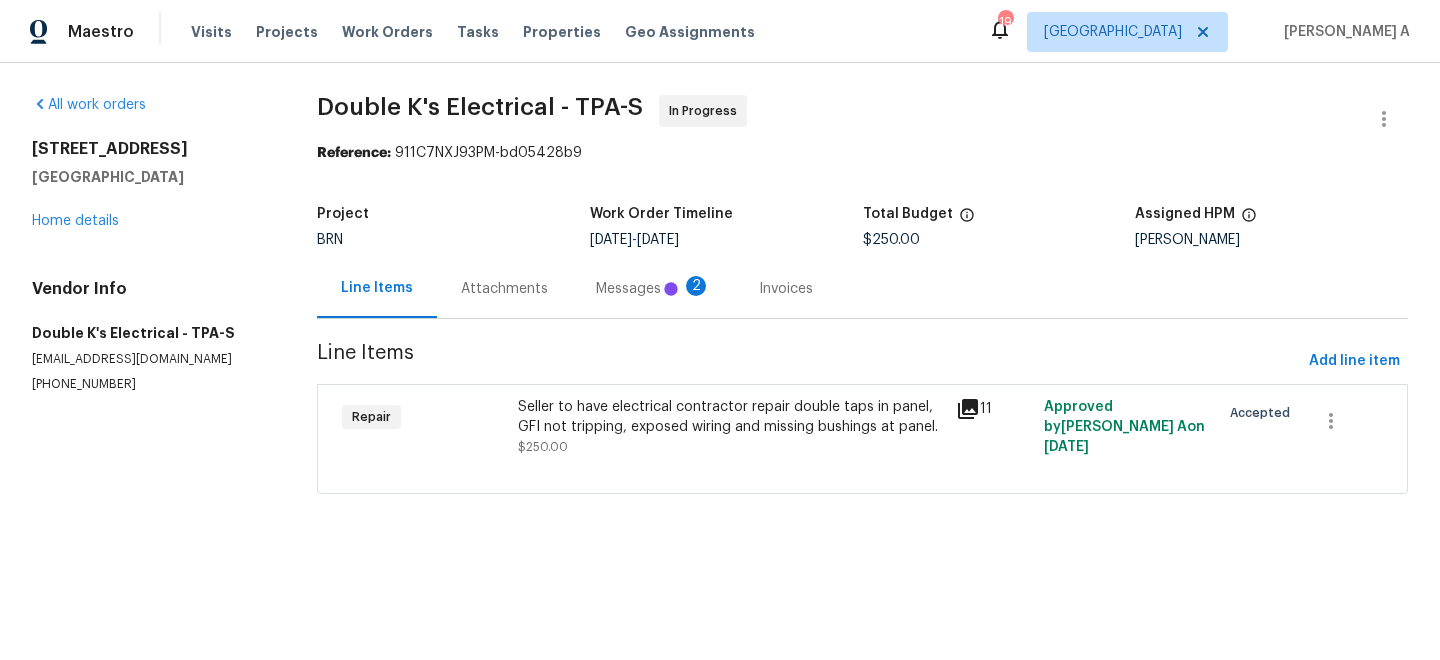 click on "Attachments" at bounding box center [504, 288] 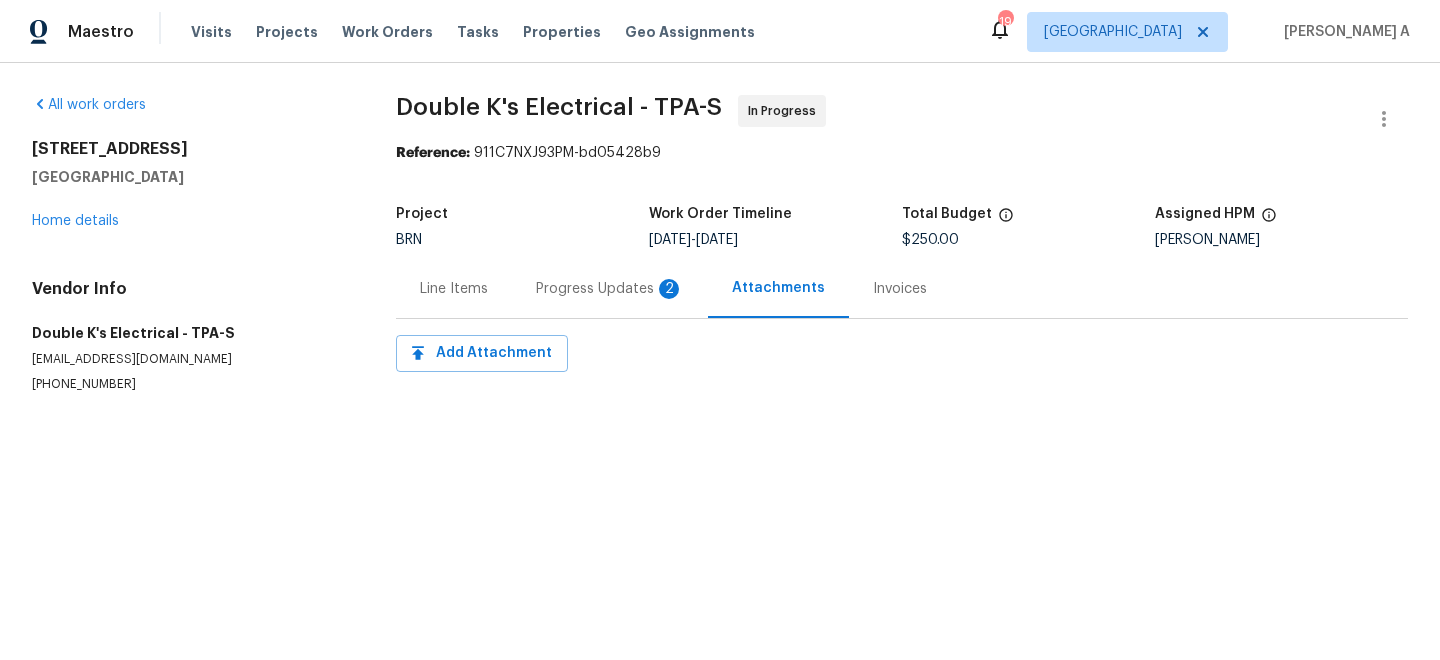 click on "Progress Updates 2" at bounding box center [610, 288] 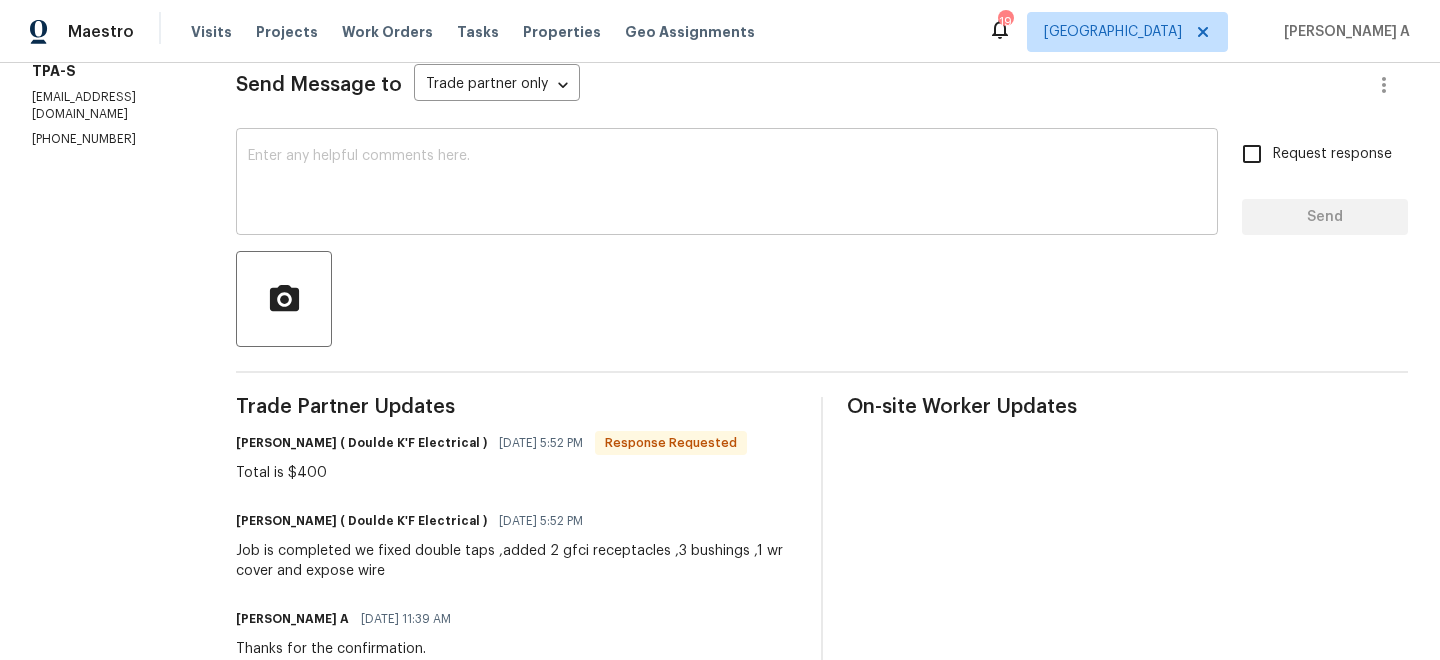 scroll, scrollTop: 284, scrollLeft: 0, axis: vertical 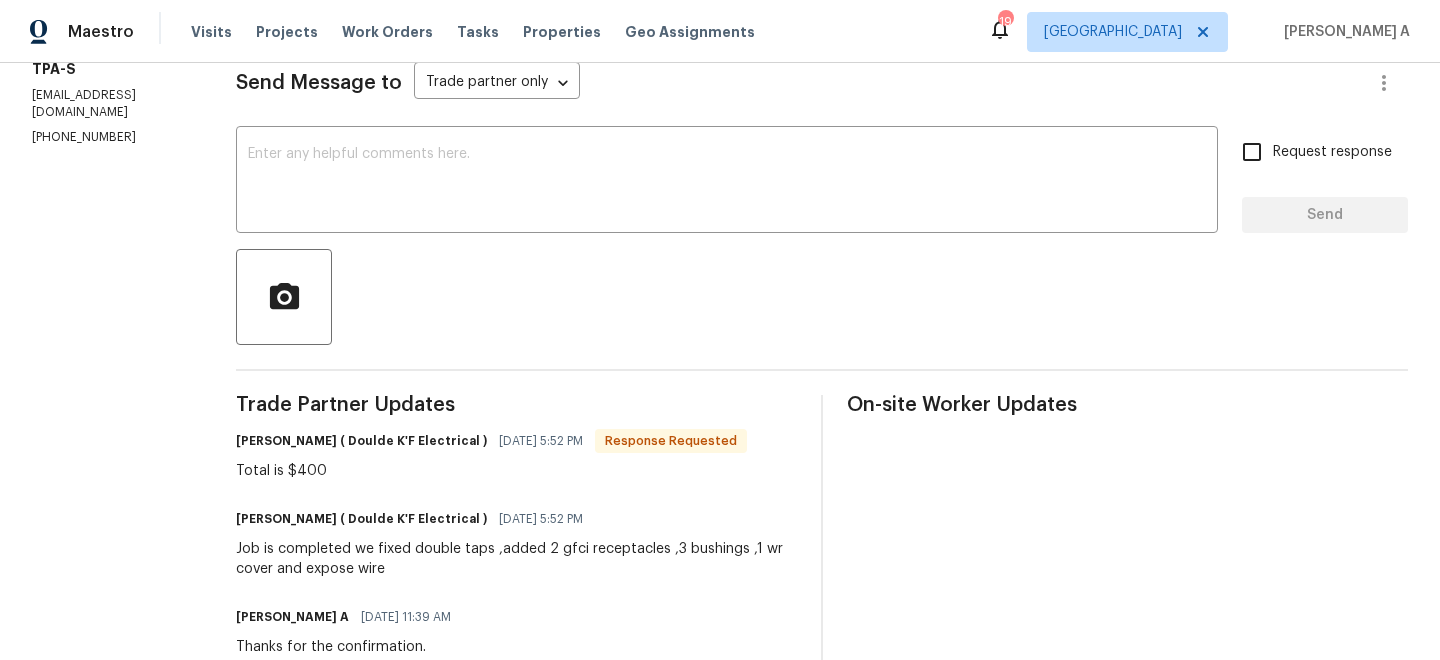 click on "Total is $400" at bounding box center (491, 471) 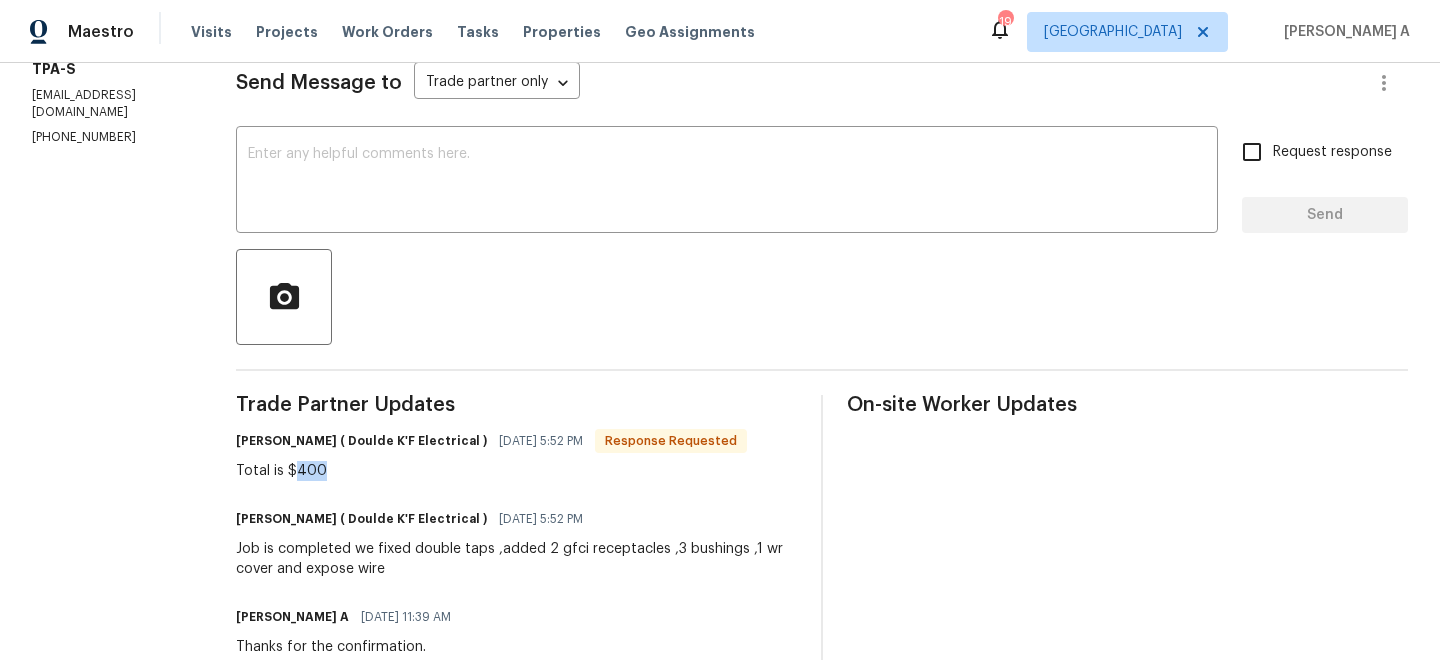 click on "Total is $400" at bounding box center [491, 471] 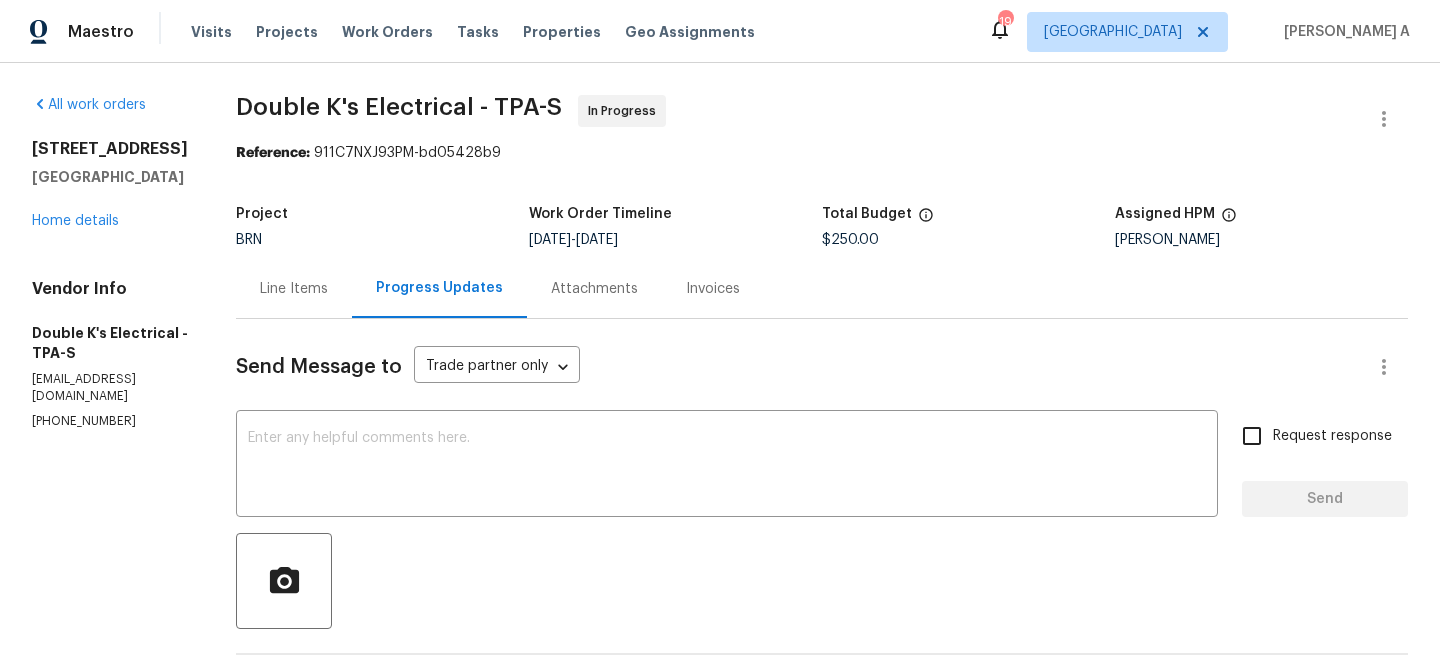 click on "Line Items" at bounding box center (294, 288) 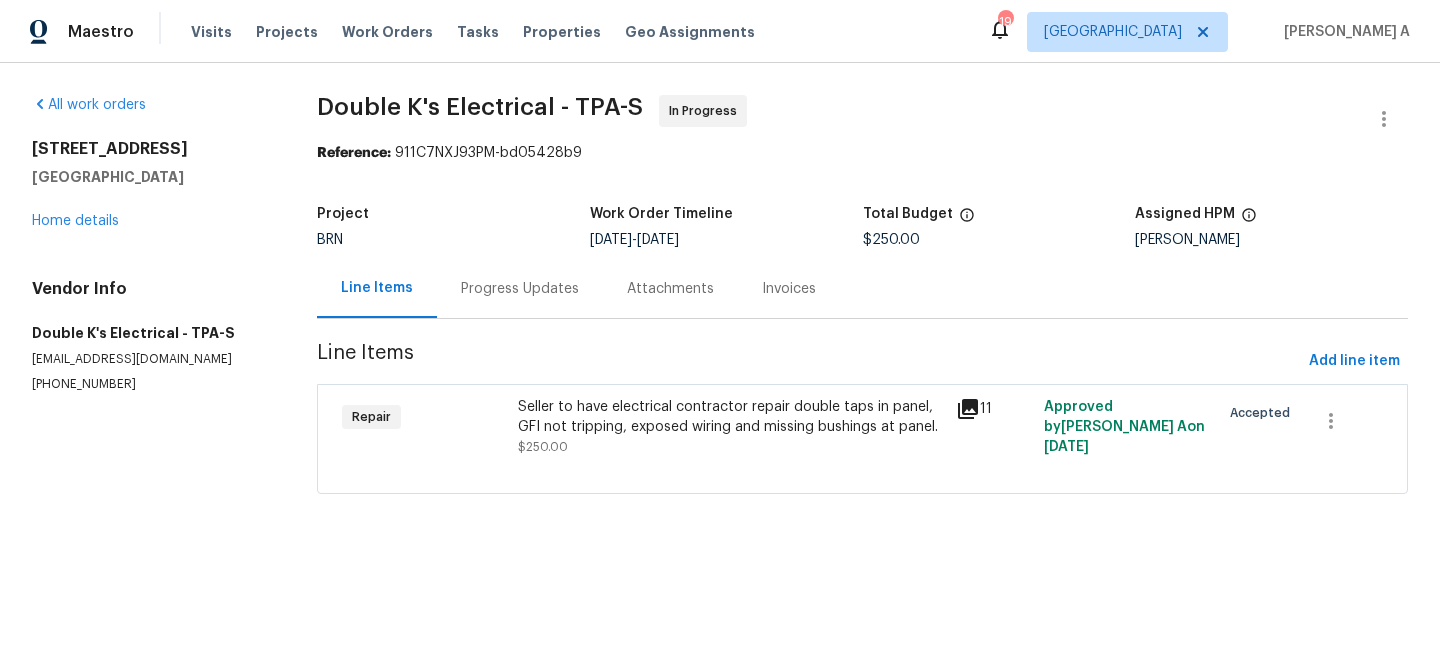 click on "Seller to have electrical contractor repair double taps in panel, GFI not tripping, exposed wiring and missing bushings at panel." at bounding box center (731, 417) 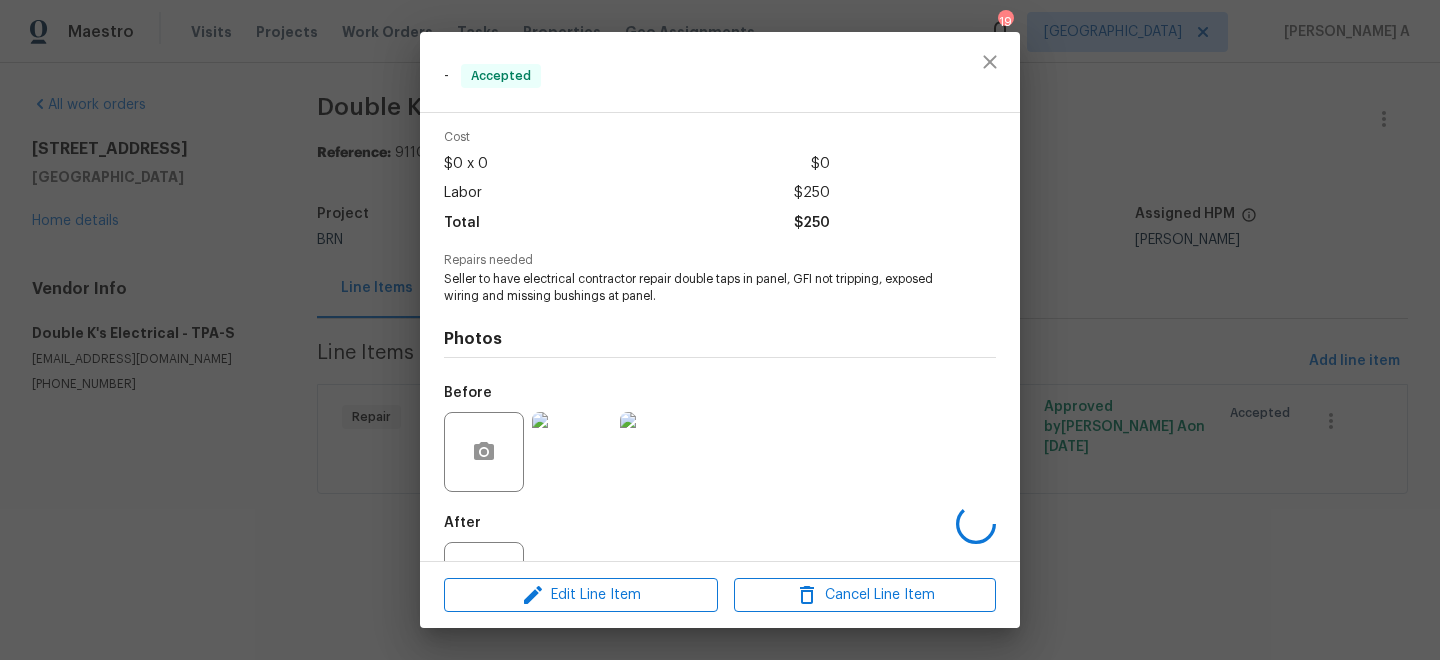 scroll, scrollTop: 155, scrollLeft: 0, axis: vertical 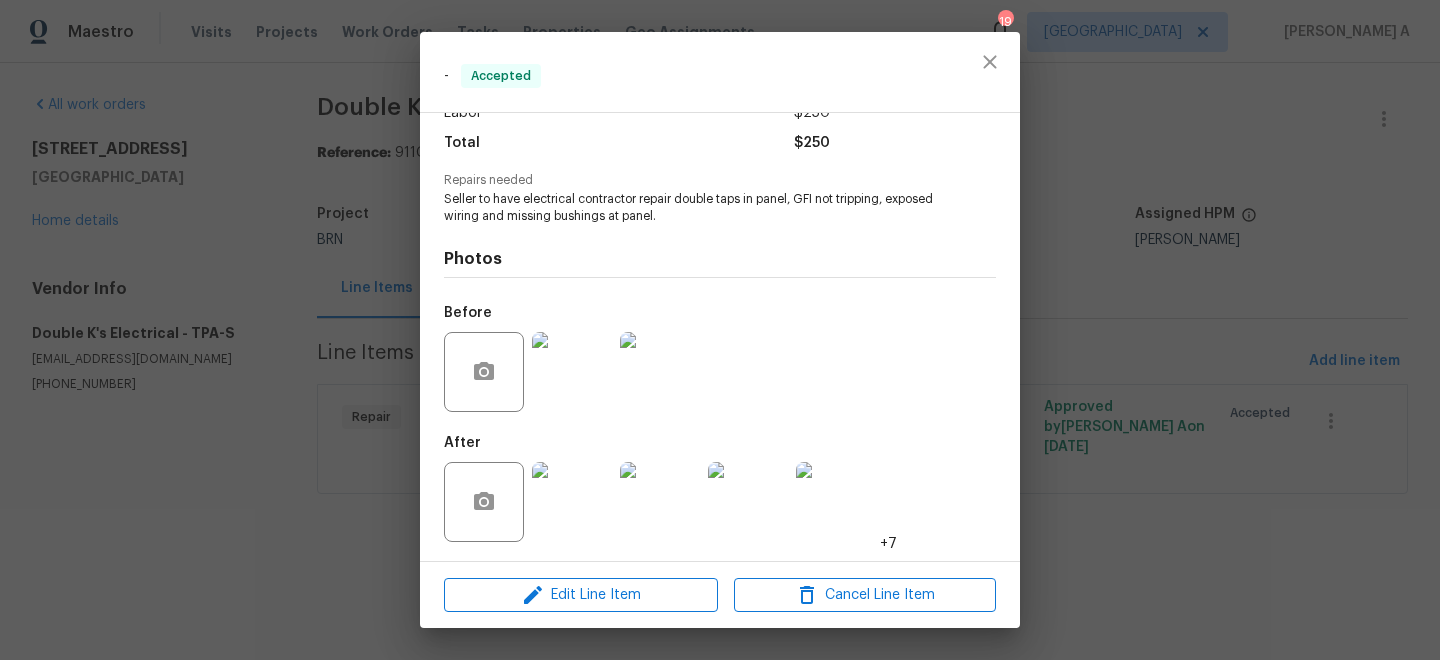 click at bounding box center [572, 372] 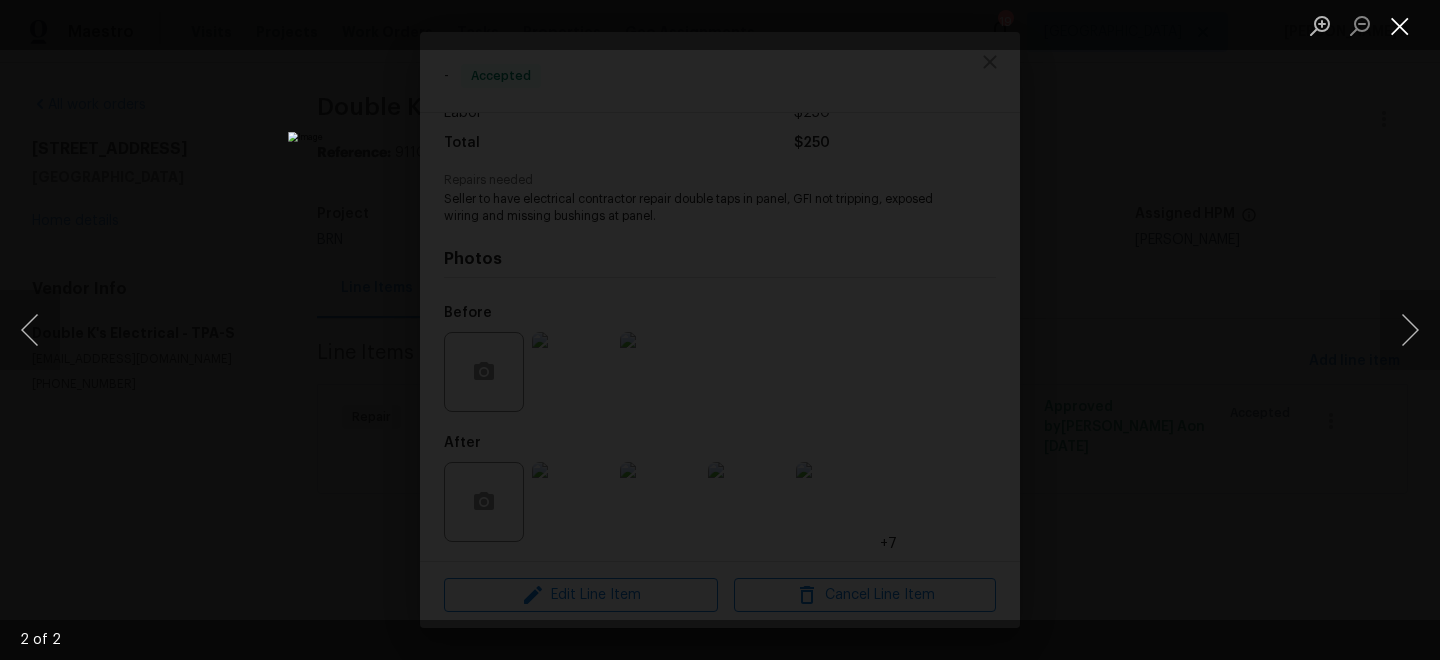 click at bounding box center [1400, 25] 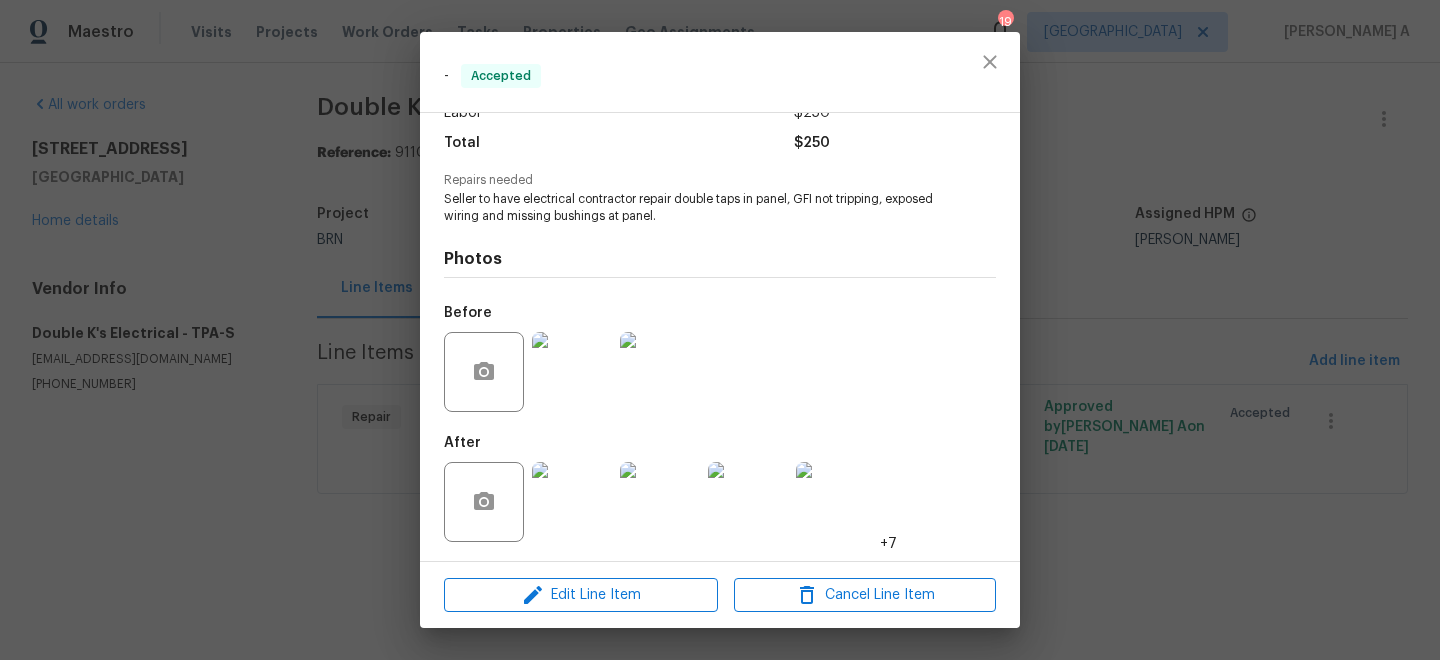 click at bounding box center (572, 502) 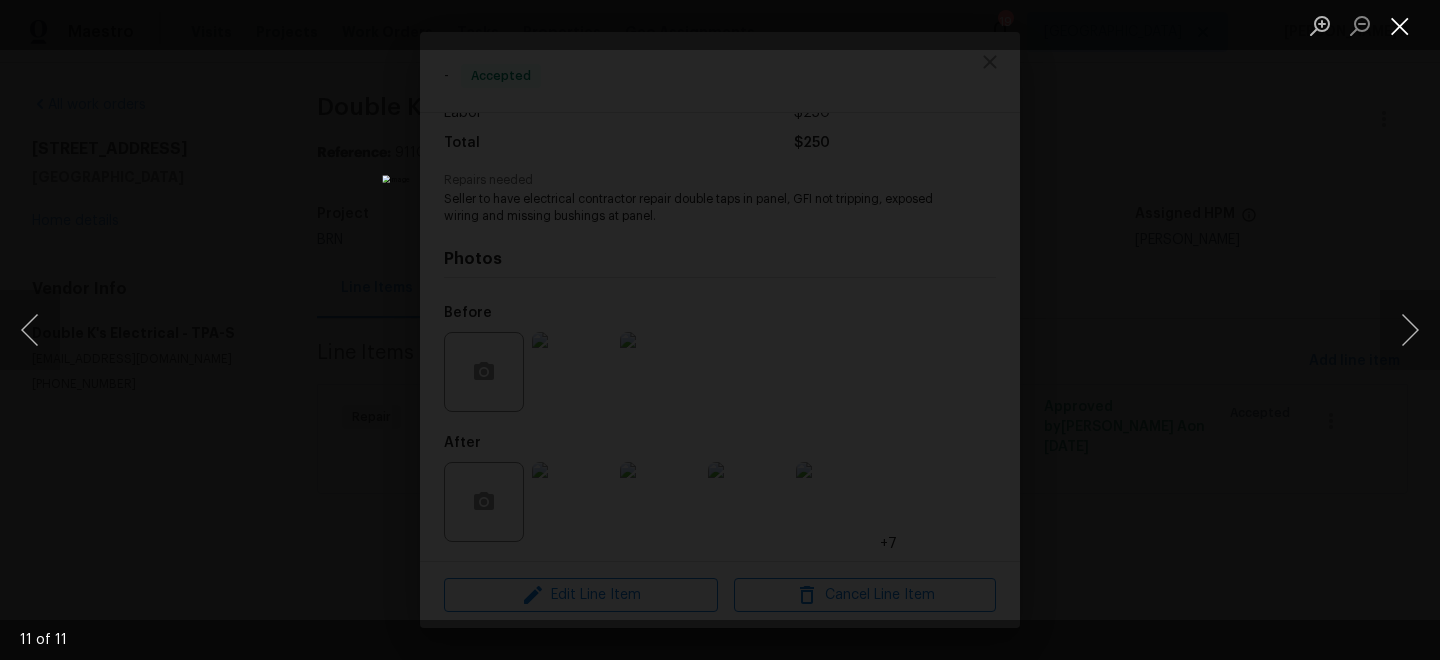 click at bounding box center (1400, 25) 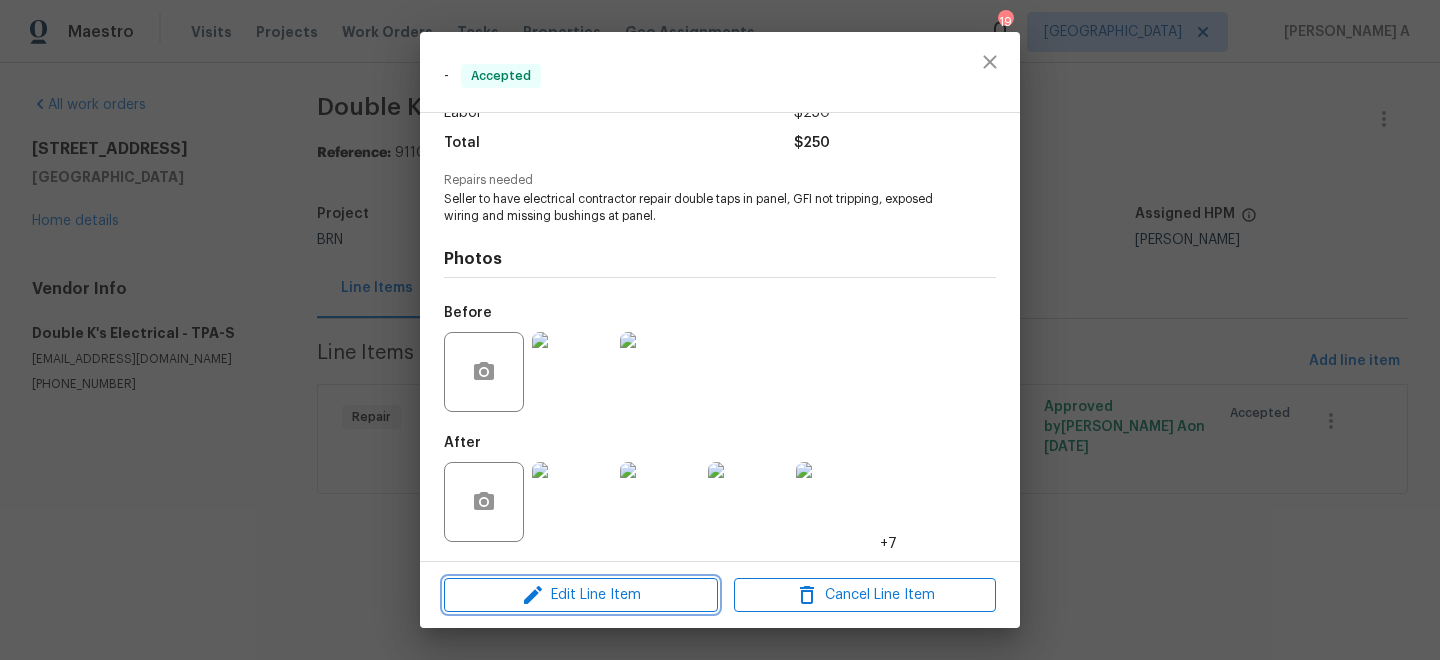 click on "Edit Line Item" at bounding box center [581, 595] 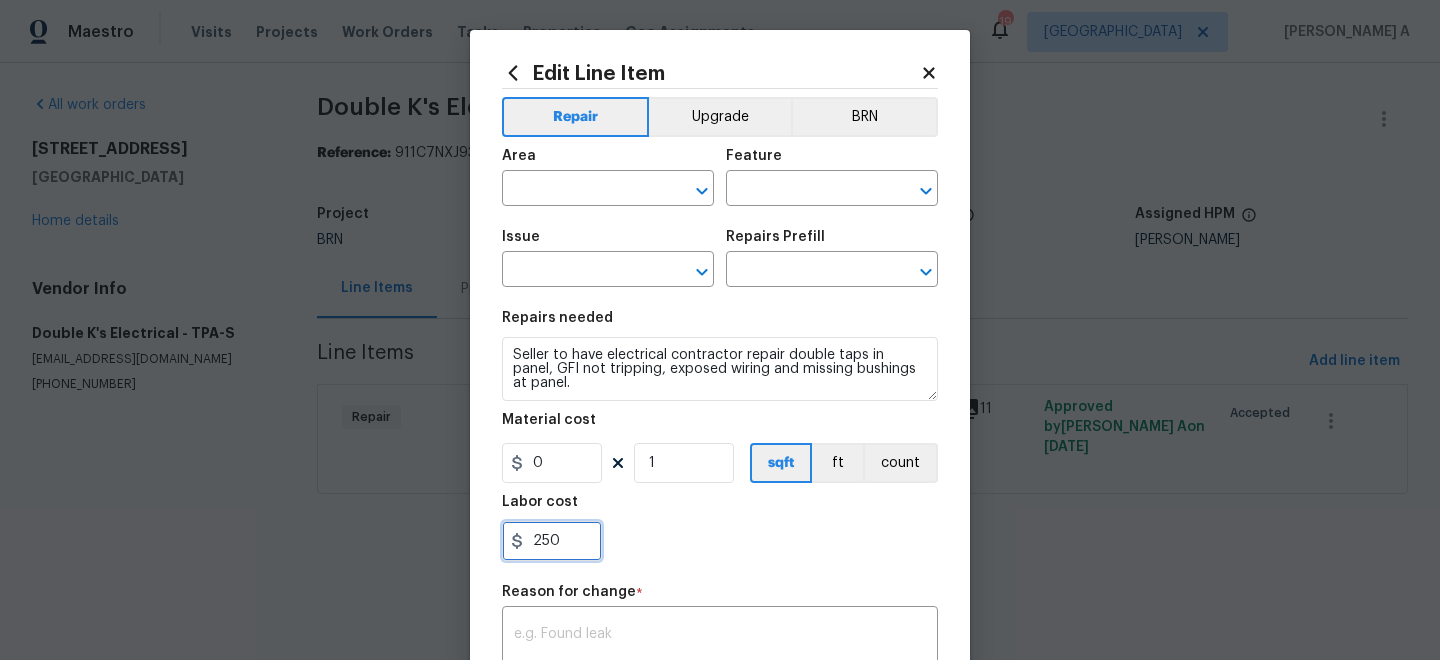 drag, startPoint x: 578, startPoint y: 550, endPoint x: 364, endPoint y: 550, distance: 214 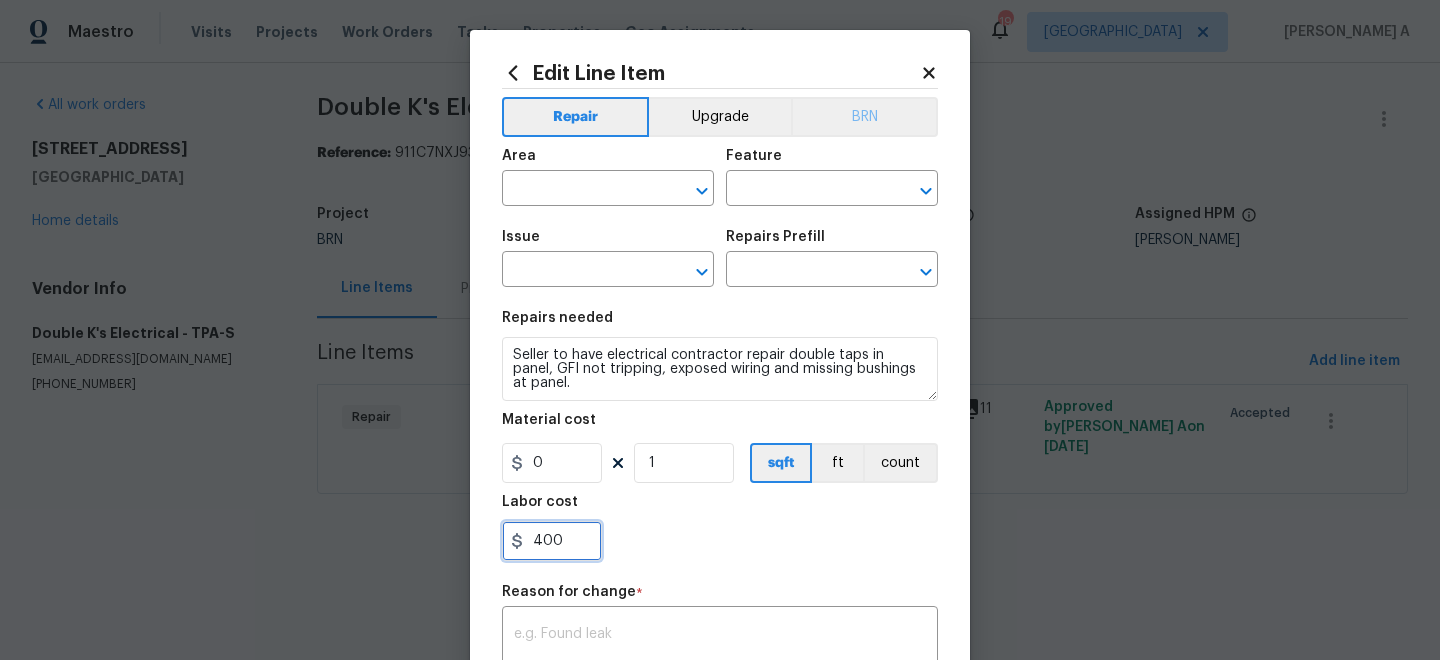 type on "400" 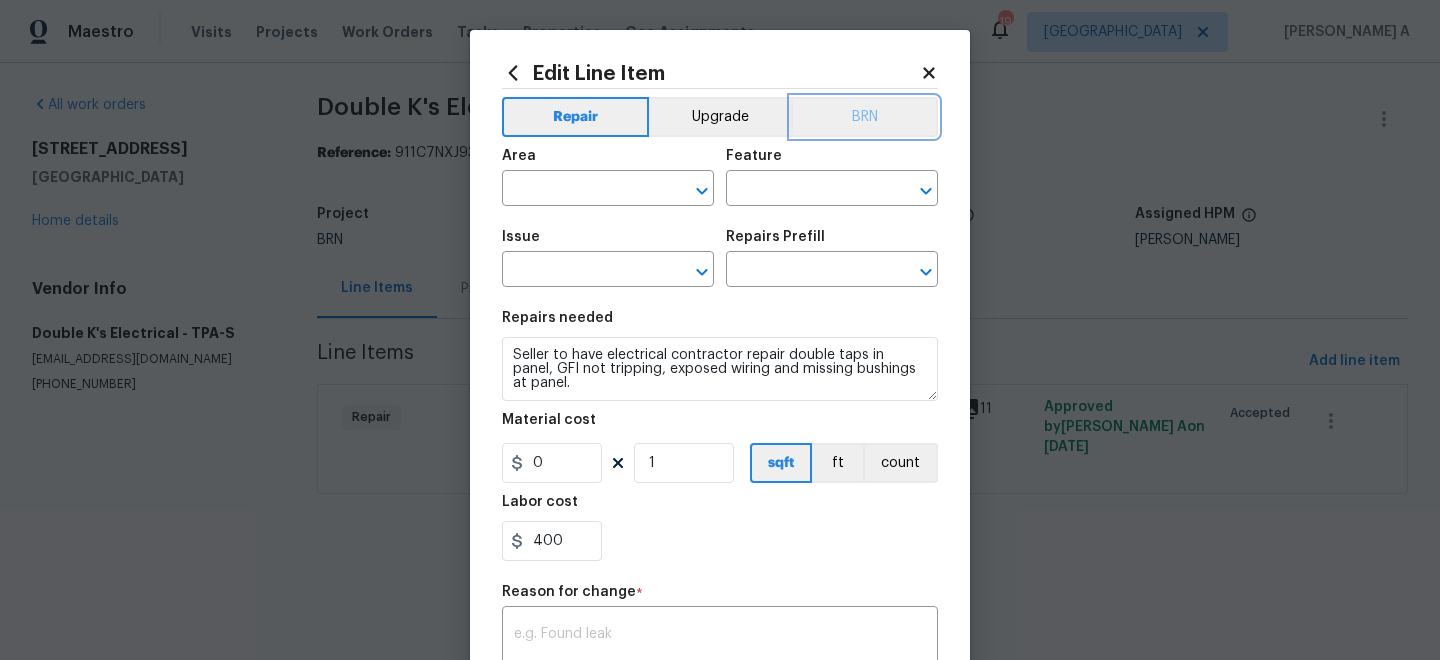 click on "BRN" at bounding box center (864, 117) 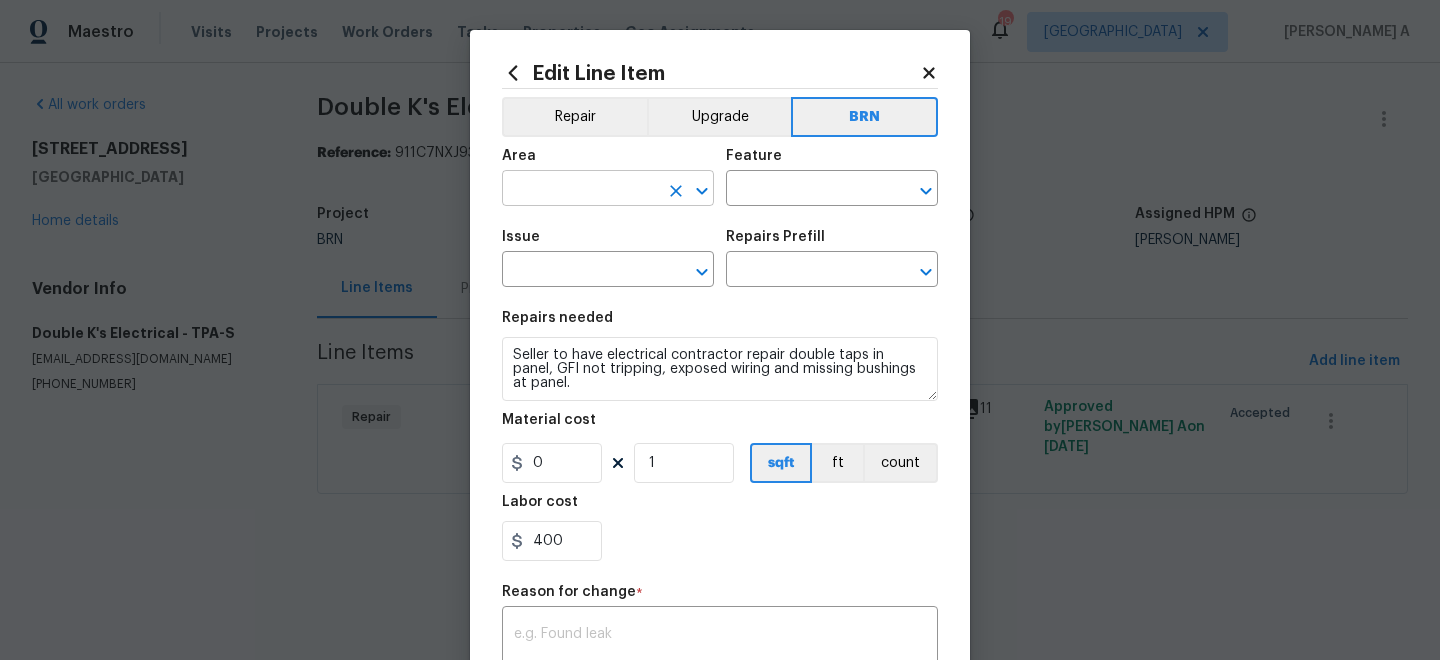 click at bounding box center (580, 190) 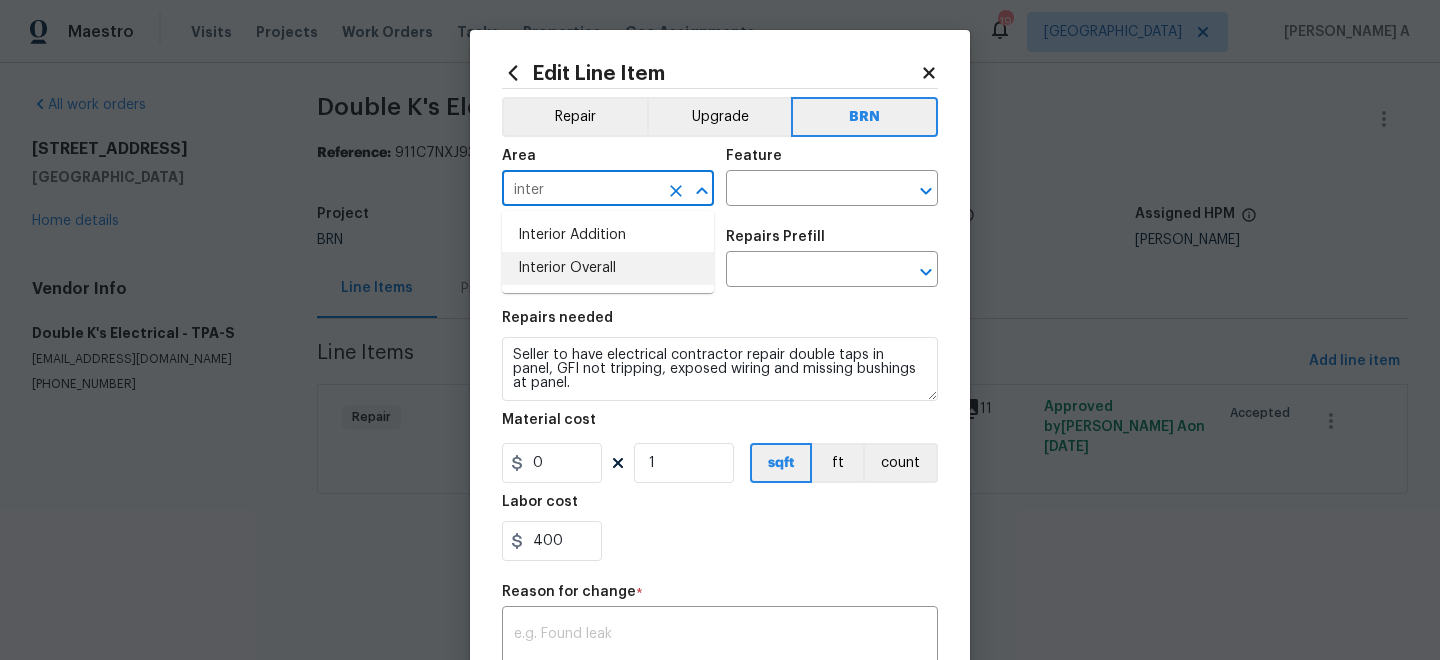 click on "Interior Overall" at bounding box center (608, 268) 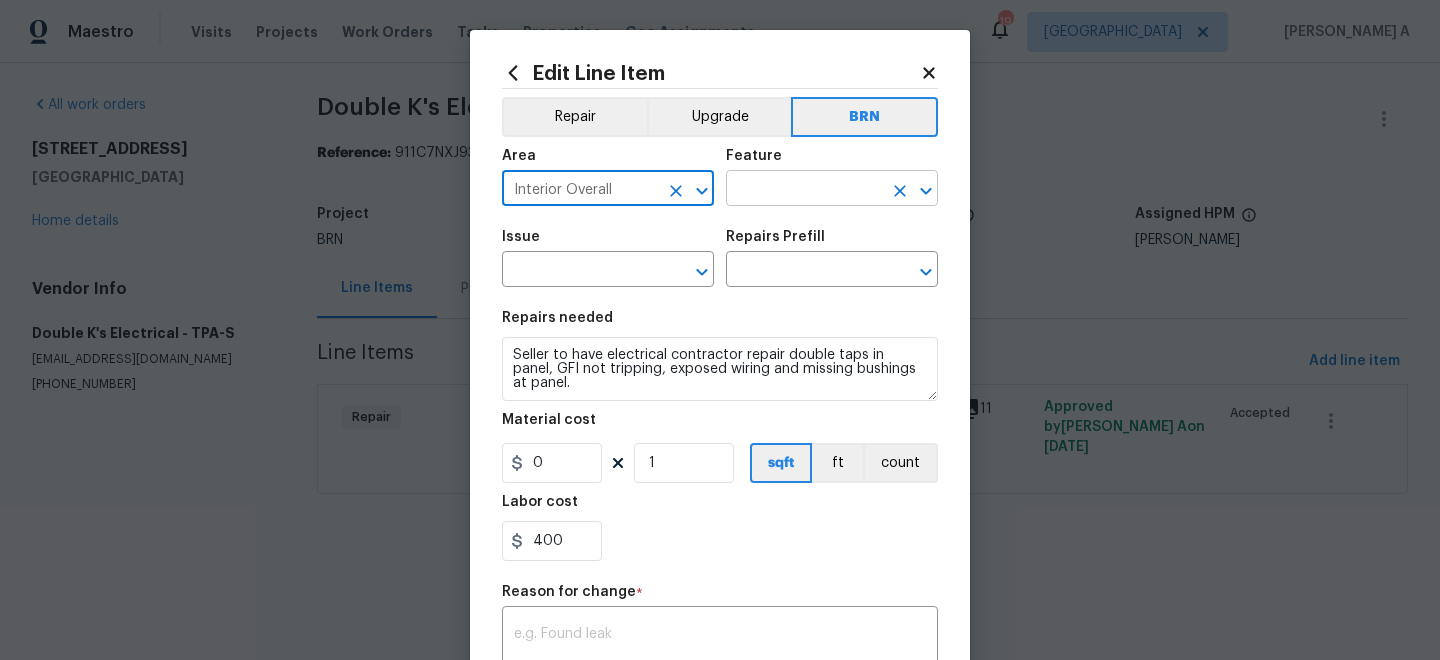 type on "Interior Overall" 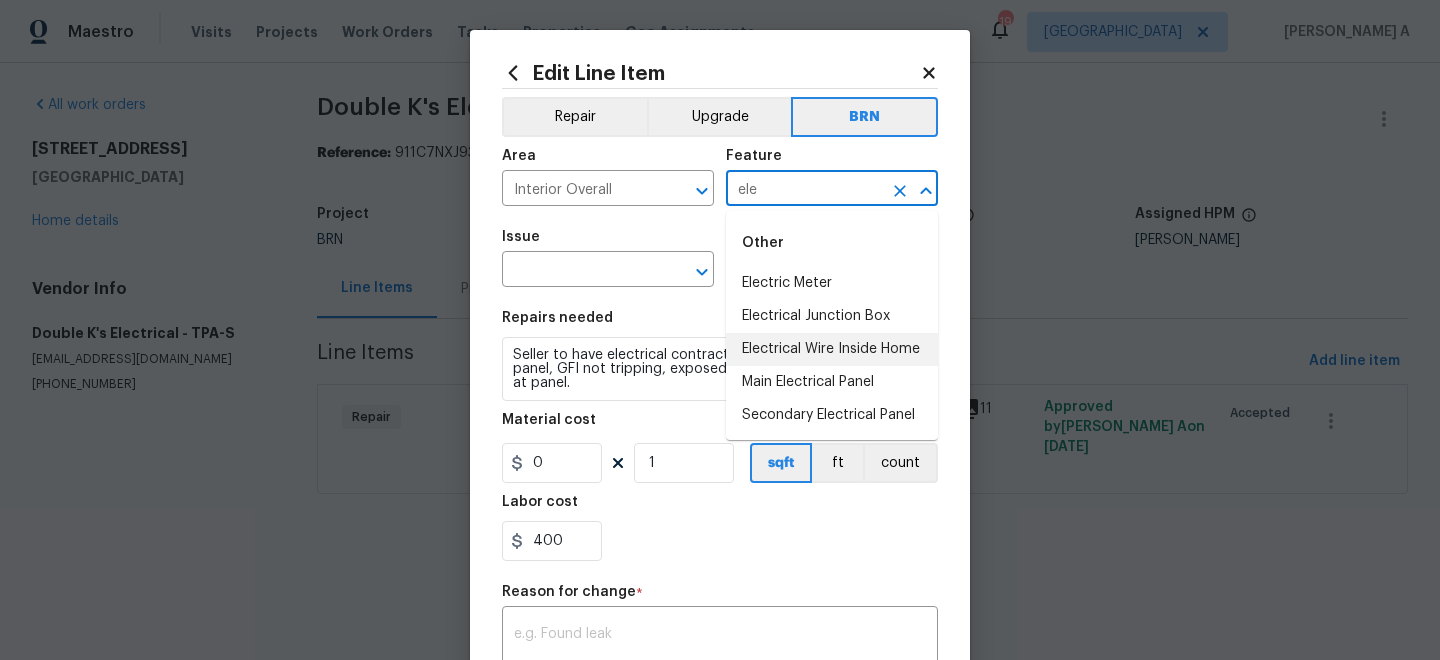 click on "Electrical Wire Inside Home" at bounding box center [832, 349] 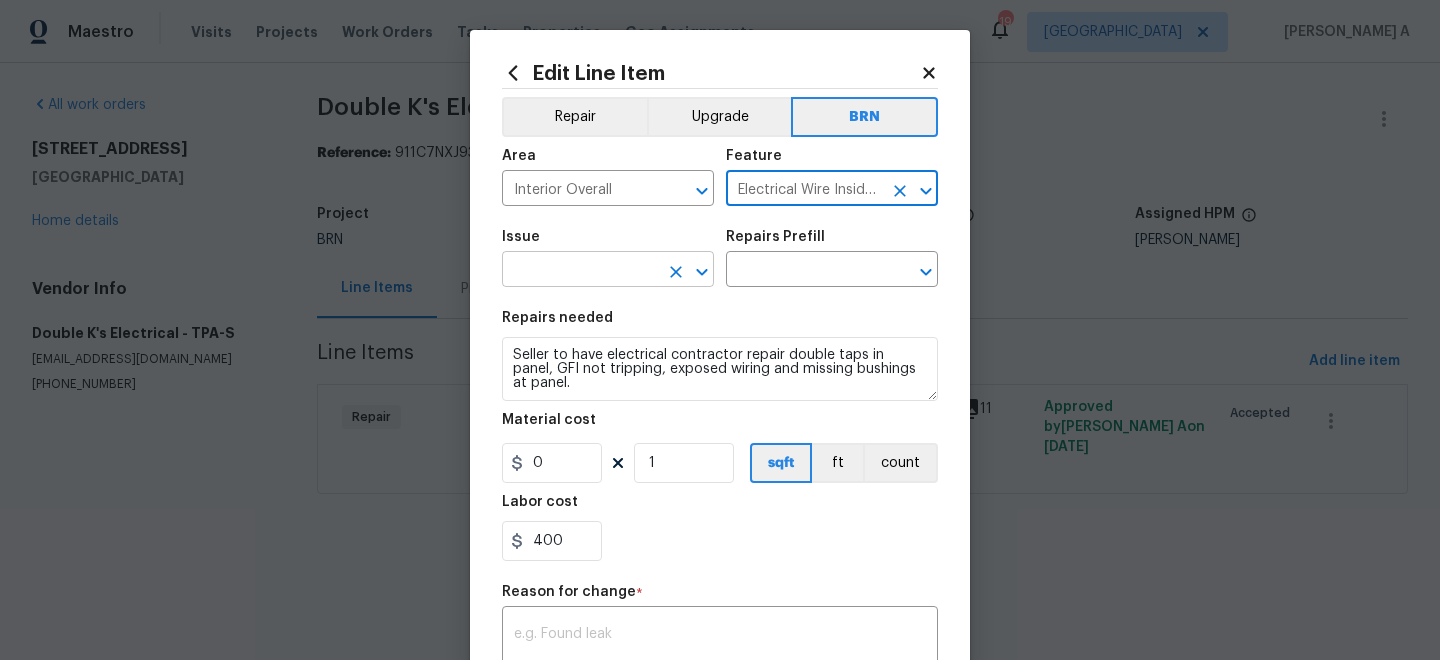 type on "Electrical Wire Inside Home" 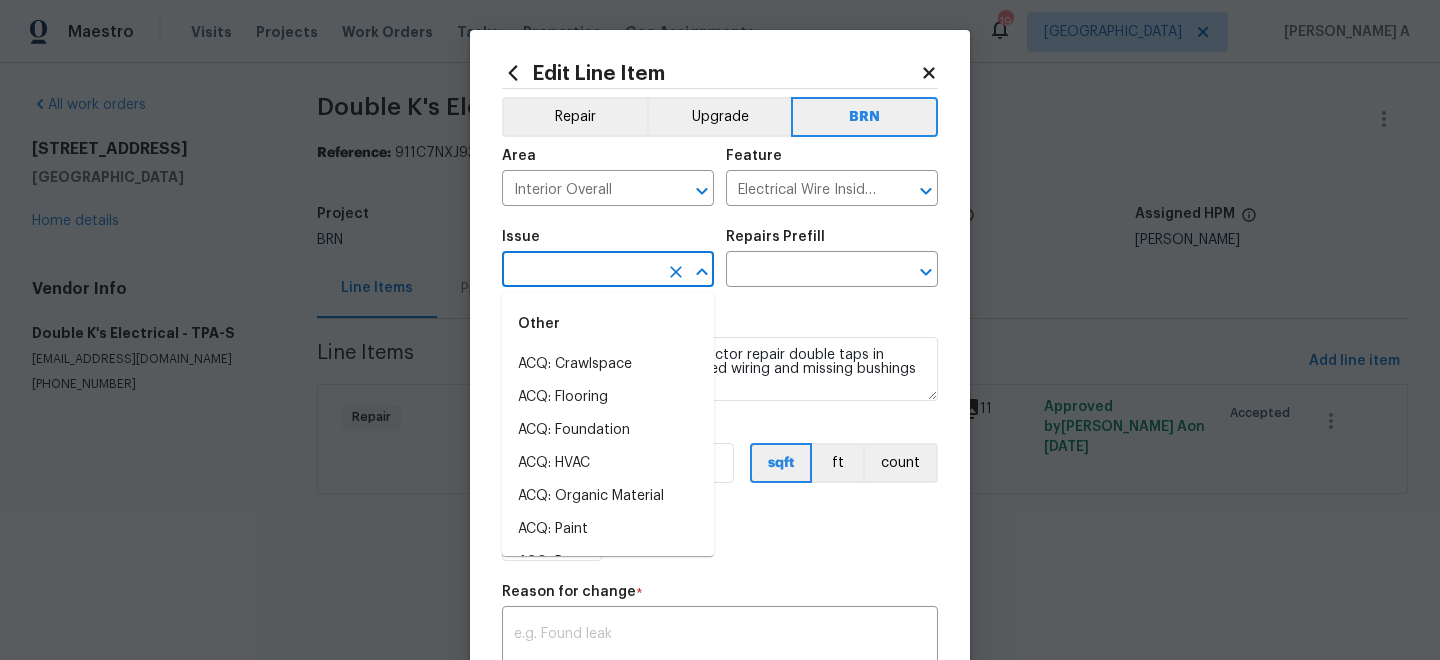 click at bounding box center (580, 271) 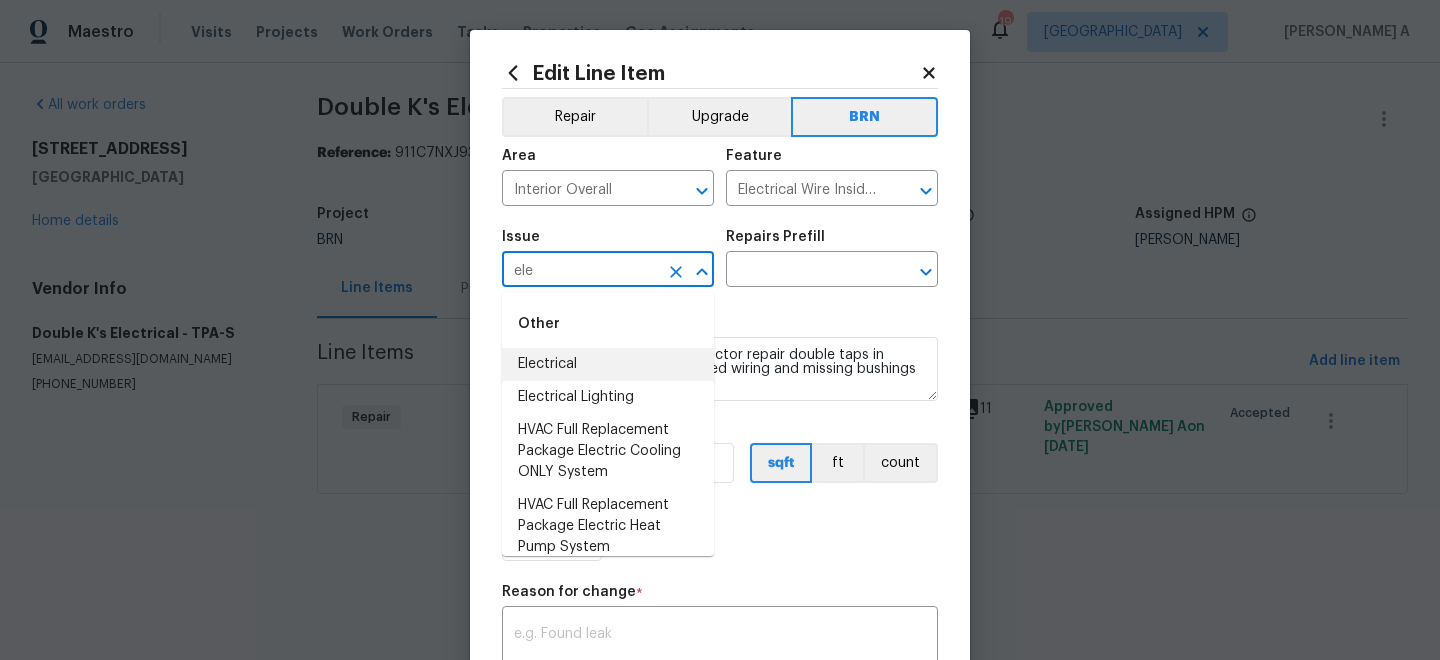 click on "Electrical" at bounding box center (608, 364) 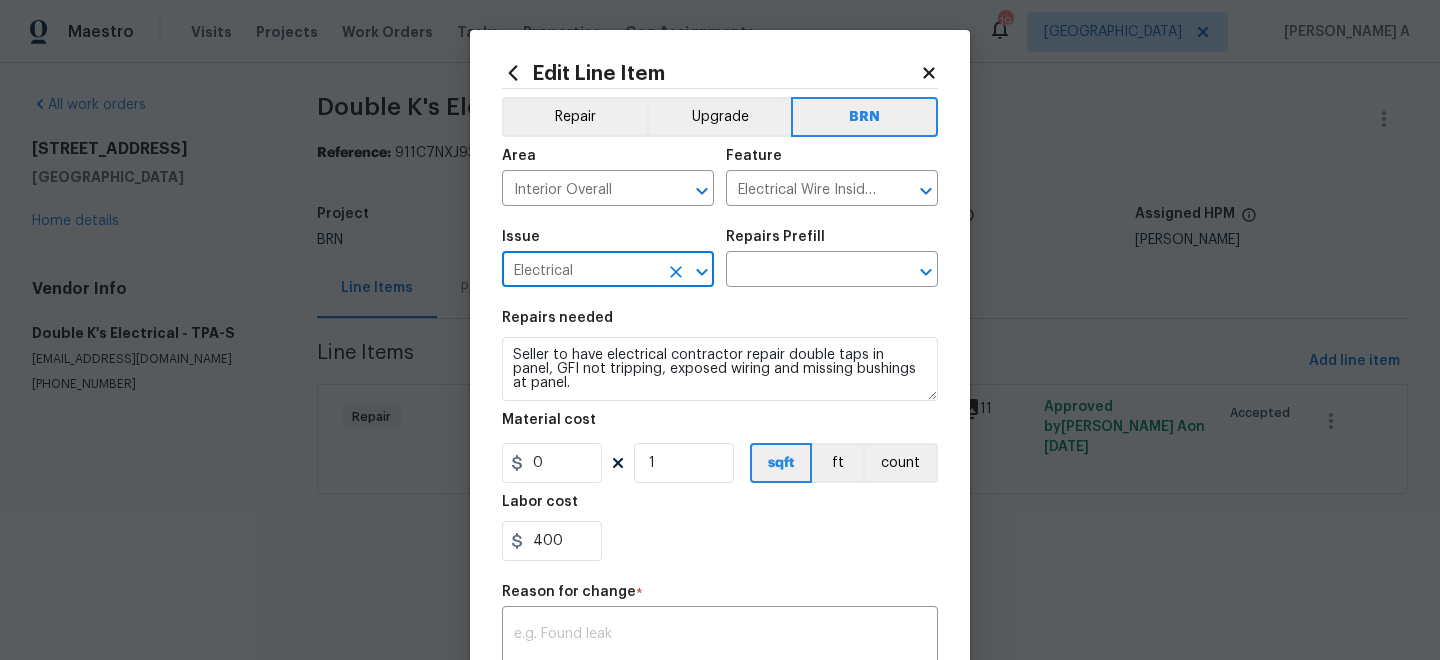 type on "Electrical" 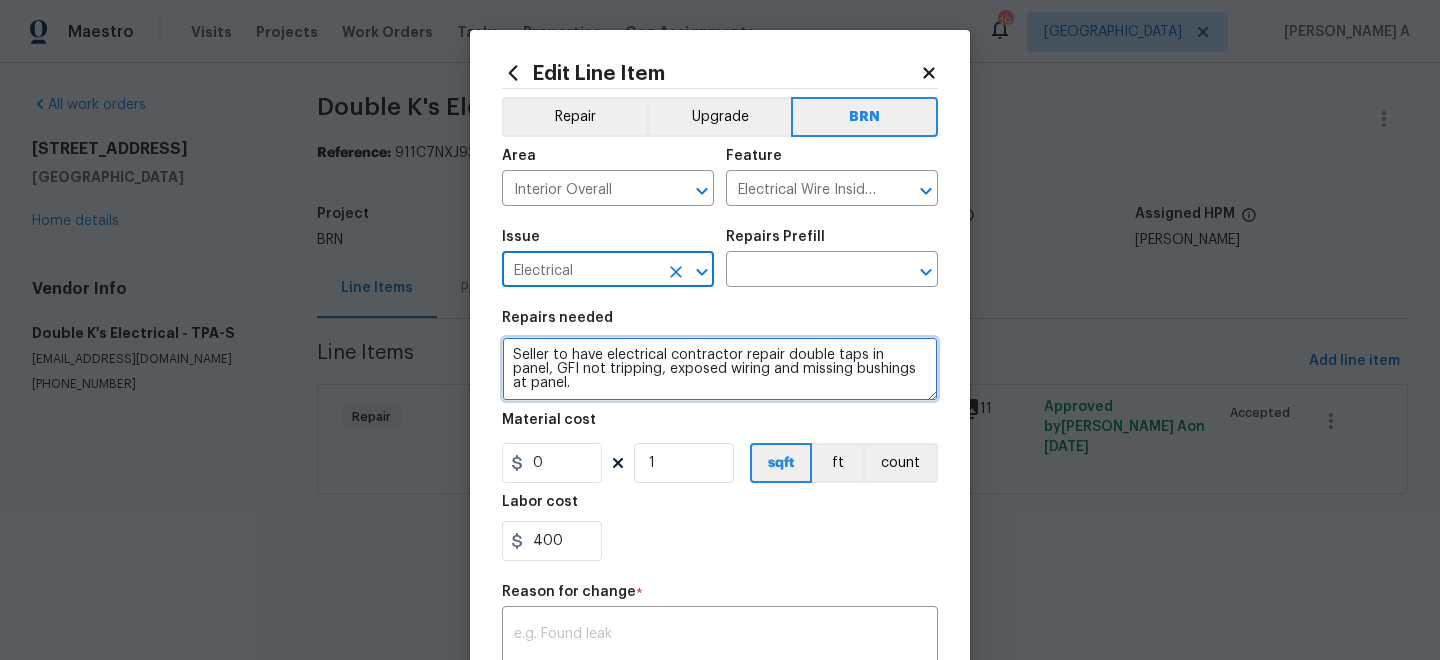 click on "Seller to have electrical contractor repair double taps in panel, GFI not tripping, exposed wiring and missing bushings at panel." at bounding box center [720, 369] 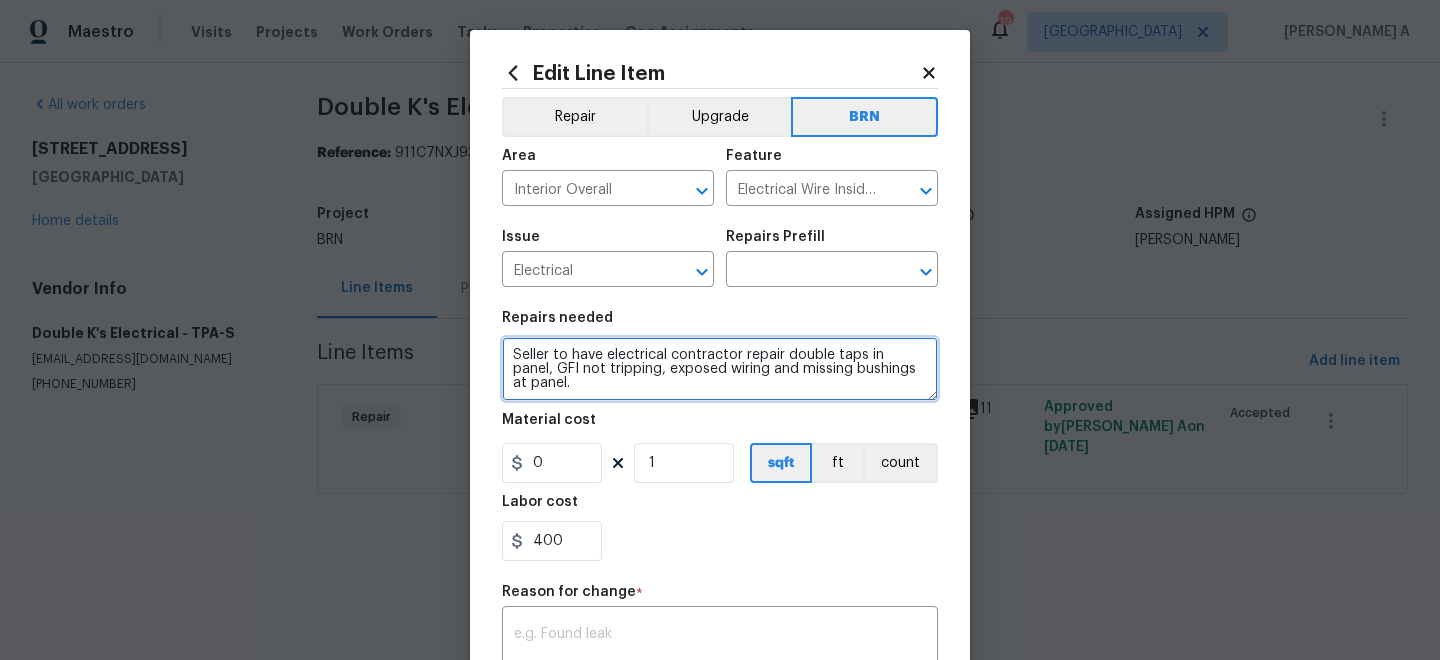 click on "Seller to have electrical contractor repair double taps in panel, GFI not tripping, exposed wiring and missing bushings at panel." at bounding box center (720, 369) 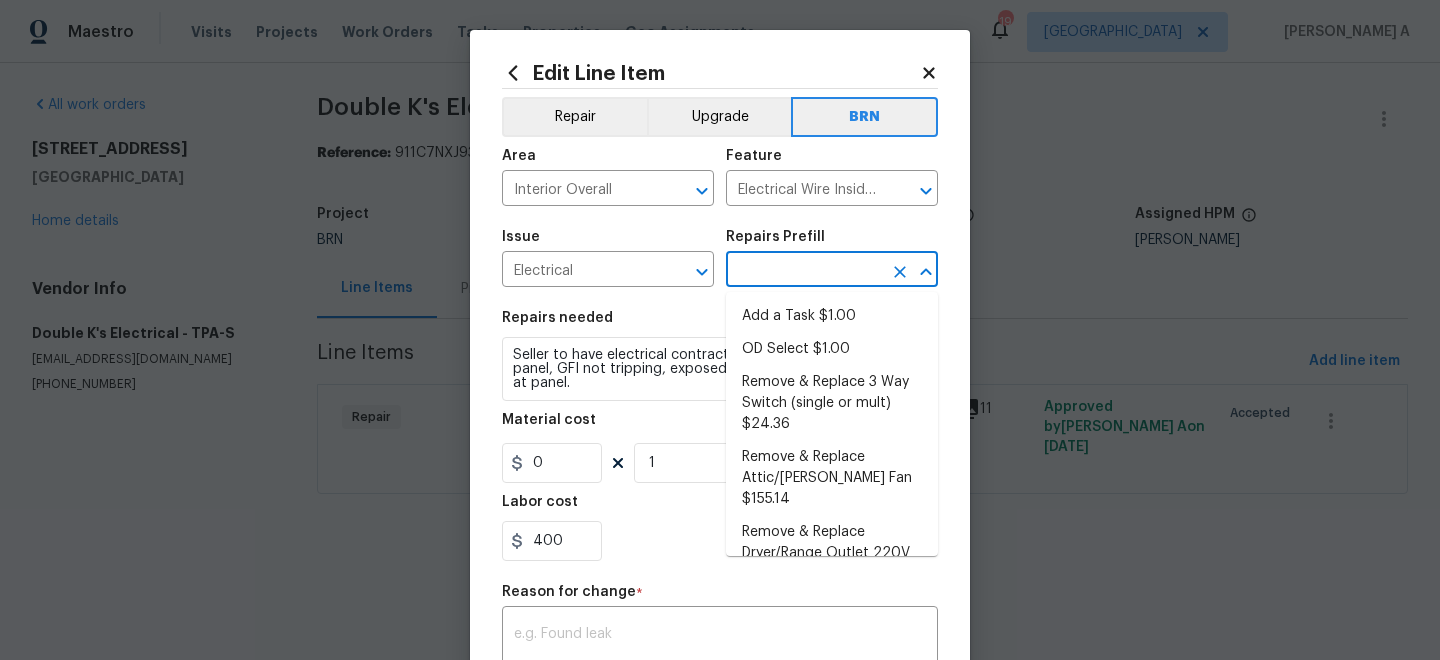 click at bounding box center (804, 271) 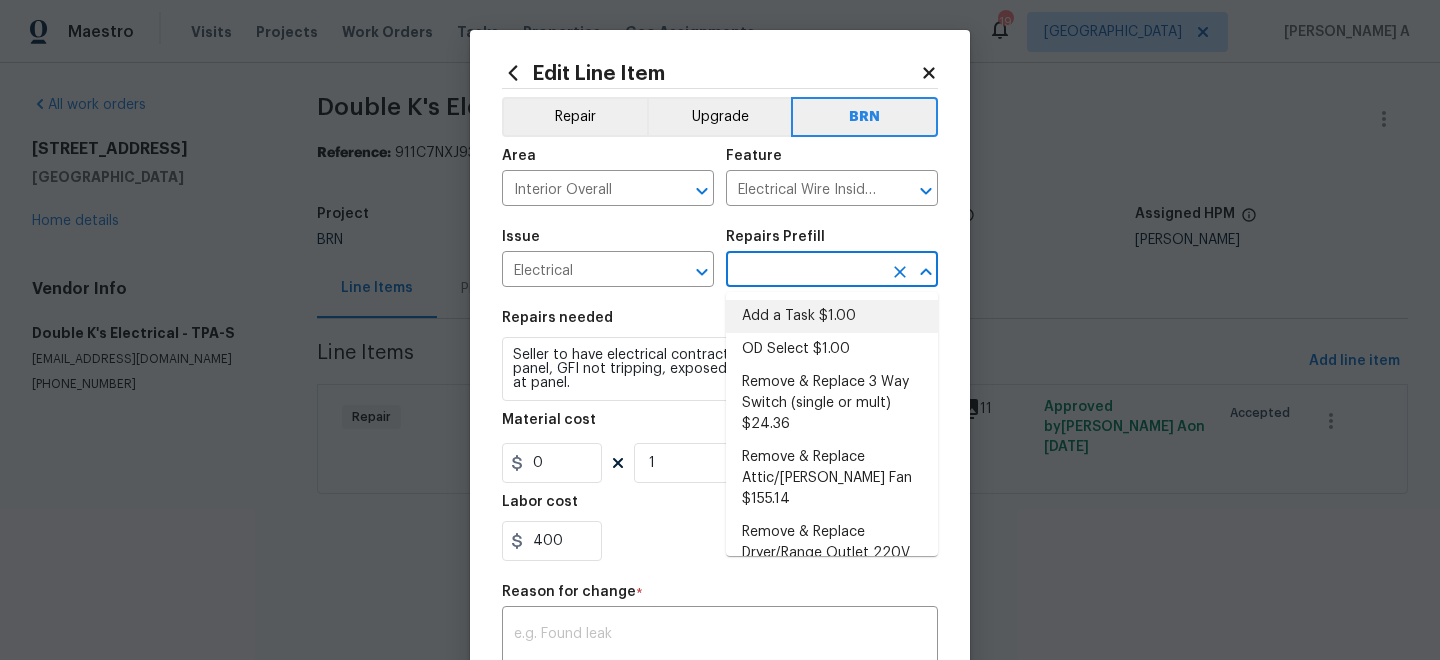 click on "Add a Task $1.00" at bounding box center [832, 316] 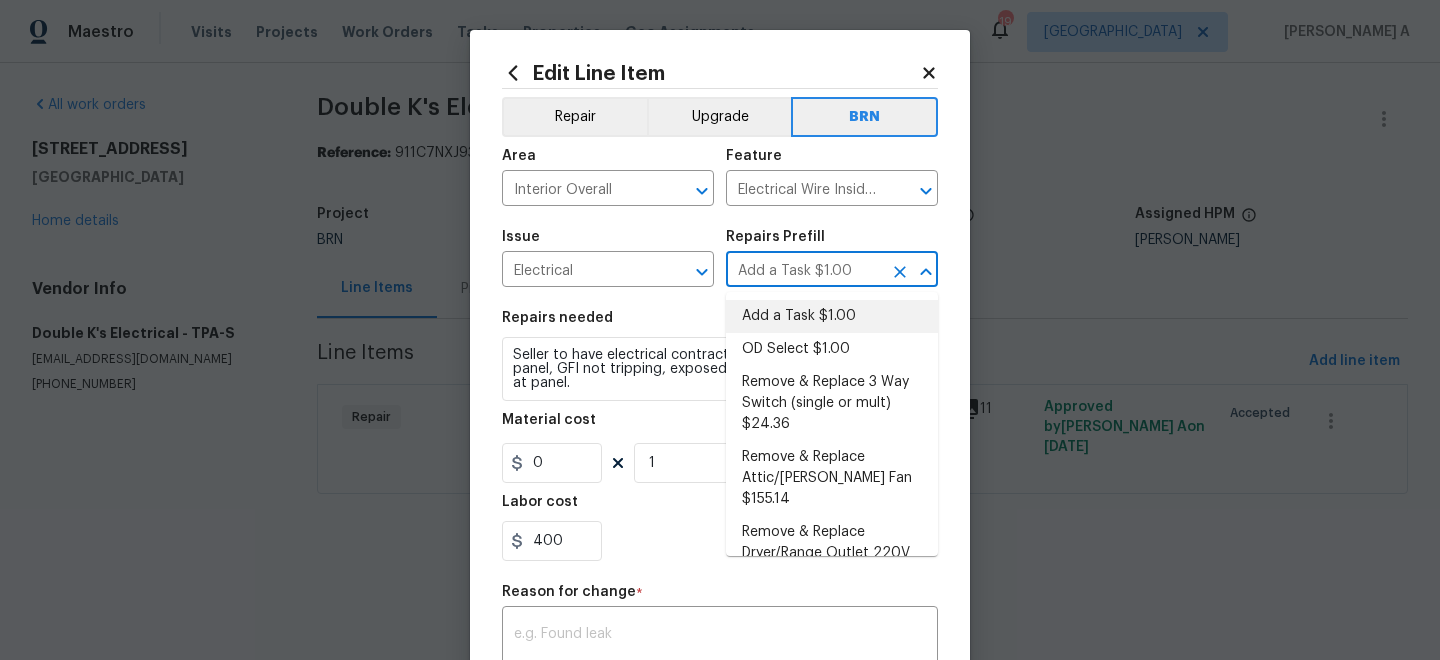 type on "HPM to detail" 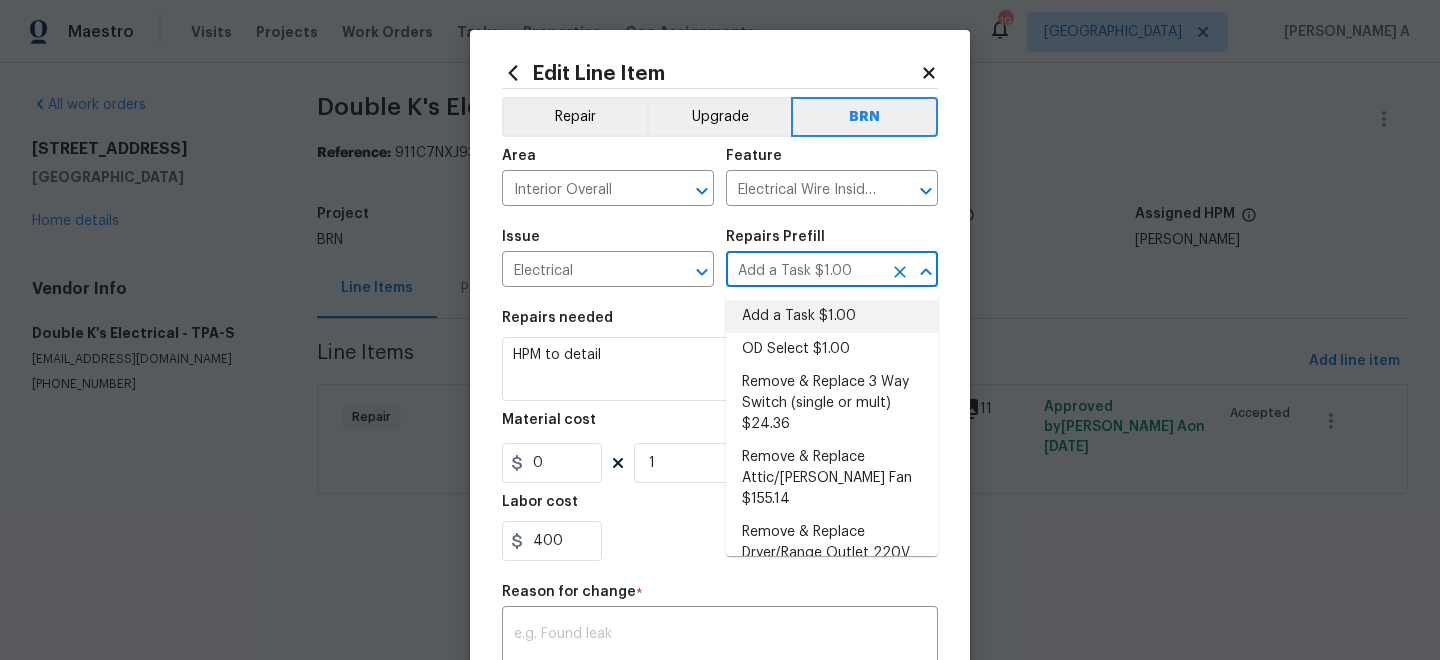 type on "1" 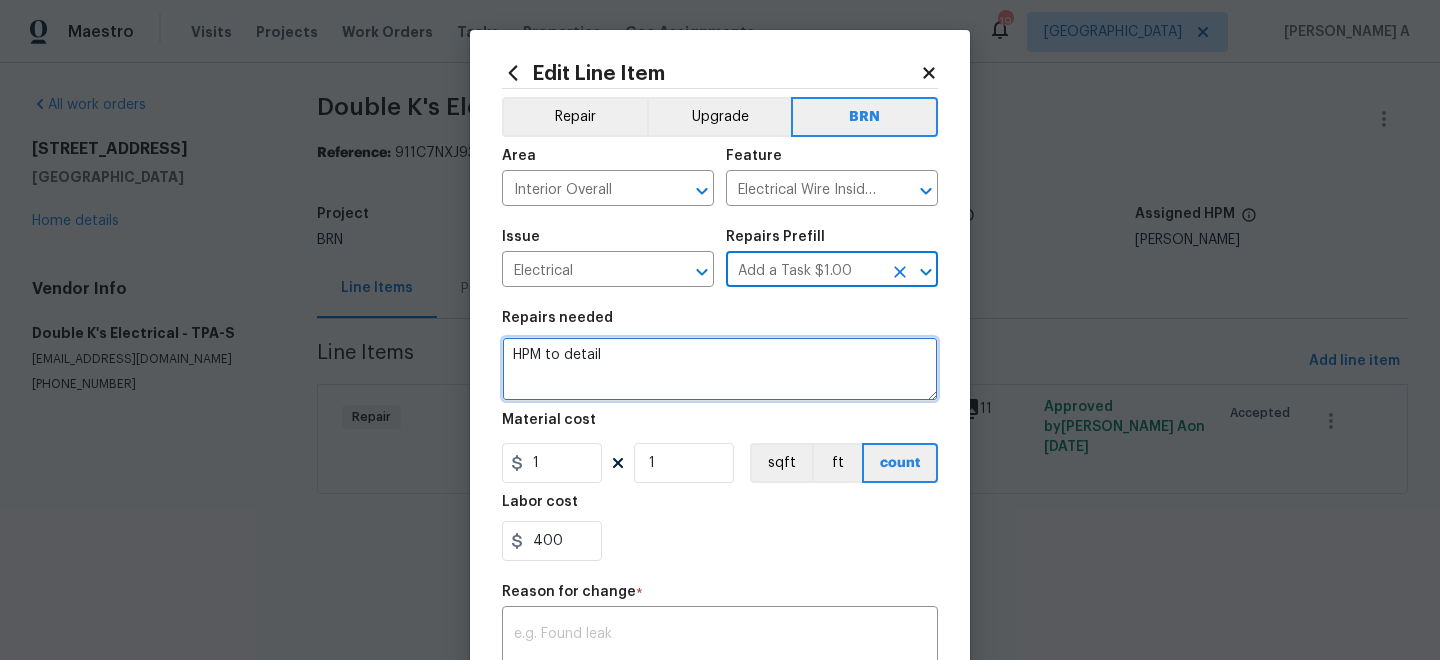 click on "HPM to detail" at bounding box center (720, 369) 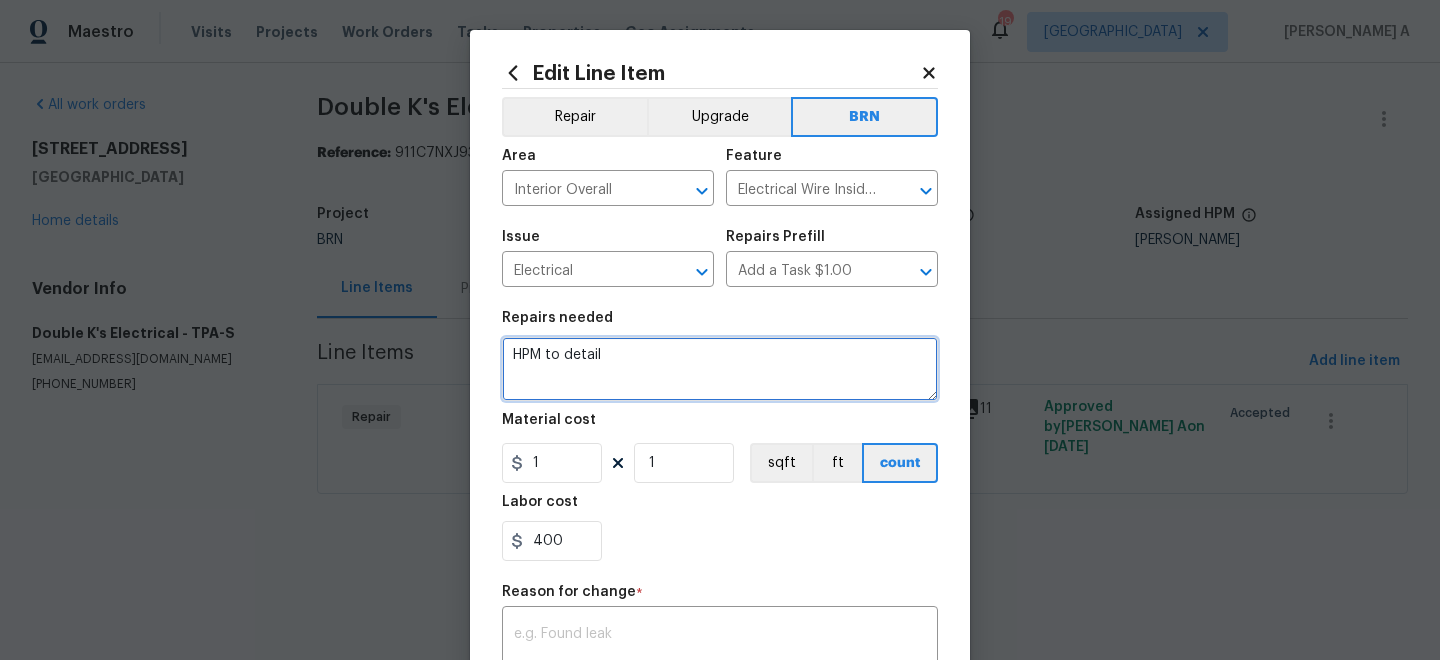click on "HPM to detail" at bounding box center (720, 369) 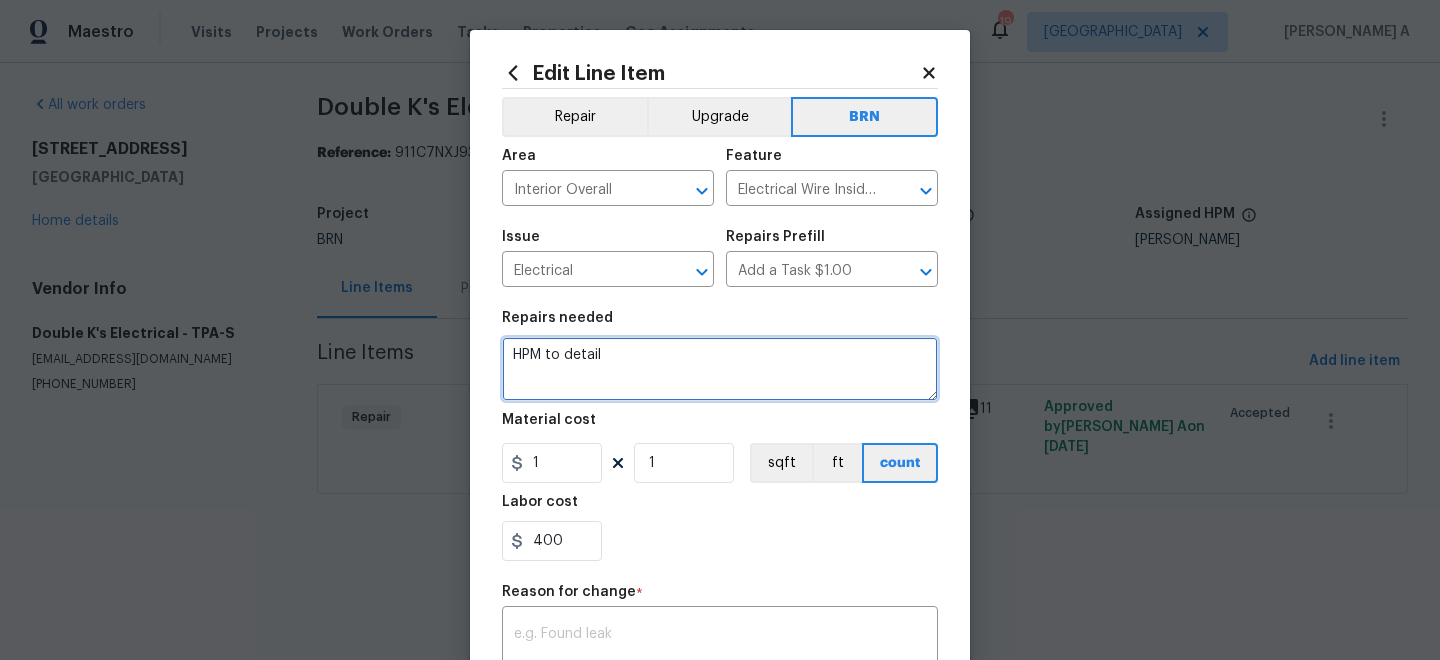 paste on "Seller to have electrical contractor repair double taps in panel, GFI not tripping, exposed wiring and missing bushings at panel." 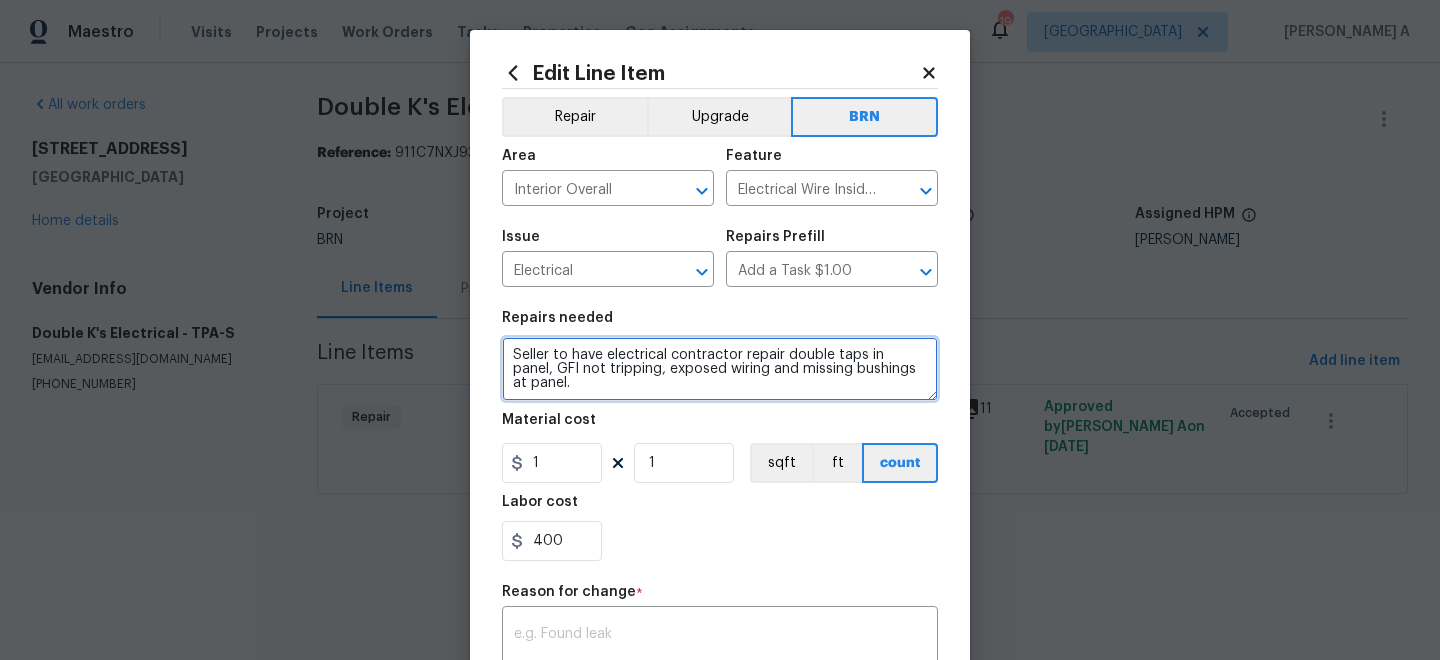 type on "Seller to have electrical contractor repair double taps in panel, GFI not tripping, exposed wiring and missing bushings at panel." 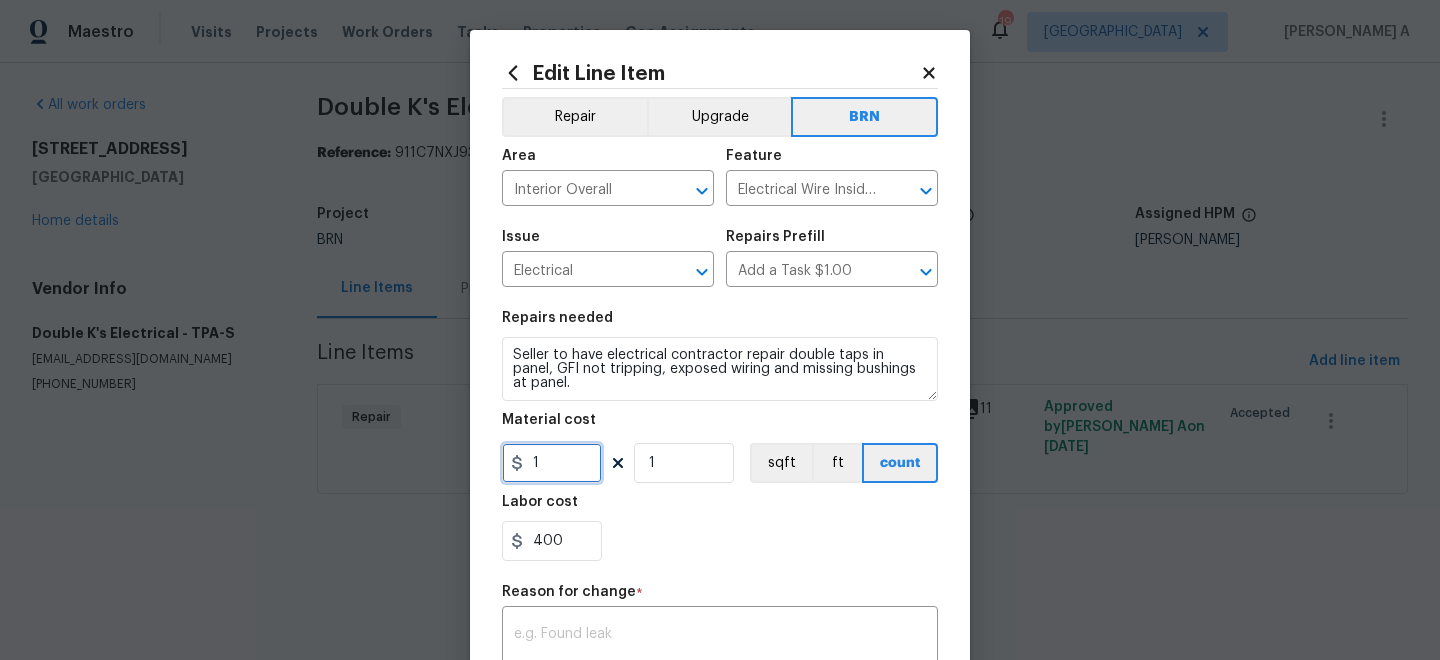 drag, startPoint x: 552, startPoint y: 467, endPoint x: 452, endPoint y: 467, distance: 100 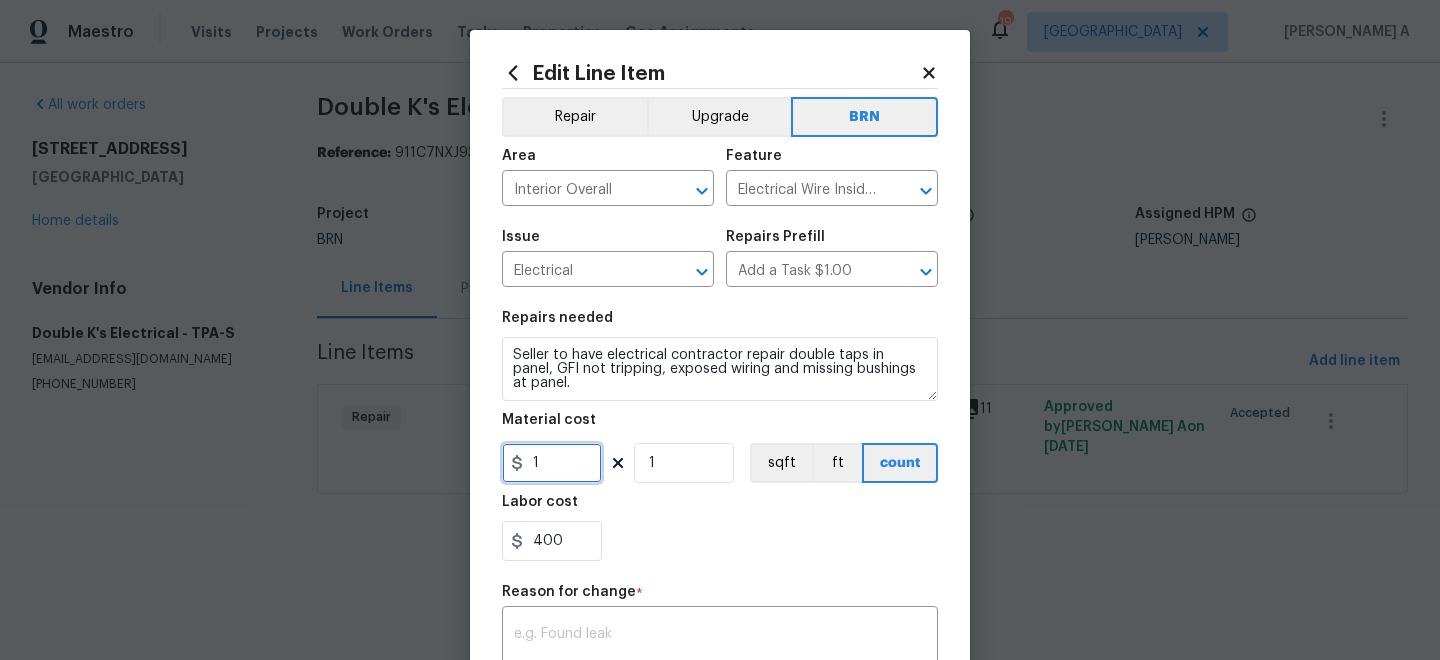 click on "Edit Line Item Repair Upgrade BRN Area Interior Overall ​ Feature Electrical Wire Inside Home ​ Issue Electrical ​ Repairs Prefill Add a Task $1.00 ​ Repairs needed Seller to have electrical contractor repair double taps in panel, GFI not tripping, exposed wiring and missing bushings at panel. Material cost 1 1 sqft ft count Labor cost 400 Reason for change * x ​ Photos  +7 Create without photos Total   $ 401.00 Cancel Submit" at bounding box center [720, 330] 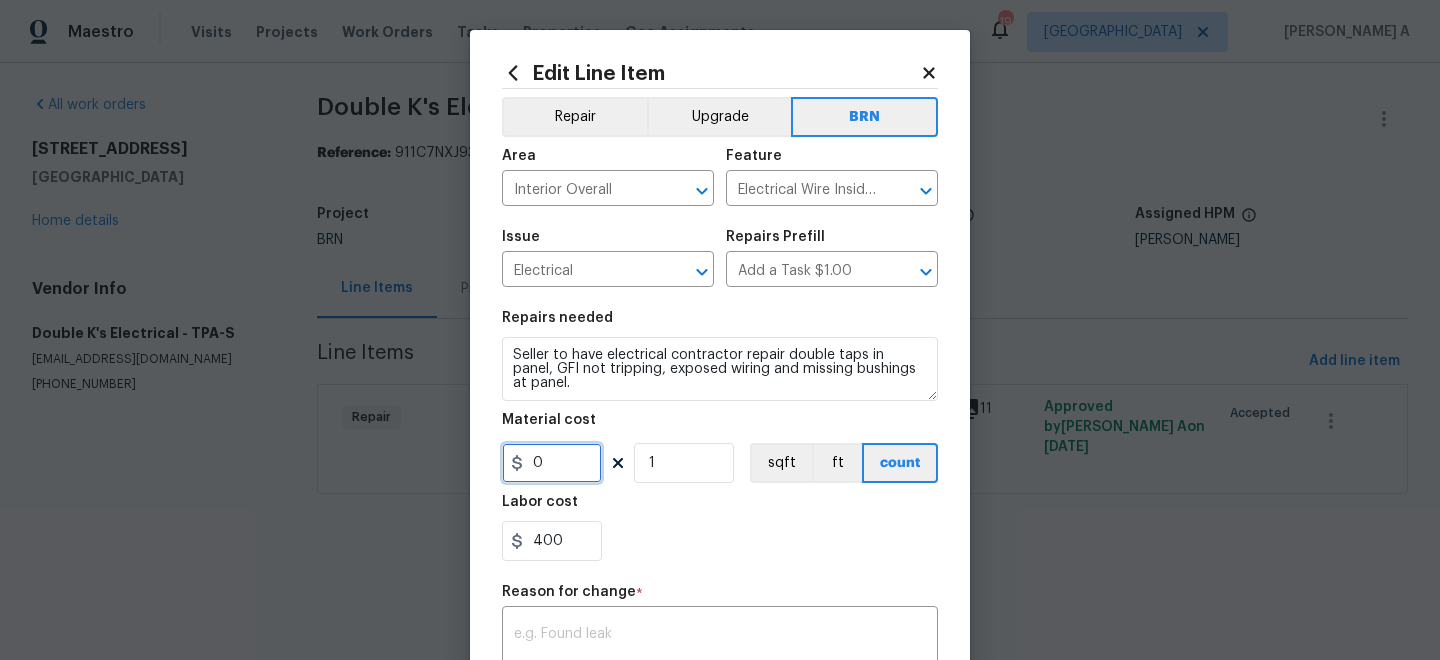 type on "0" 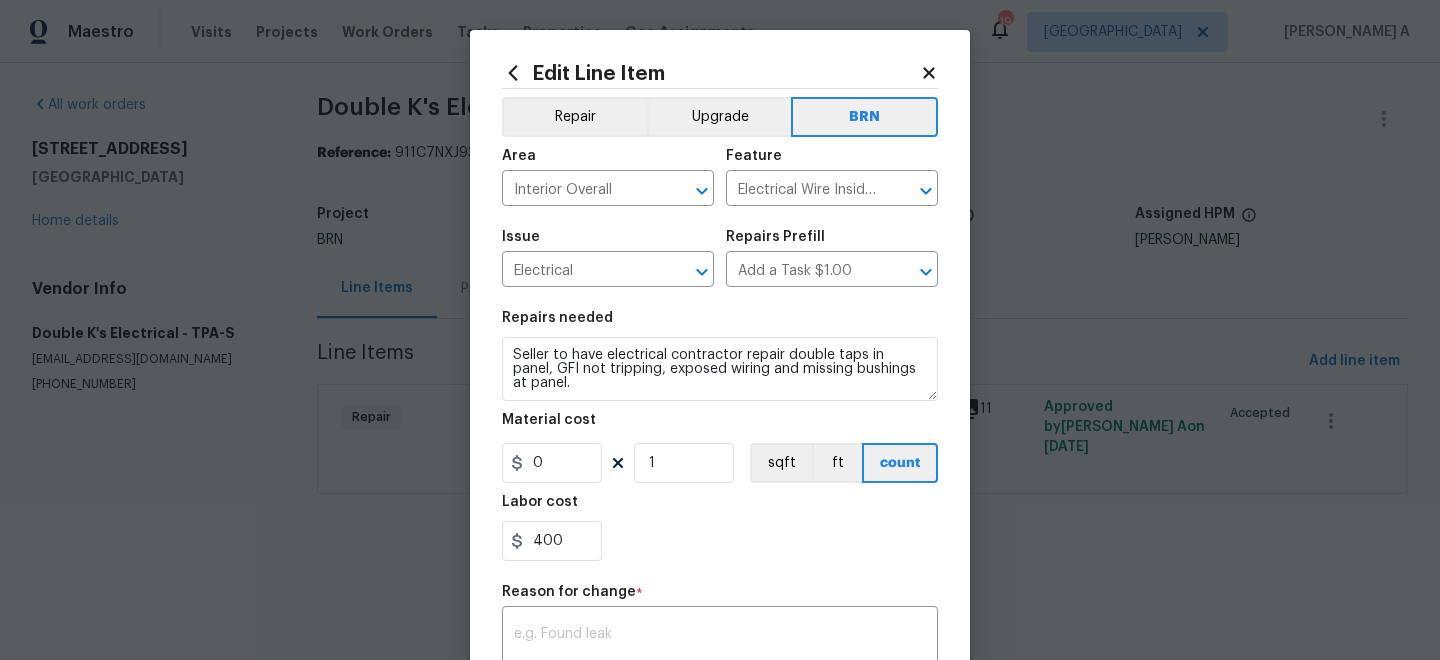 click on "400" at bounding box center (720, 541) 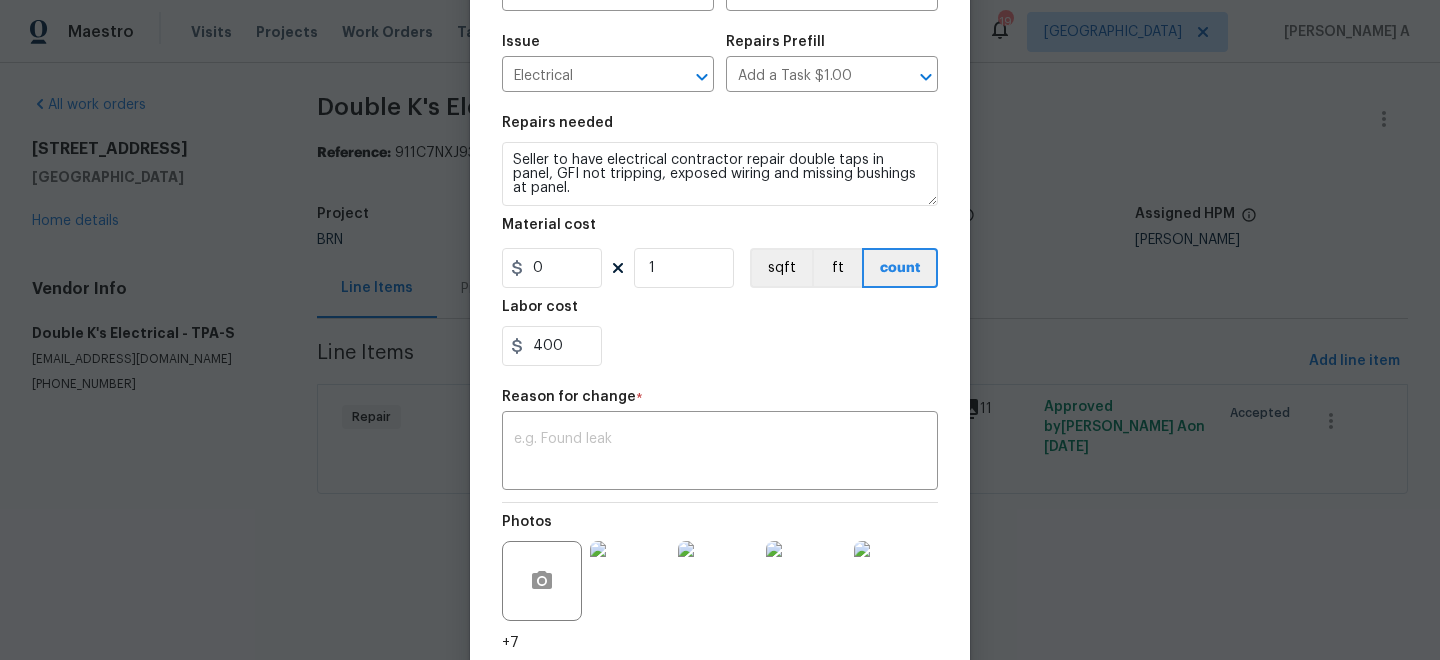 scroll, scrollTop: 221, scrollLeft: 0, axis: vertical 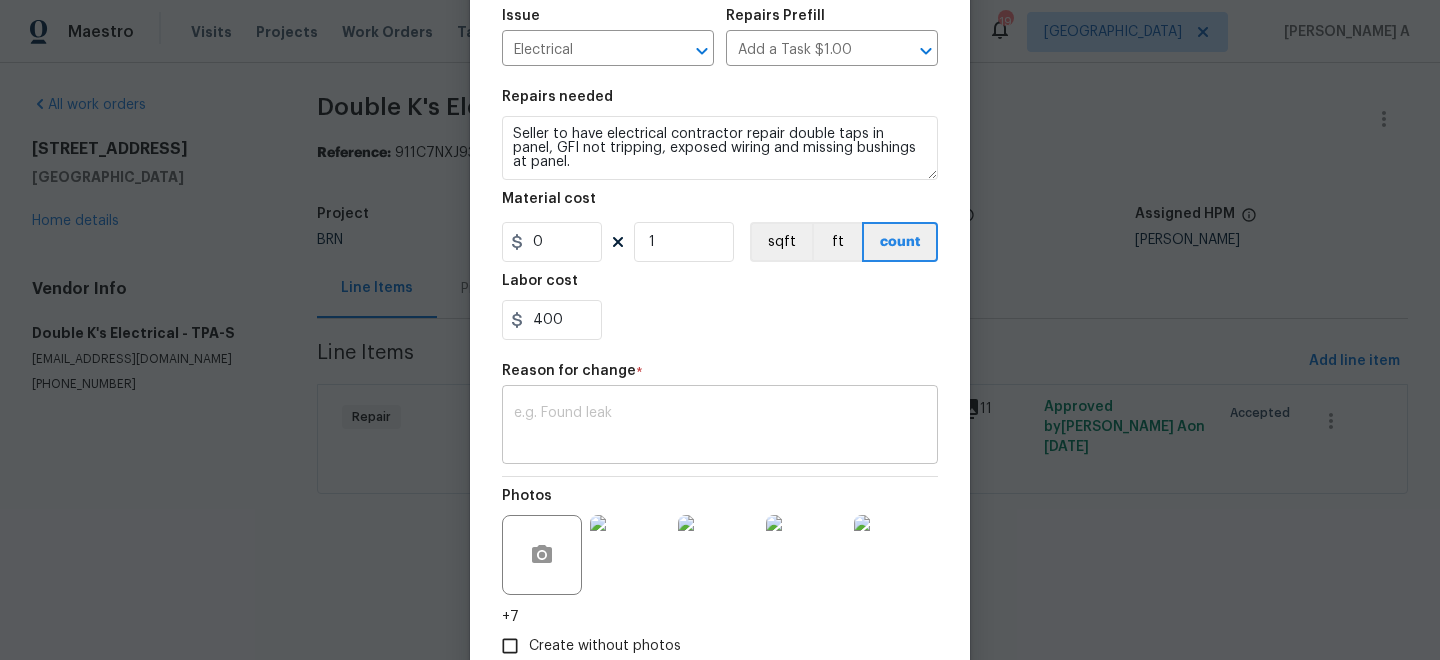 click at bounding box center (720, 427) 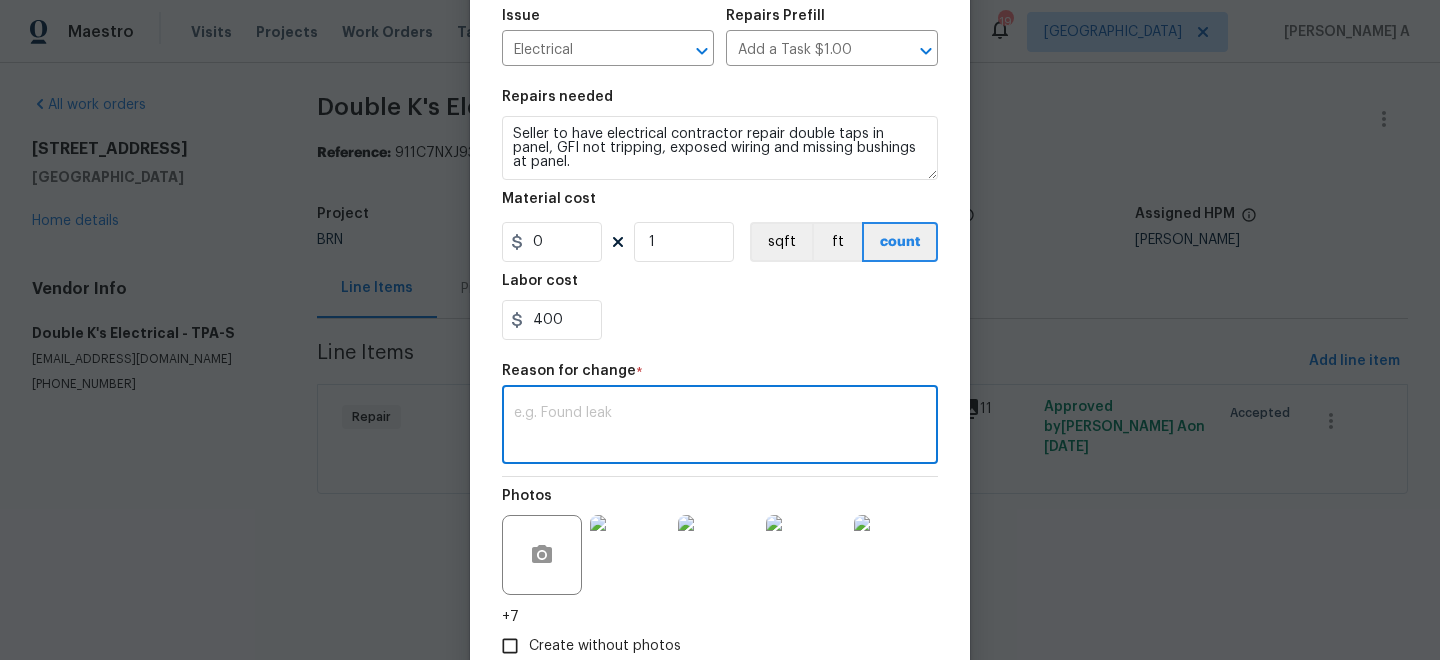paste on "(AK) Updated per vendors final cost." 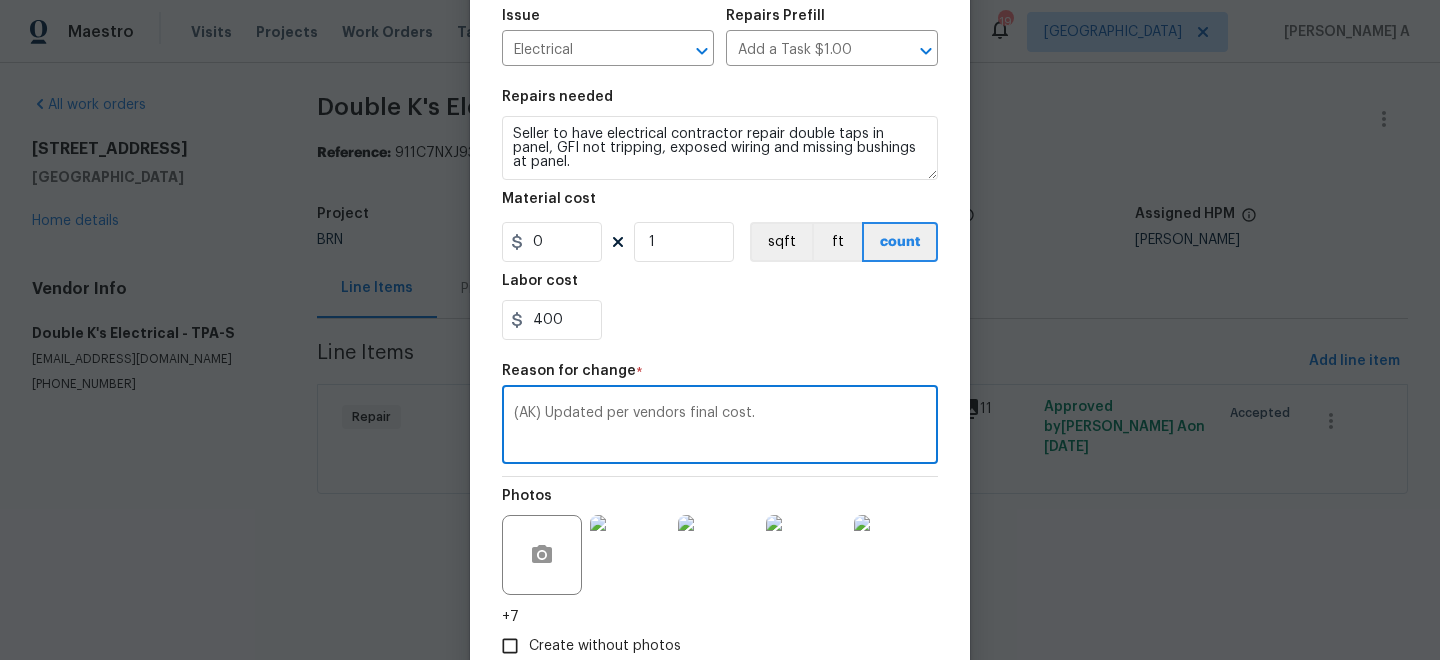 scroll, scrollTop: 346, scrollLeft: 0, axis: vertical 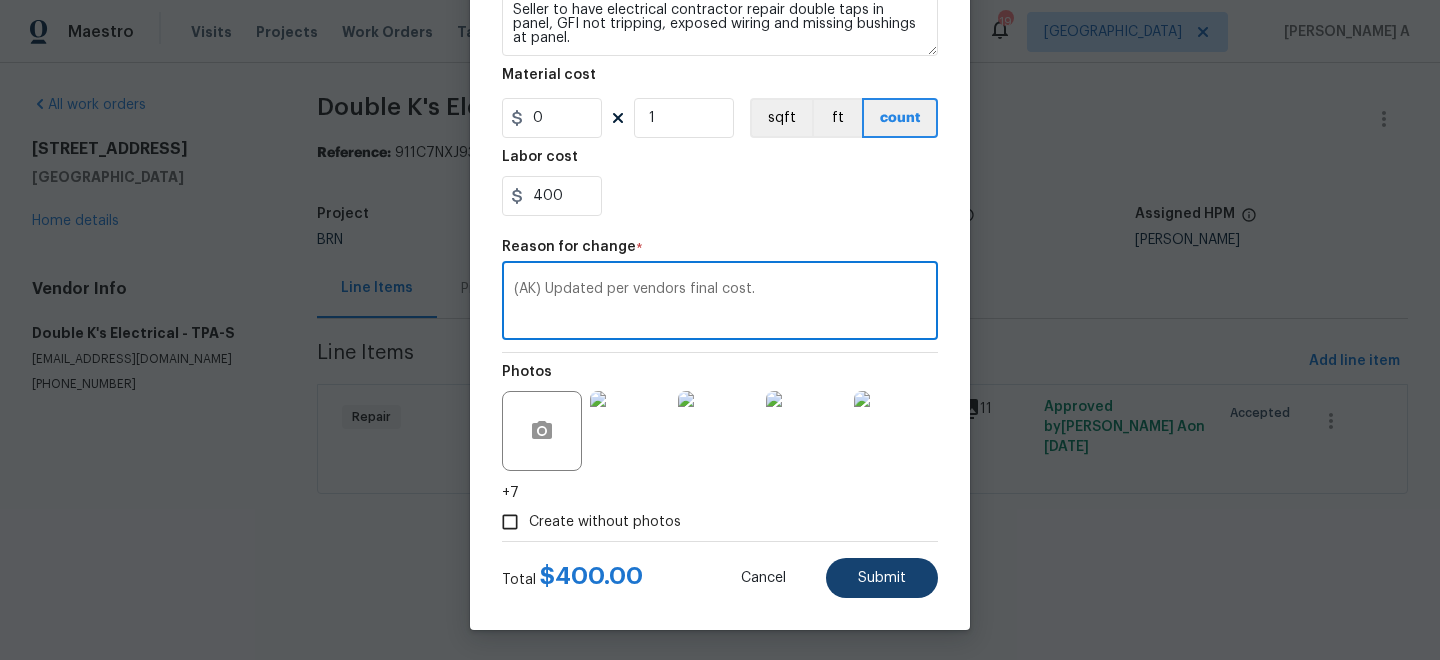 type on "(AK) Updated per vendors final cost." 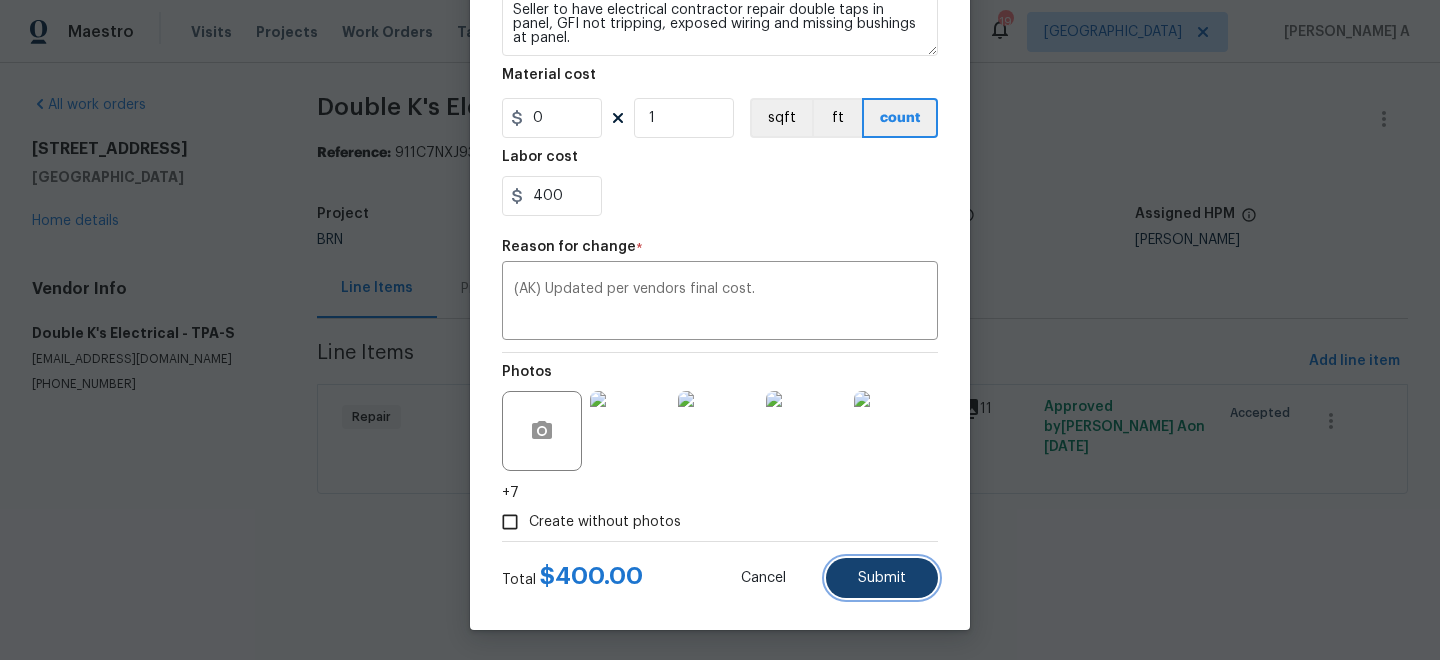 click on "Submit" at bounding box center [882, 578] 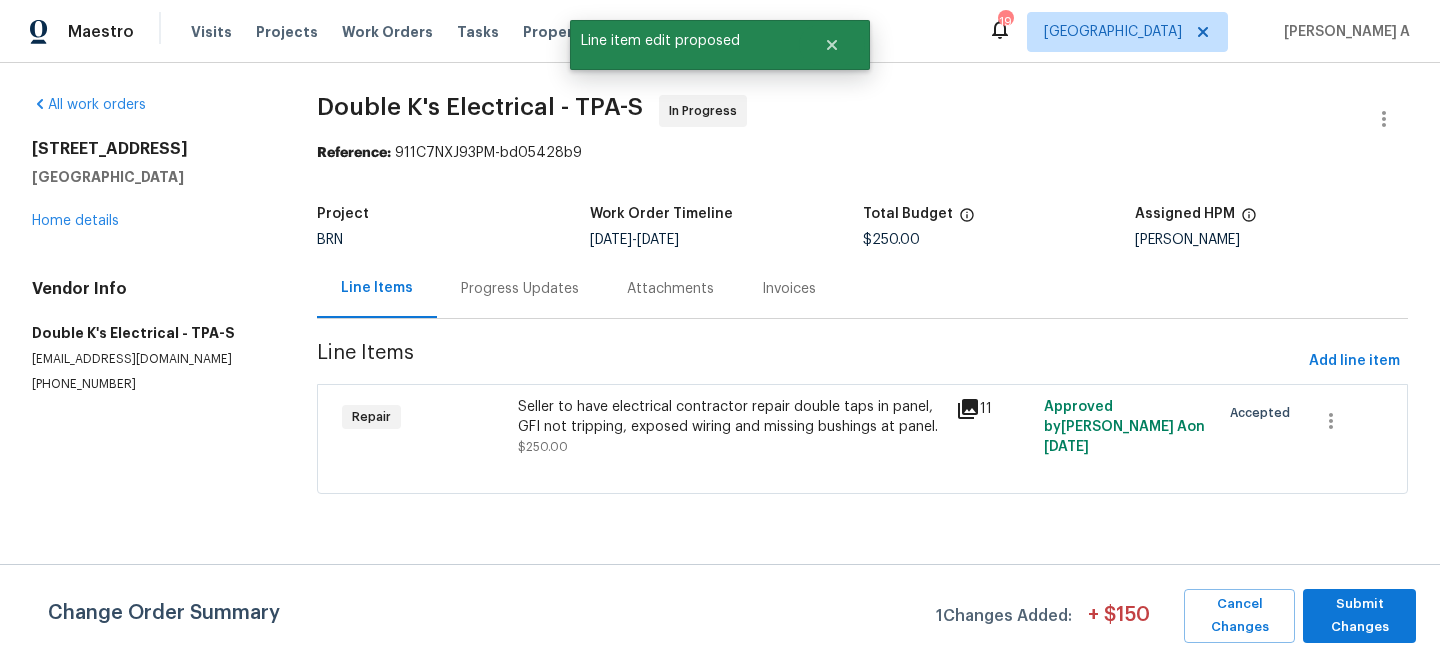 scroll, scrollTop: 0, scrollLeft: 0, axis: both 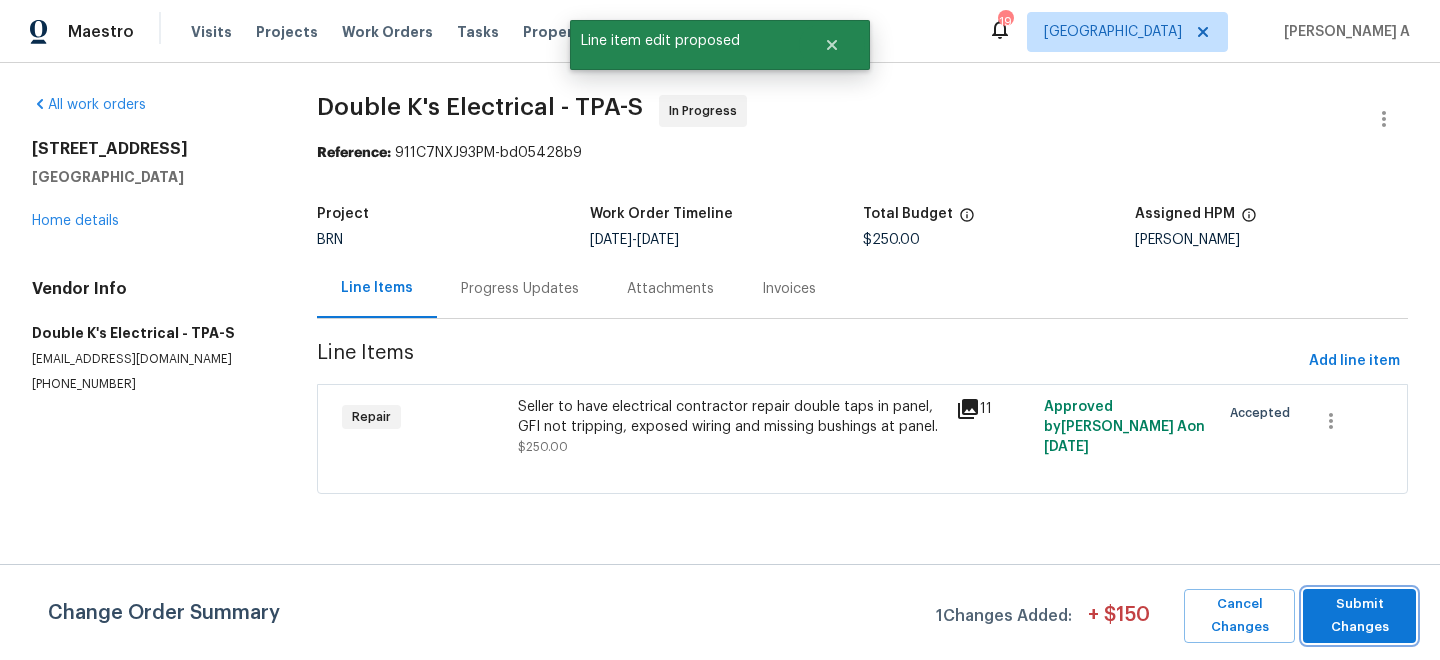 click on "Submit Changes" at bounding box center [1359, 616] 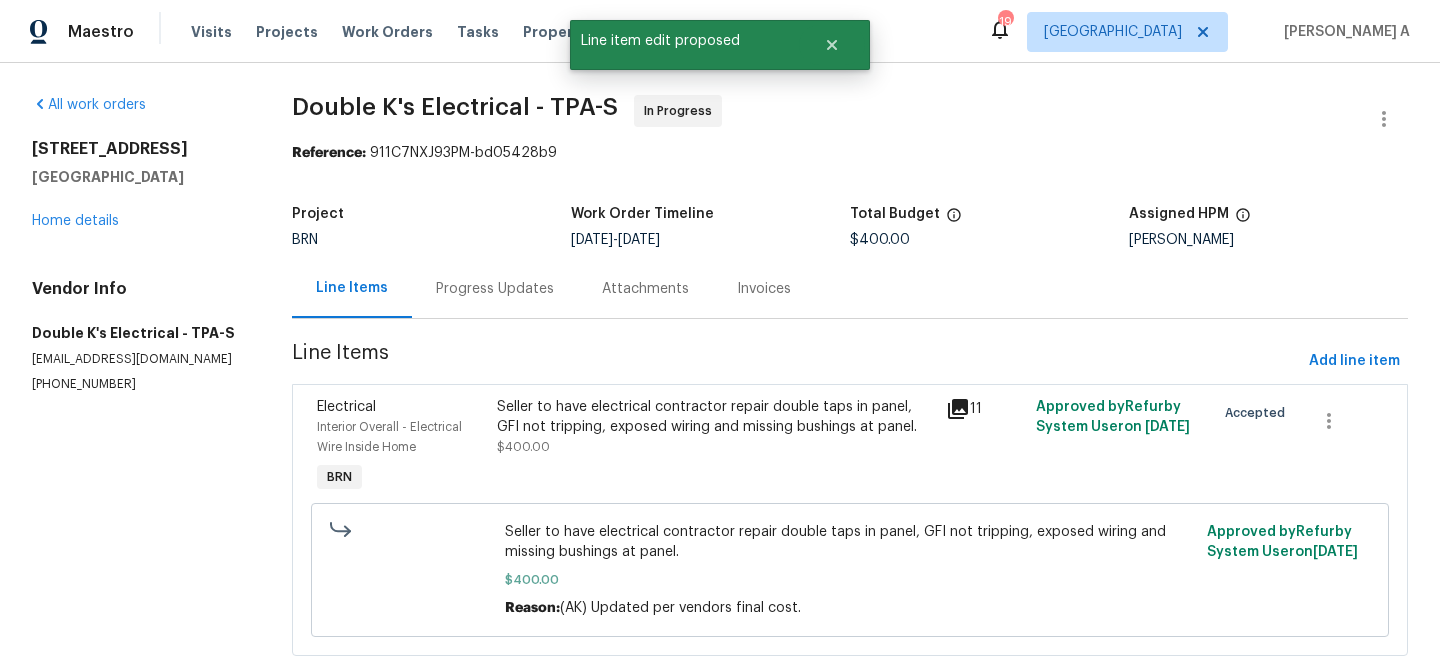 click on "Progress Updates" at bounding box center (495, 289) 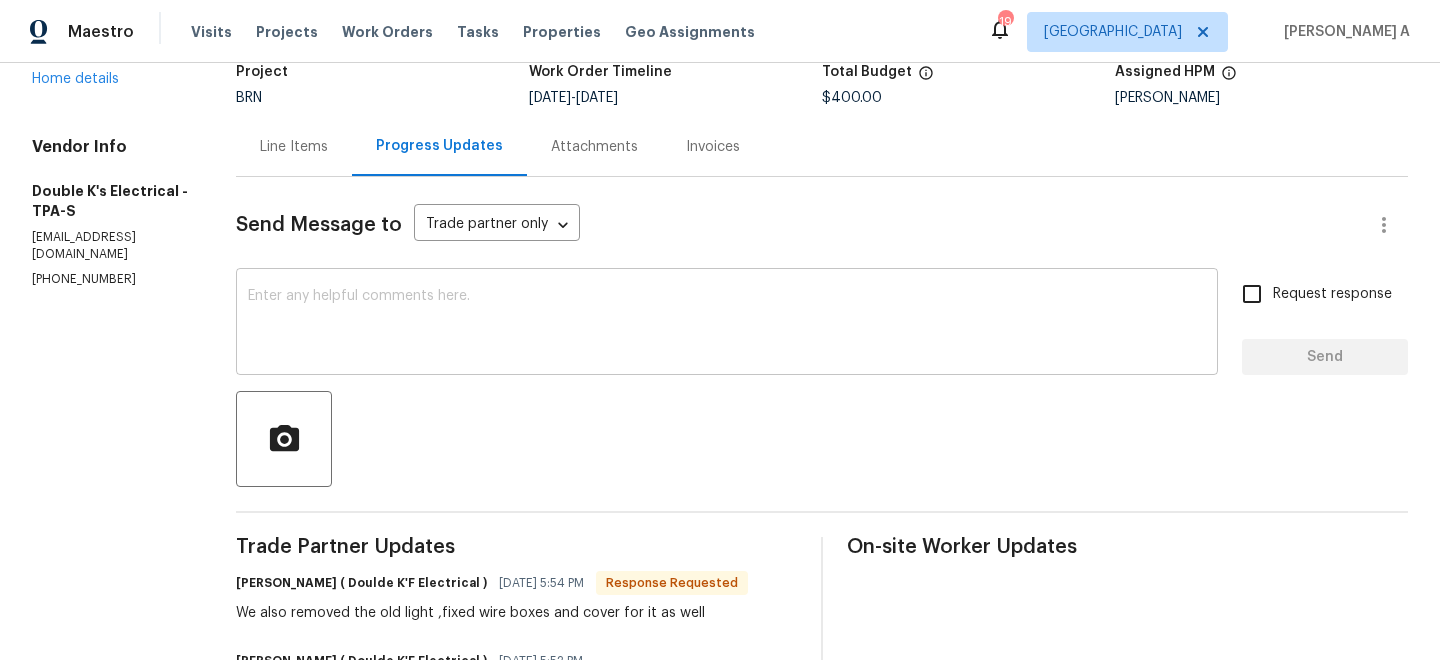 scroll, scrollTop: 169, scrollLeft: 0, axis: vertical 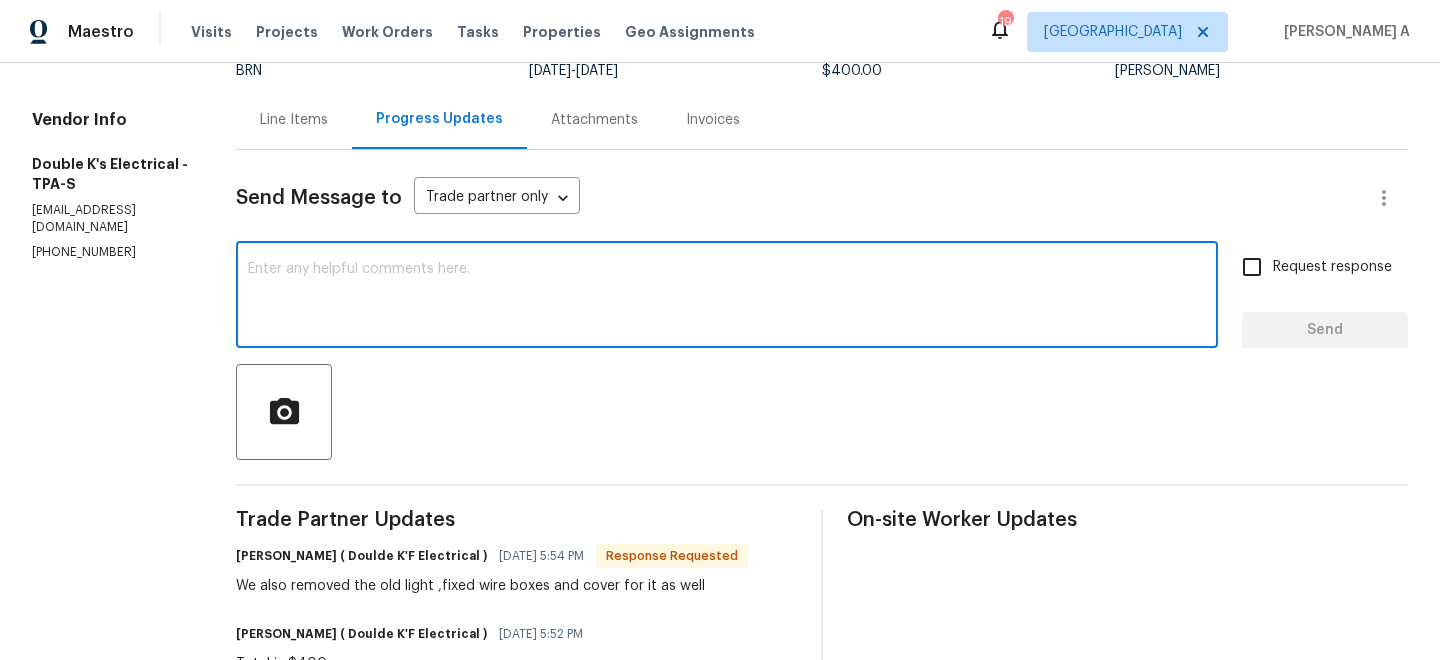 click at bounding box center (727, 297) 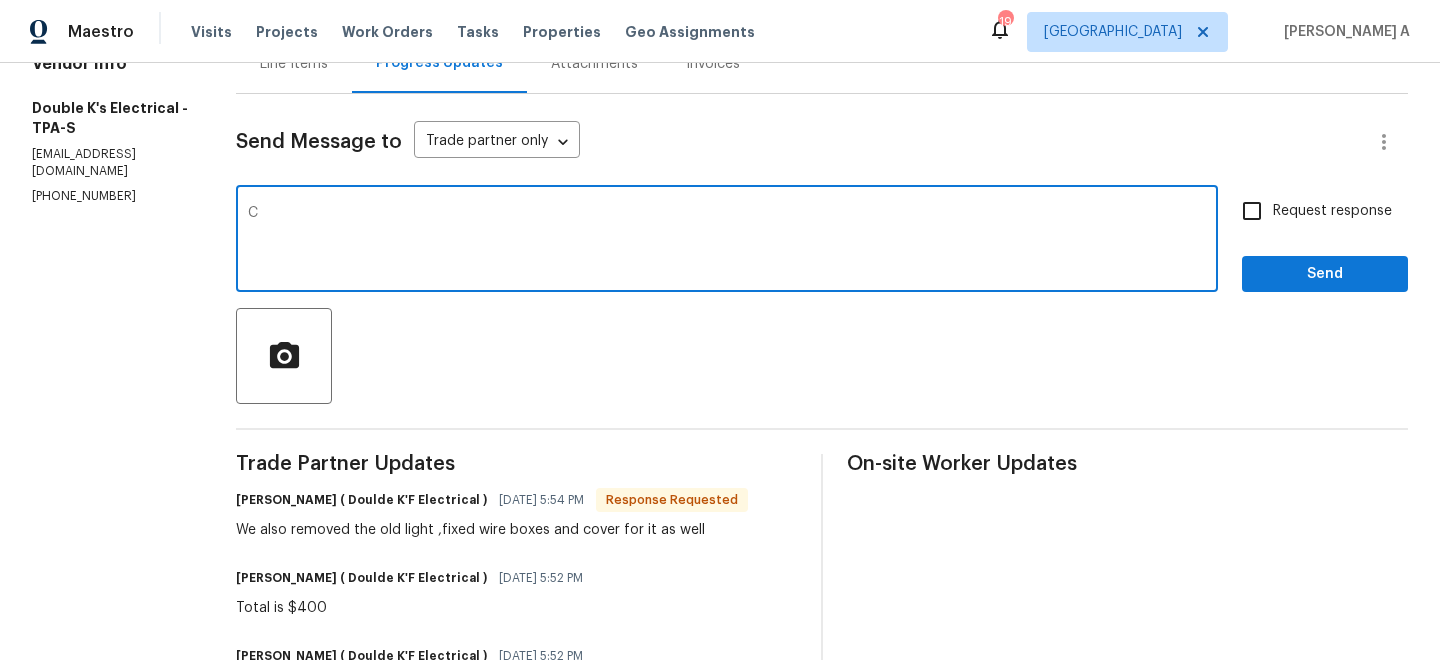 scroll, scrollTop: 231, scrollLeft: 0, axis: vertical 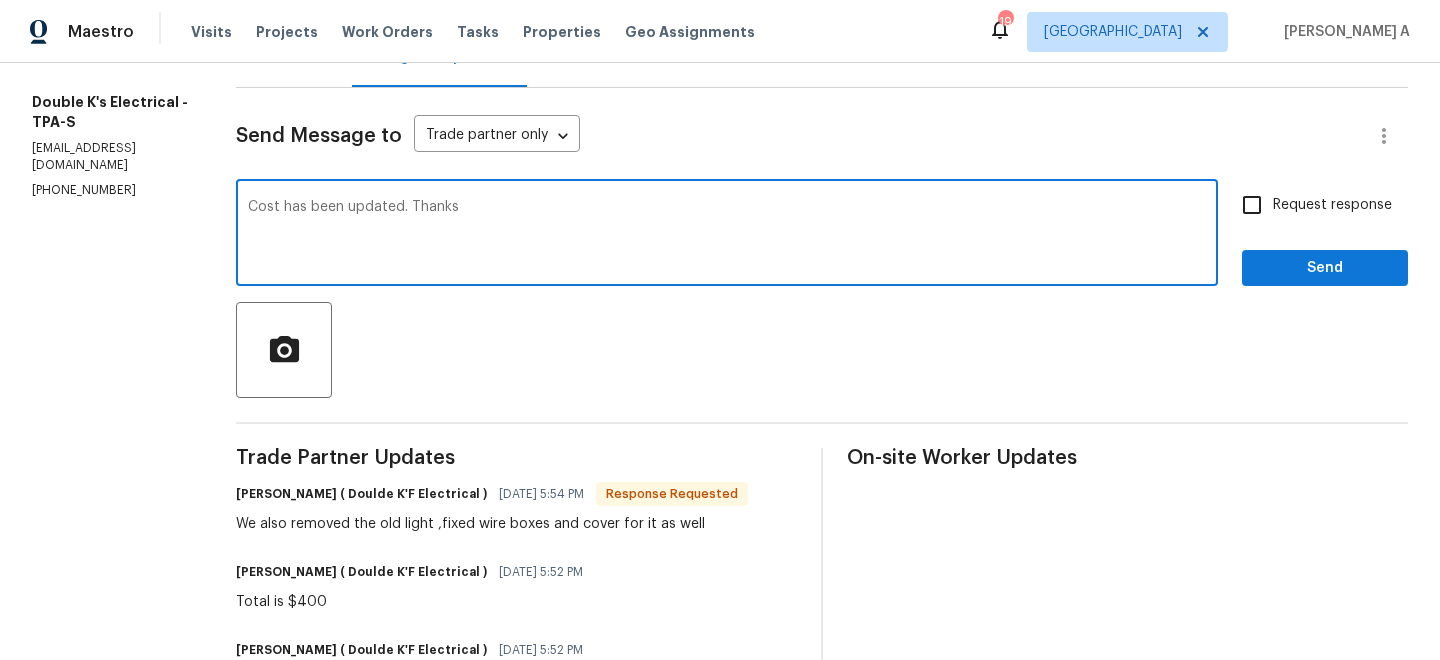 type on "Cost has been updated. Thanks" 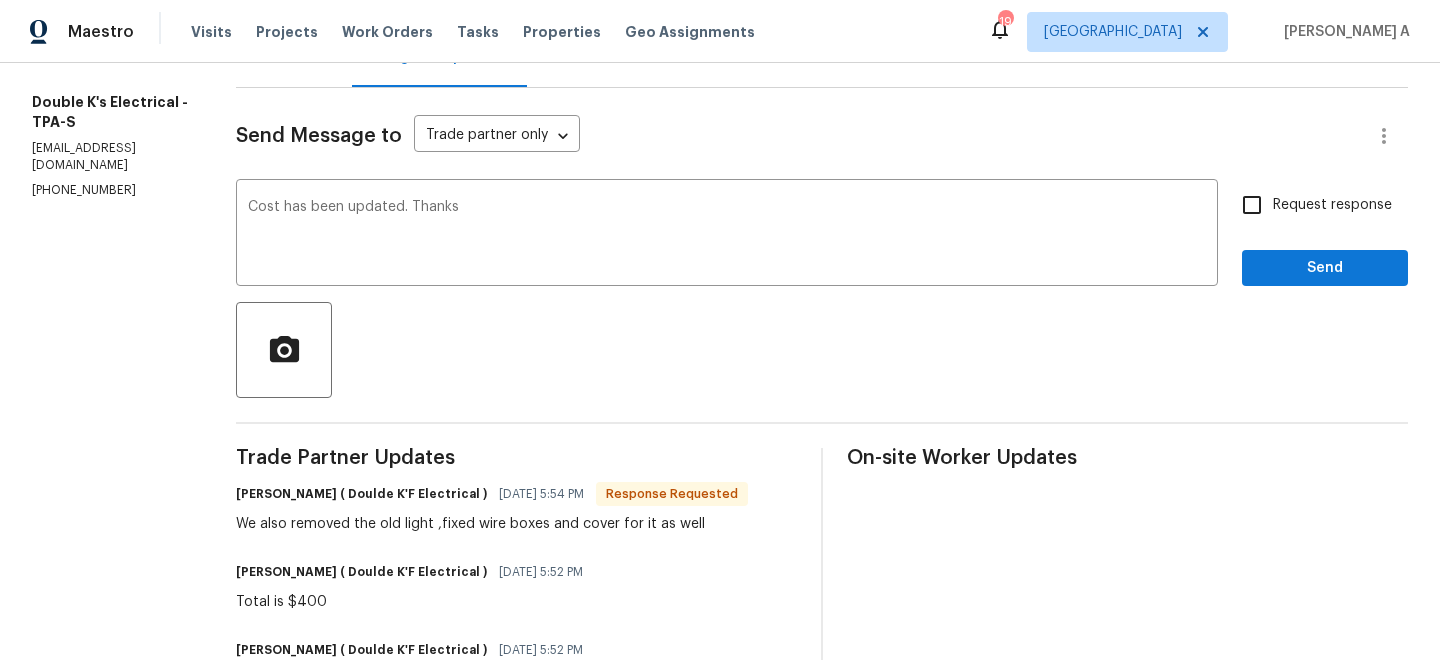 click on "Request response Send" at bounding box center [1325, 235] 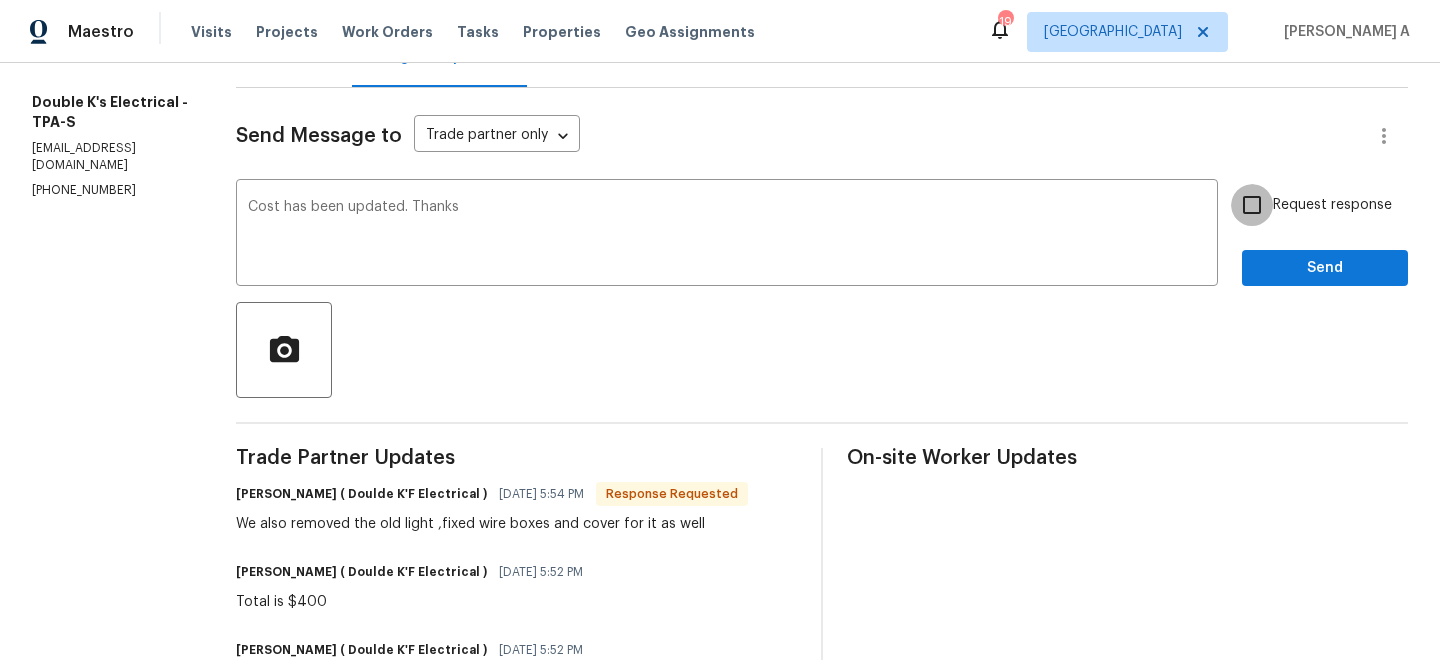 click on "Request response" at bounding box center [1252, 205] 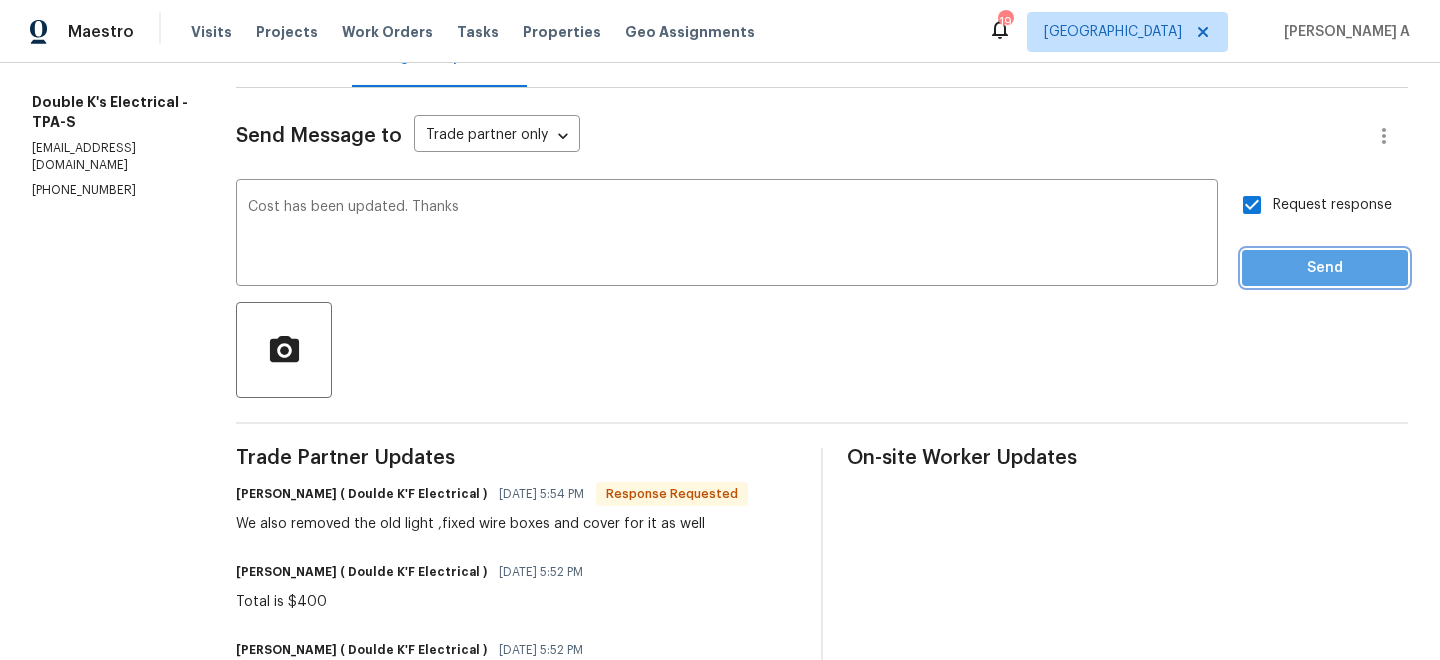 click on "Send" at bounding box center (1325, 268) 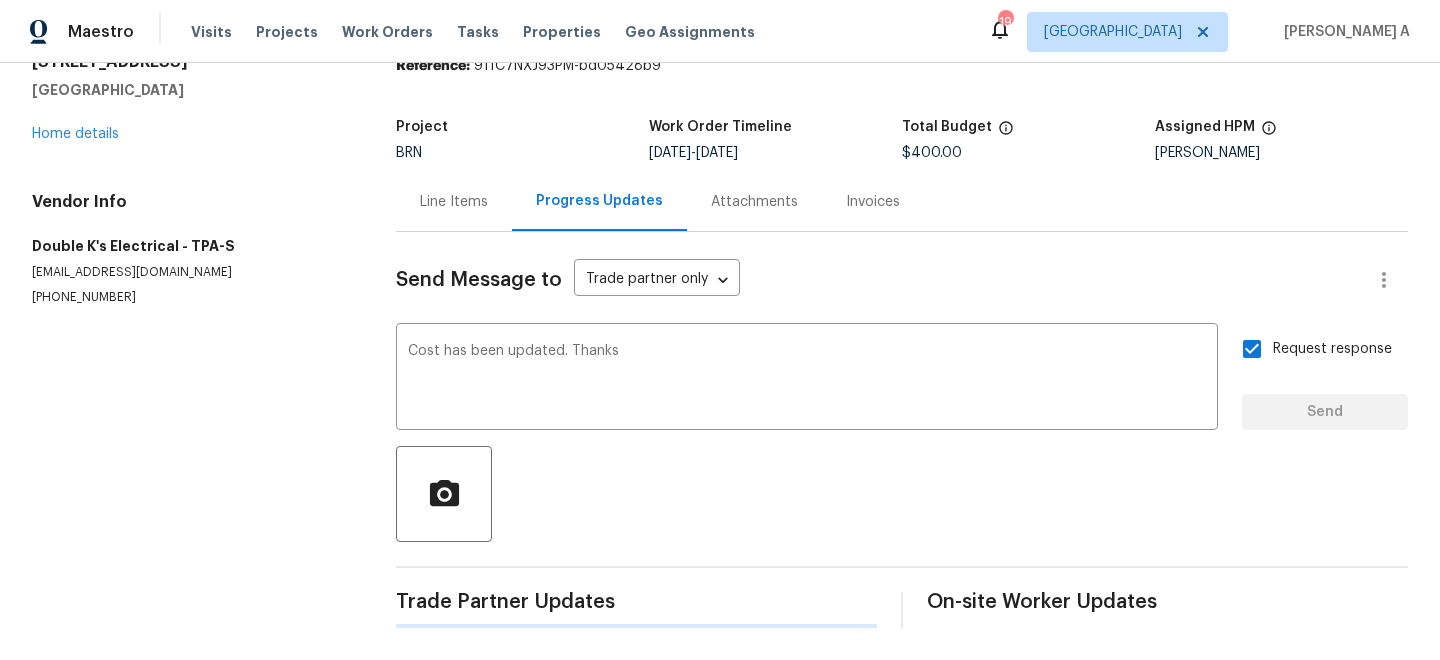 type 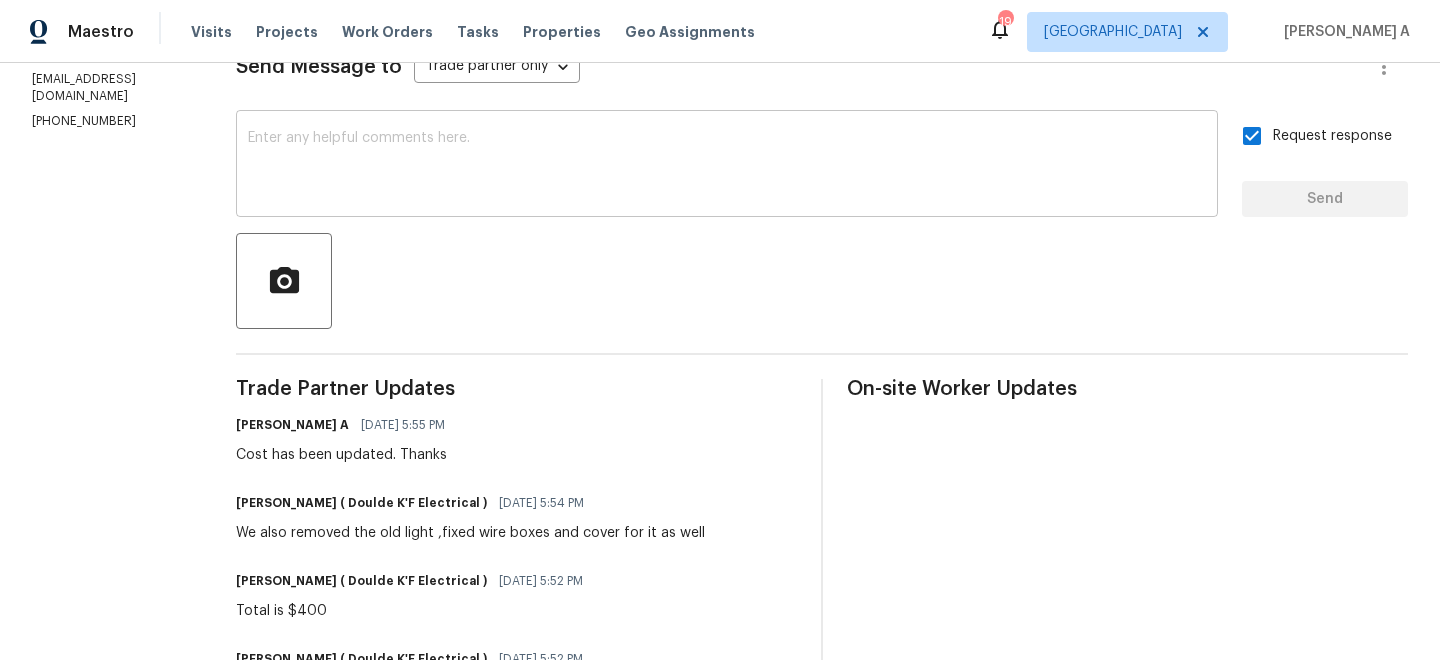 scroll, scrollTop: 0, scrollLeft: 0, axis: both 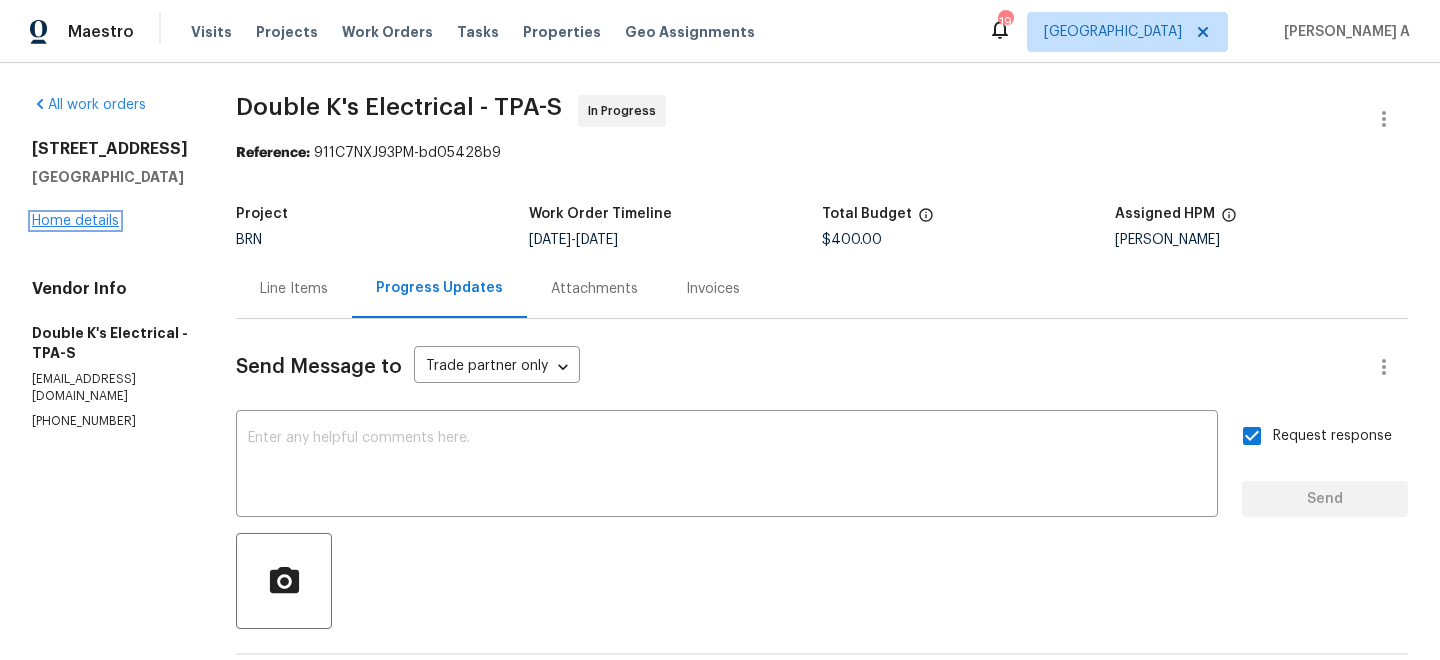 click on "Home details" at bounding box center (75, 221) 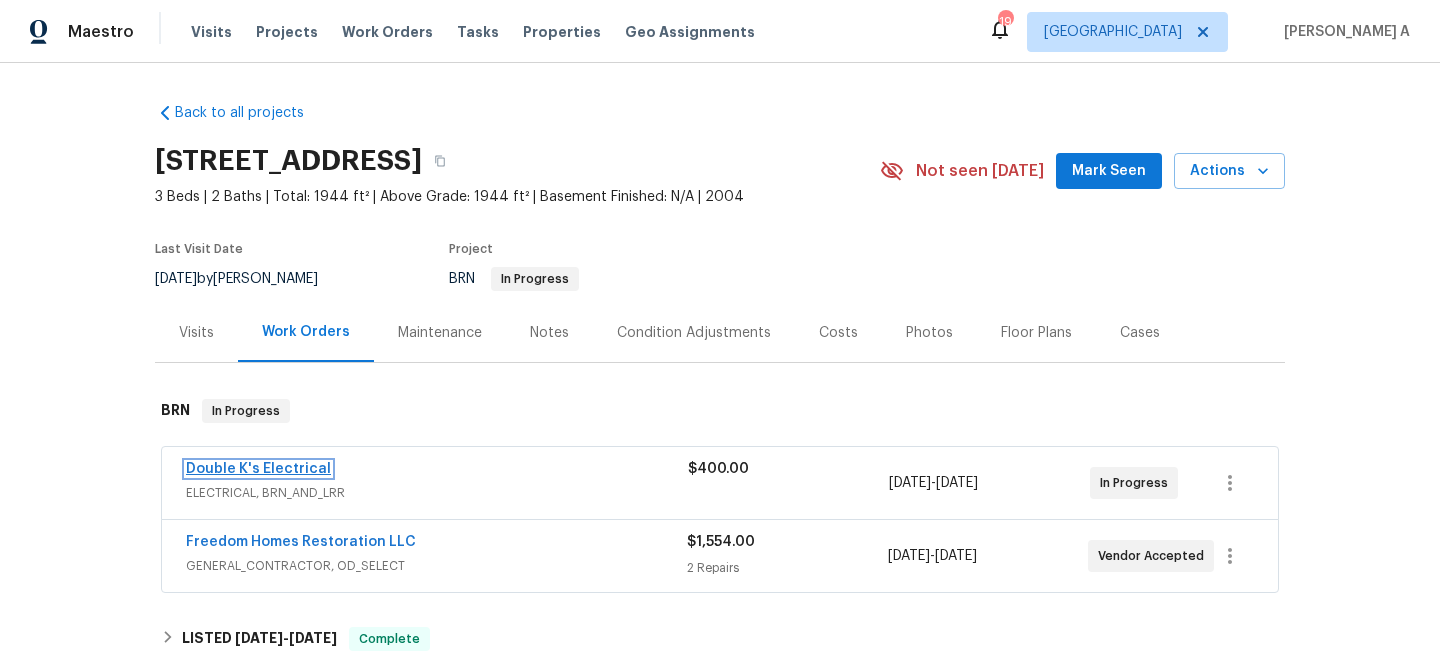 click on "Double K's Electrical" at bounding box center (258, 469) 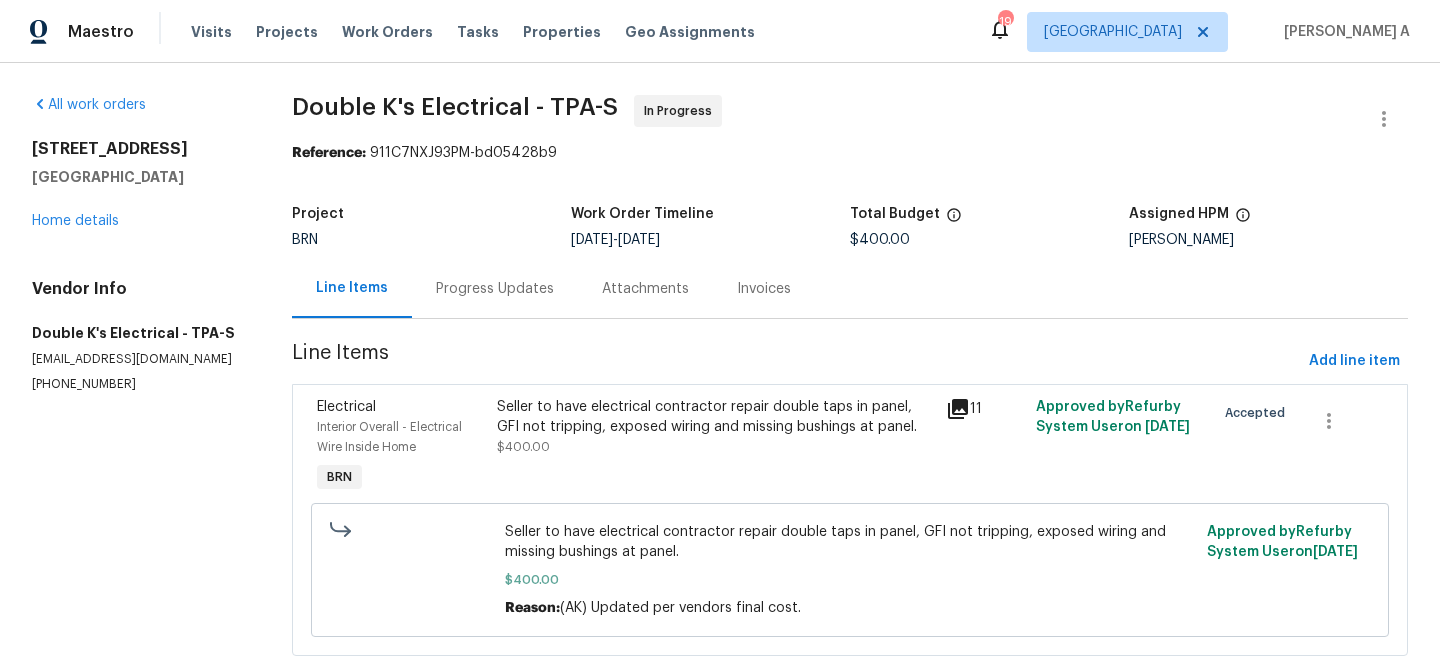 click on "Progress Updates" at bounding box center (495, 288) 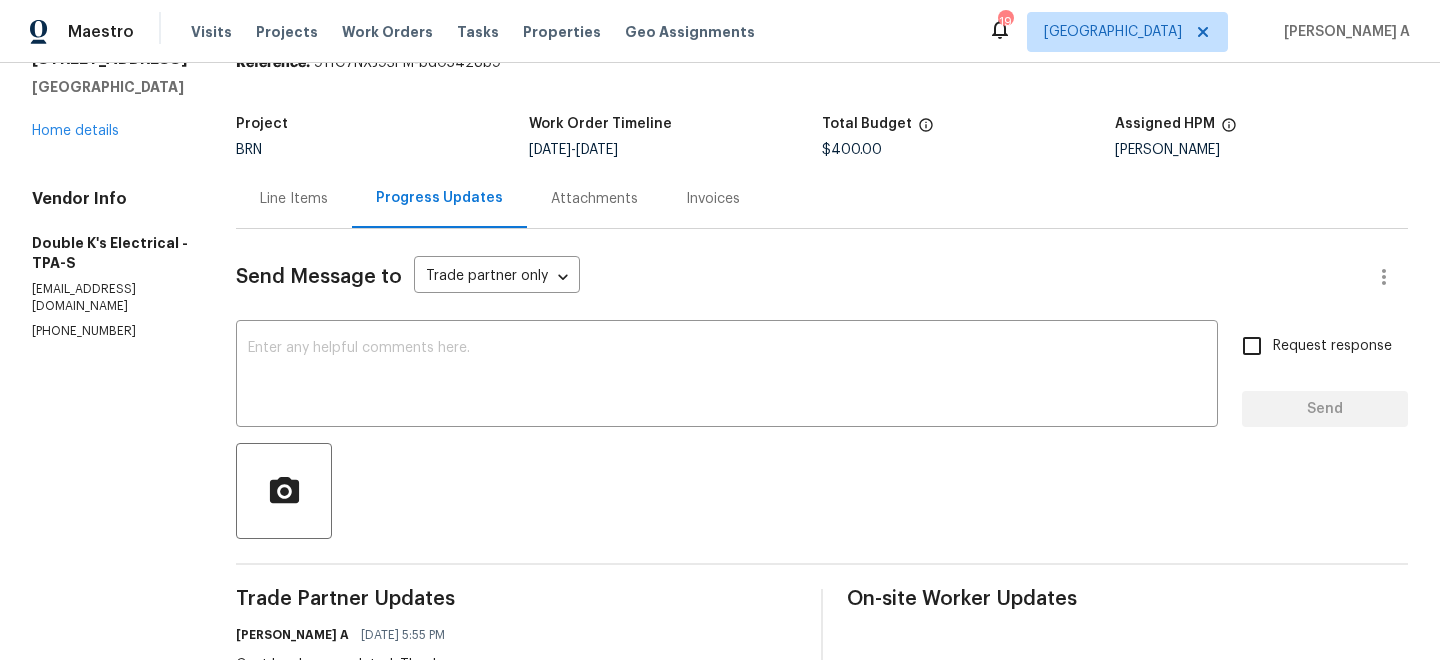 scroll, scrollTop: 0, scrollLeft: 0, axis: both 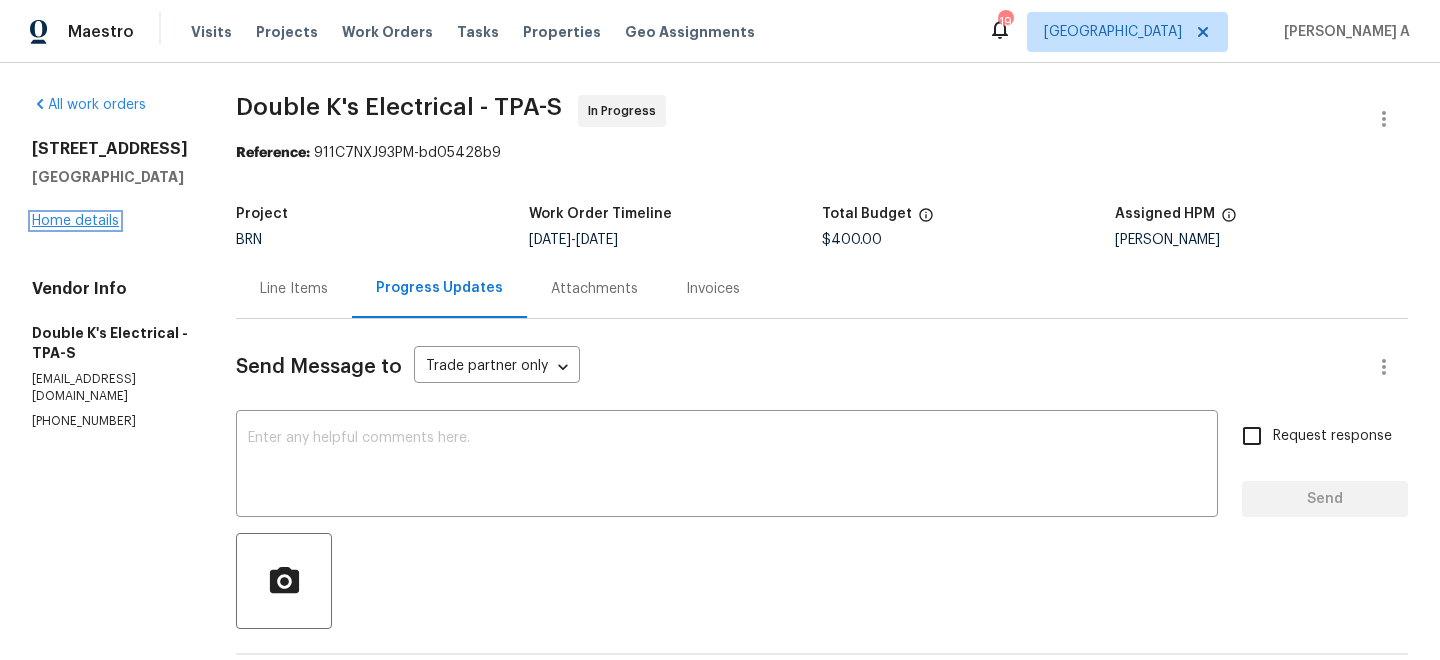 click on "Home details" at bounding box center (75, 221) 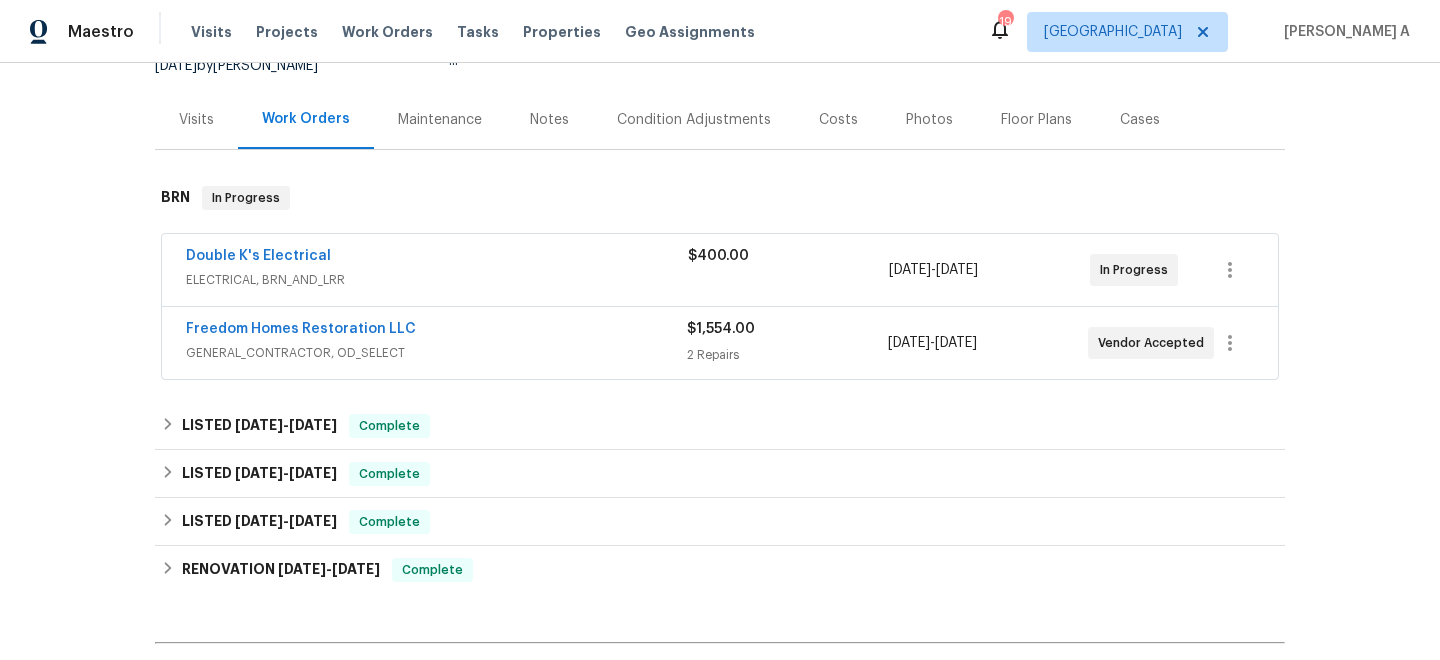scroll, scrollTop: 219, scrollLeft: 0, axis: vertical 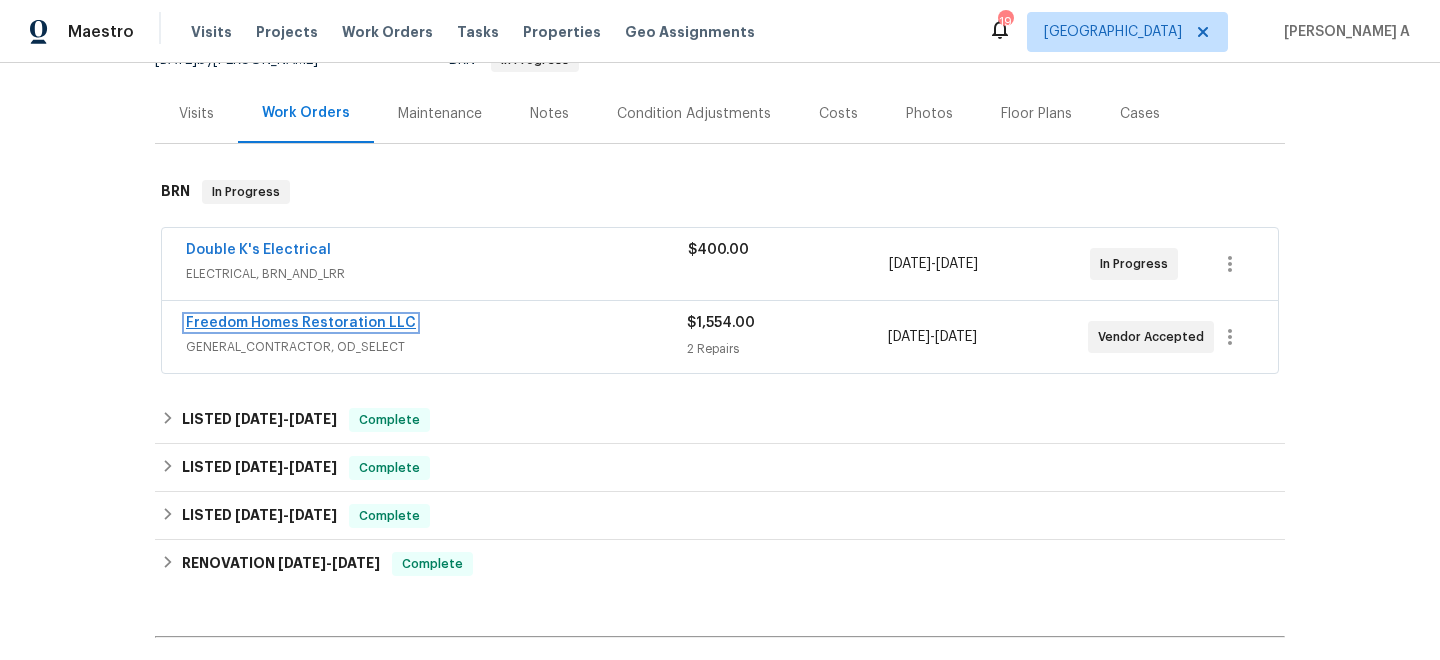 click on "Freedom Homes Restoration LLC" at bounding box center [301, 323] 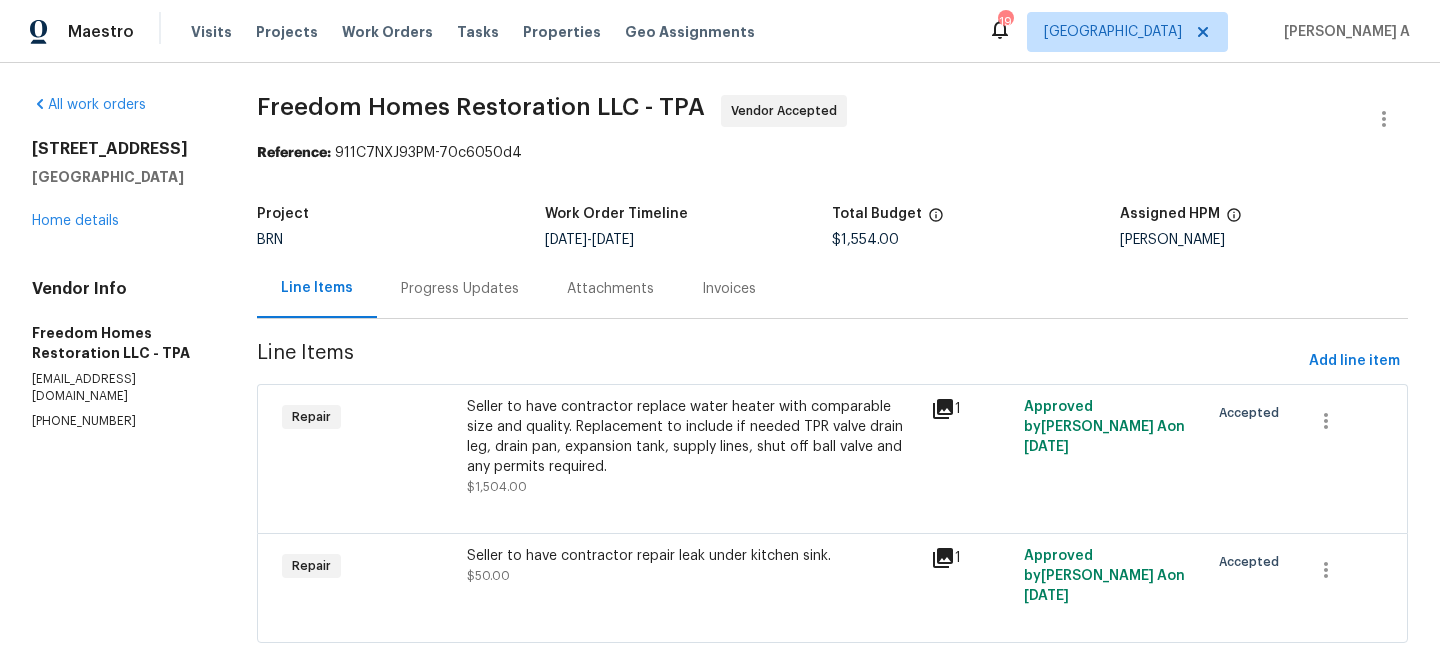 click on "Seller to have contractor replace water heater with comparable size and quality. Replacement to include if needed TPR valve drain leg, drain pan, expansion tank, supply lines, shut off ball valve and any permits required." at bounding box center (693, 437) 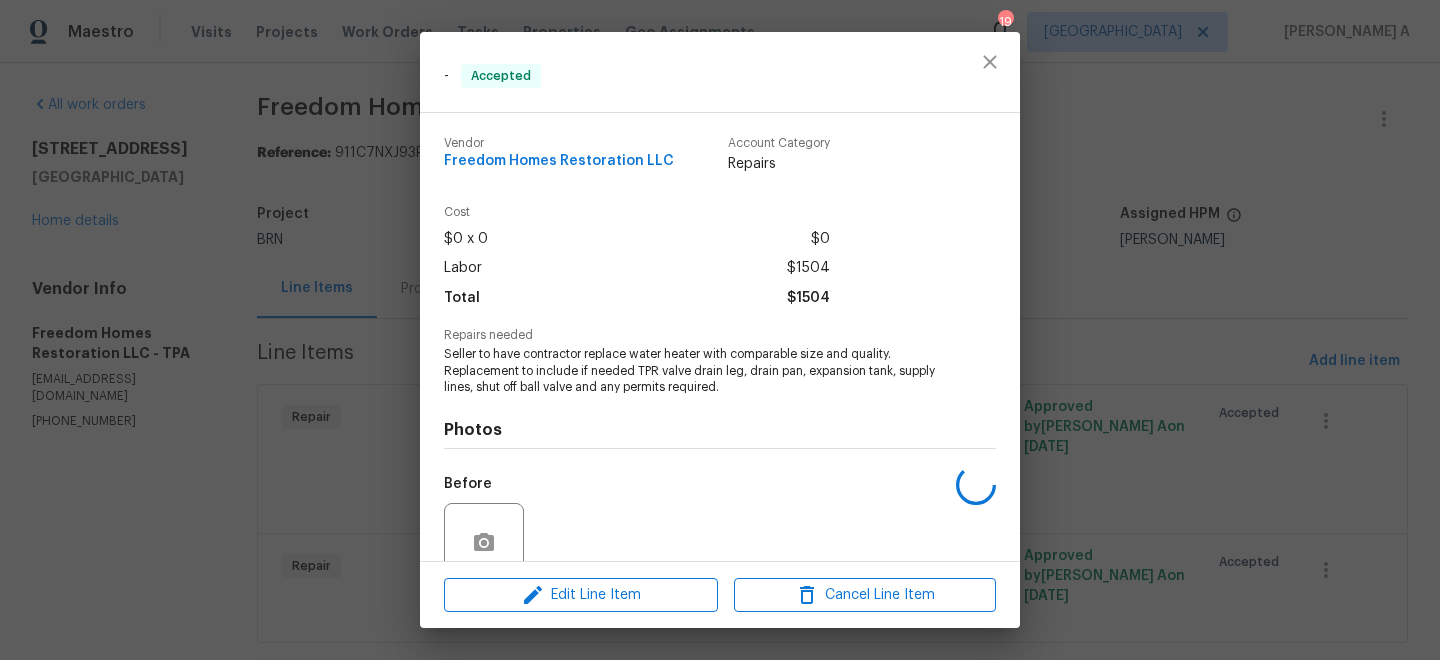 scroll, scrollTop: 172, scrollLeft: 0, axis: vertical 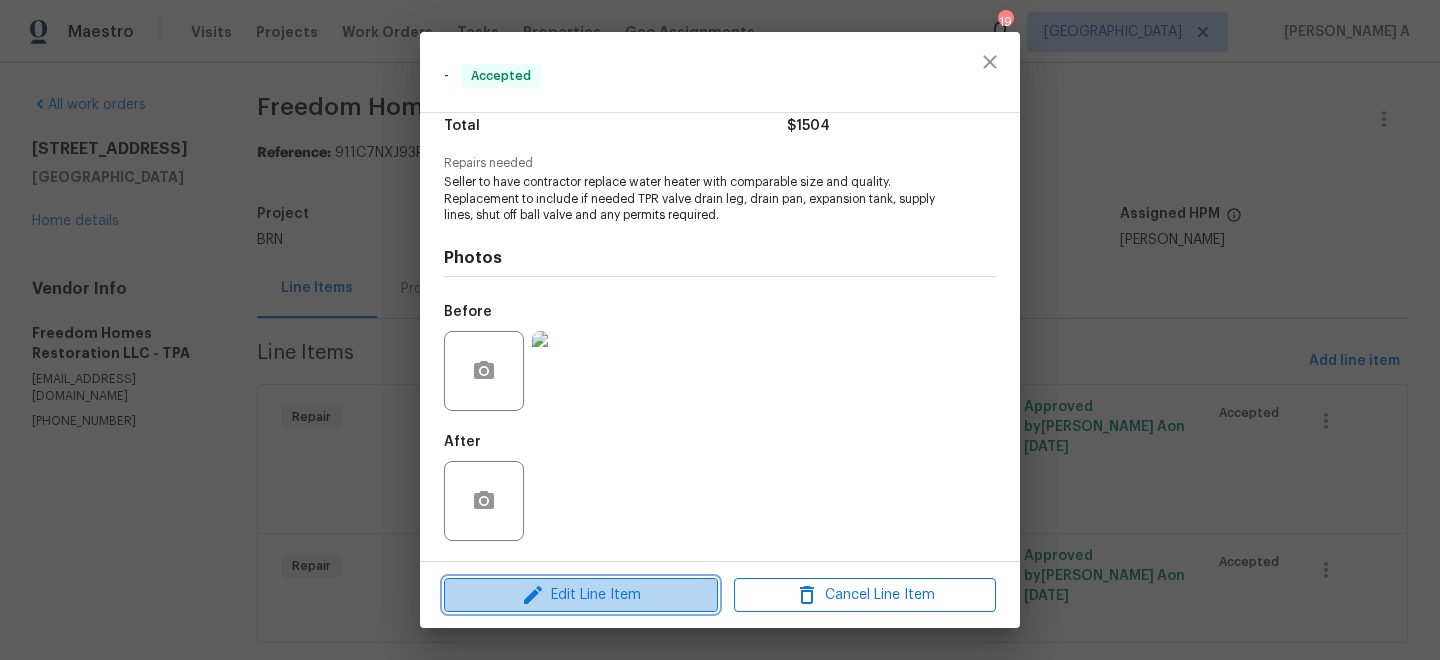 click on "Edit Line Item" at bounding box center [581, 595] 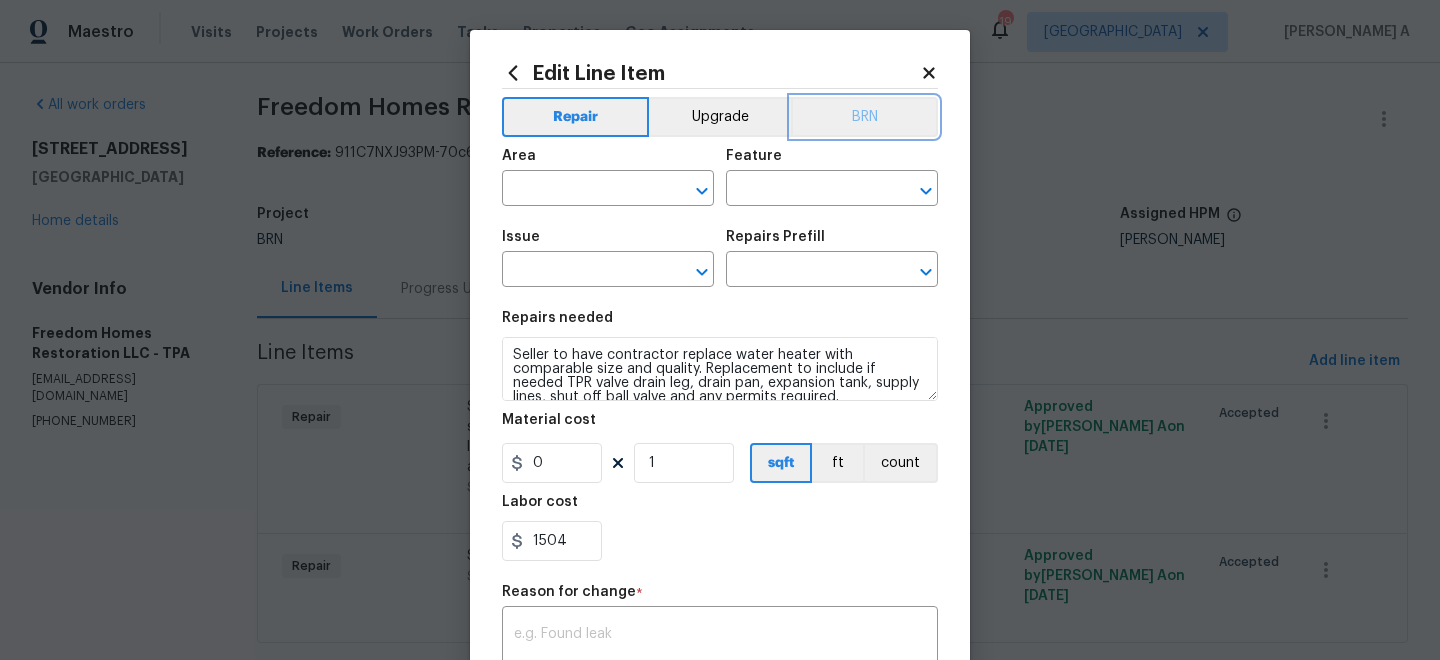 click on "BRN" at bounding box center [864, 117] 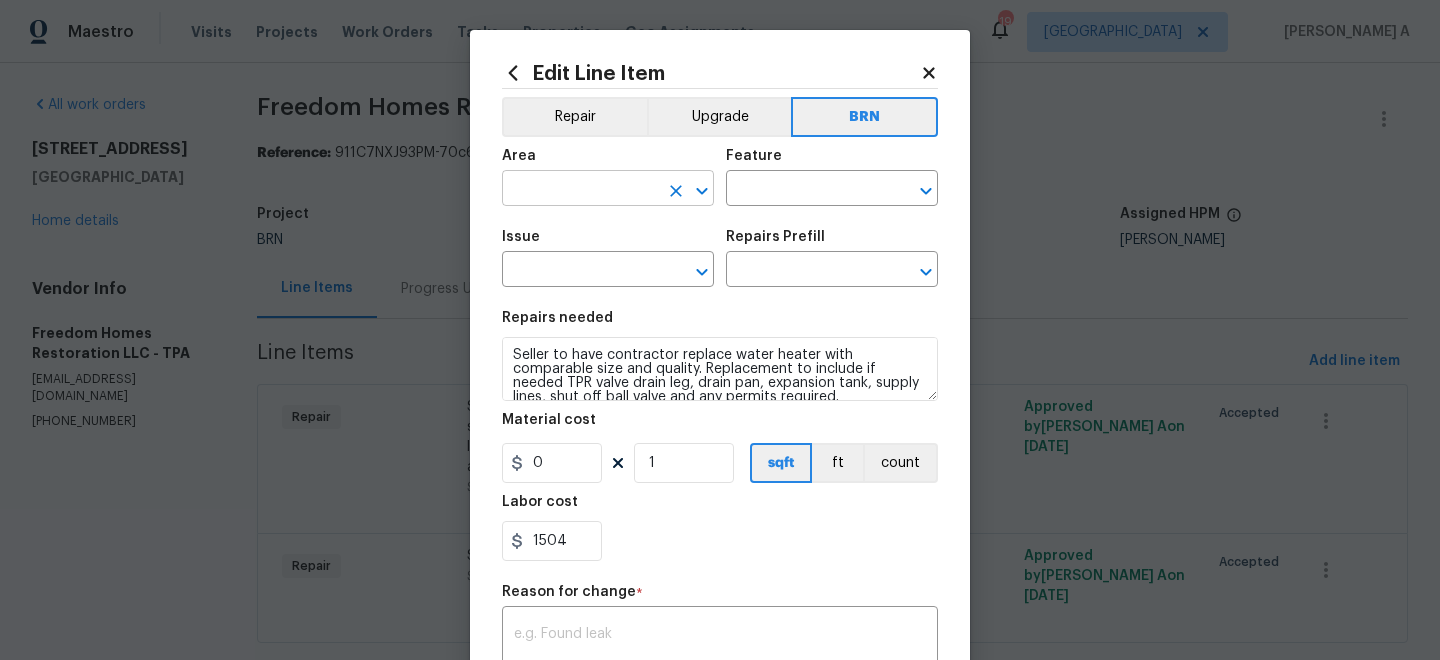 click at bounding box center [580, 190] 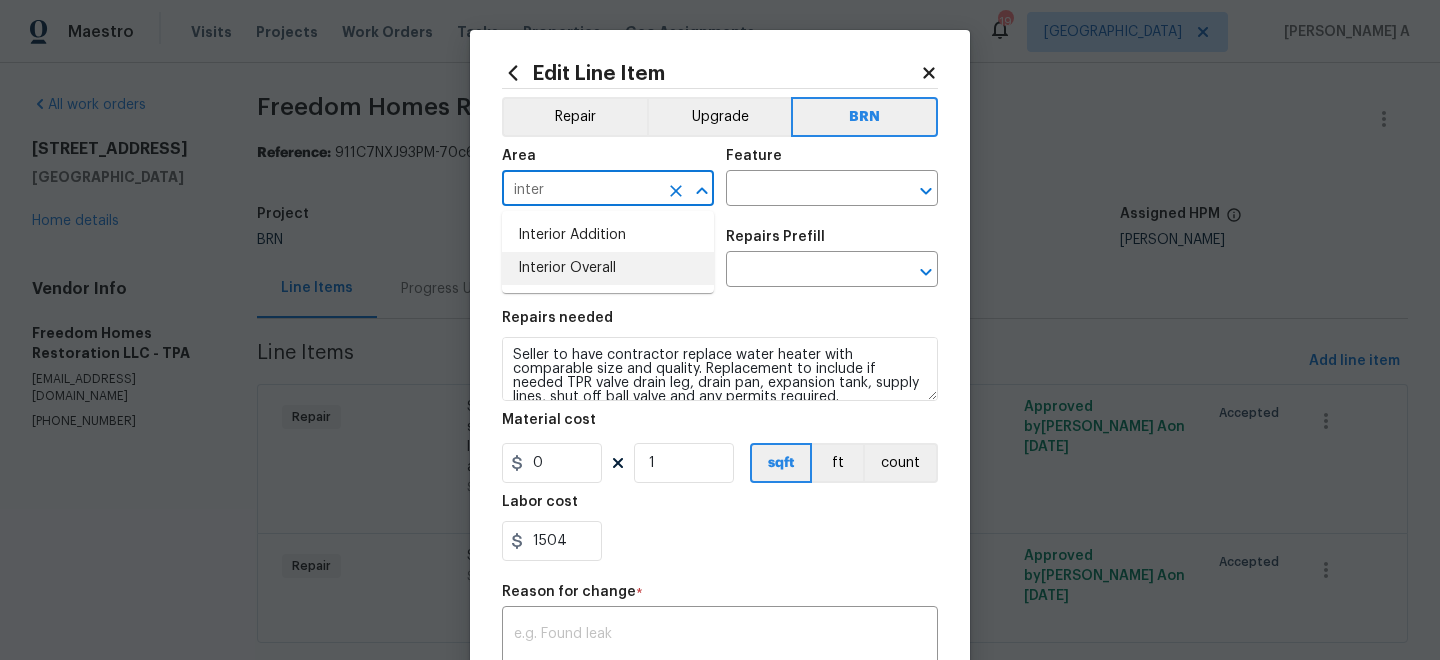 click on "Interior Overall" at bounding box center (608, 268) 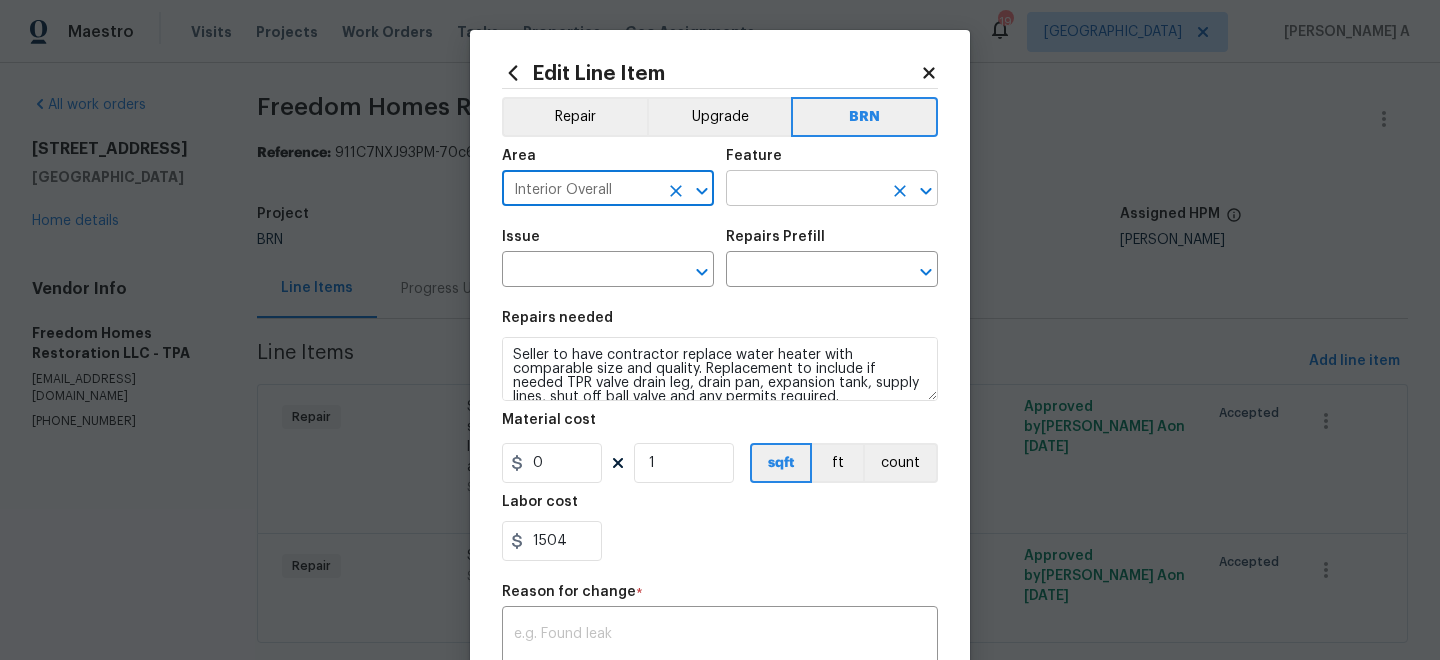 type on "Interior Overall" 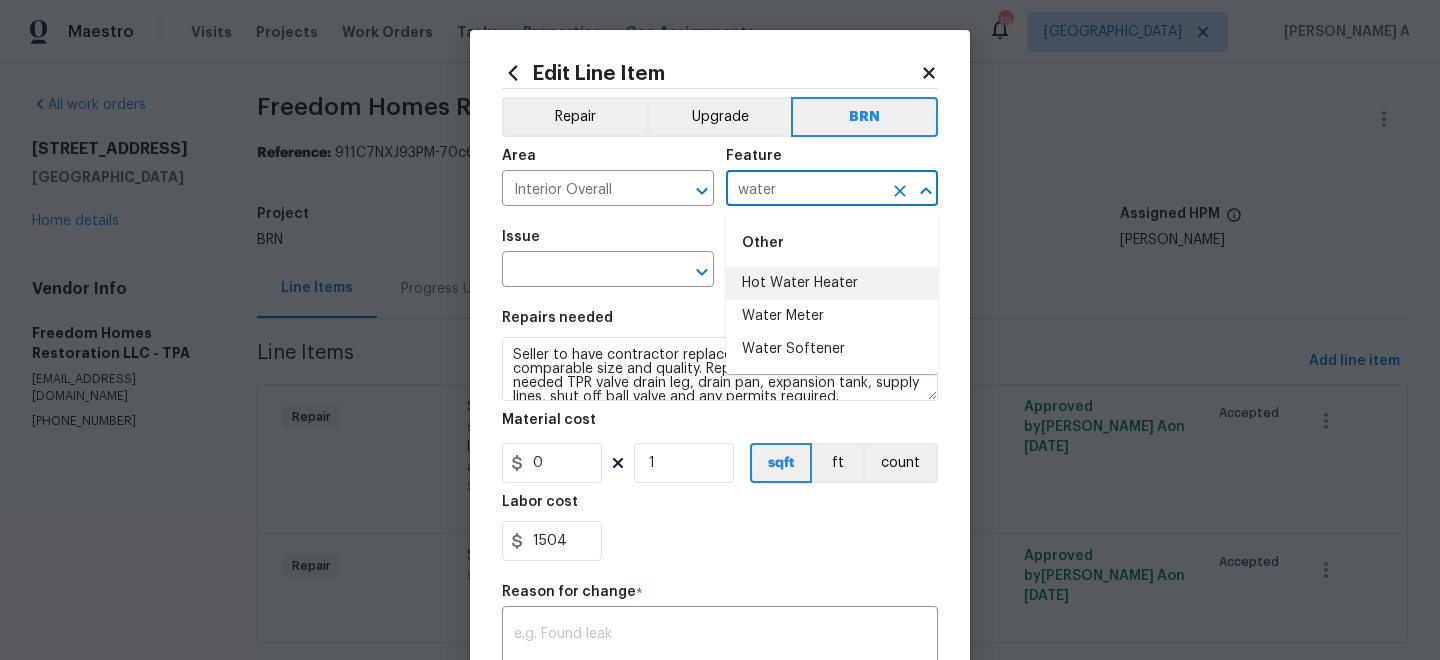 click on "Hot Water Heater" at bounding box center [832, 283] 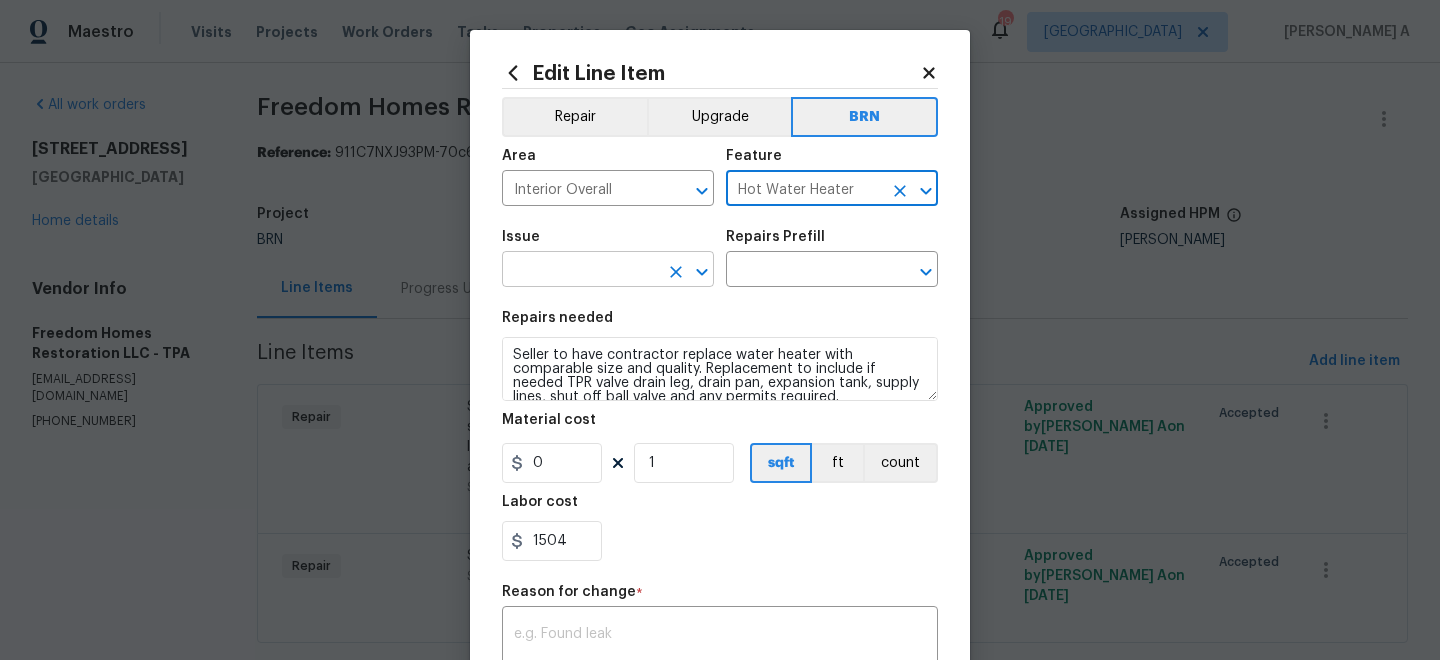 type on "Hot Water Heater" 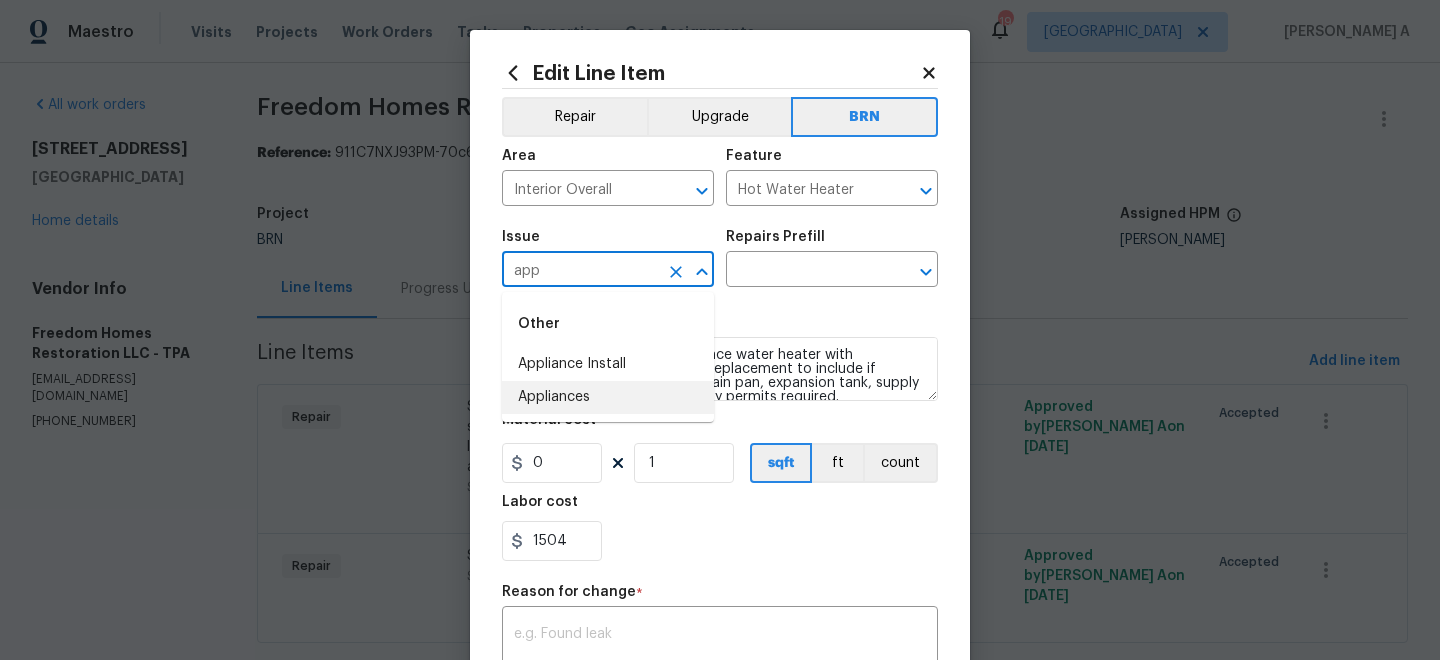 click on "Appliances" at bounding box center [608, 397] 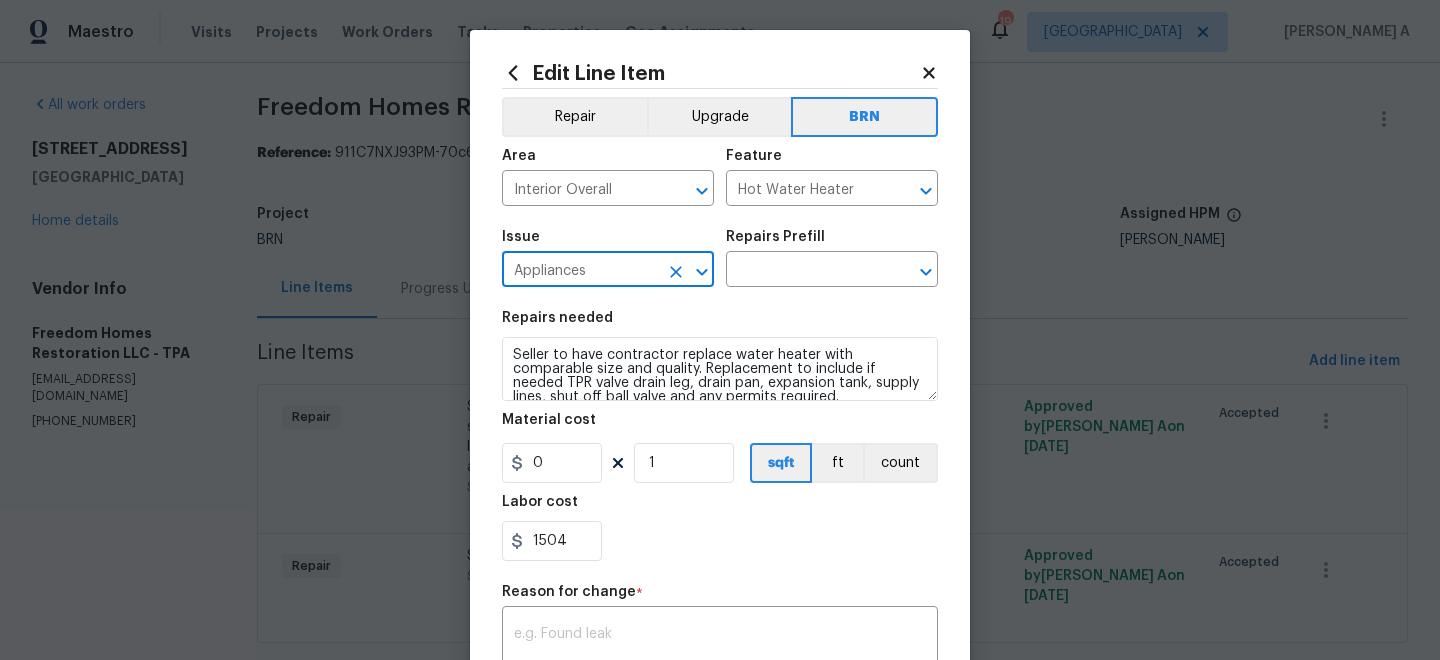 type on "Appliances" 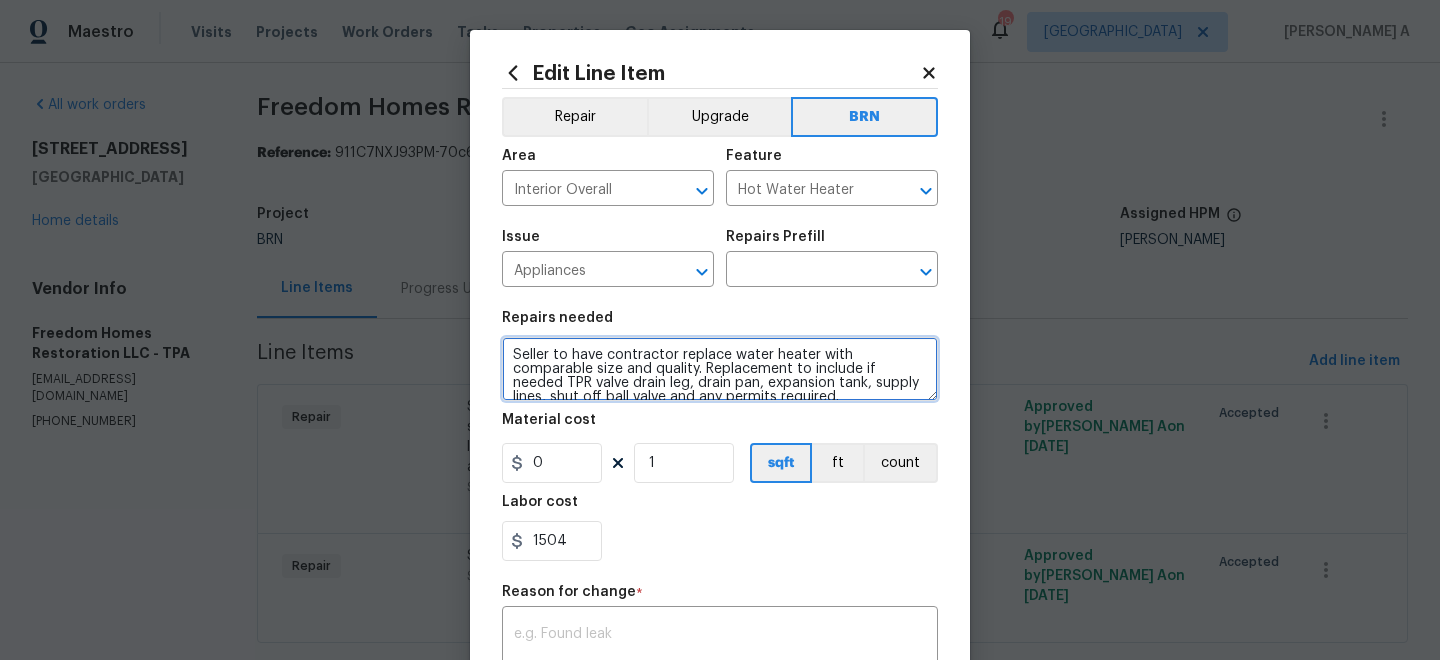 click on "Seller to have contractor replace water heater with comparable size and quality. Replacement to include if needed TPR valve drain leg, drain pan, expansion tank, supply lines, shut off ball valve and any permits required." at bounding box center [720, 369] 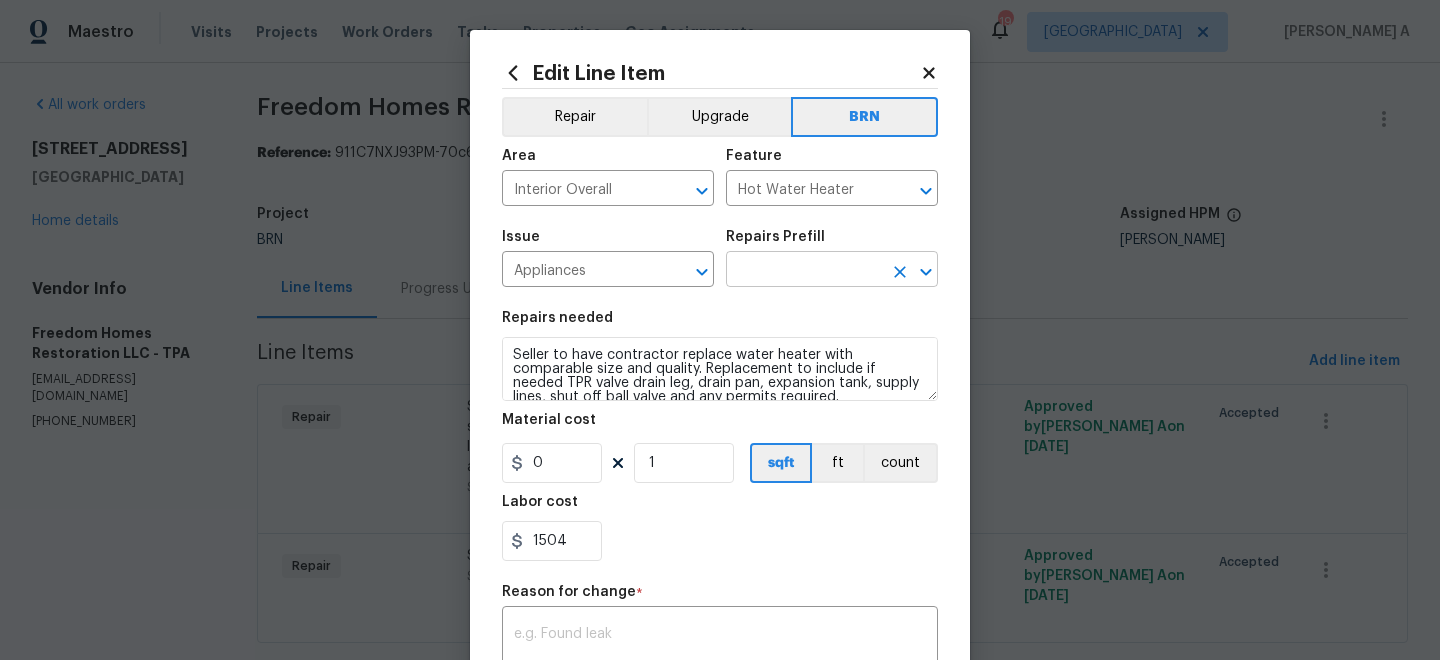 click at bounding box center [804, 271] 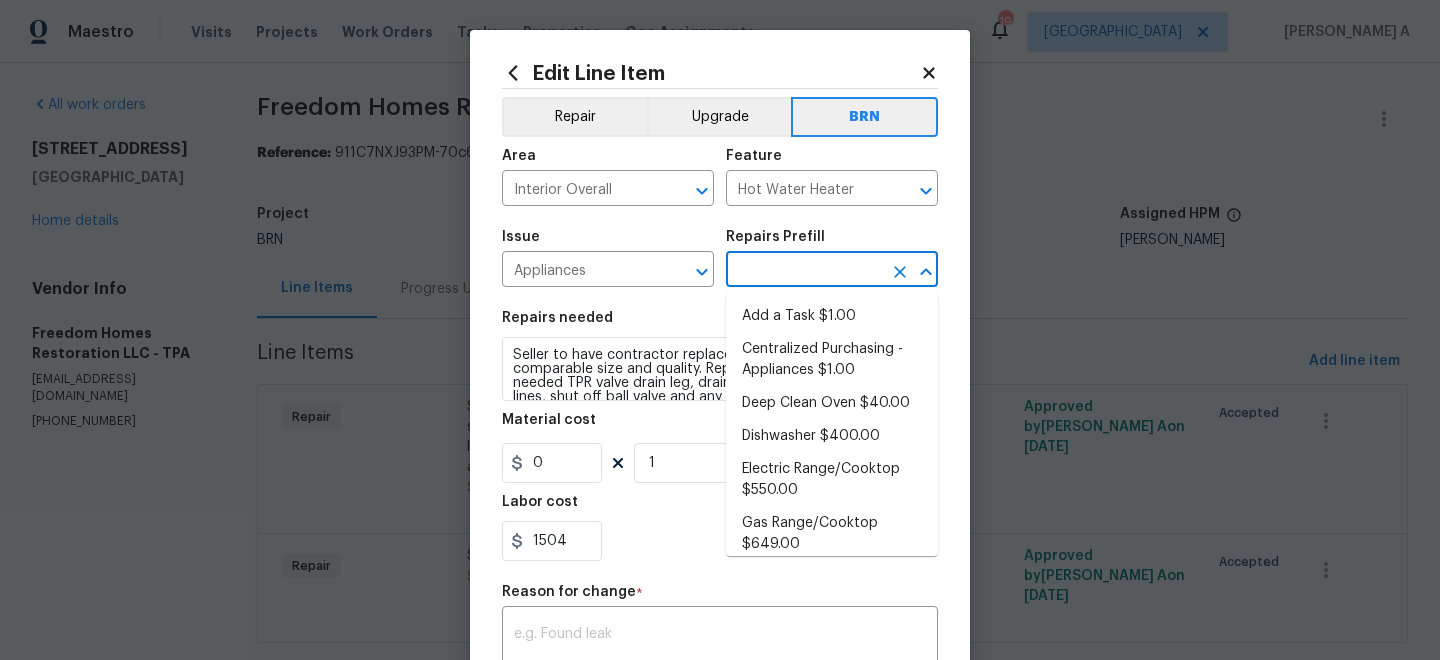 click on "Add a Task $1.00" at bounding box center [832, 316] 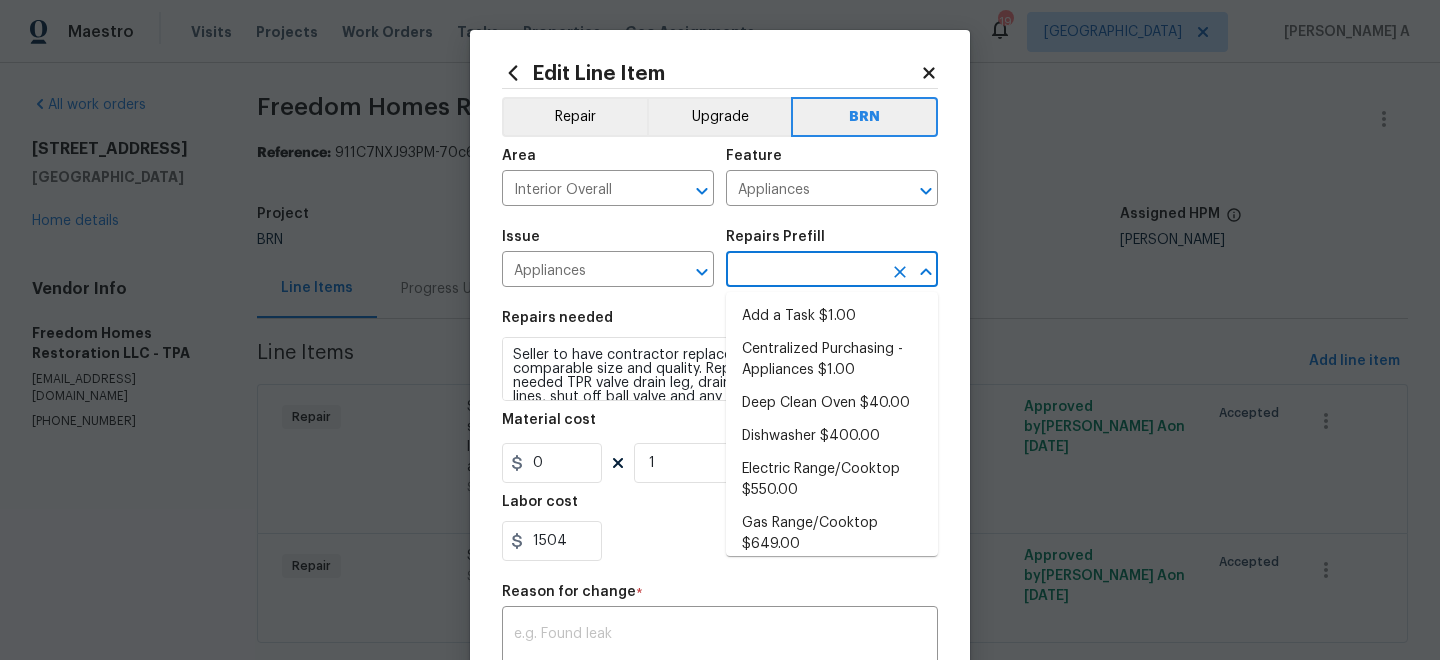 type on "Add a Task $1.00" 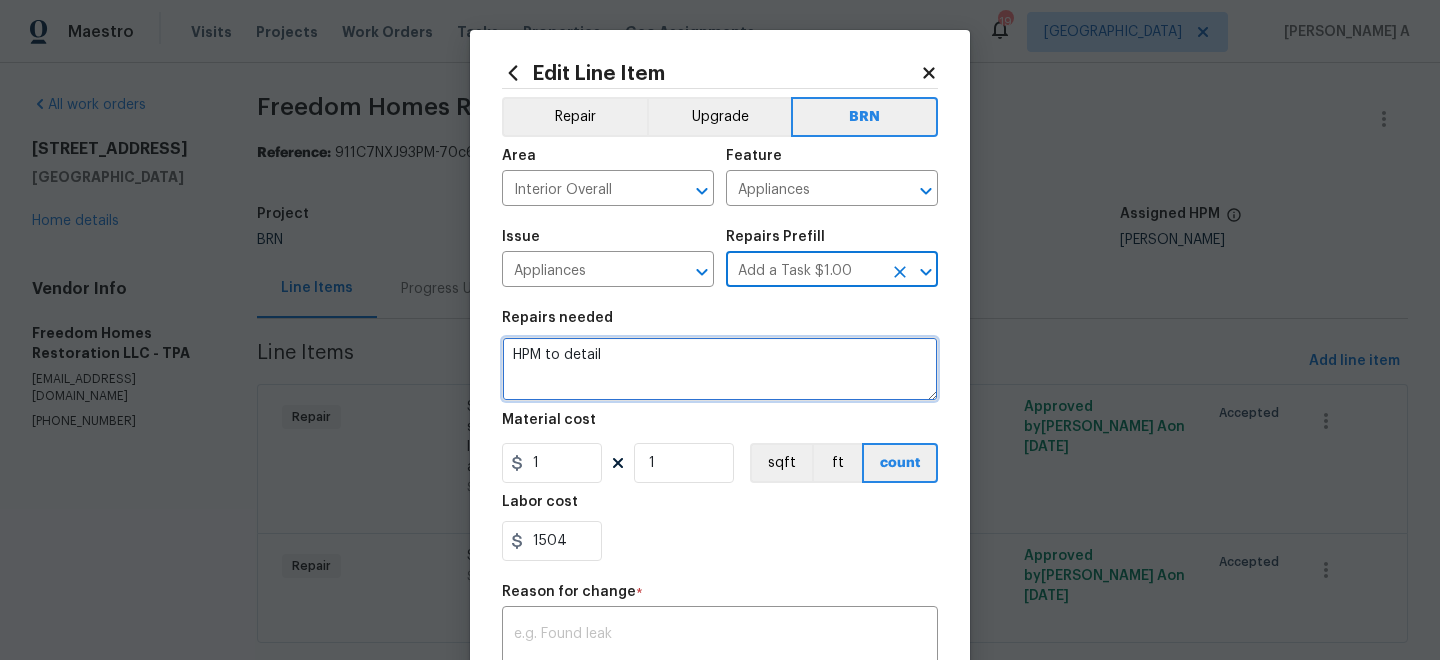 click on "HPM to detail" at bounding box center (720, 369) 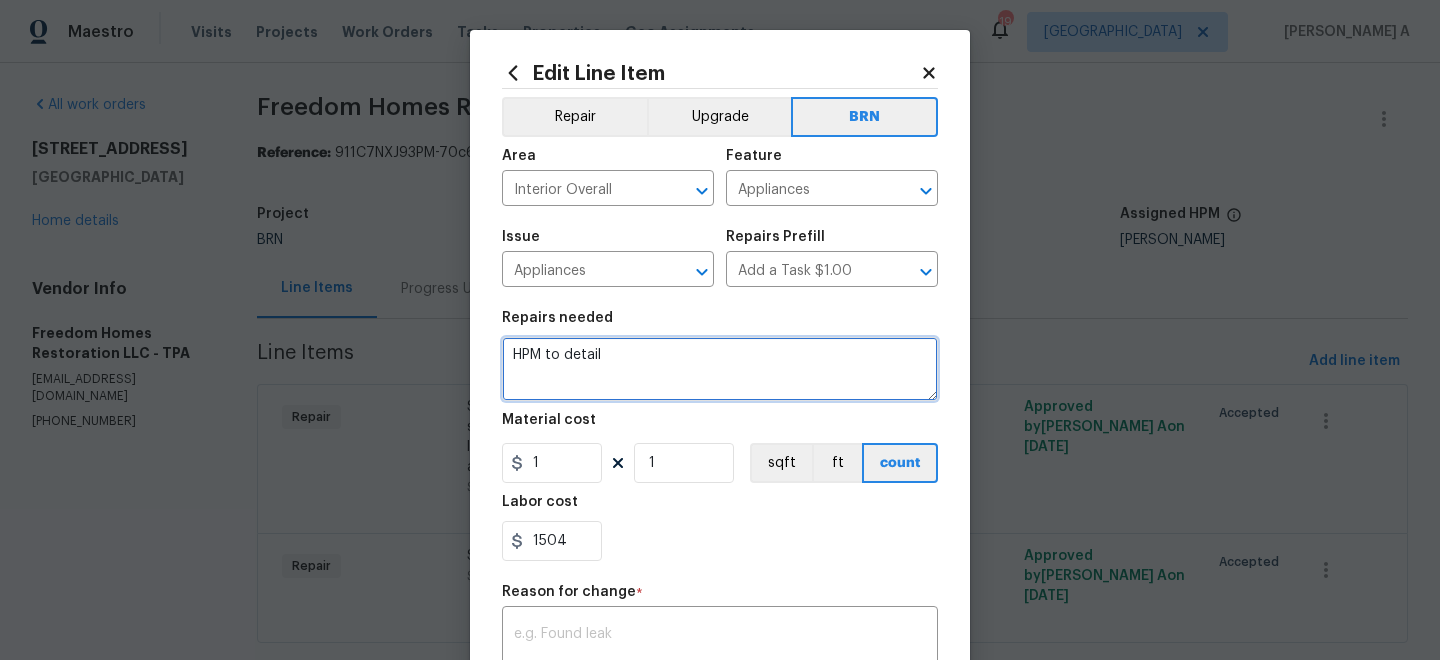 click on "HPM to detail" at bounding box center [720, 369] 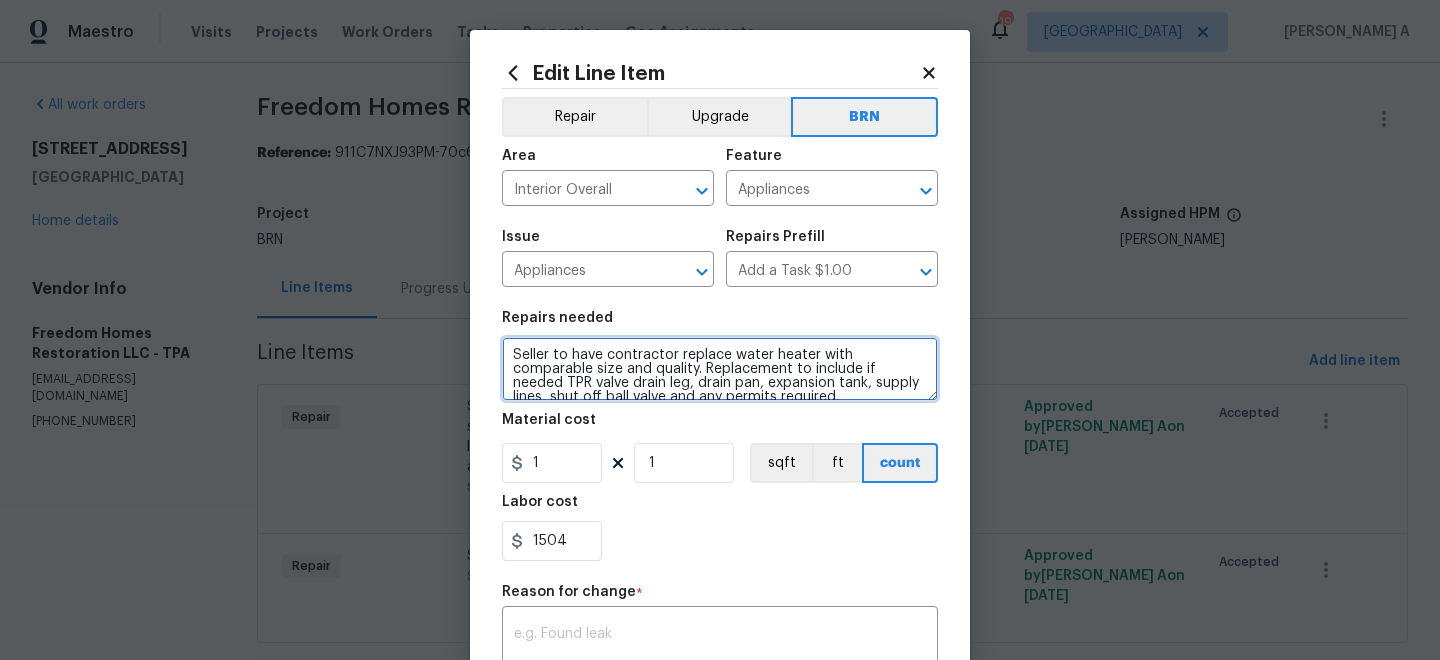 scroll, scrollTop: 4, scrollLeft: 0, axis: vertical 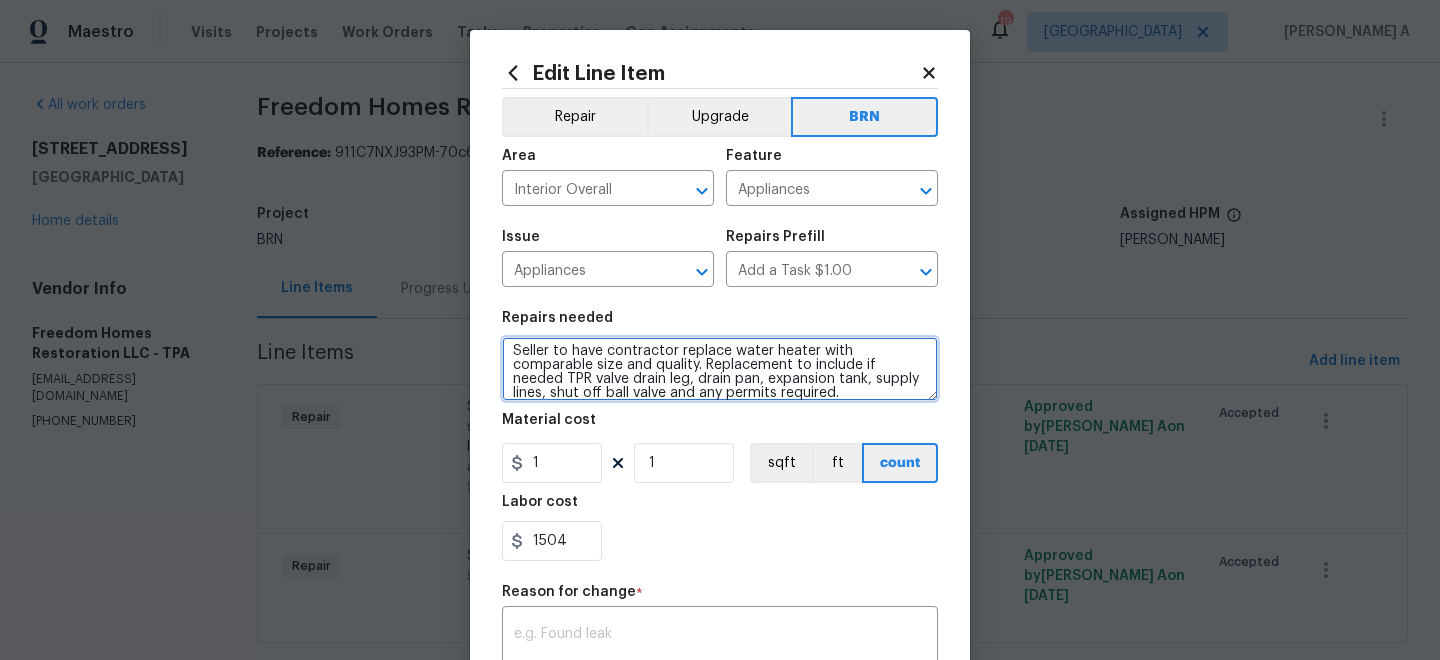 type on "Seller to have contractor replace water heater with comparable size and quality. Replacement to include if needed TPR valve drain leg, drain pan, expansion tank, supply lines, shut off ball valve and any permits required." 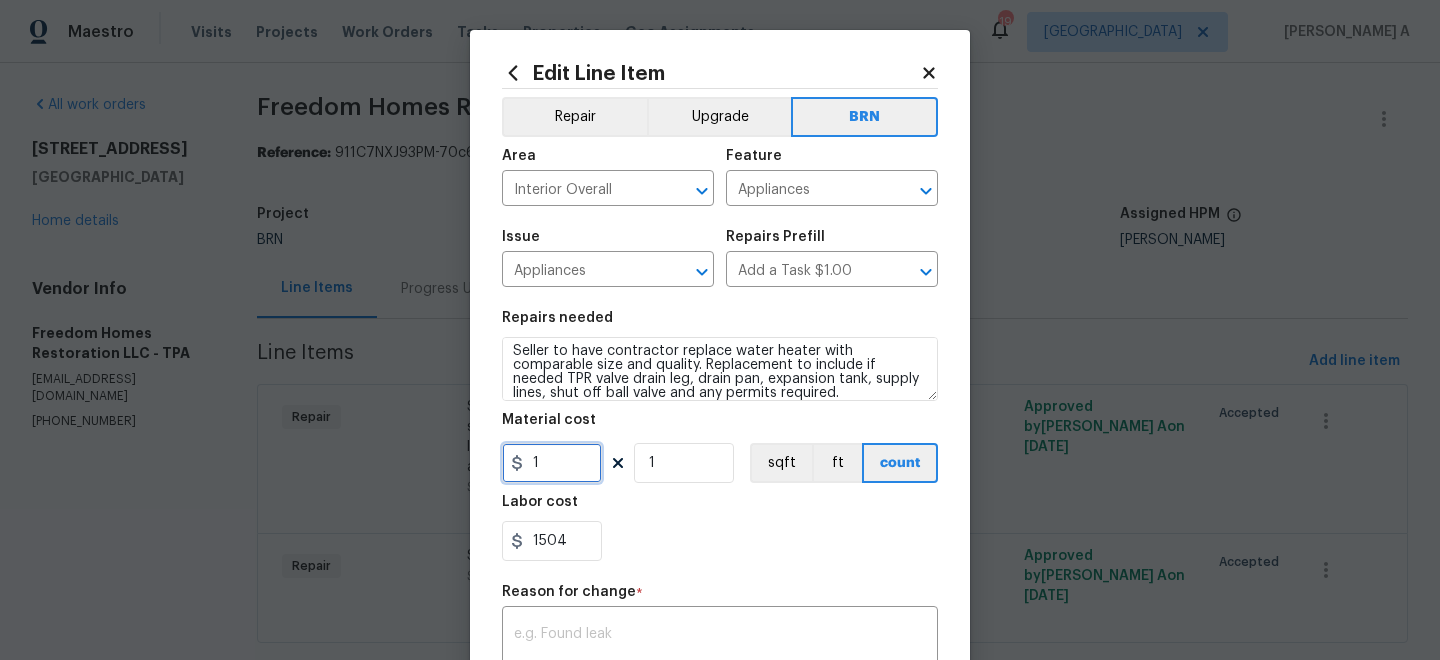 drag, startPoint x: 549, startPoint y: 472, endPoint x: 434, endPoint y: 472, distance: 115 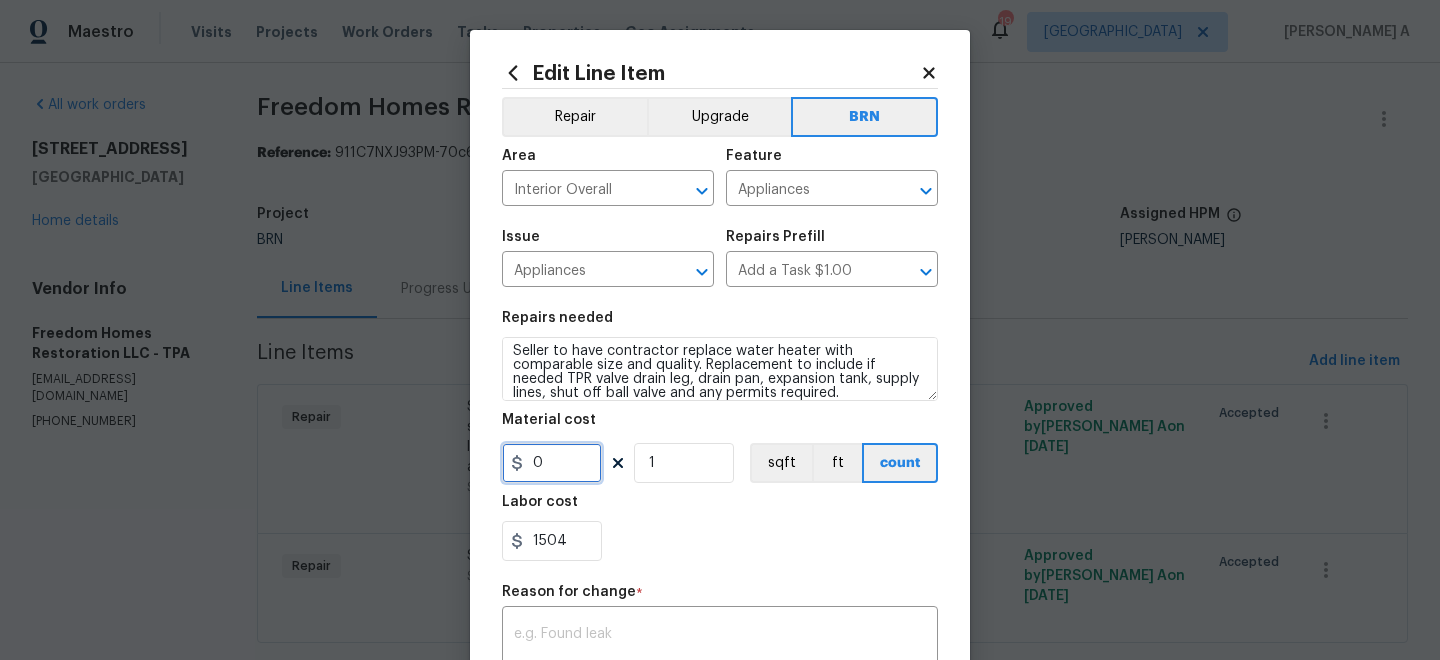 type on "0" 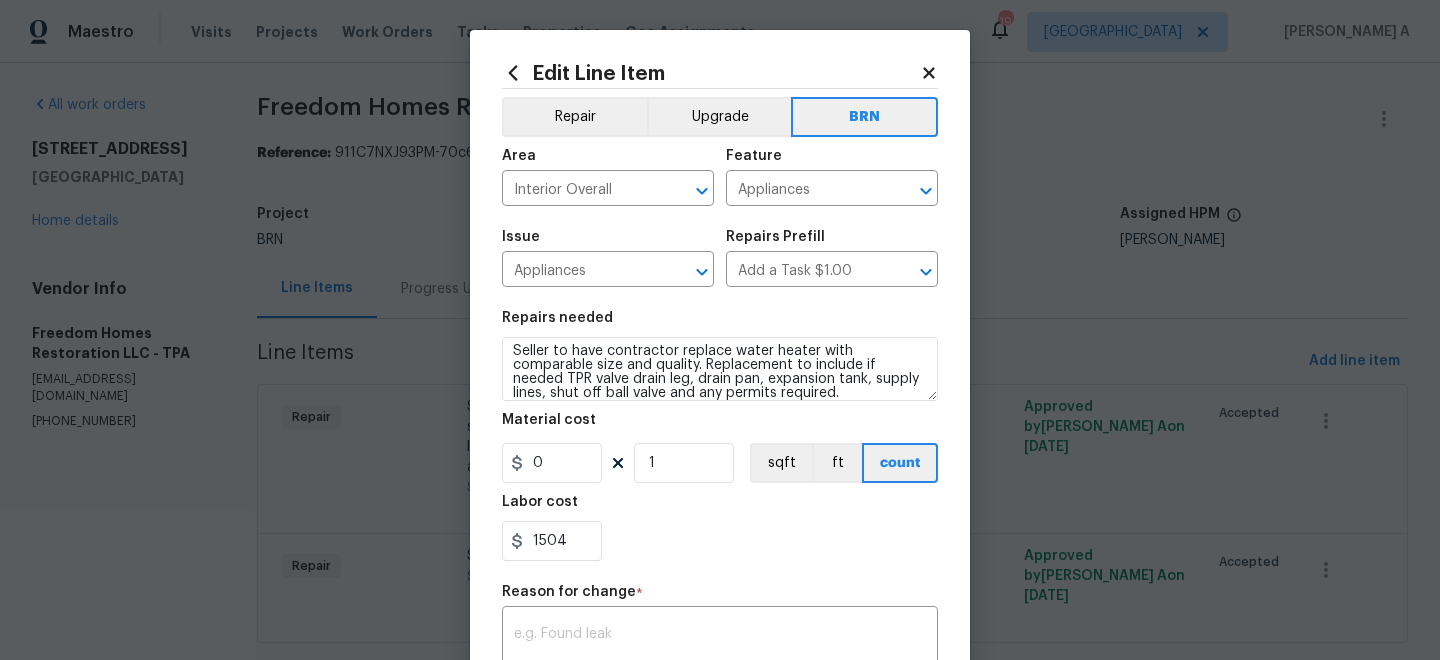 click on "Repairs needed Seller to have contractor replace water heater with comparable size and quality. Replacement to include if needed TPR valve drain leg, drain pan, expansion tank, supply lines, shut off ball valve and any permits required. Material cost 0 1 sqft ft count Labor cost 1504" at bounding box center (720, 436) 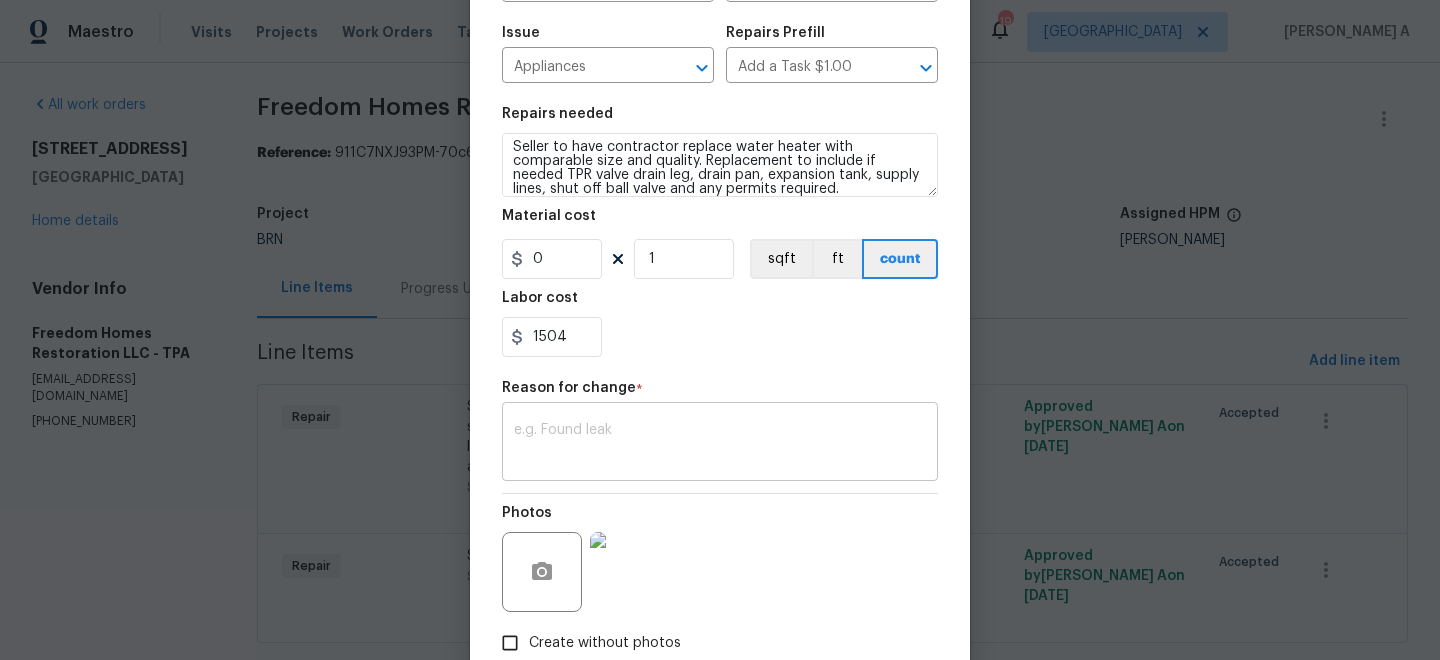 click at bounding box center (720, 444) 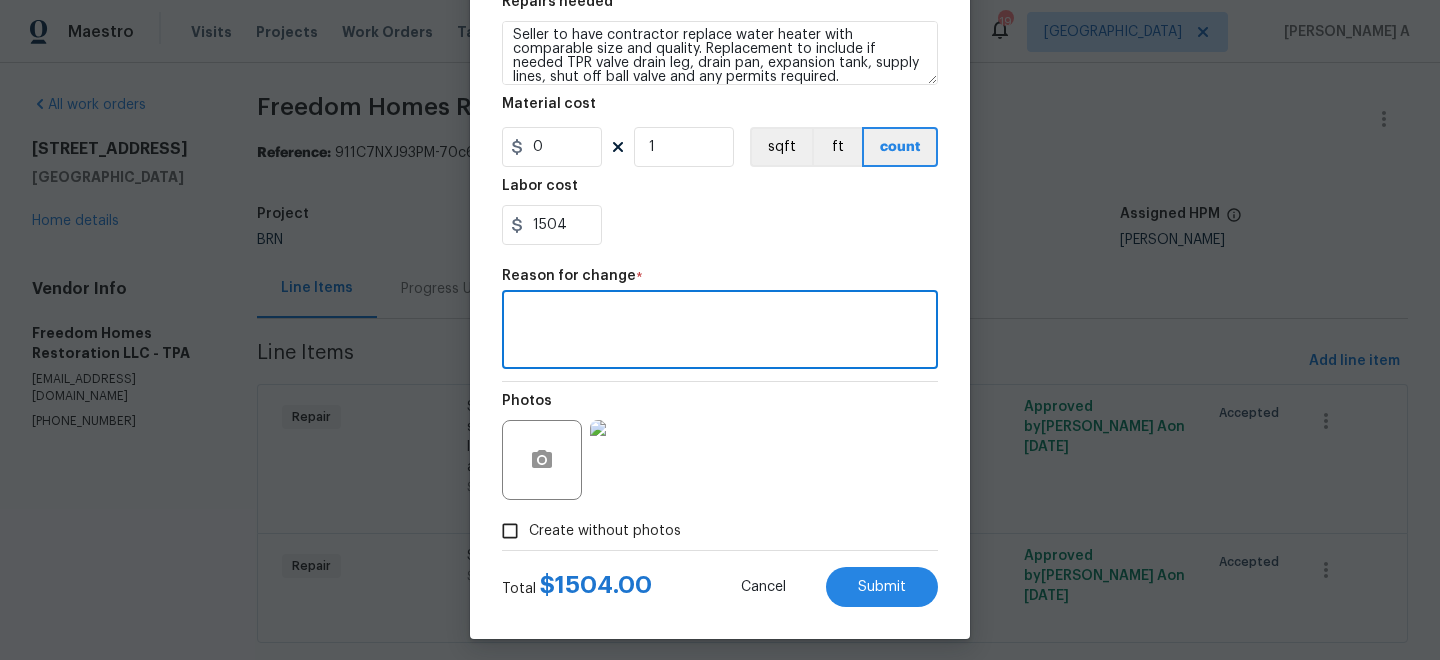 scroll, scrollTop: 326, scrollLeft: 0, axis: vertical 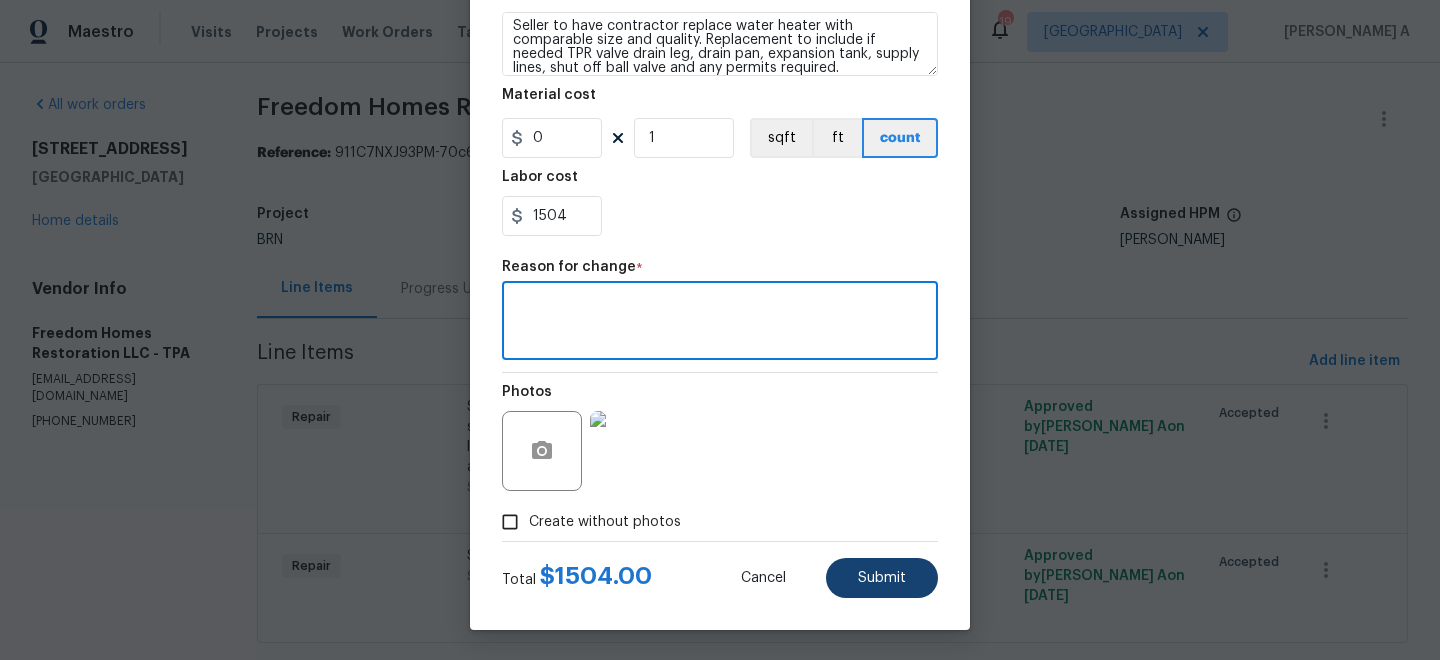 type 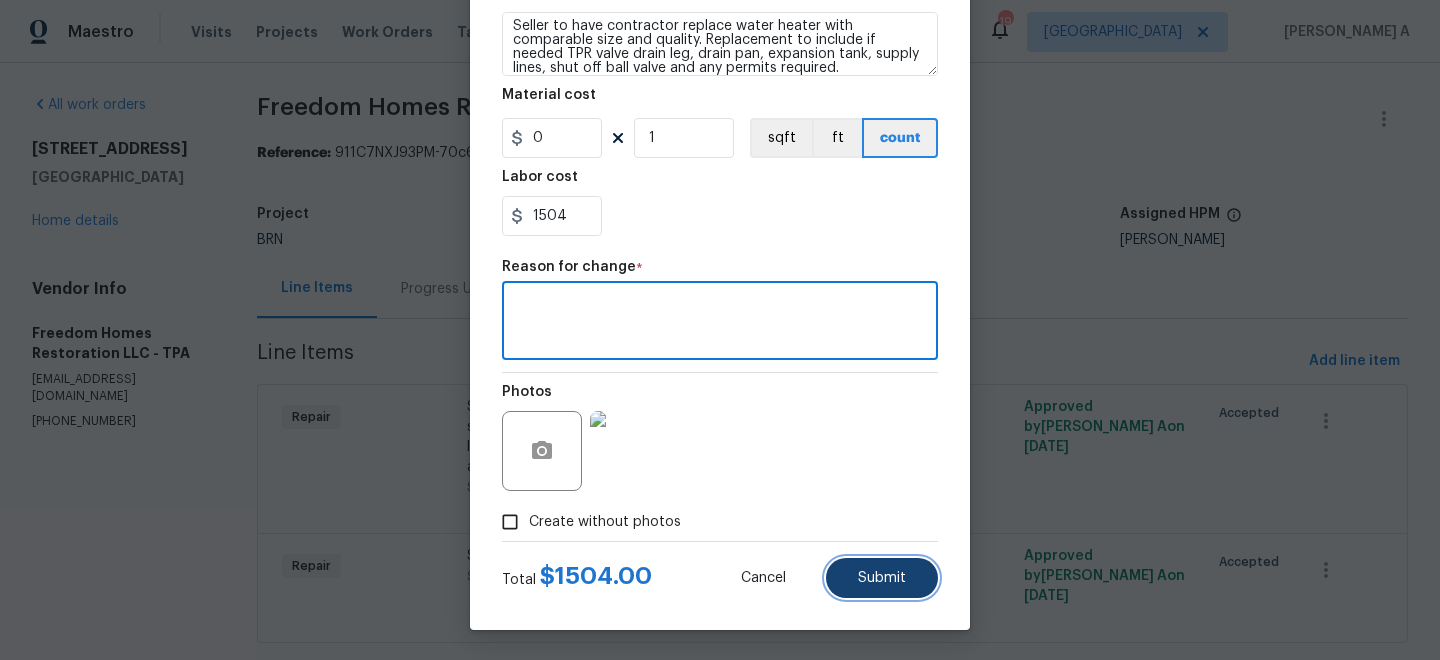 click on "Submit" at bounding box center [882, 578] 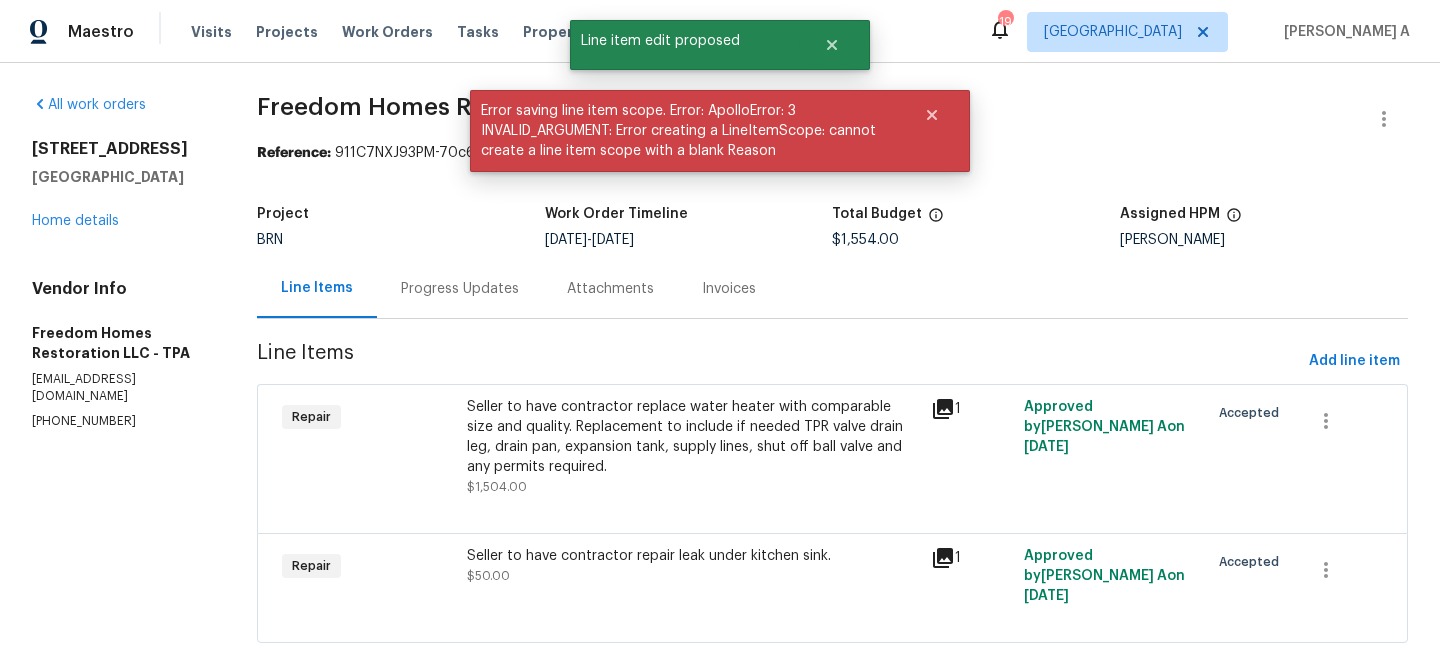 scroll, scrollTop: 0, scrollLeft: 0, axis: both 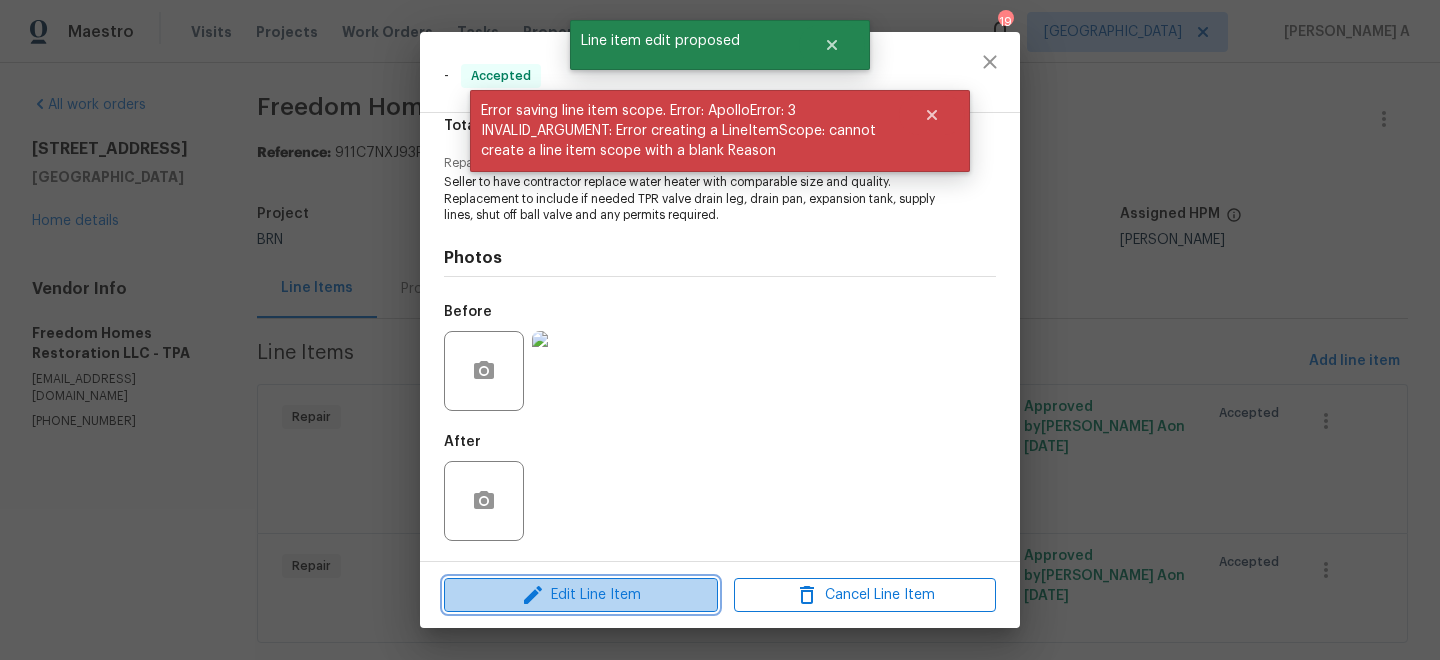 click on "Edit Line Item" at bounding box center (581, 595) 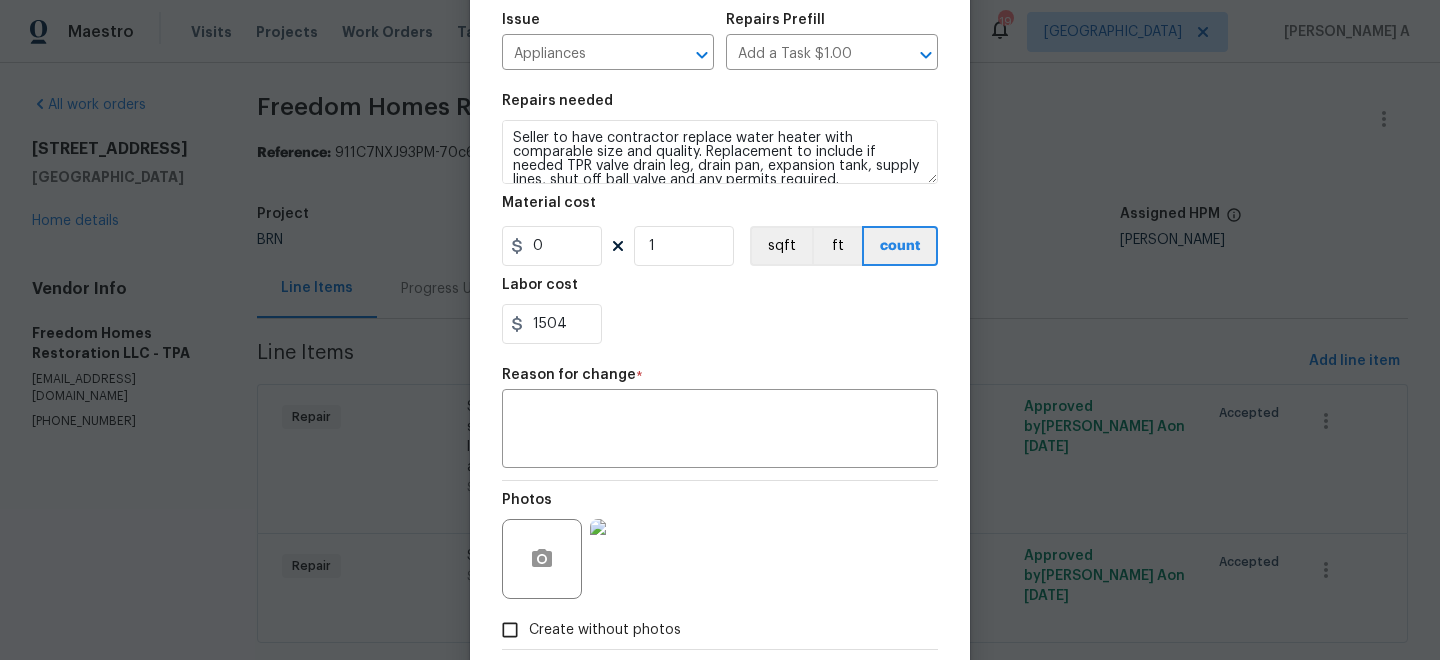 scroll, scrollTop: 326, scrollLeft: 0, axis: vertical 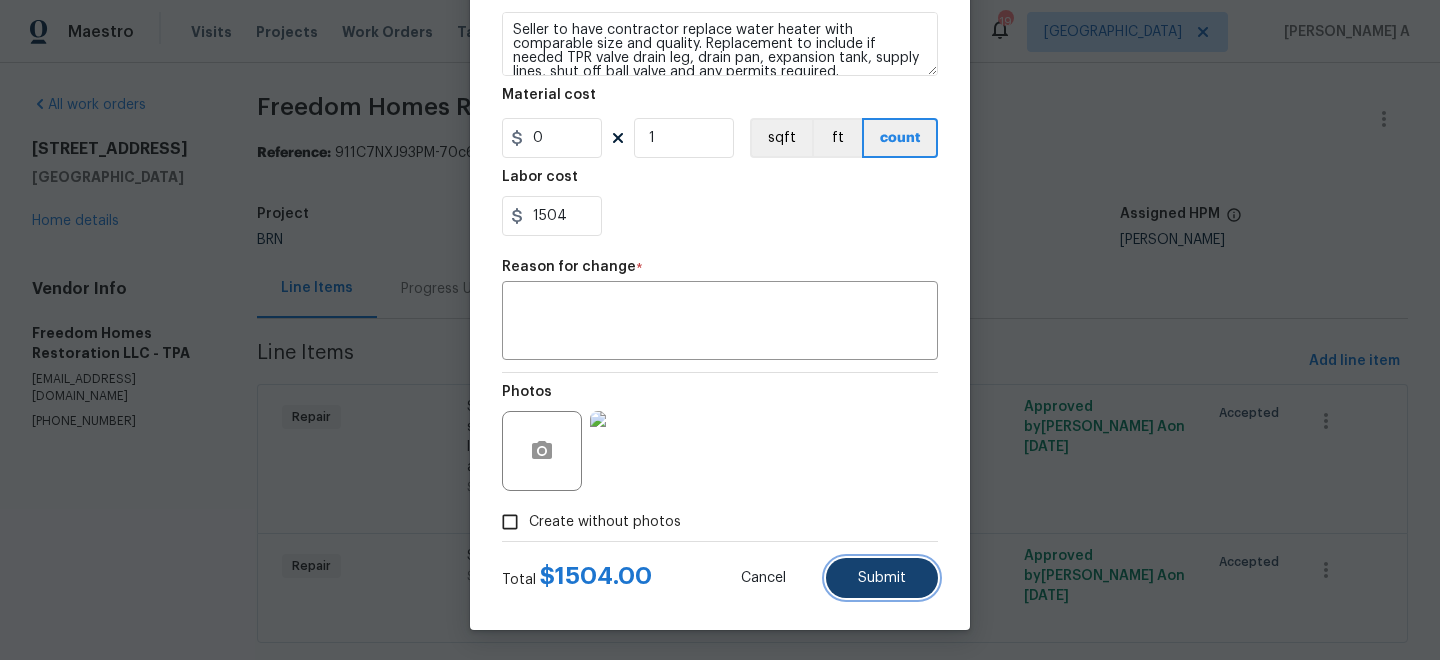 click on "Submit" at bounding box center [882, 578] 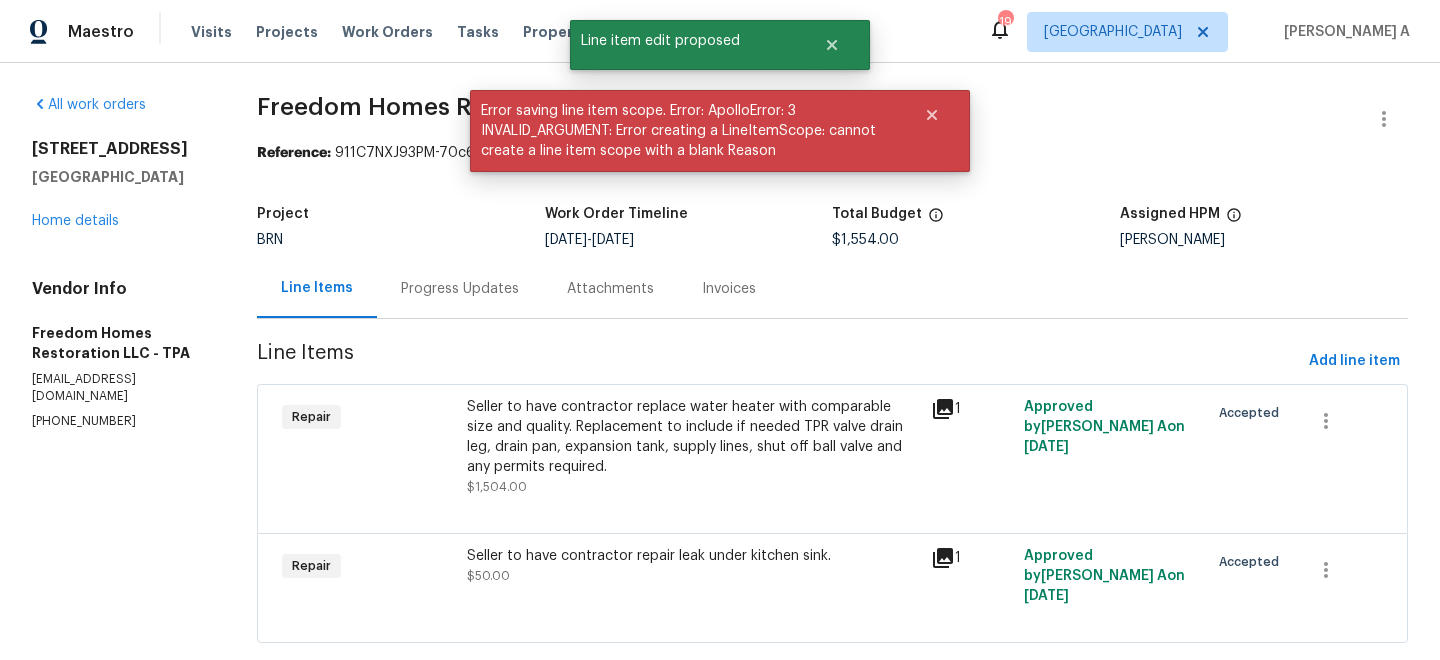 scroll, scrollTop: 0, scrollLeft: 0, axis: both 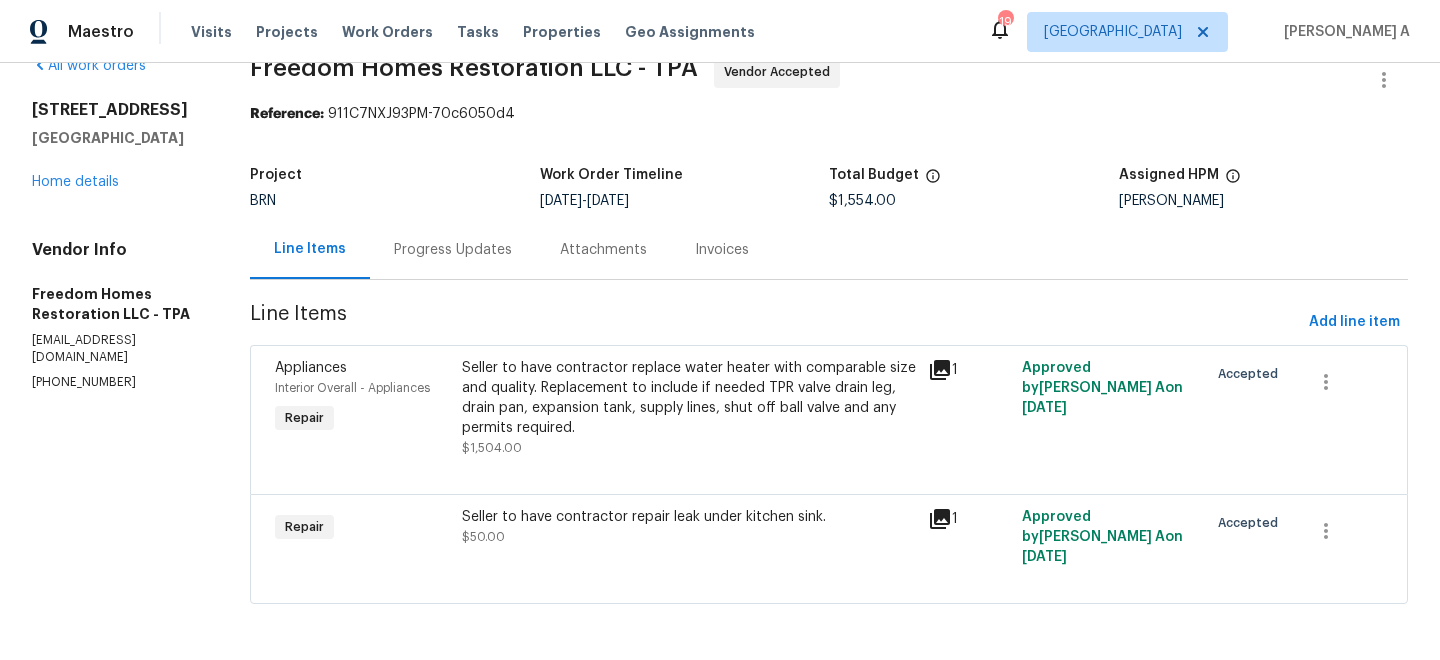 click on "Seller to have contractor repair leak under kitchen sink. $50.00" at bounding box center (689, 527) 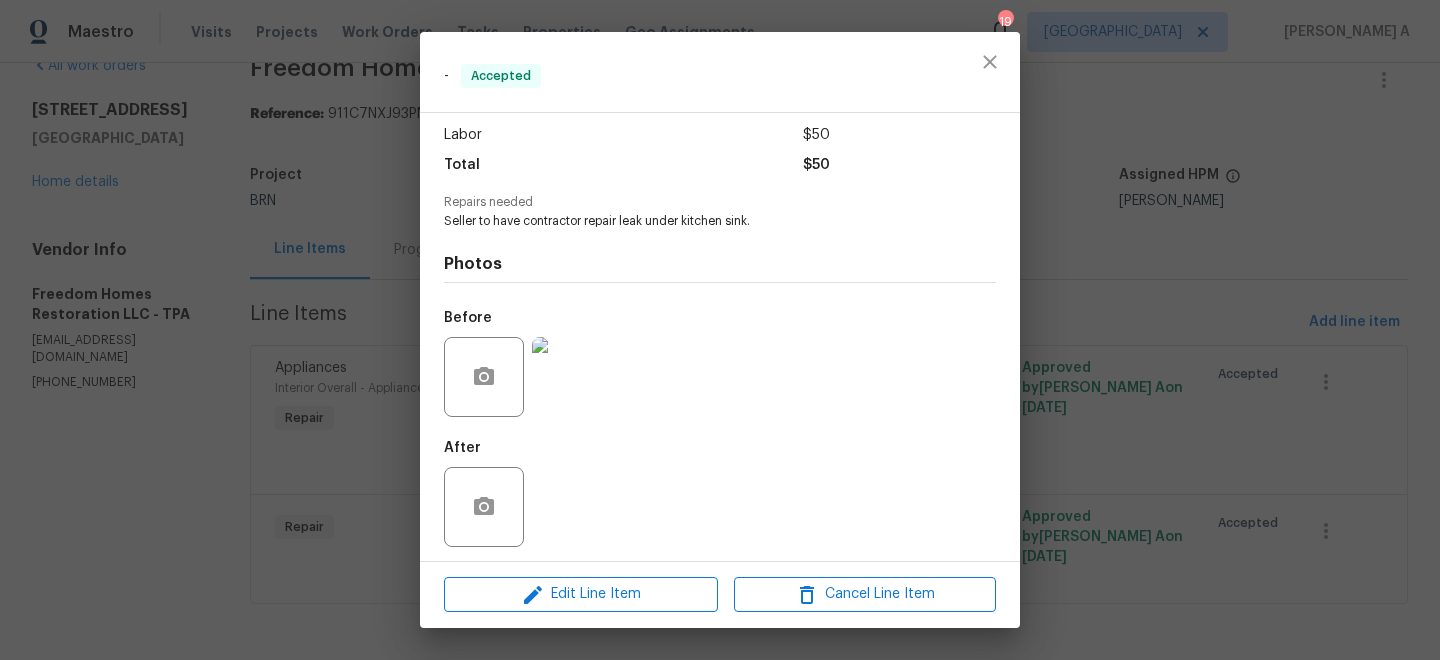 scroll, scrollTop: 139, scrollLeft: 0, axis: vertical 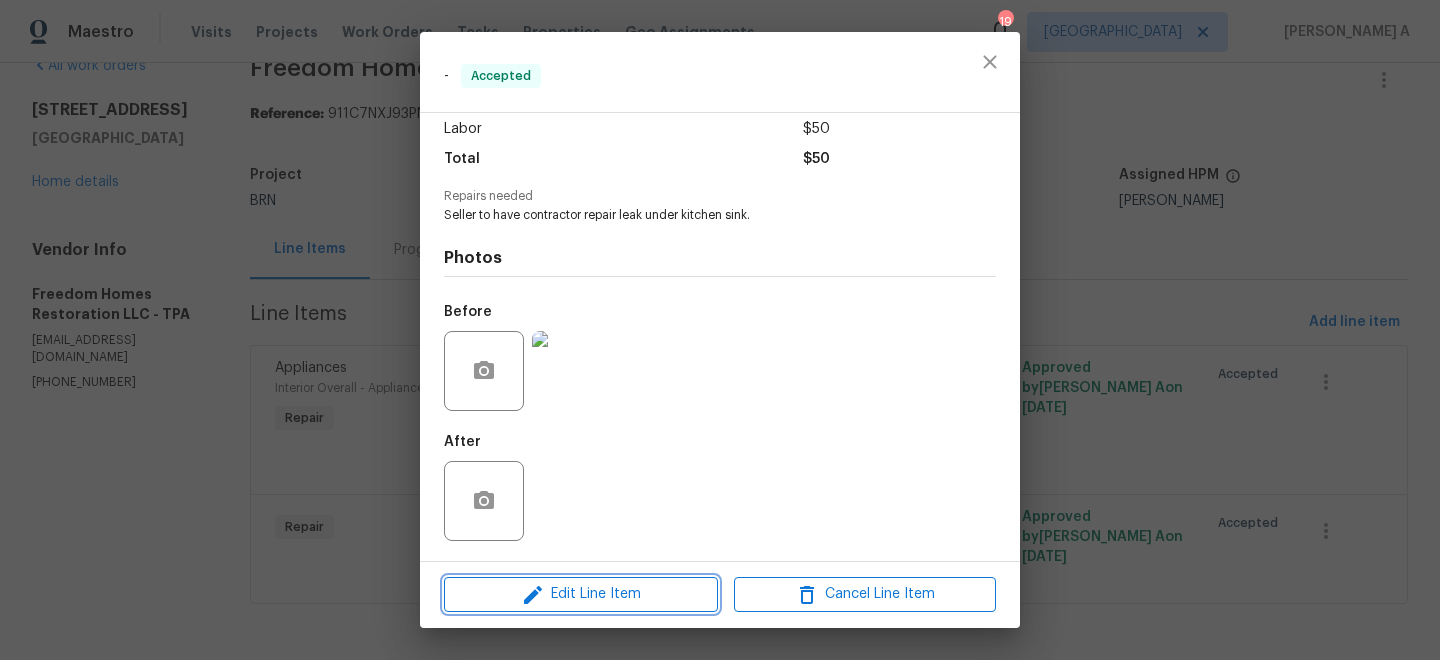 click on "Edit Line Item" at bounding box center (581, 594) 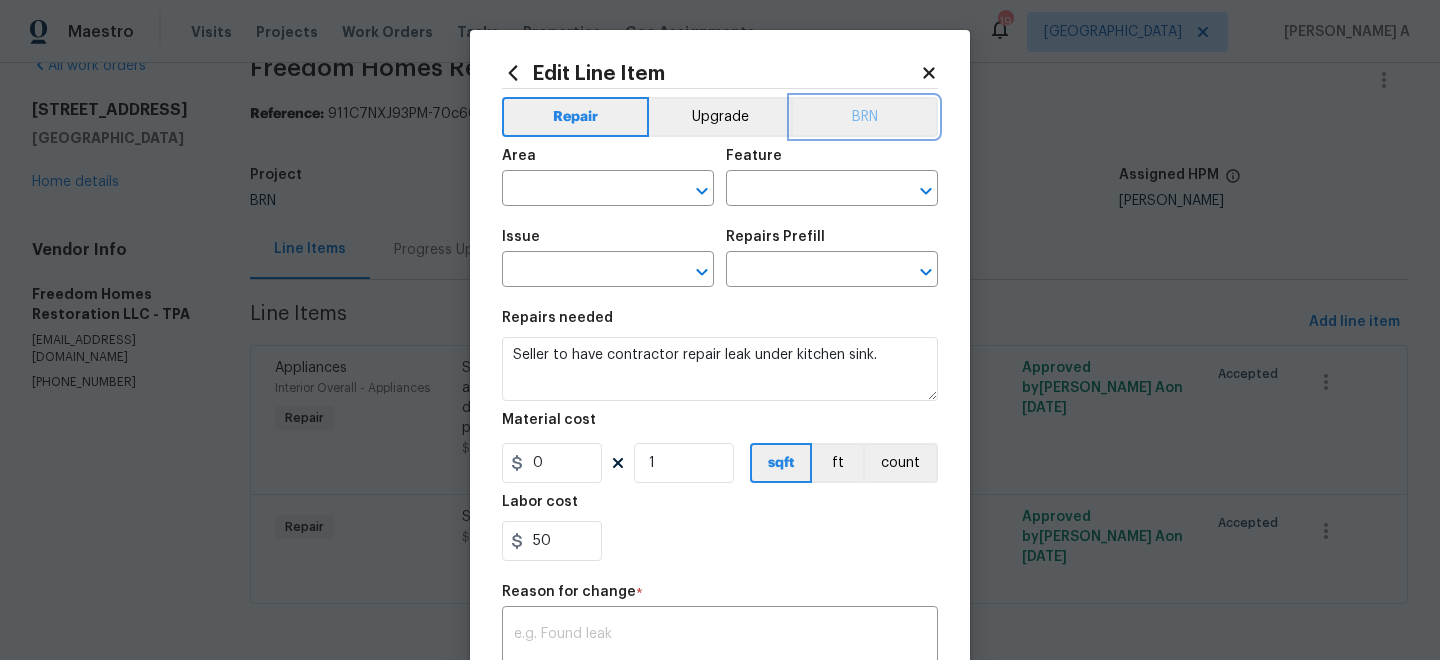 click on "BRN" at bounding box center (864, 117) 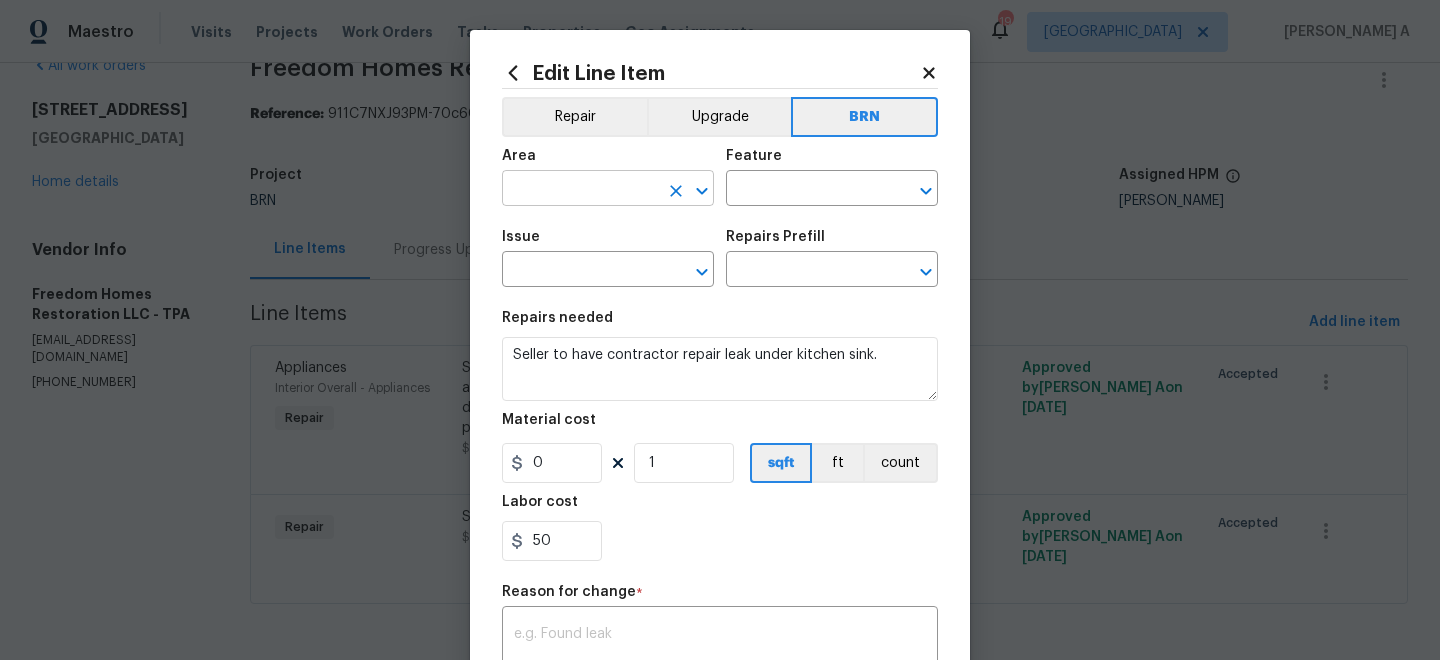 click at bounding box center (580, 190) 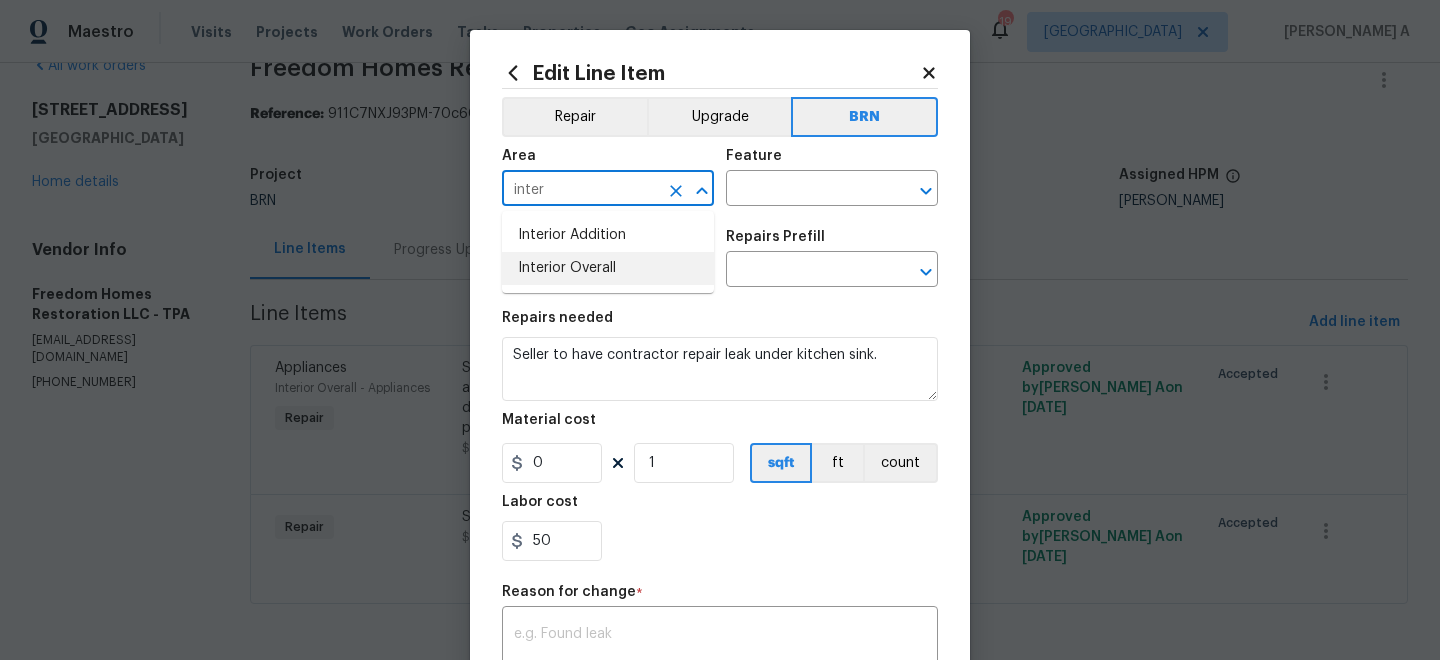 click on "Interior Overall" at bounding box center [608, 268] 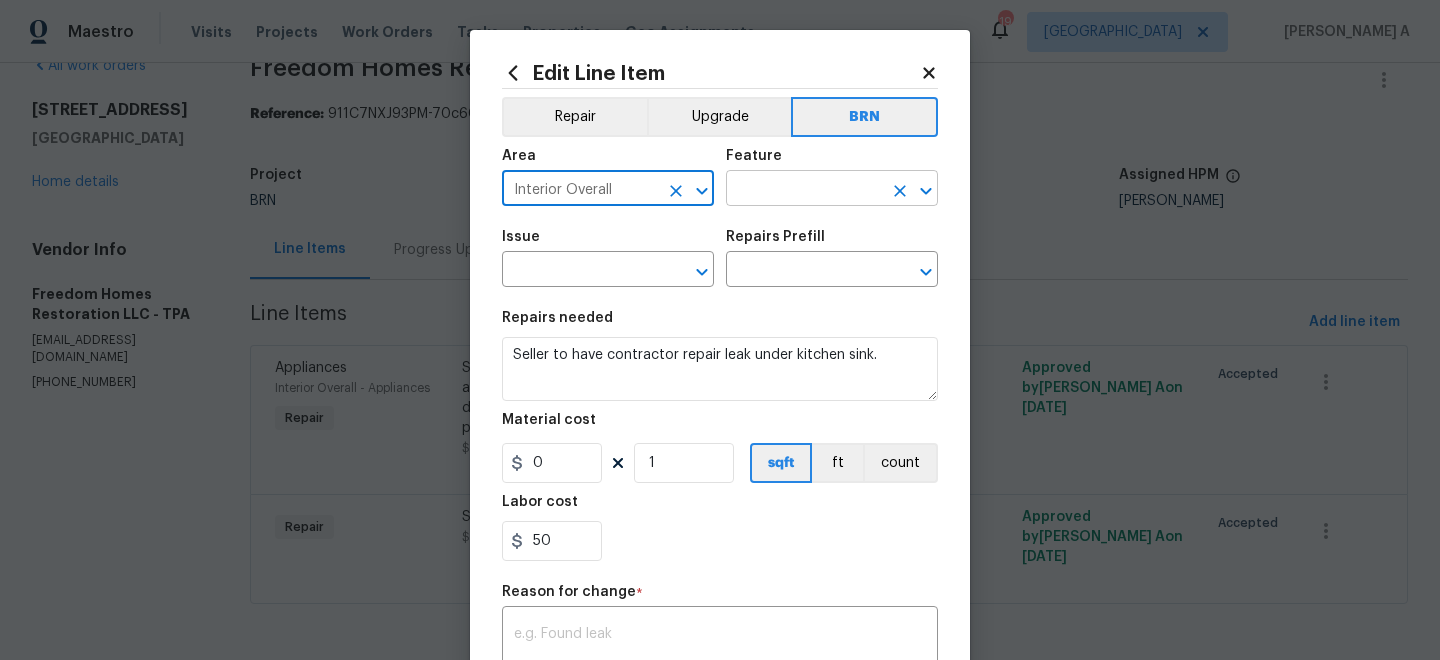 type on "Interior Overall" 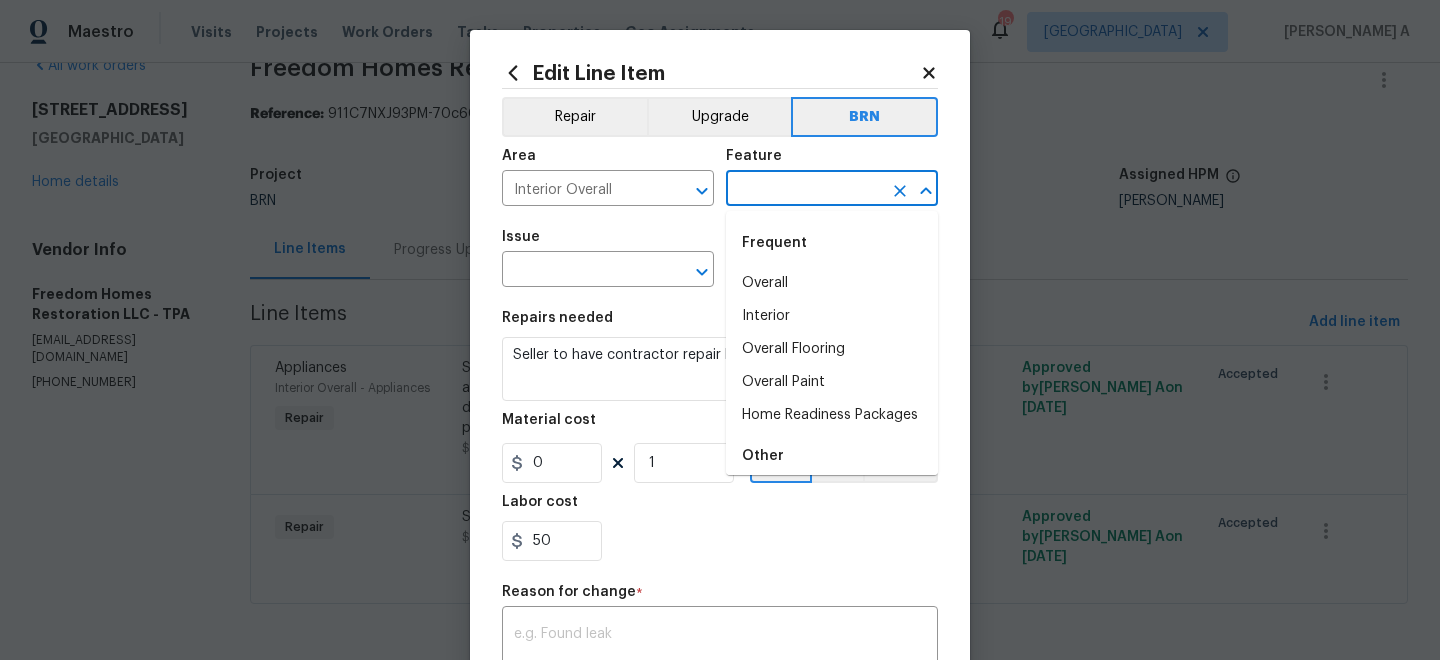 click at bounding box center (804, 190) 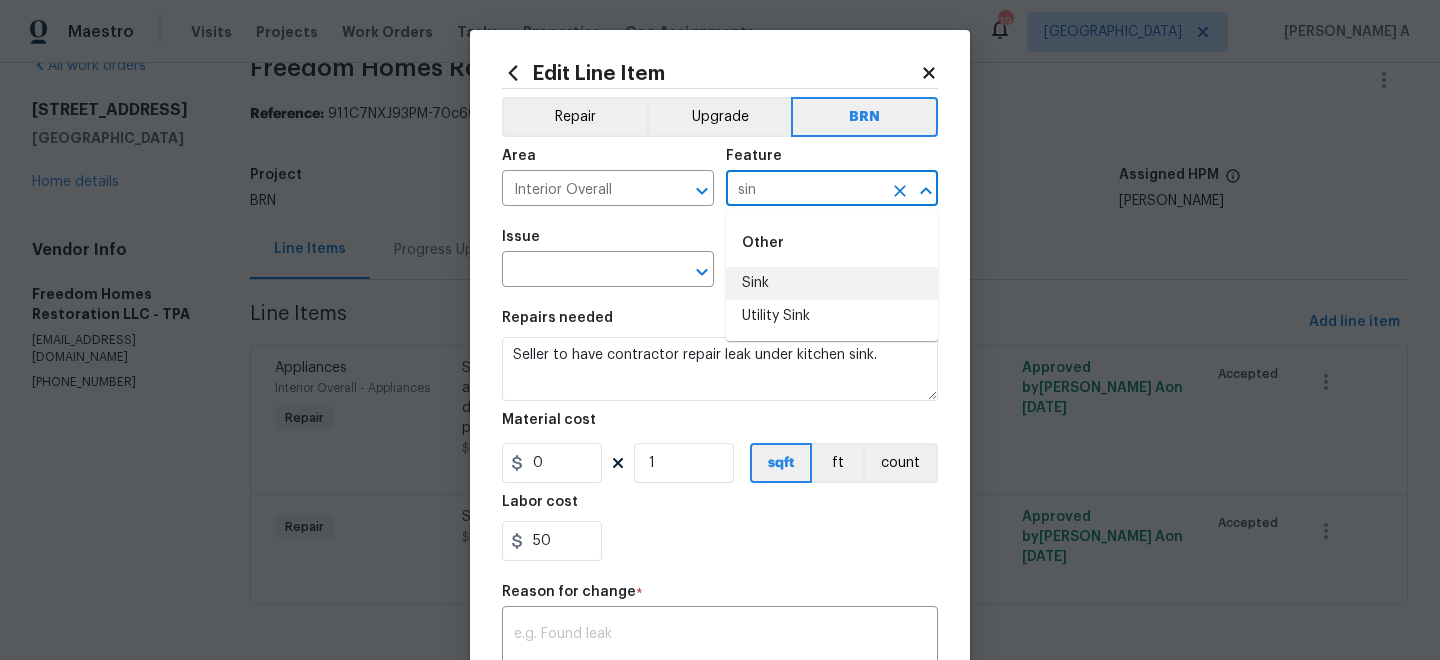 click on "Sink" at bounding box center (832, 283) 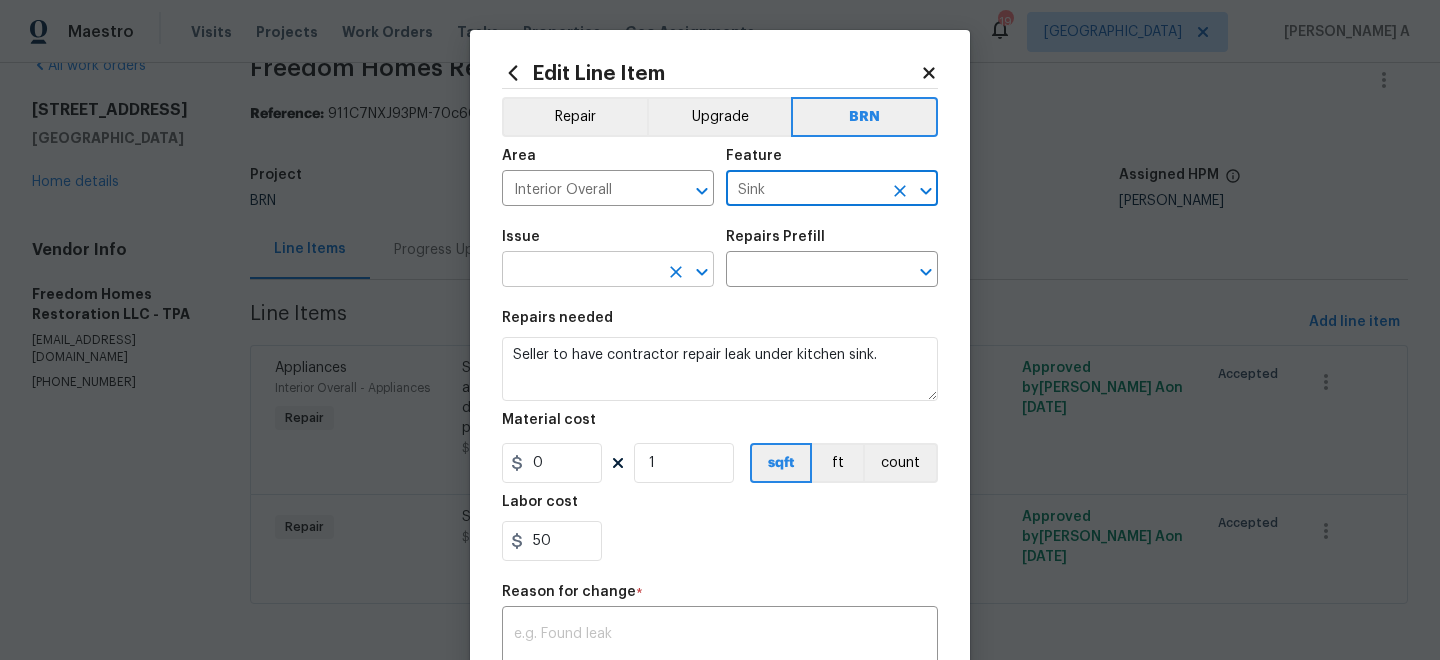 type on "Sink" 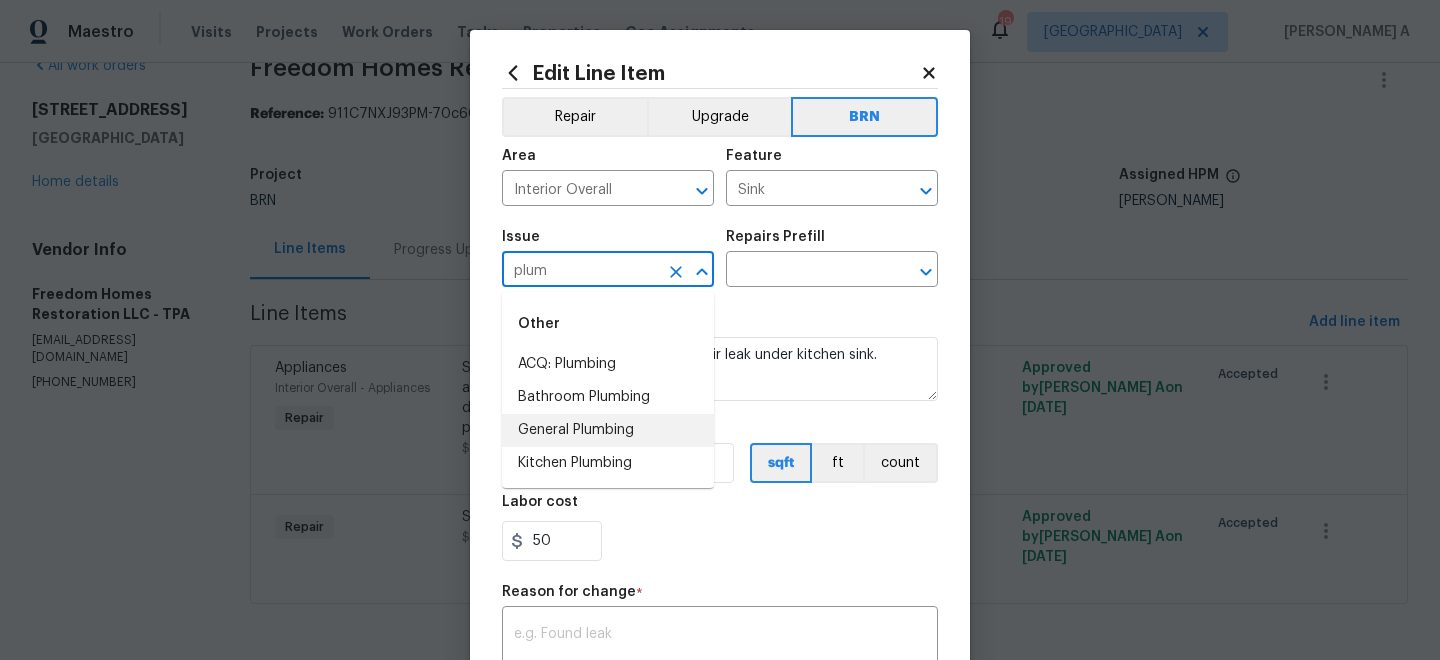 click on "General Plumbing" at bounding box center (608, 430) 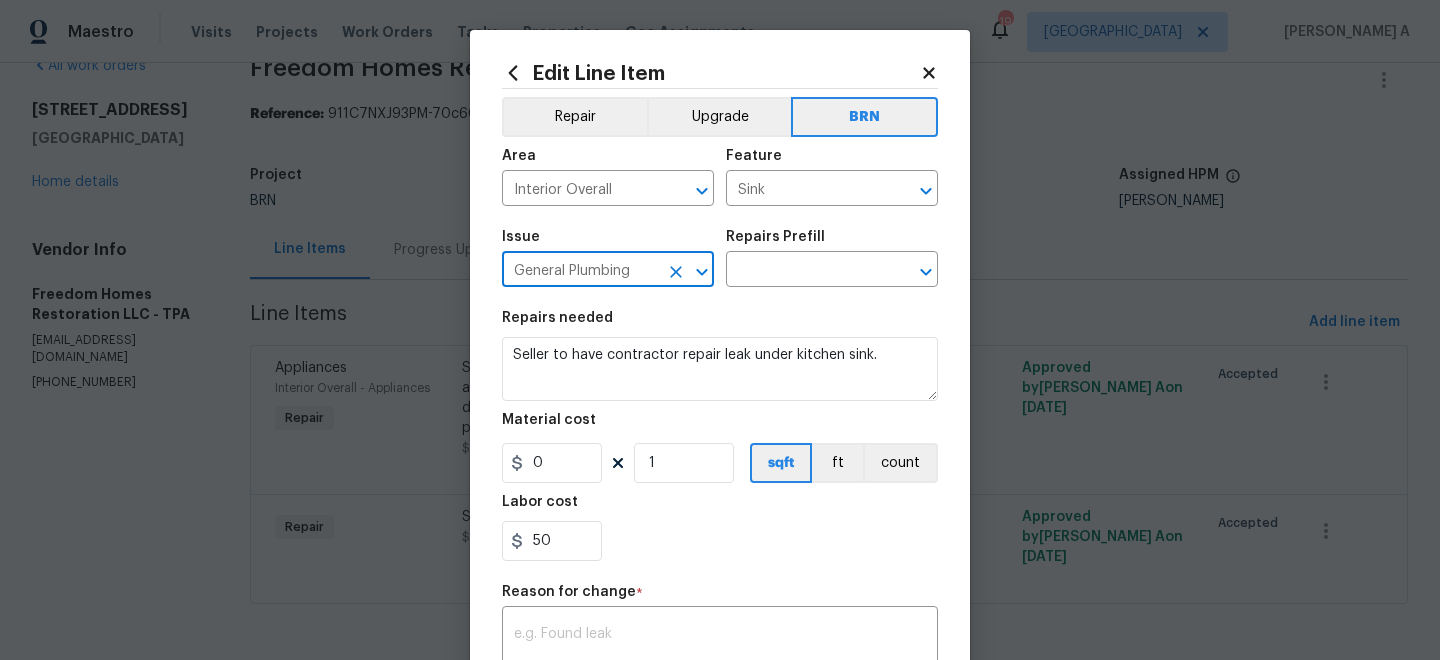 type on "General Plumbing" 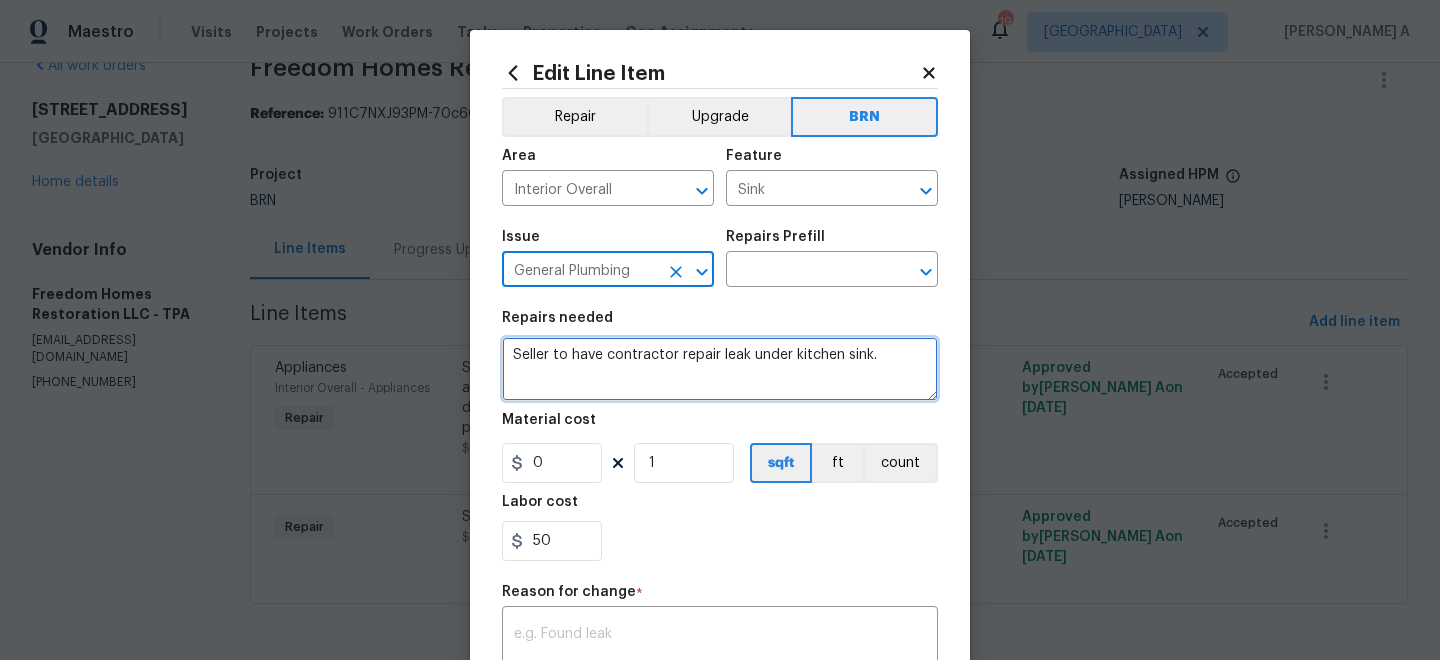 click on "Seller to have contractor repair leak under kitchen sink." at bounding box center (720, 369) 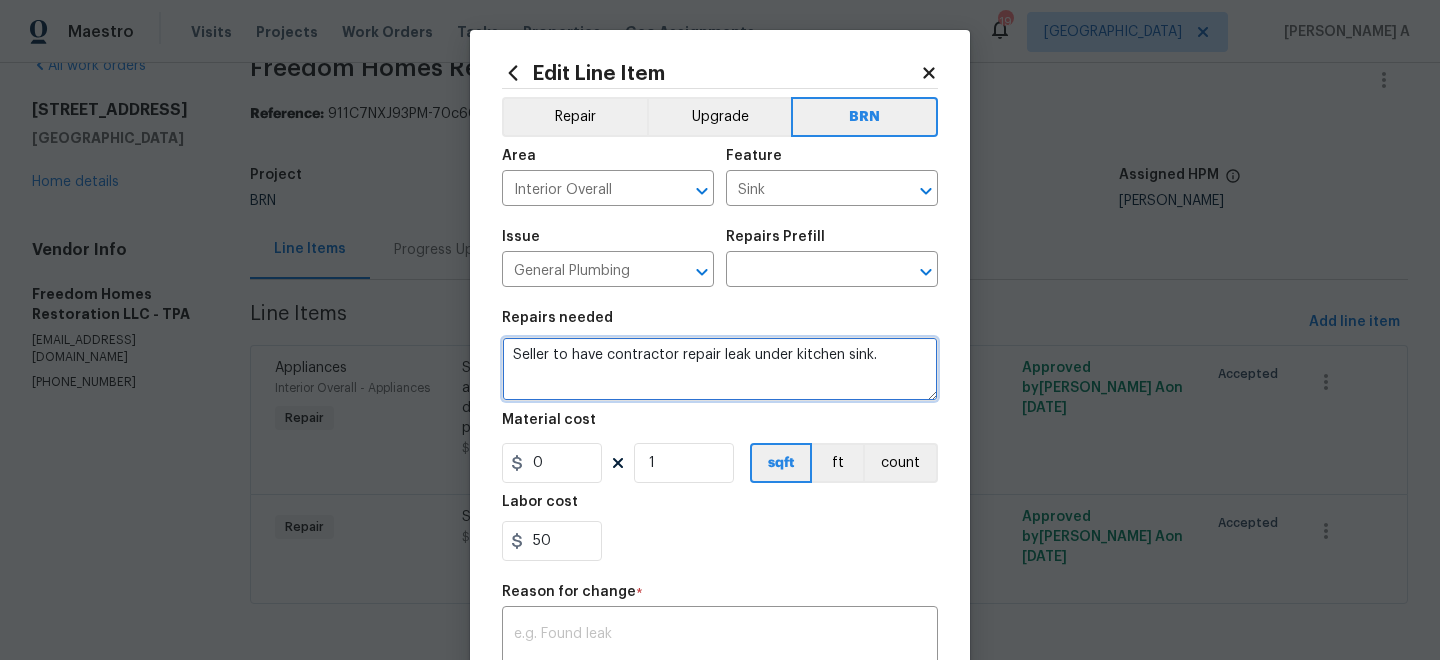 click on "Seller to have contractor repair leak under kitchen sink." at bounding box center [720, 369] 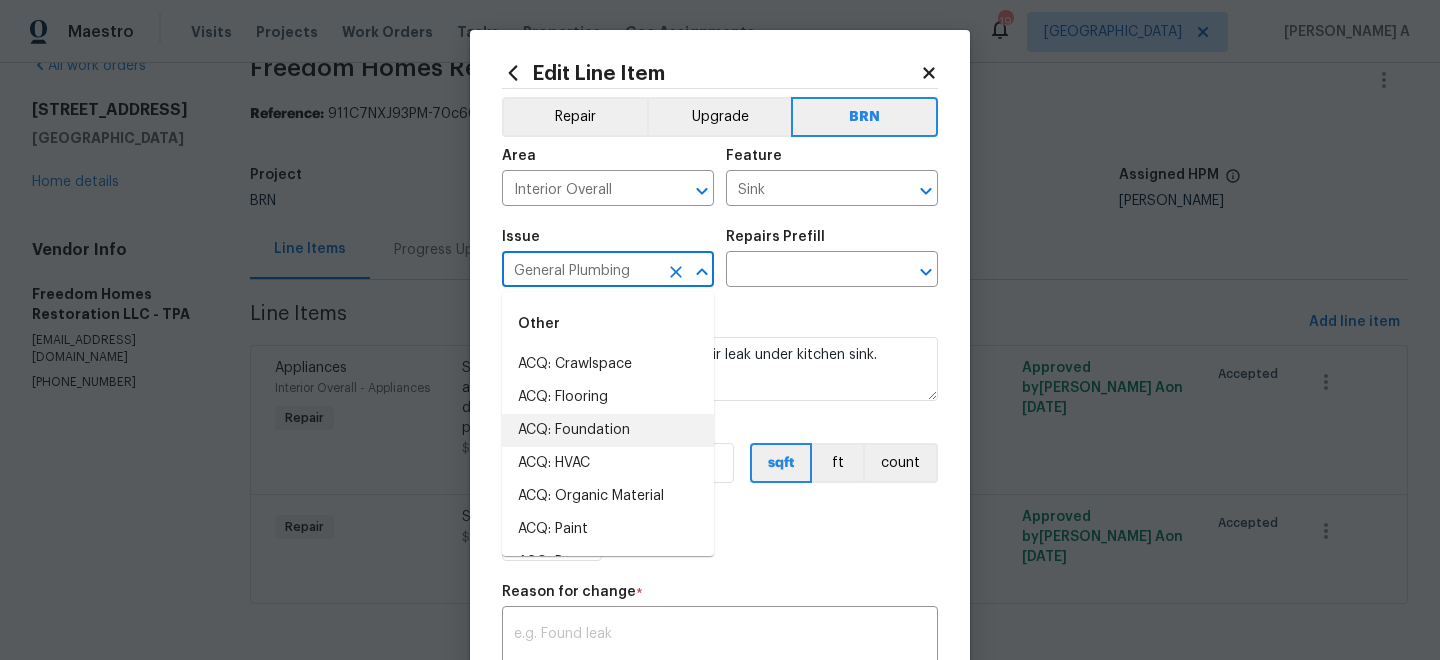 click on "General Plumbing" at bounding box center [580, 271] 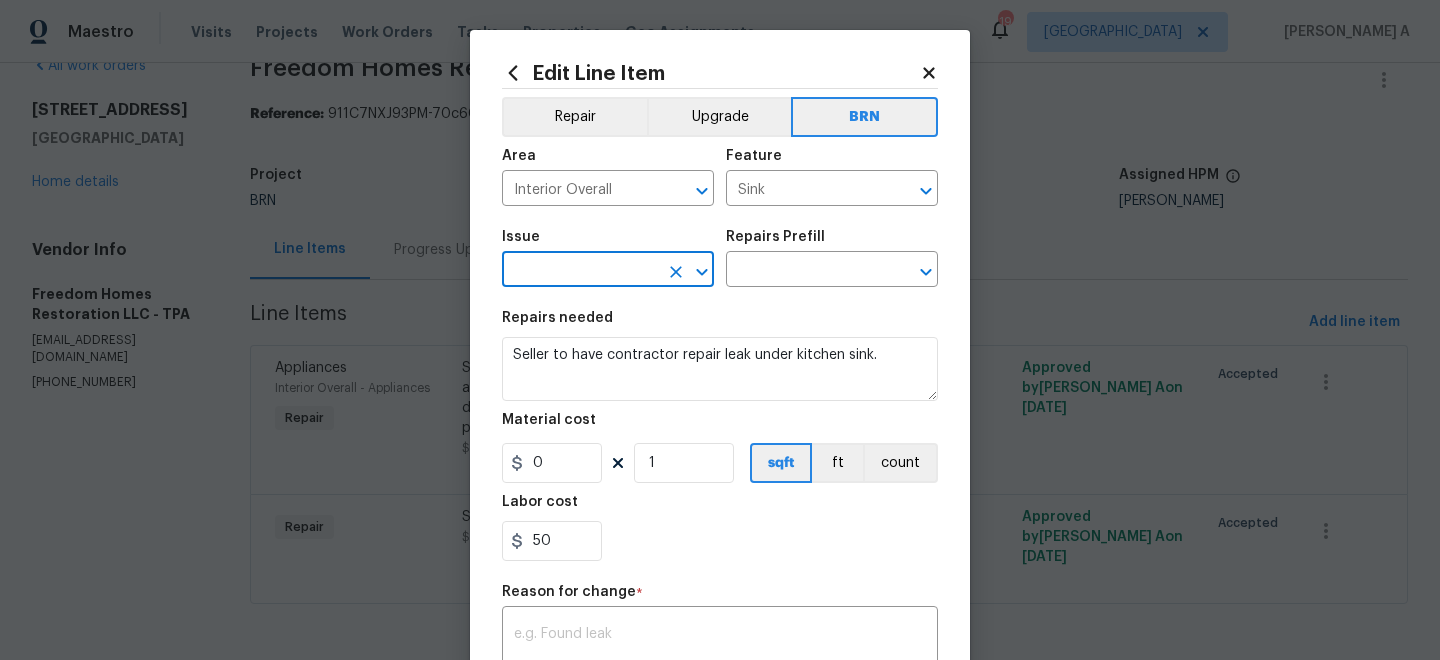 click at bounding box center (580, 271) 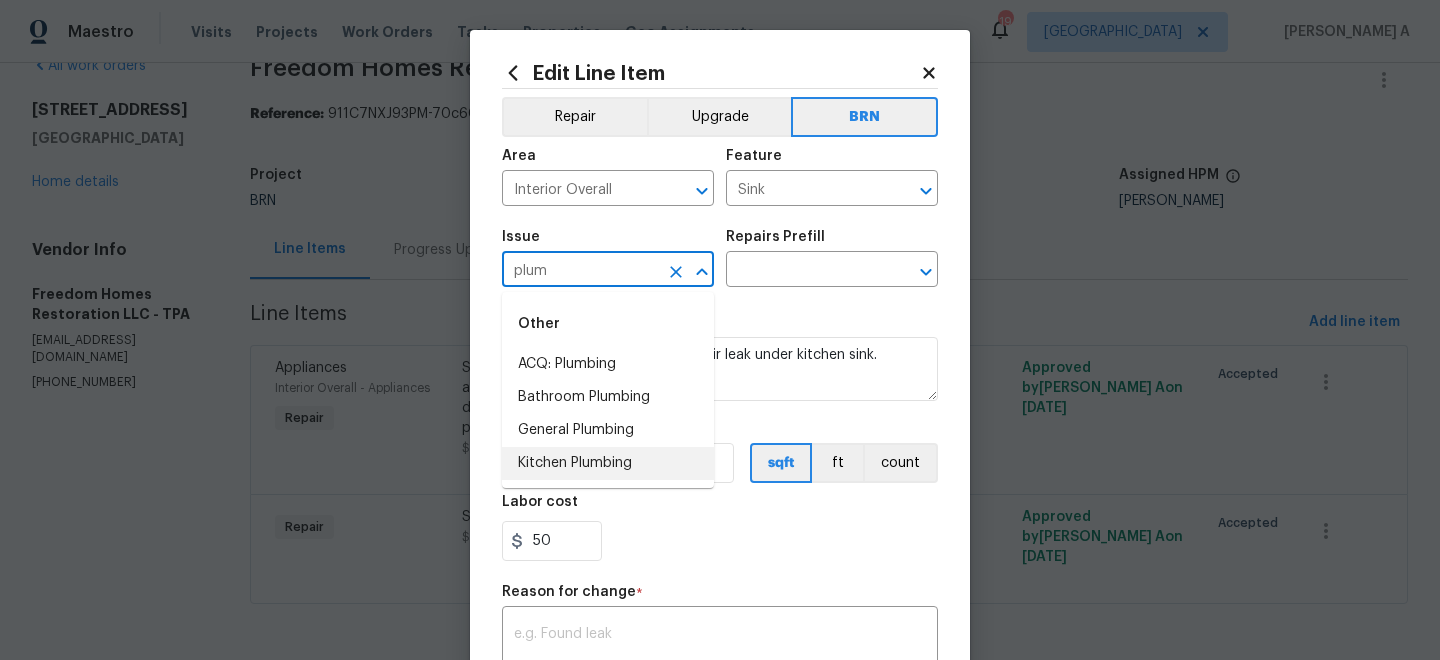 click on "Kitchen Plumbing" at bounding box center (608, 463) 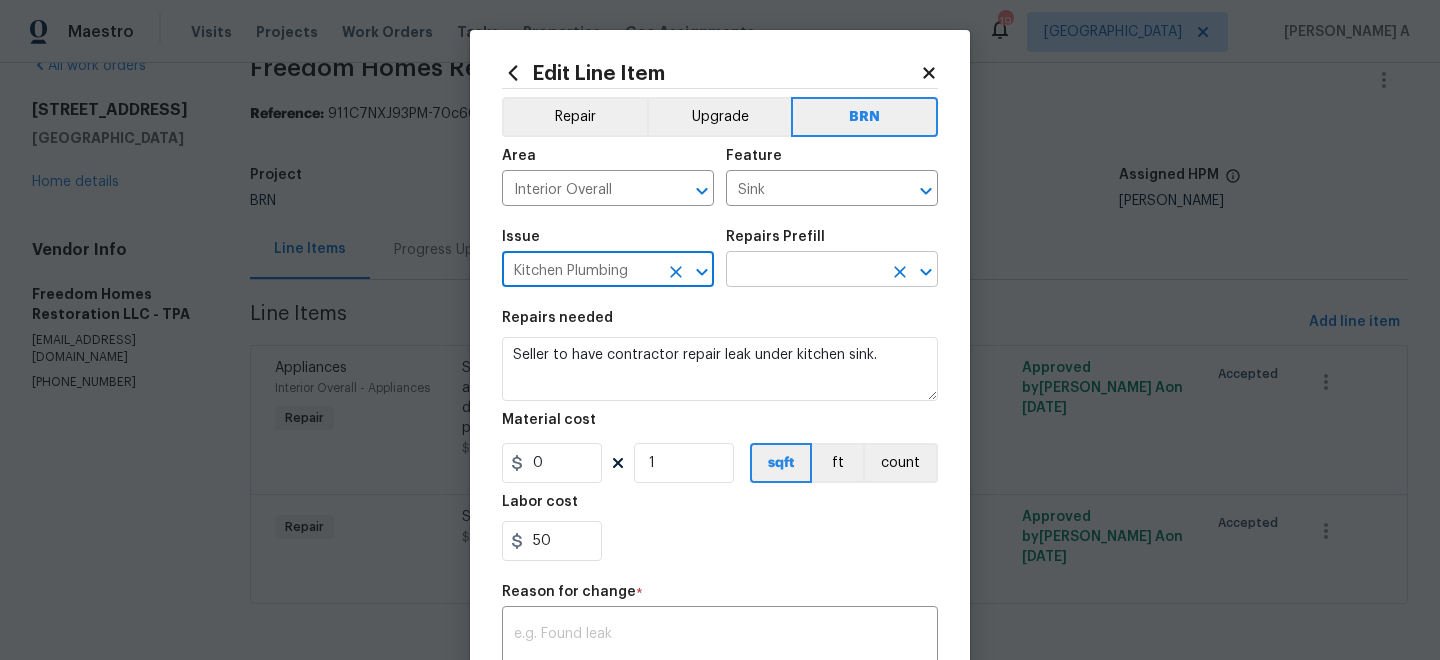 type on "Kitchen Plumbing" 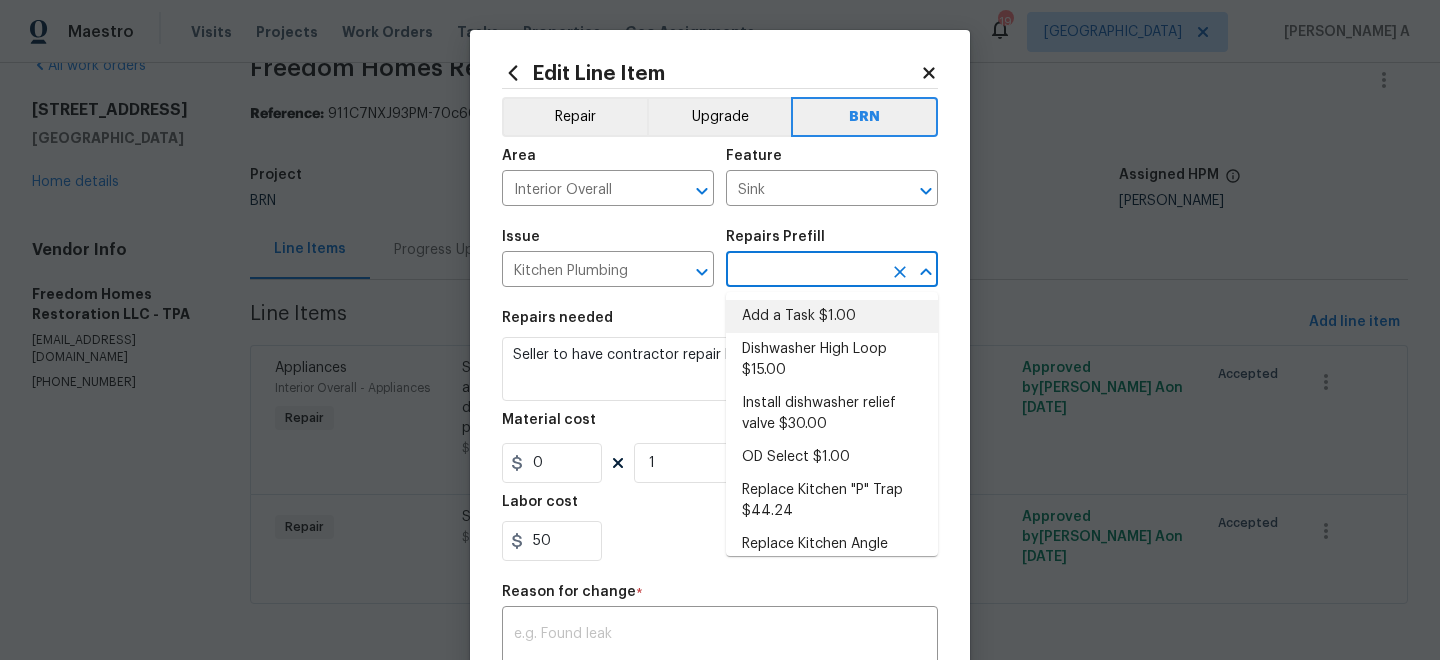 click on "Add a Task $1.00" at bounding box center (832, 316) 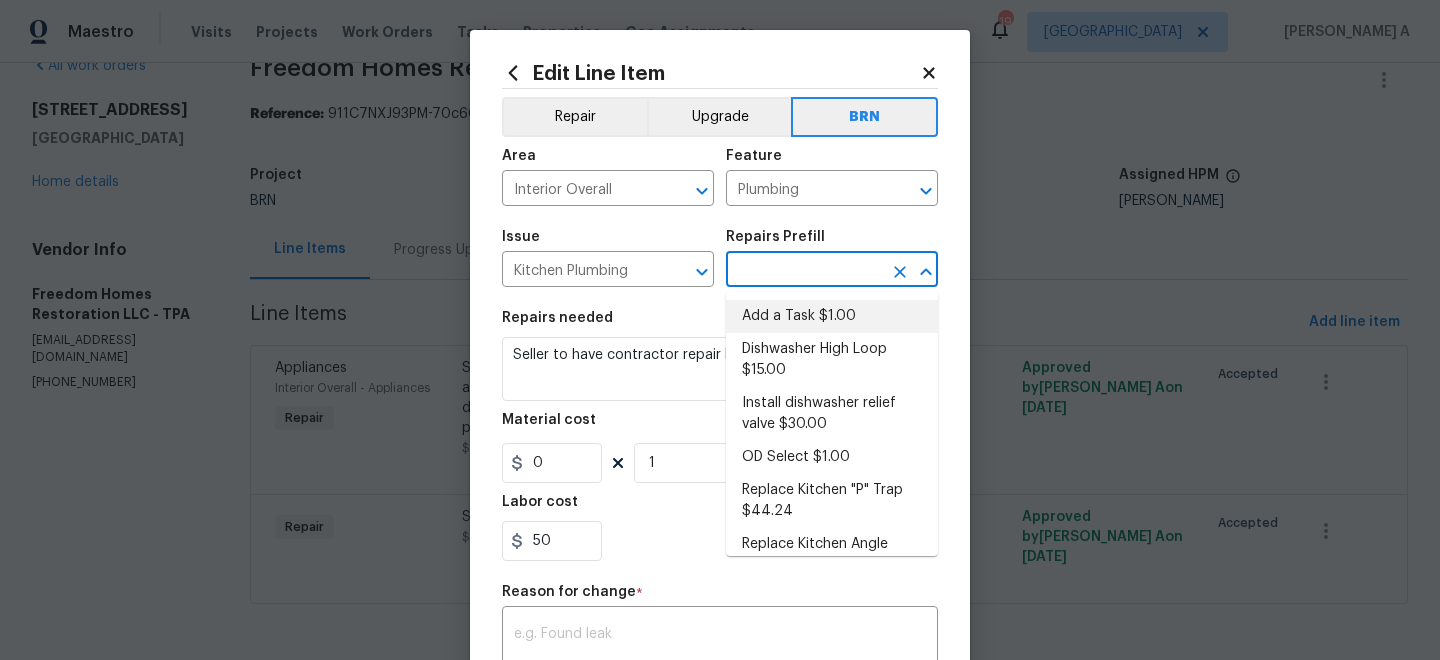 type on "Add a Task $1.00" 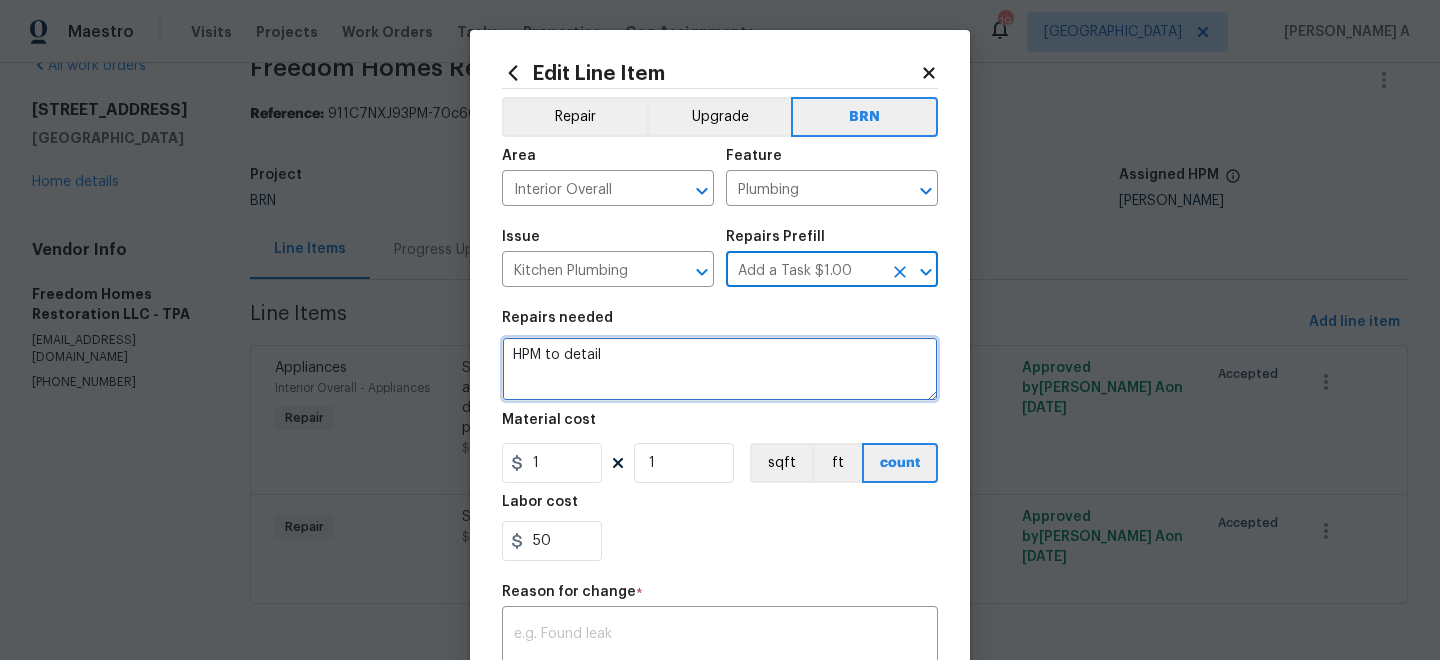 click on "HPM to detail" at bounding box center [720, 369] 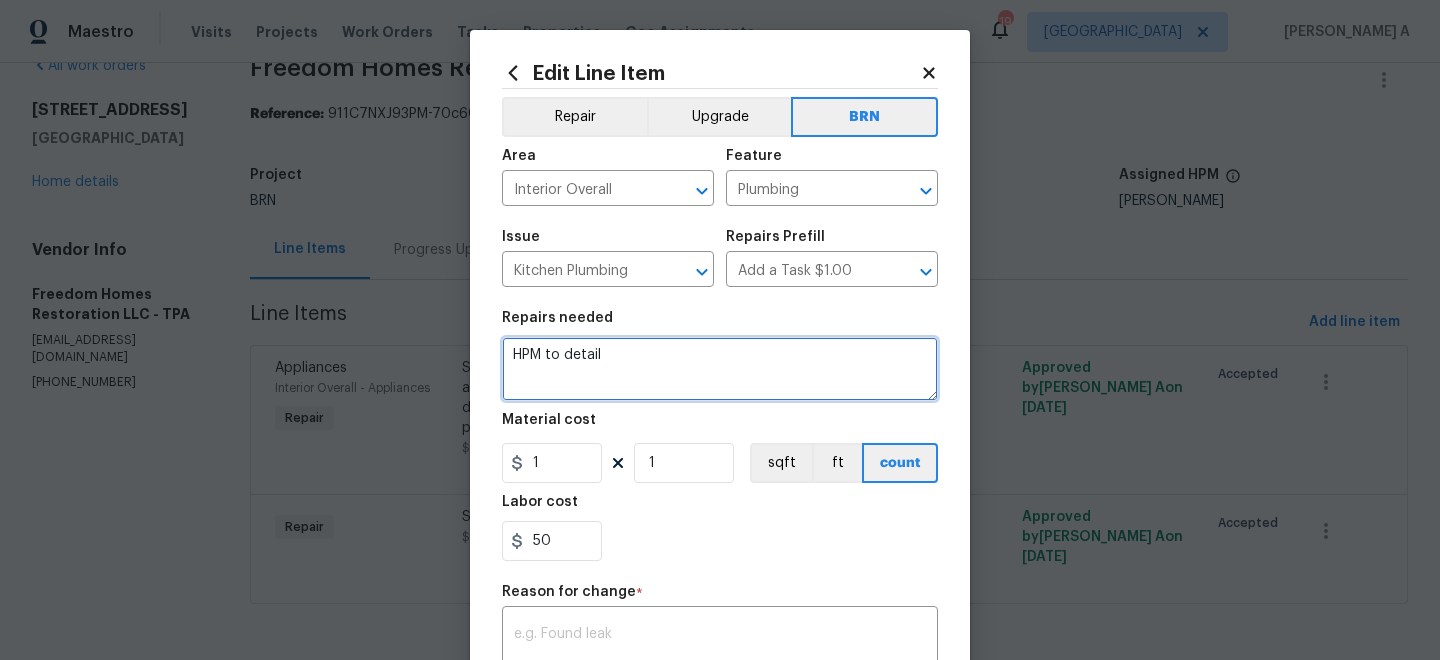 click on "HPM to detail" at bounding box center [720, 369] 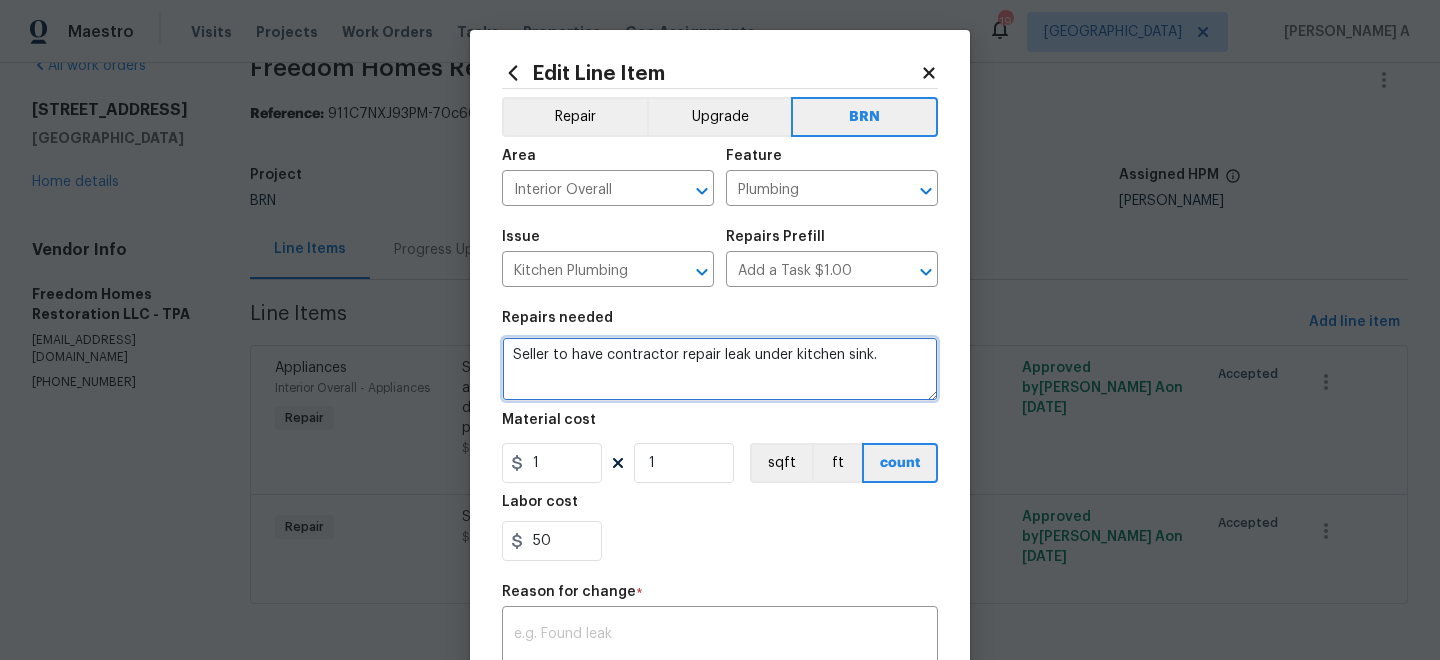 type on "Seller to have contractor repair leak under kitchen sink." 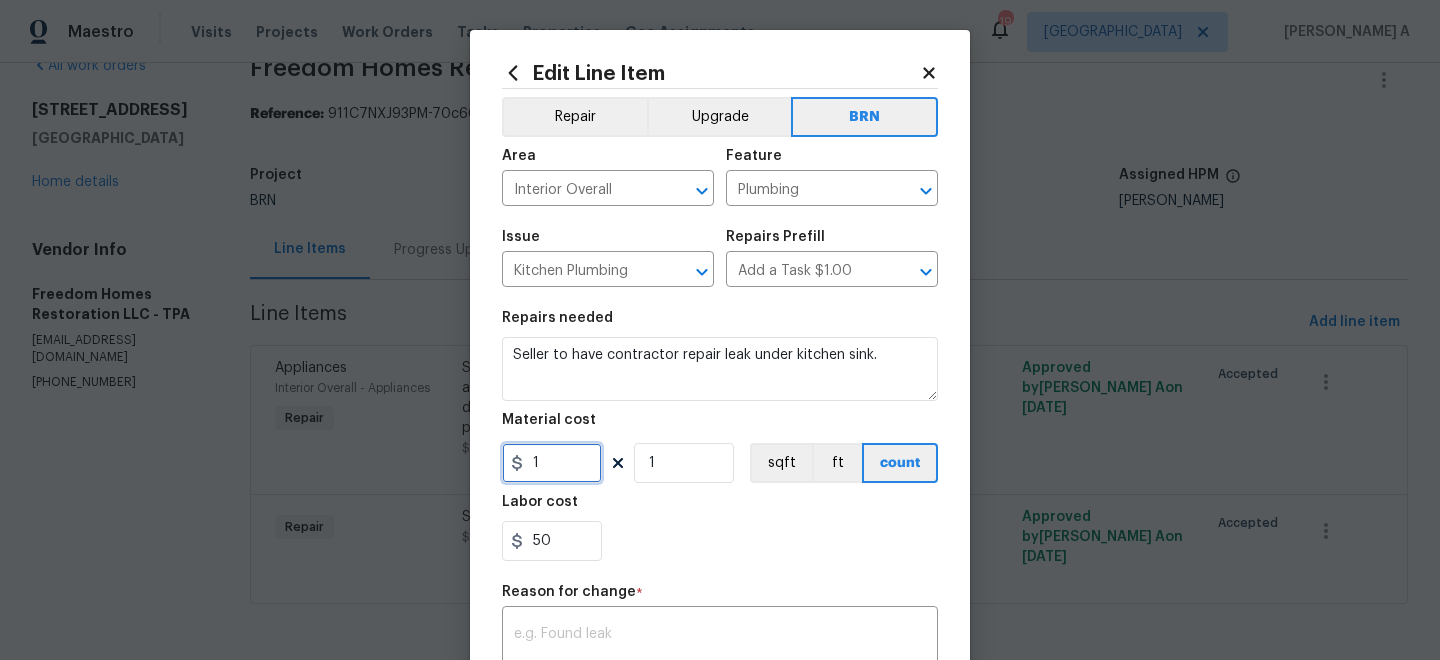 drag, startPoint x: 570, startPoint y: 464, endPoint x: 403, endPoint y: 464, distance: 167 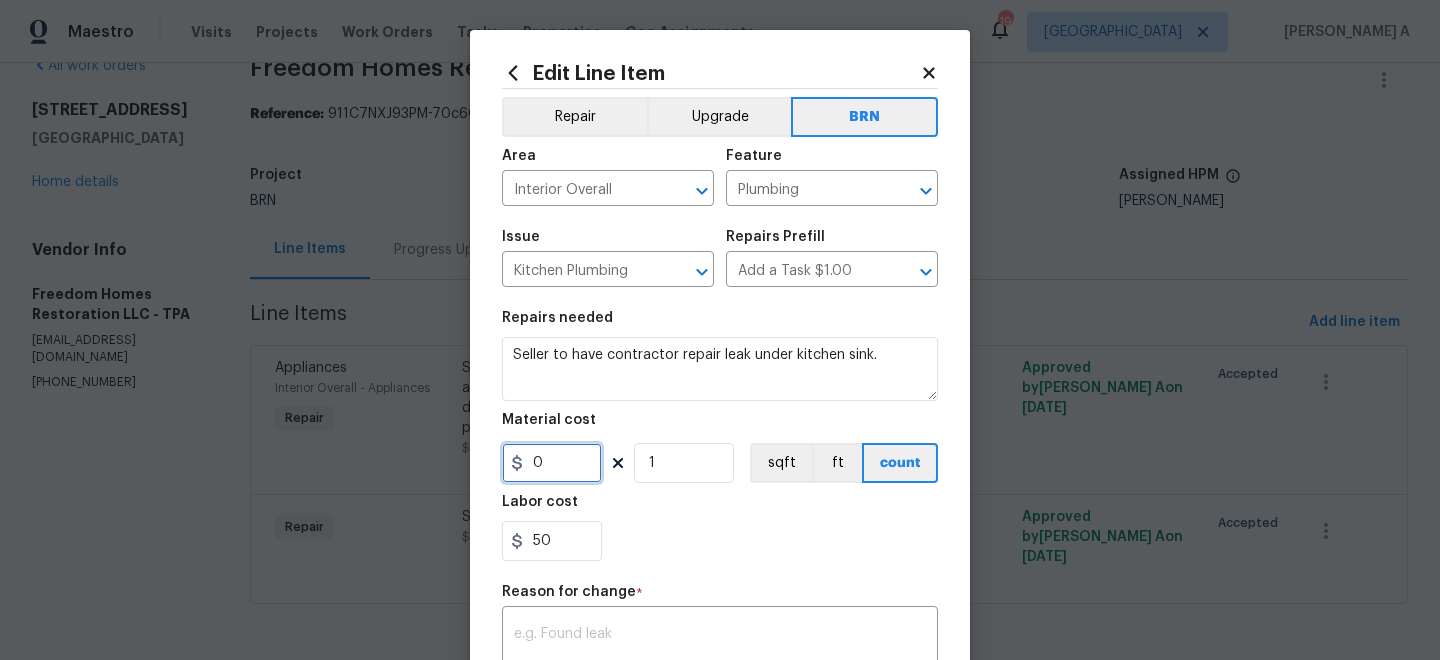 type on "0" 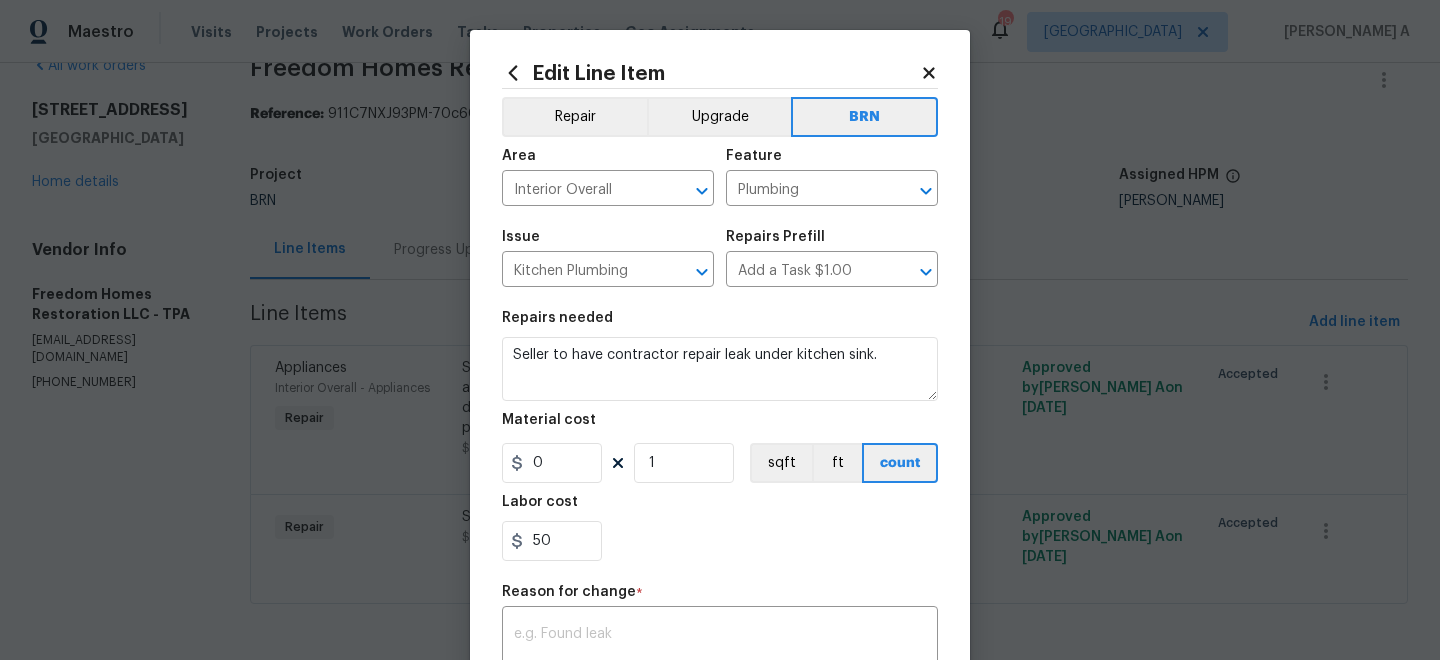 click on "50" at bounding box center (720, 541) 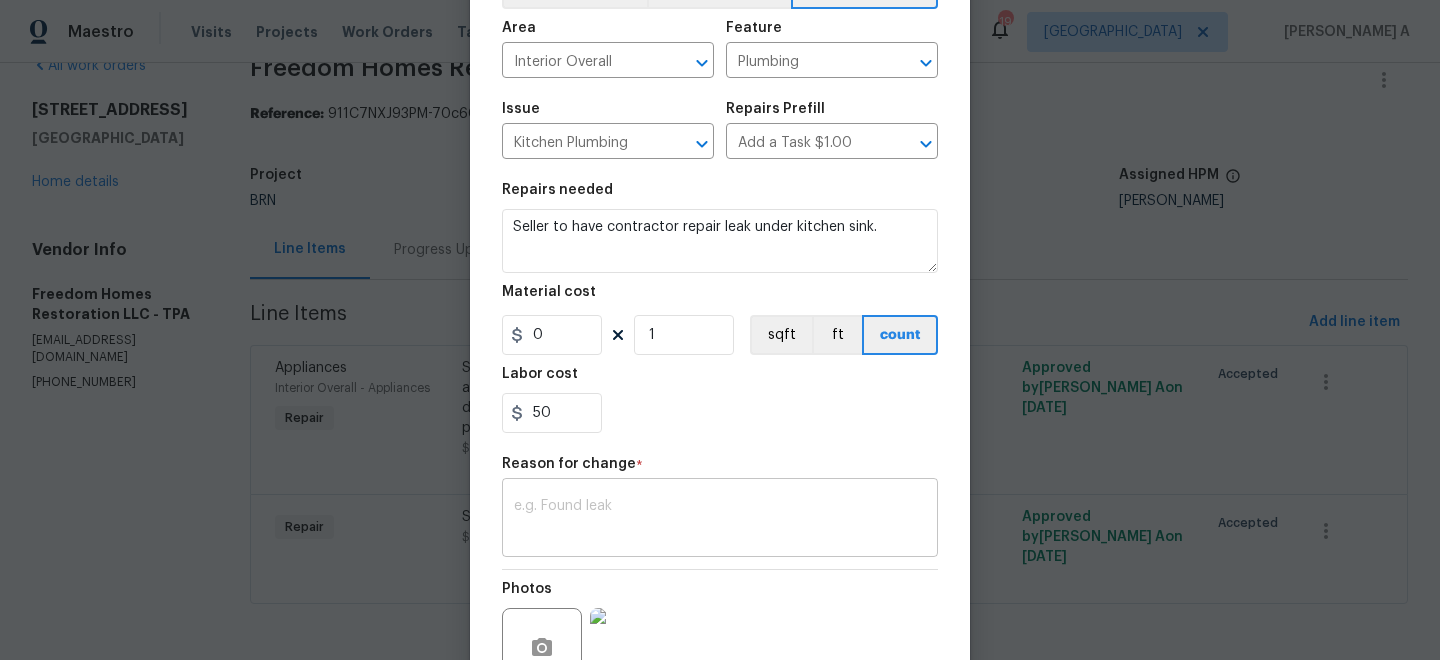 click on "x ​" at bounding box center [720, 520] 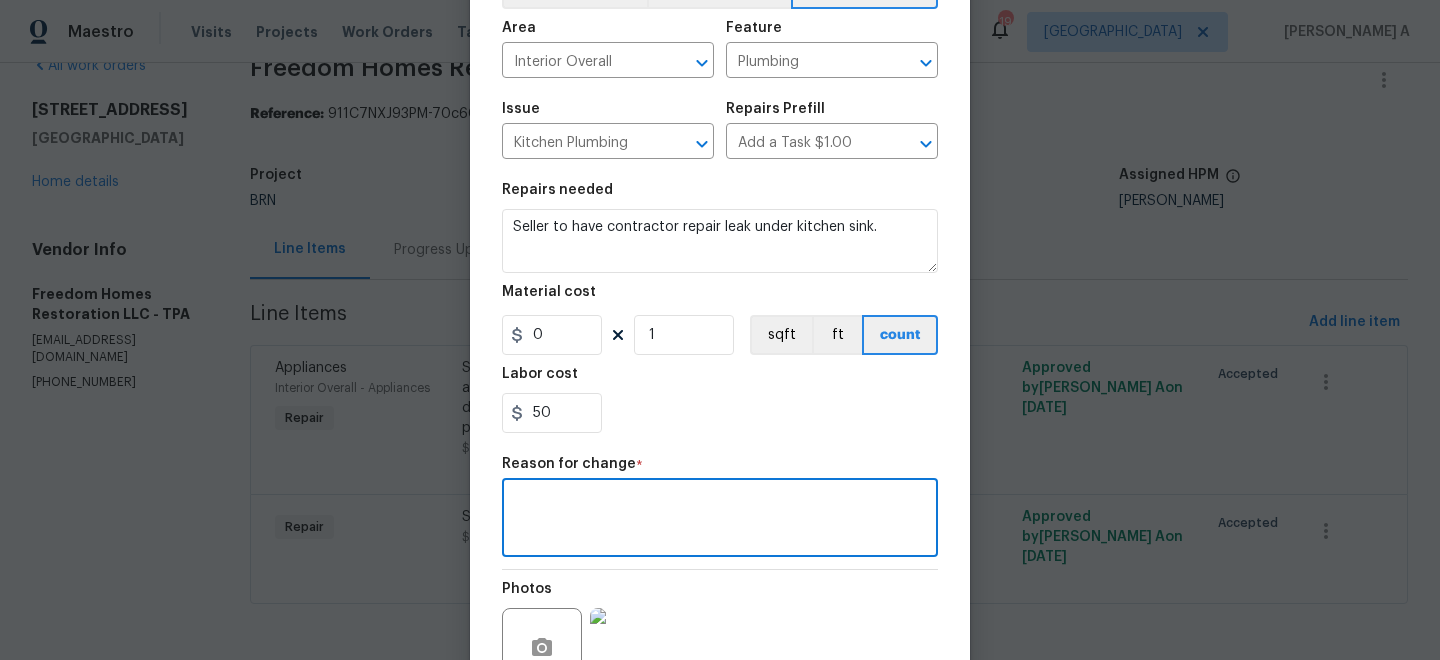 scroll, scrollTop: 326, scrollLeft: 0, axis: vertical 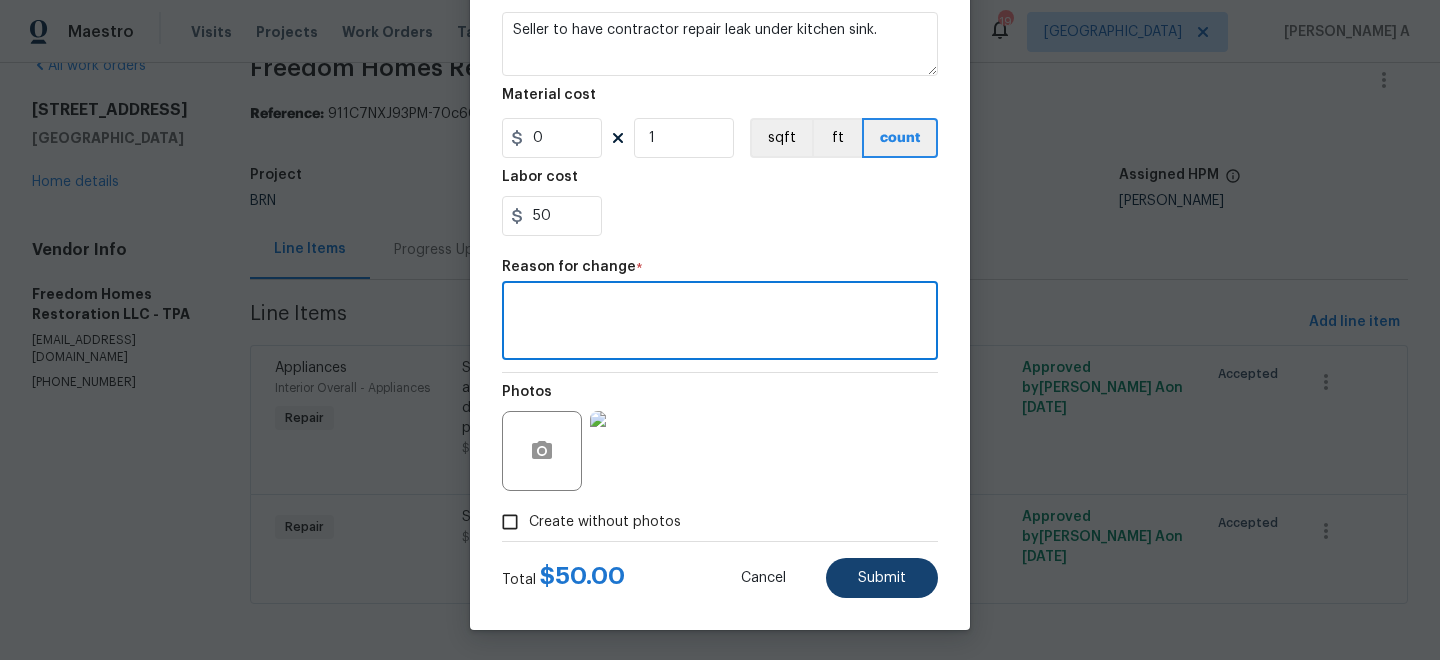 type 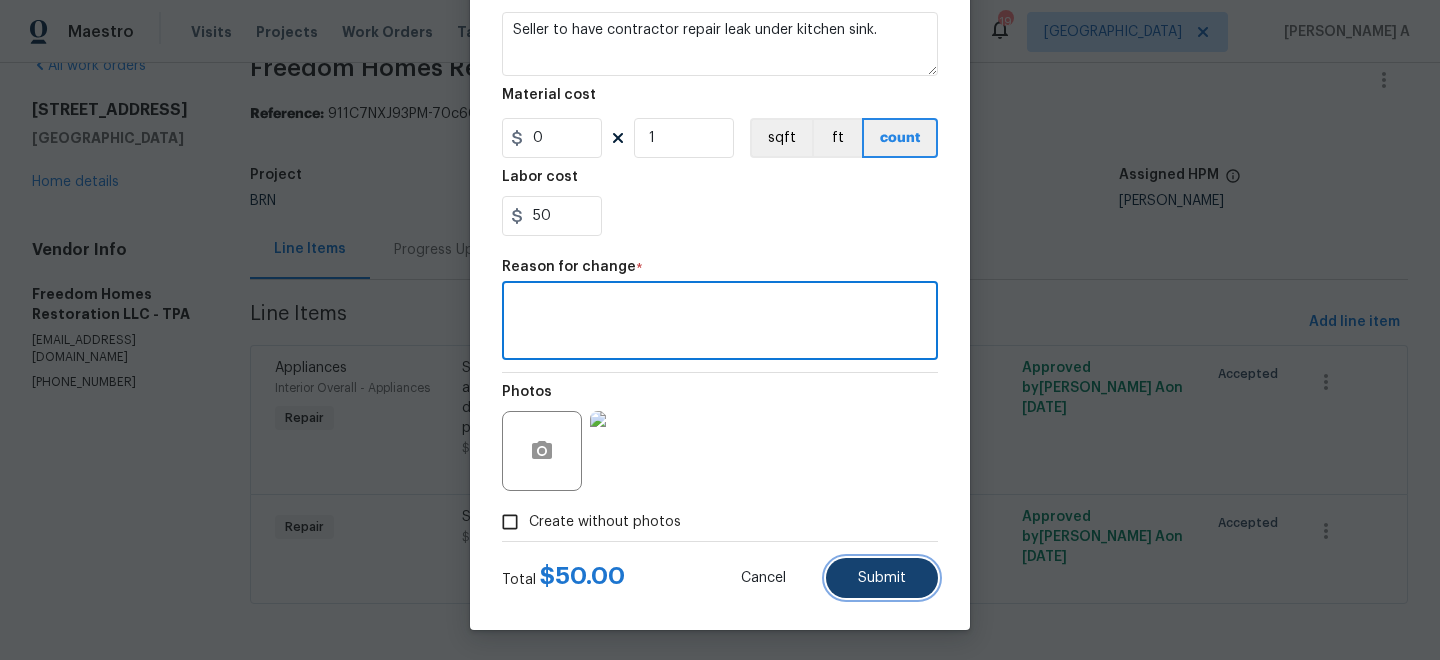 click on "Submit" at bounding box center (882, 578) 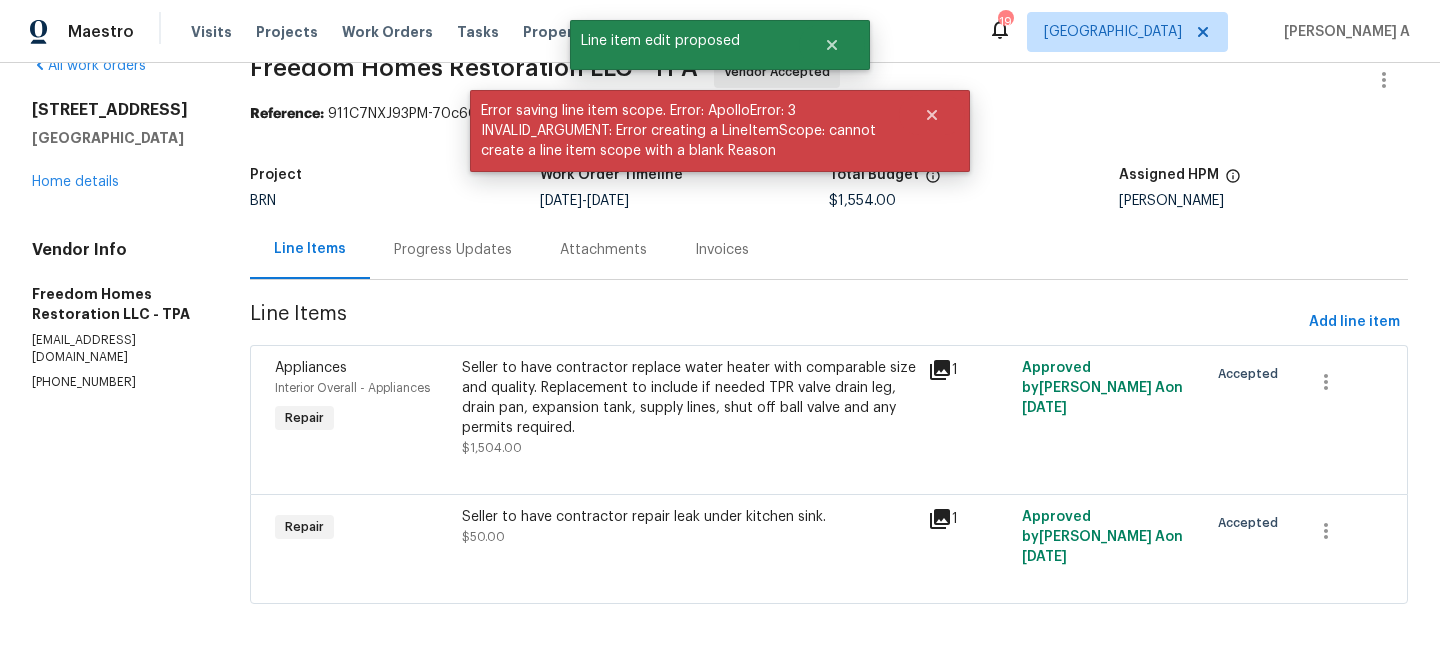 scroll, scrollTop: 0, scrollLeft: 0, axis: both 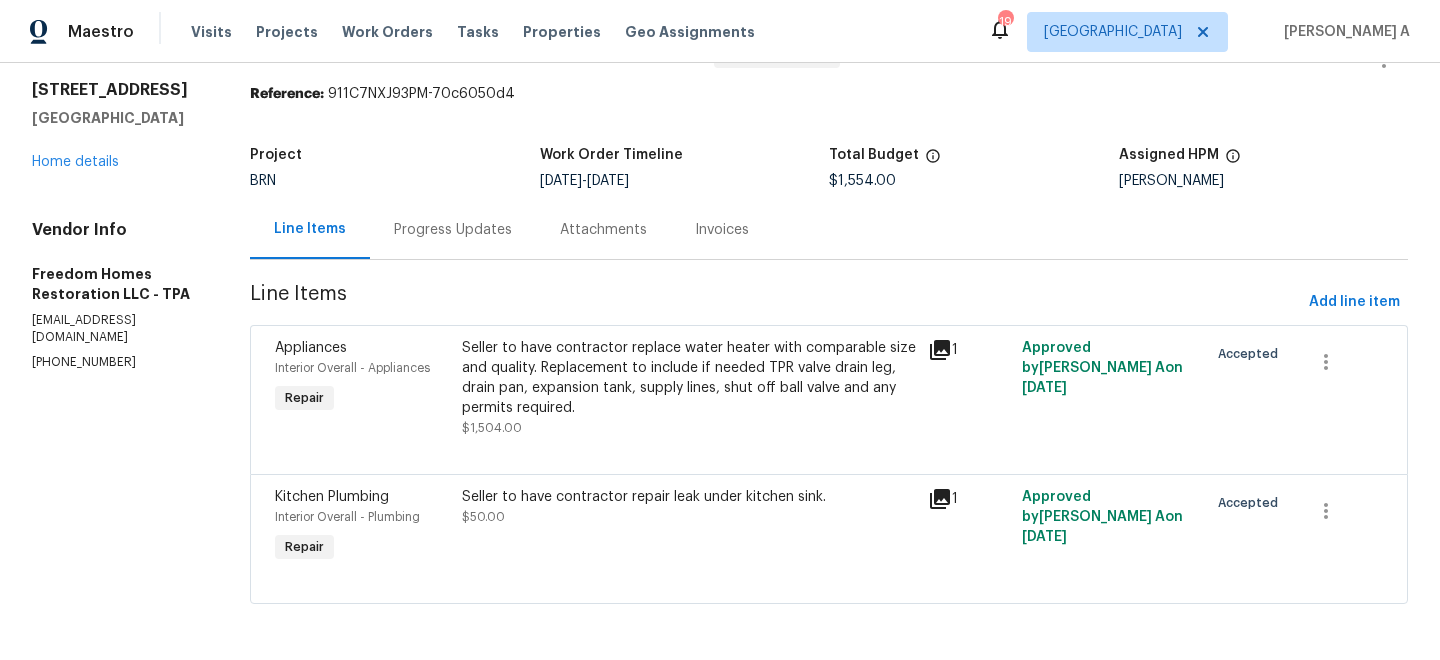 click on "Progress Updates" at bounding box center [453, 230] 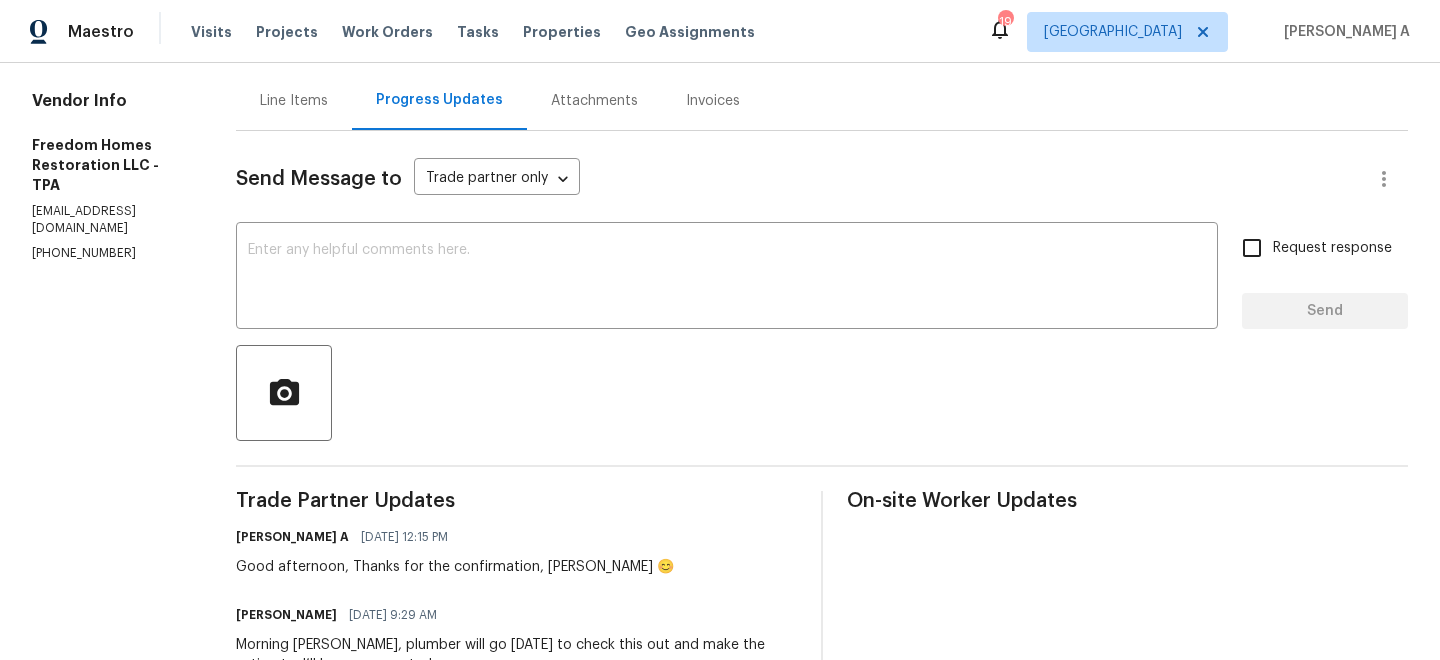 scroll, scrollTop: 0, scrollLeft: 0, axis: both 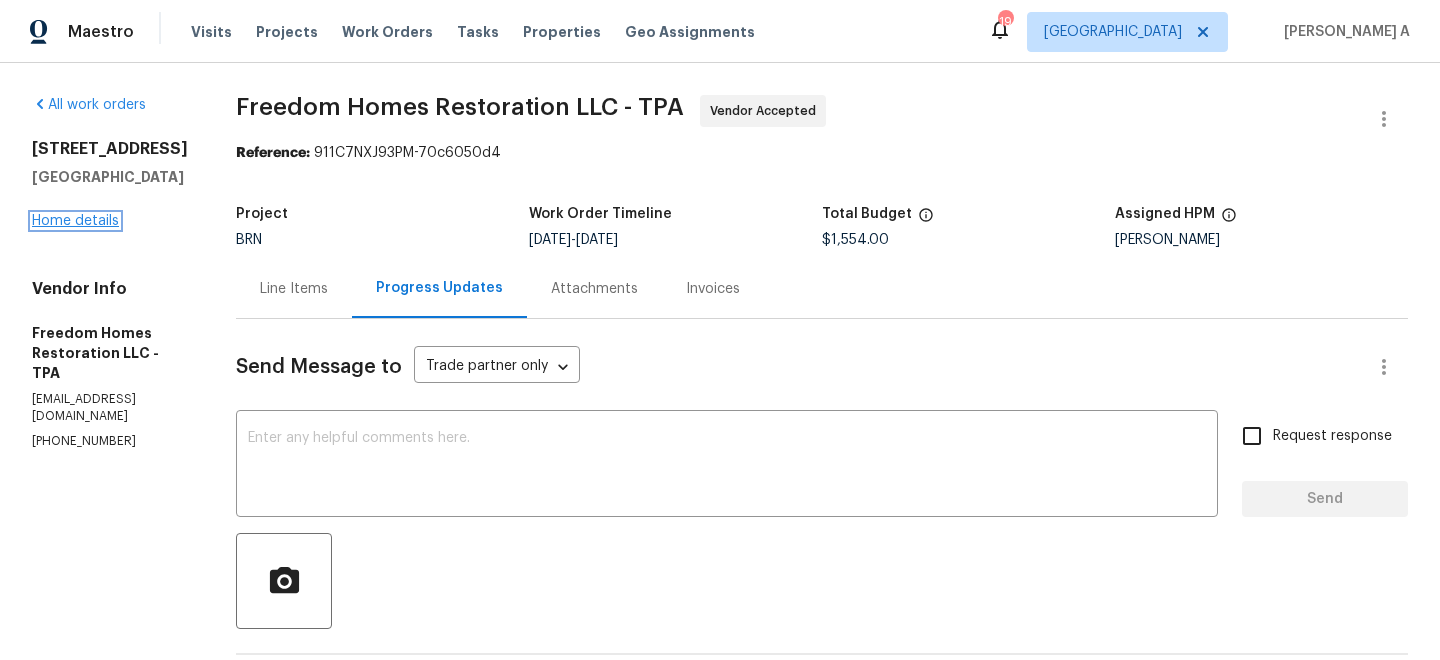 click on "Home details" at bounding box center (75, 221) 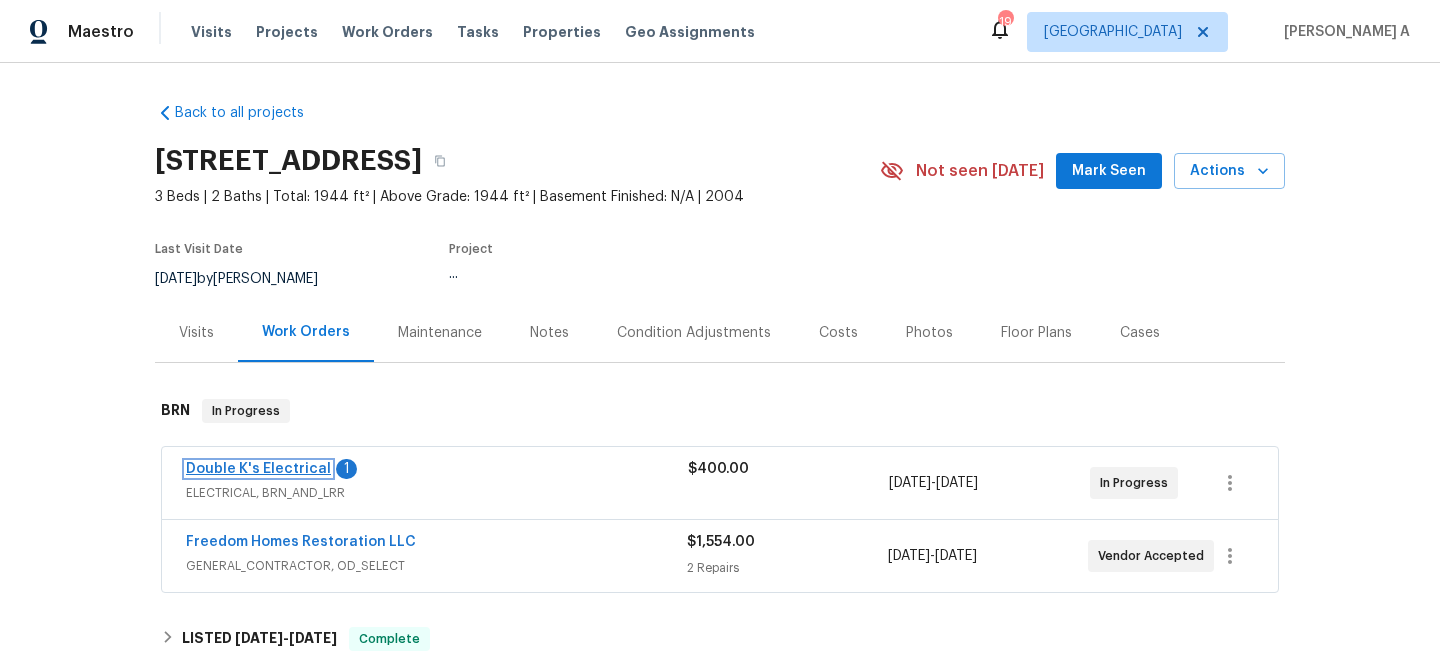 click on "Double K's Electrical" at bounding box center [258, 469] 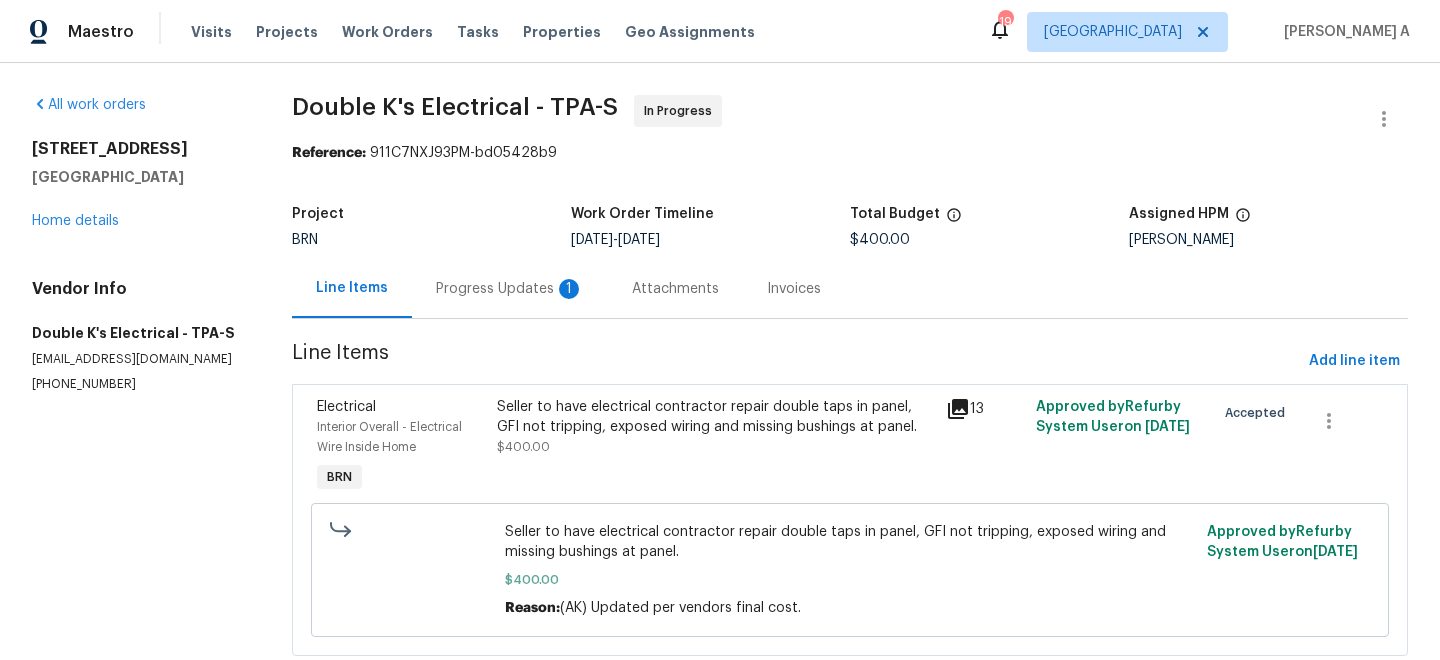 click on "Progress Updates 1" at bounding box center [510, 289] 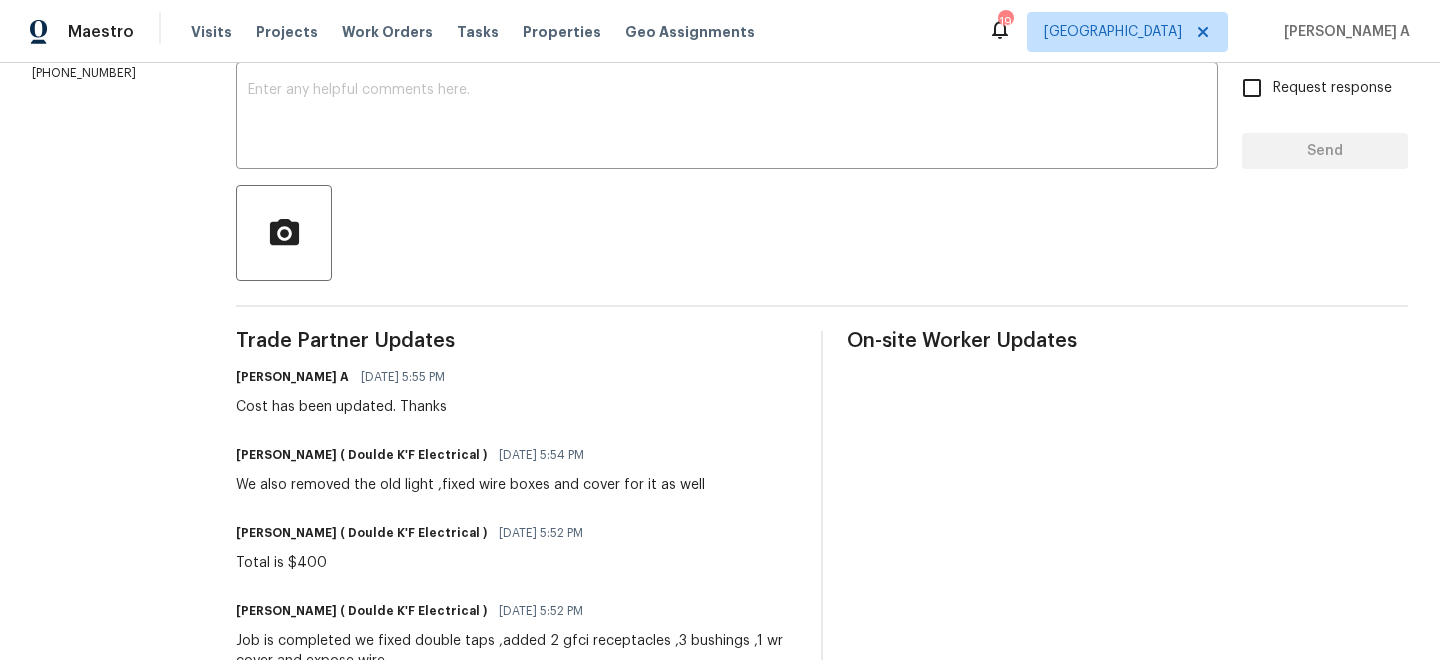 scroll, scrollTop: 349, scrollLeft: 0, axis: vertical 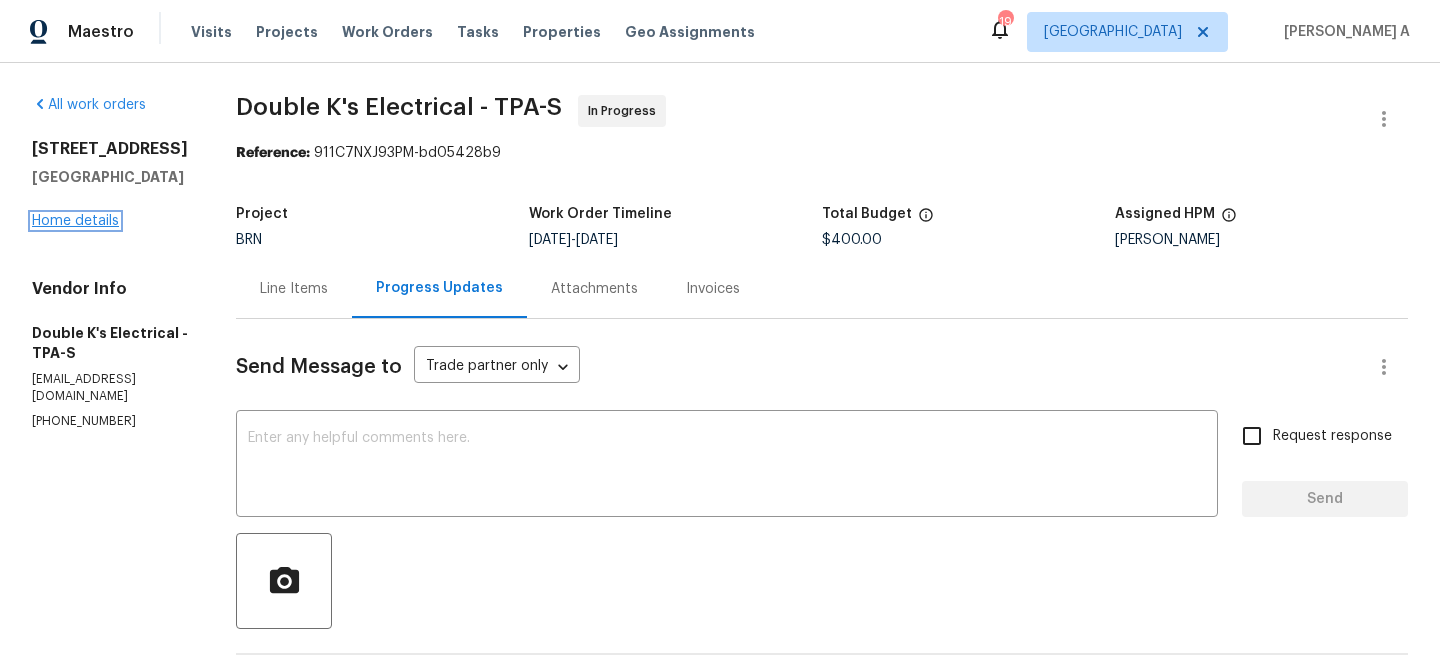 click on "Home details" at bounding box center [75, 221] 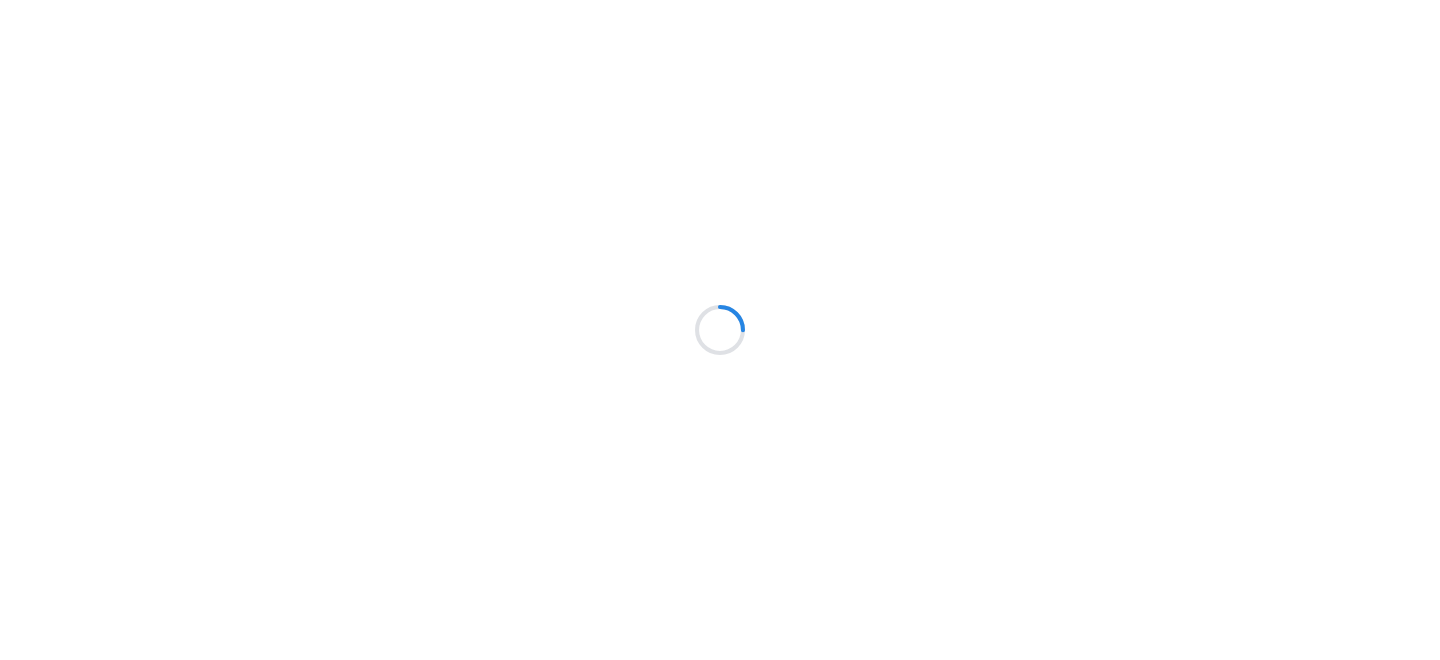 scroll, scrollTop: 0, scrollLeft: 0, axis: both 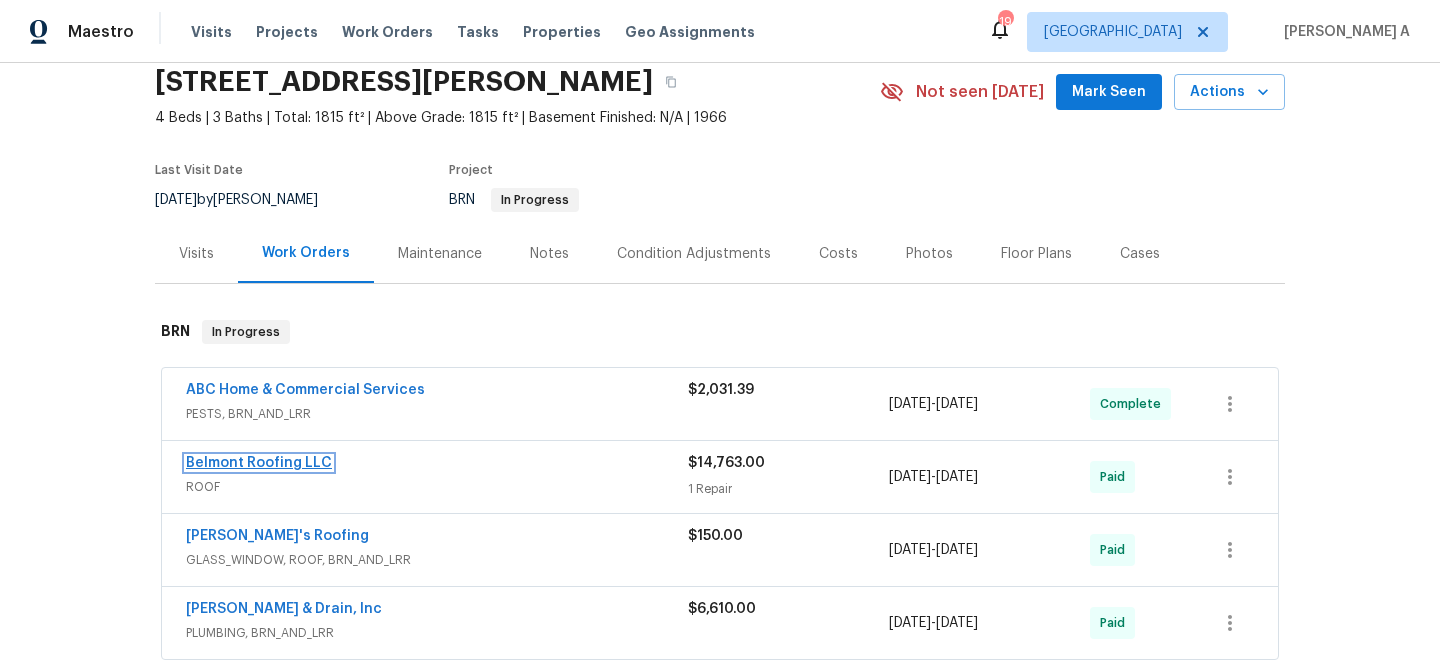 click on "Belmont Roofing LLC" at bounding box center (259, 463) 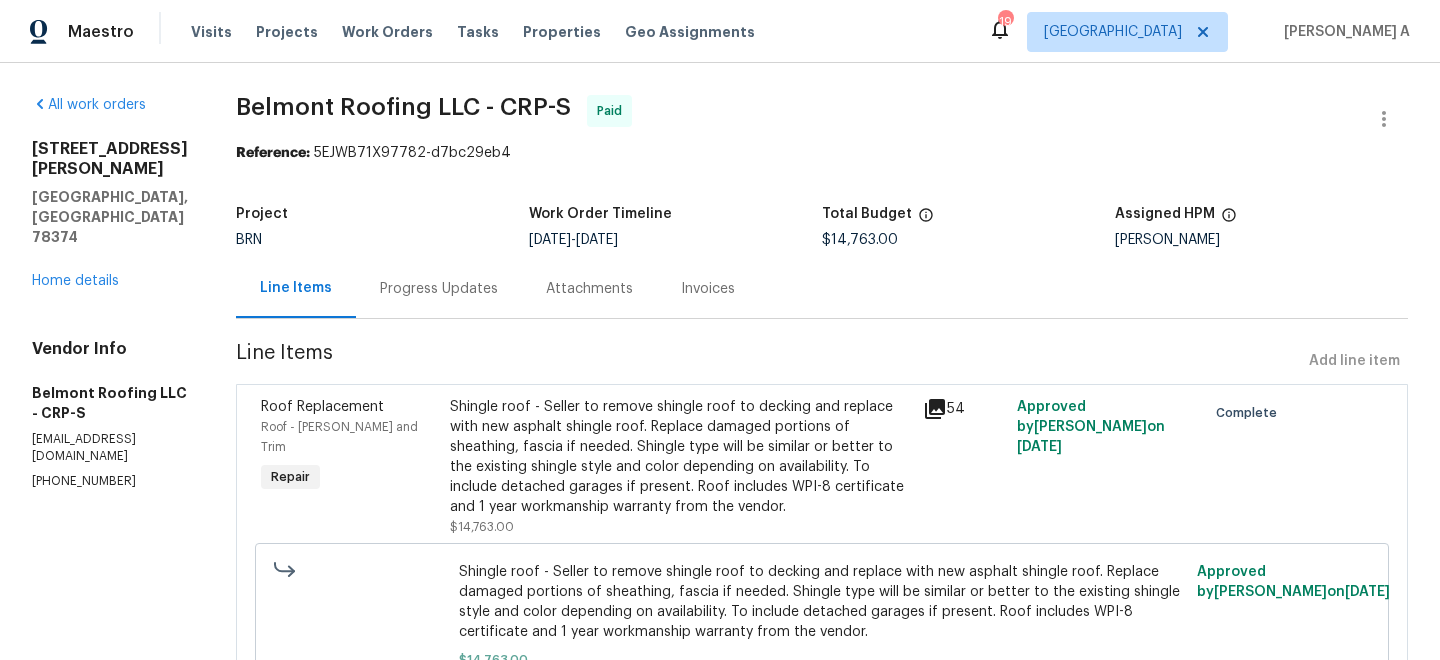 click on "Progress Updates" at bounding box center [439, 289] 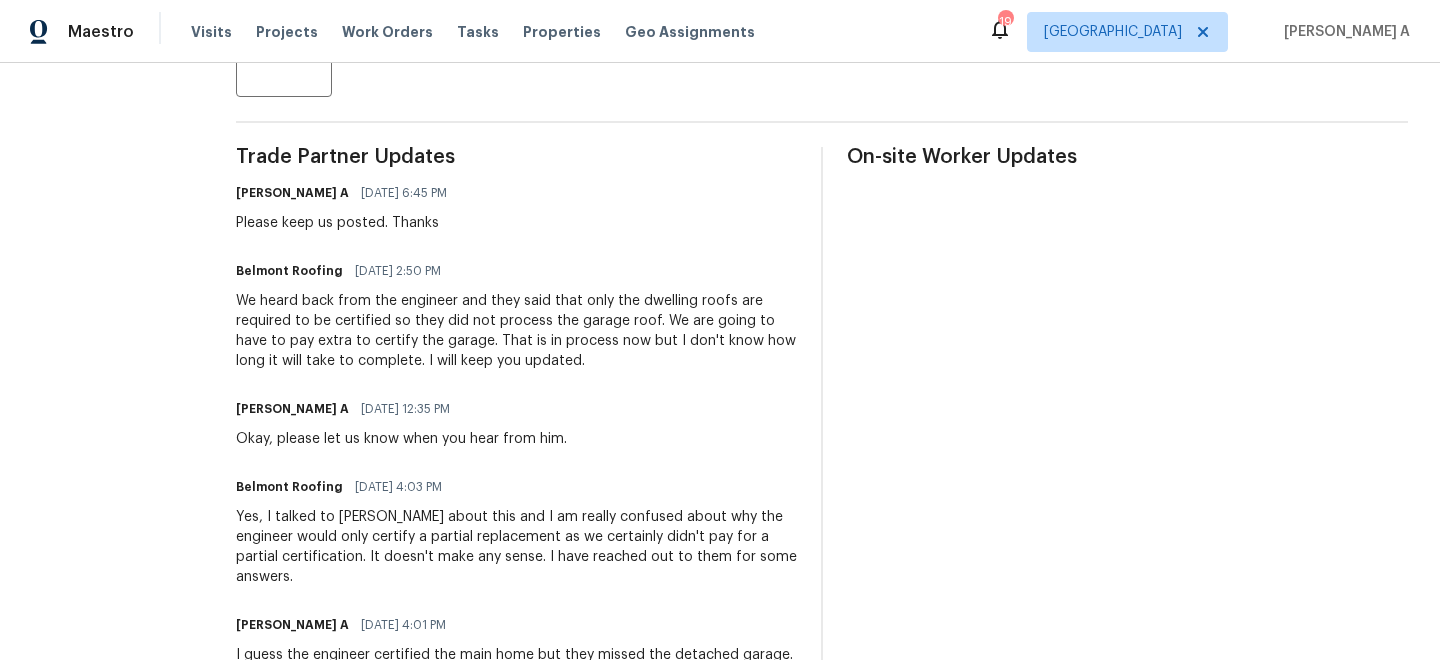 scroll, scrollTop: 562, scrollLeft: 0, axis: vertical 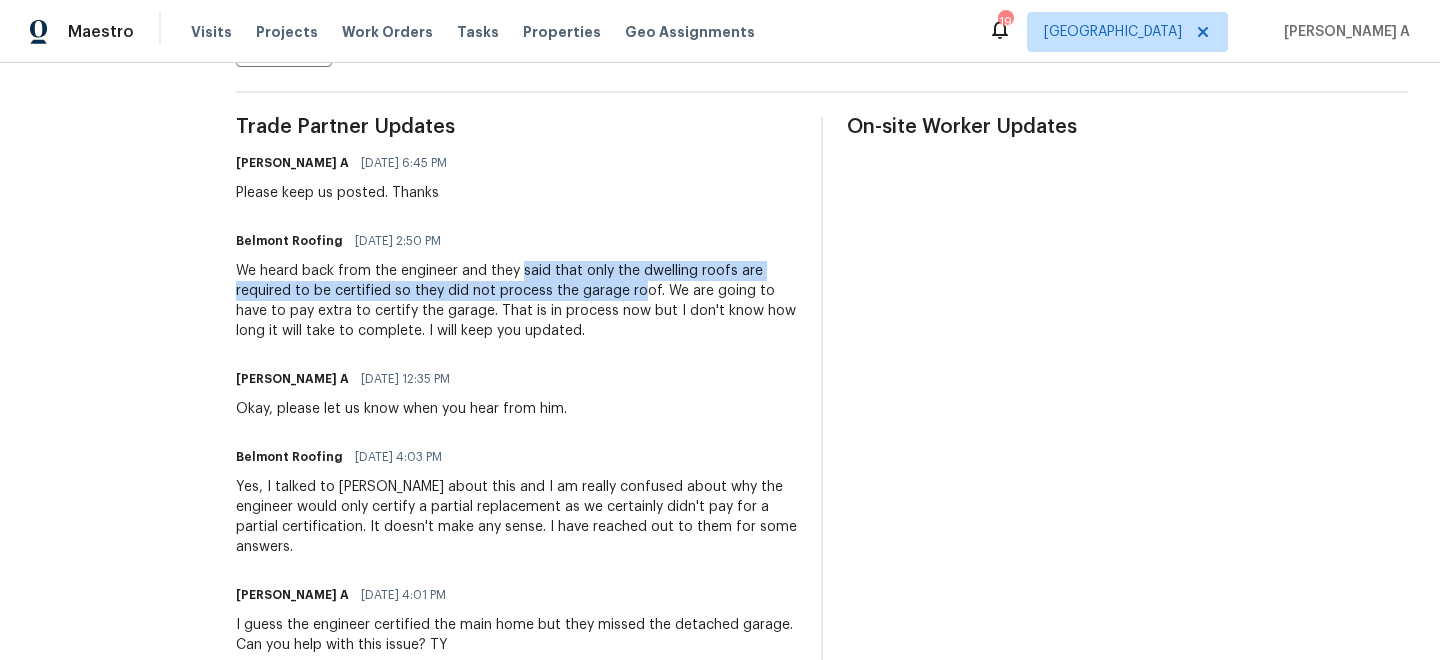 drag, startPoint x: 557, startPoint y: 269, endPoint x: 672, endPoint y: 281, distance: 115.62439 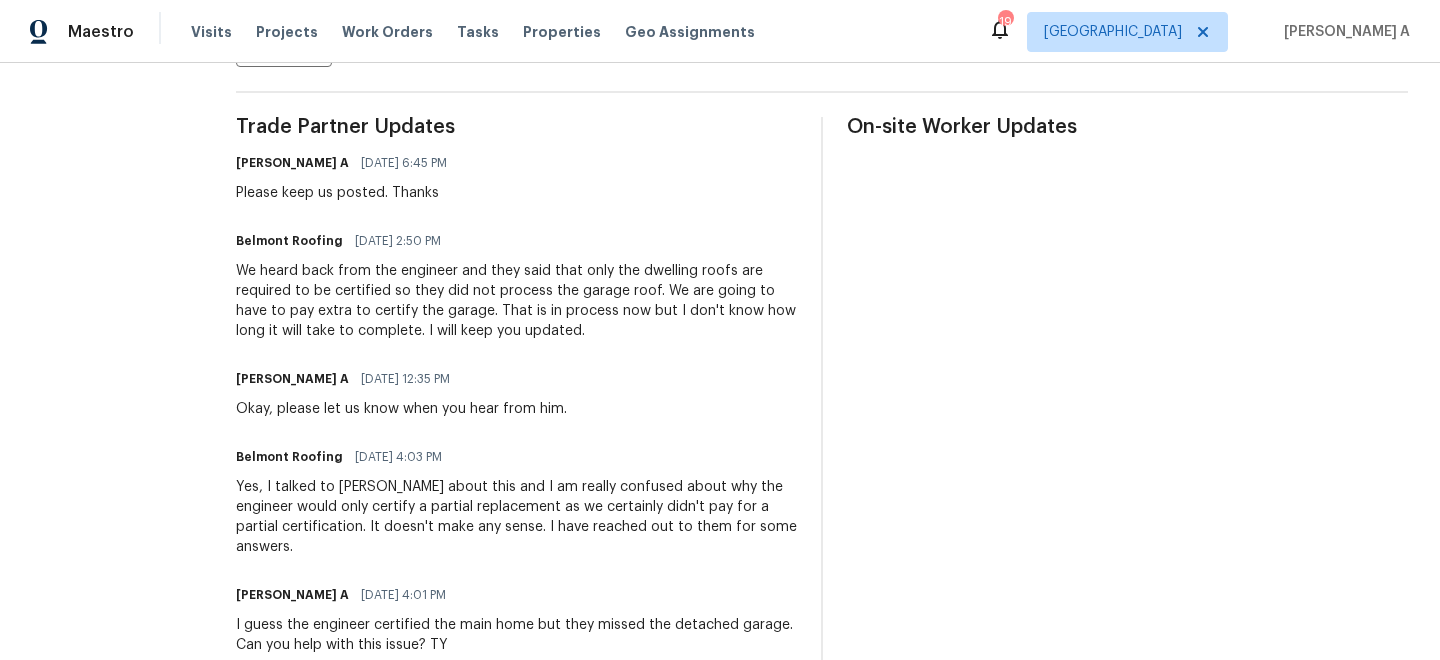 click on "We heard back from the engineer and they said that only the dwelling roofs are required to be certified so they did not process the garage roof. We are going to have to pay extra to certify the garage. That is in process now but I don't know how long it will take to complete. I will keep you updated." at bounding box center (516, 301) 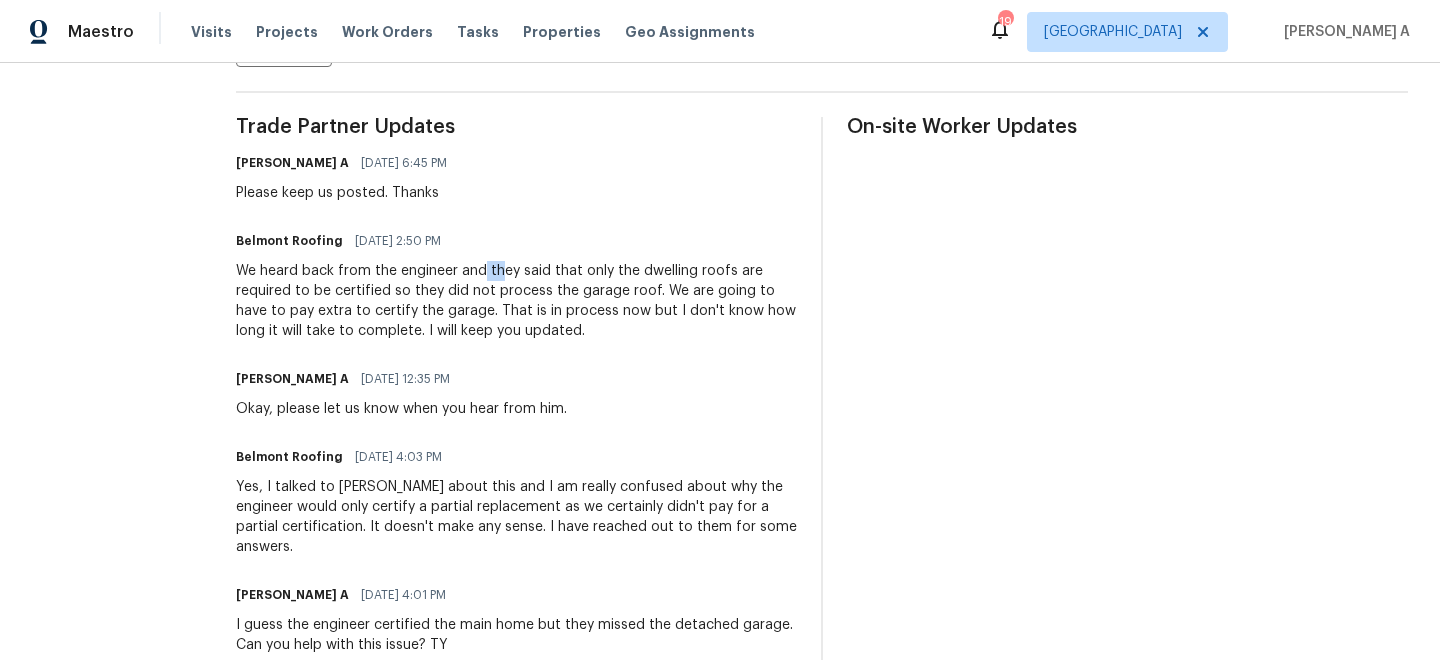 drag, startPoint x: 523, startPoint y: 268, endPoint x: 542, endPoint y: 273, distance: 19.646883 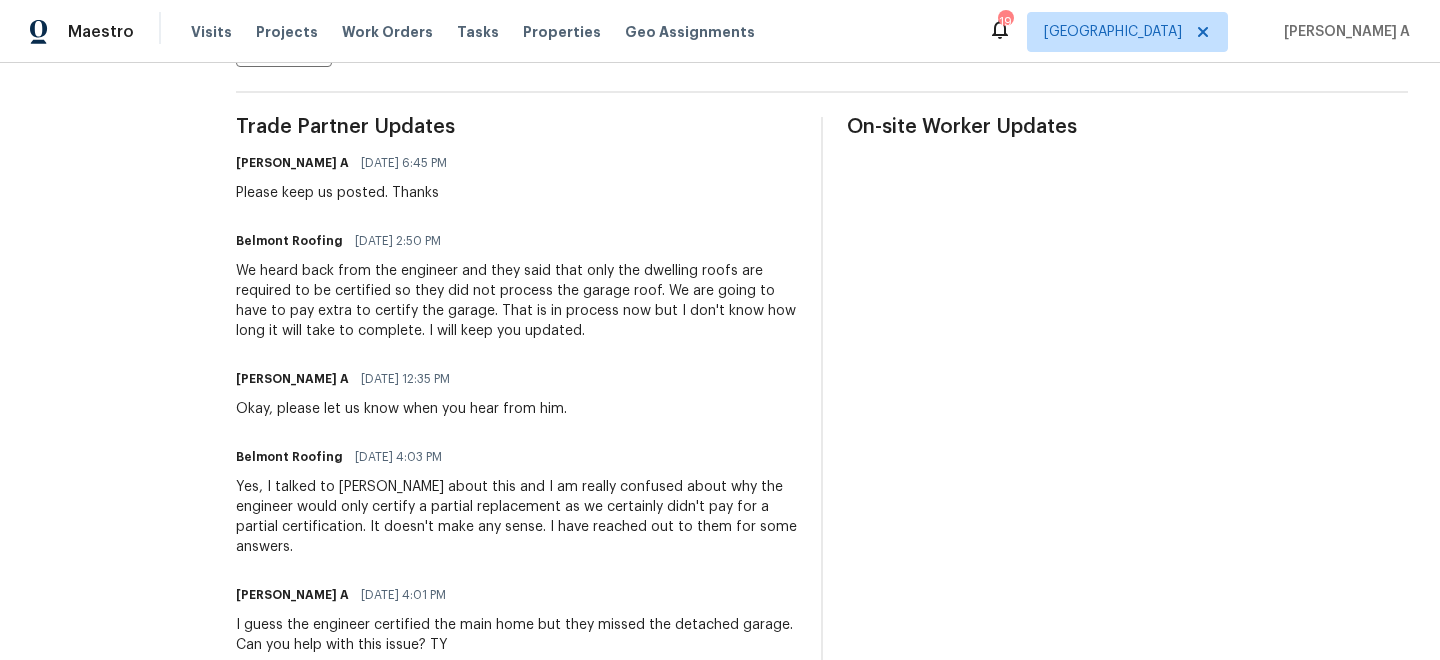 click on "We heard back from the engineer and they said that only the dwelling roofs are required to be certified so they did not process the garage roof. We are going to have to pay extra to certify the garage. That is in process now but I don't know how long it will take to complete. I will keep you updated." at bounding box center [516, 301] 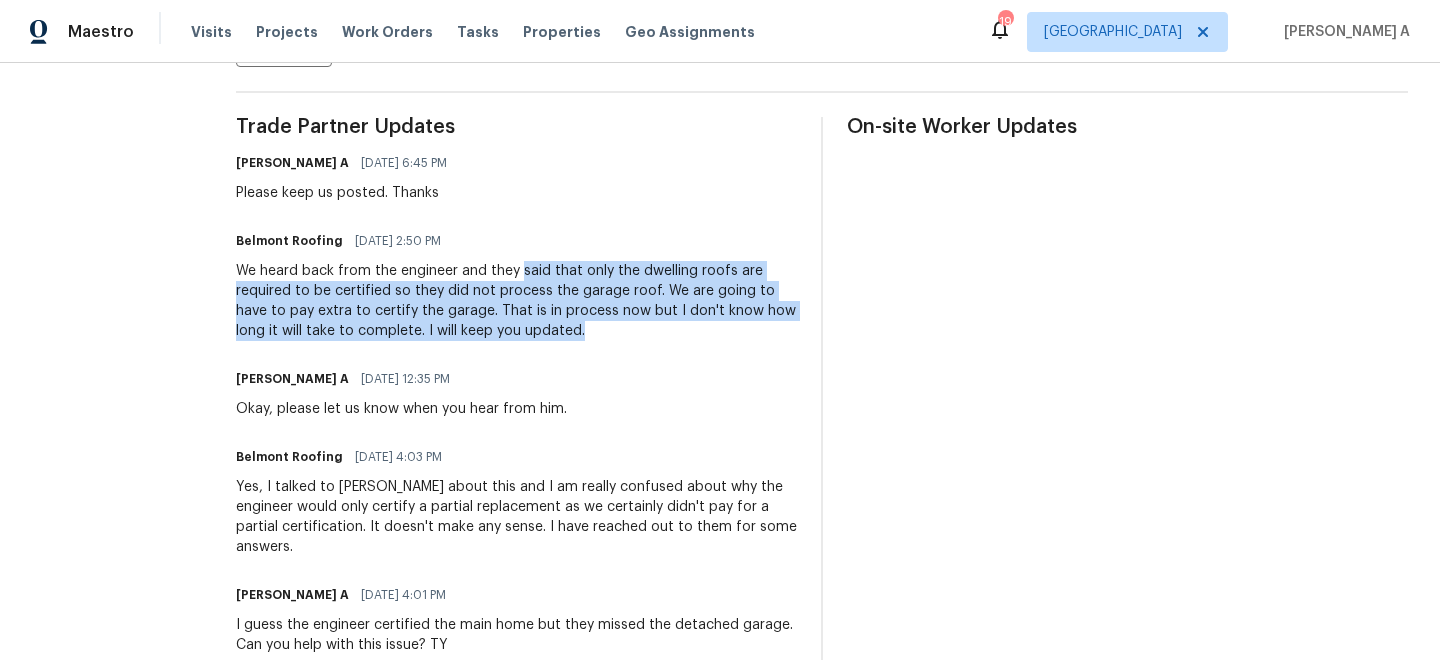 copy on "said that only the dwelling roofs are required to be certified so they did not process the garage roof. We are going to have to pay extra to certify the garage. That is in process now but I don't know how long it will take to complete. I will keep you updated." 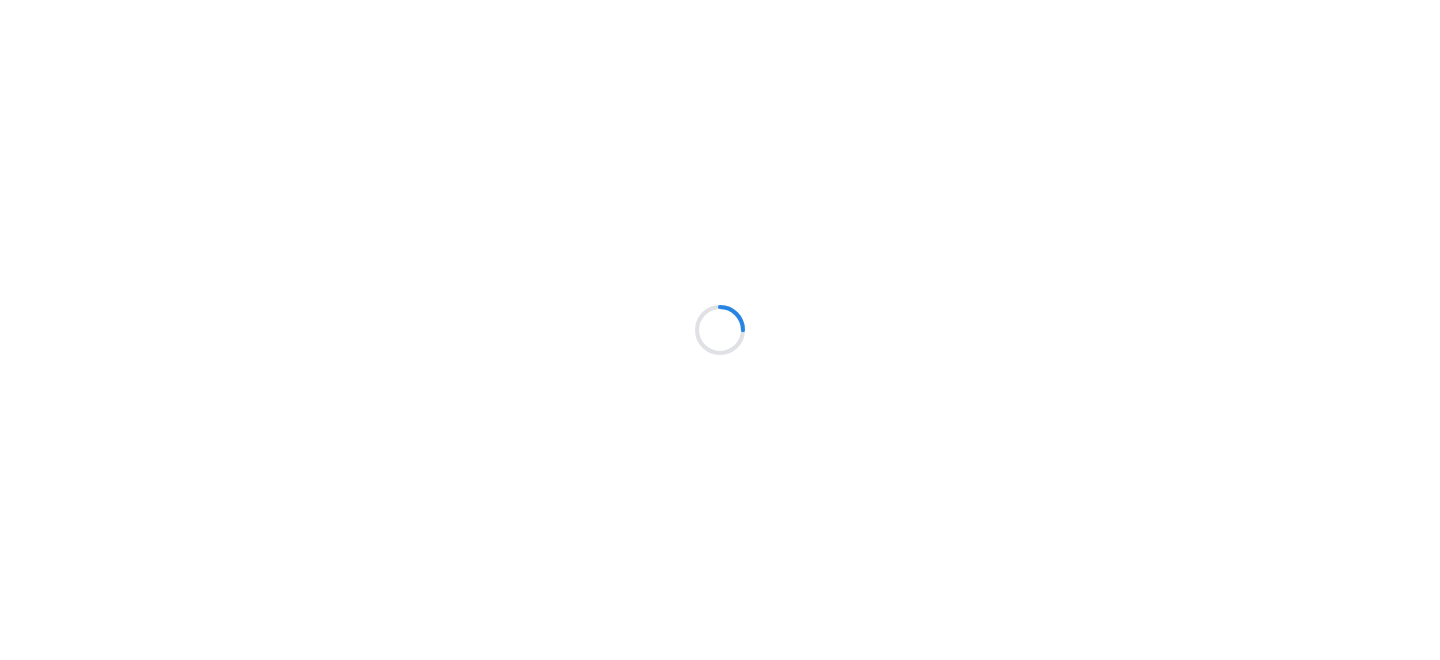 scroll, scrollTop: 0, scrollLeft: 0, axis: both 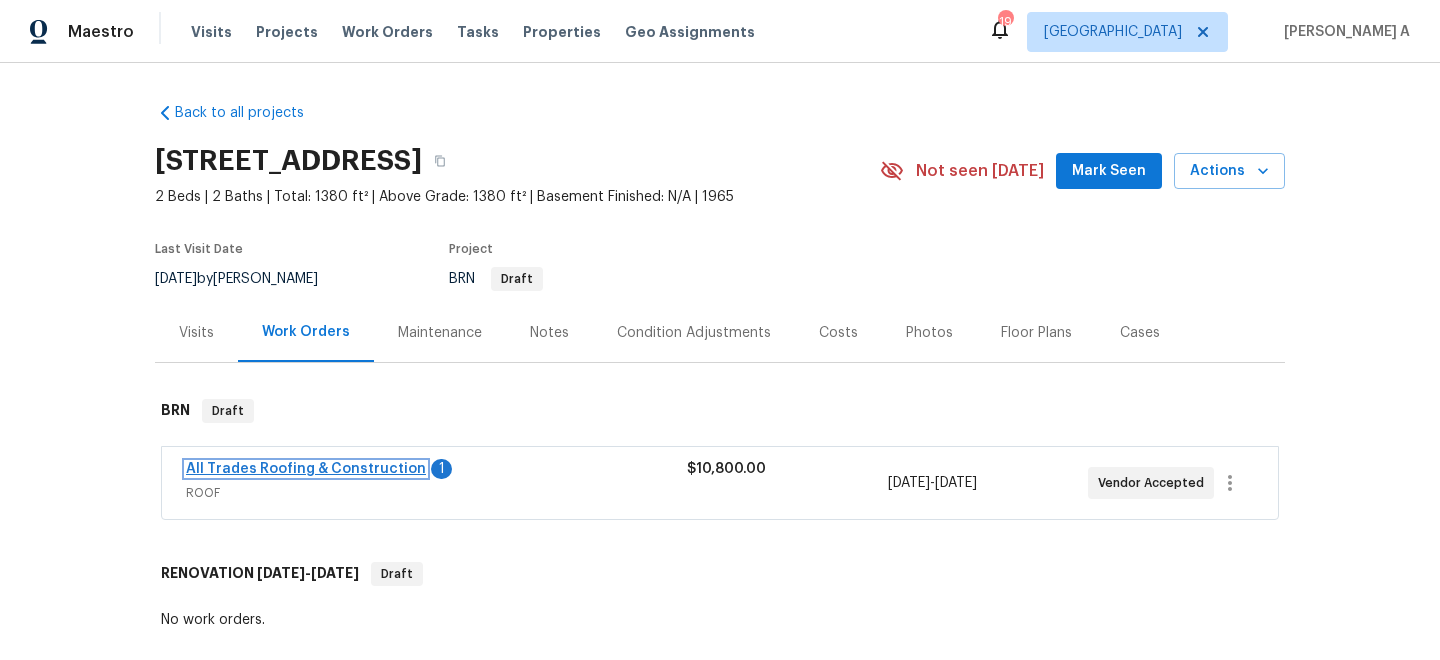 click on "All Trades Roofing & Construction" at bounding box center (306, 469) 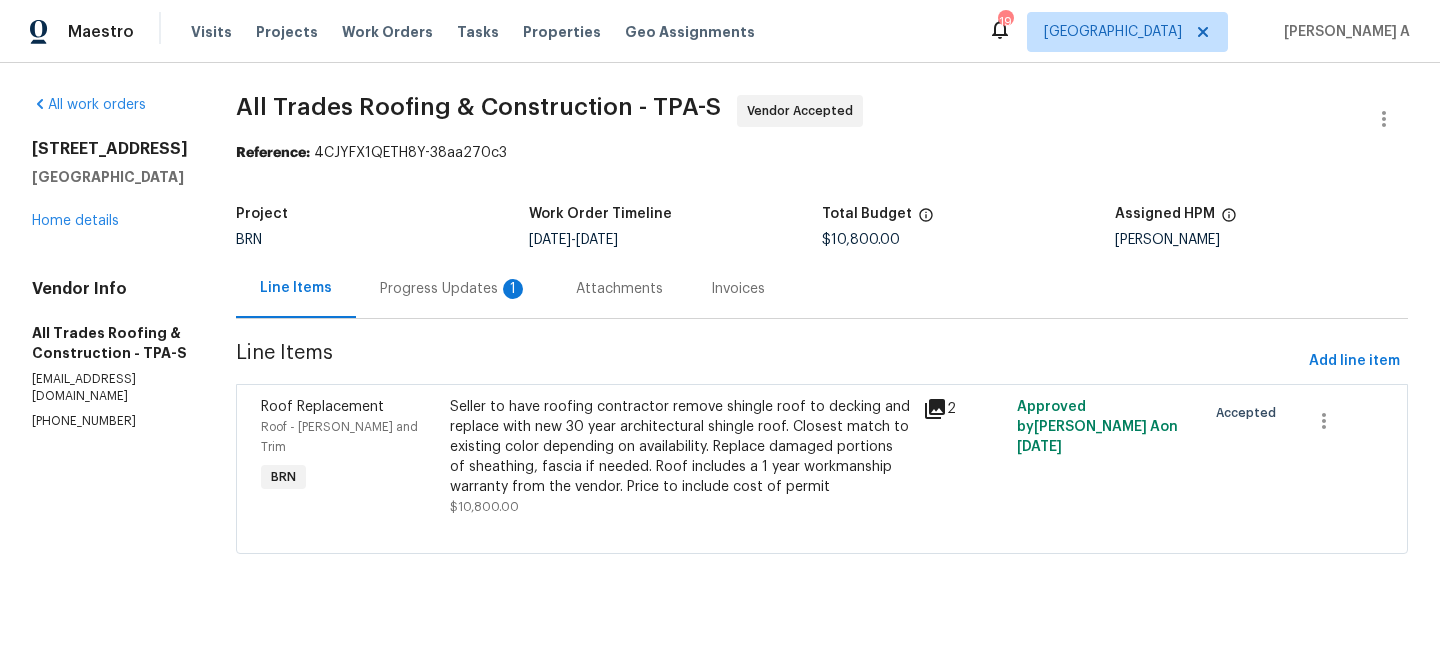 click on "1" at bounding box center (513, 289) 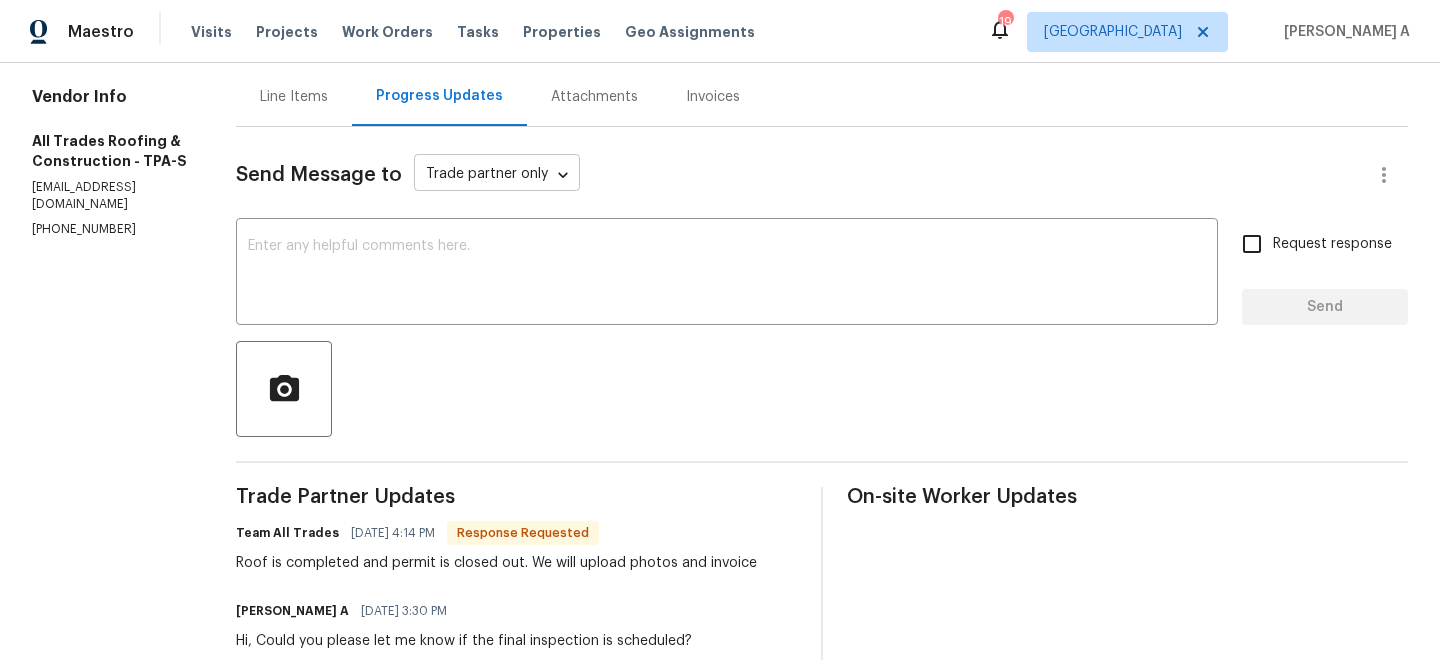 scroll, scrollTop: 188, scrollLeft: 0, axis: vertical 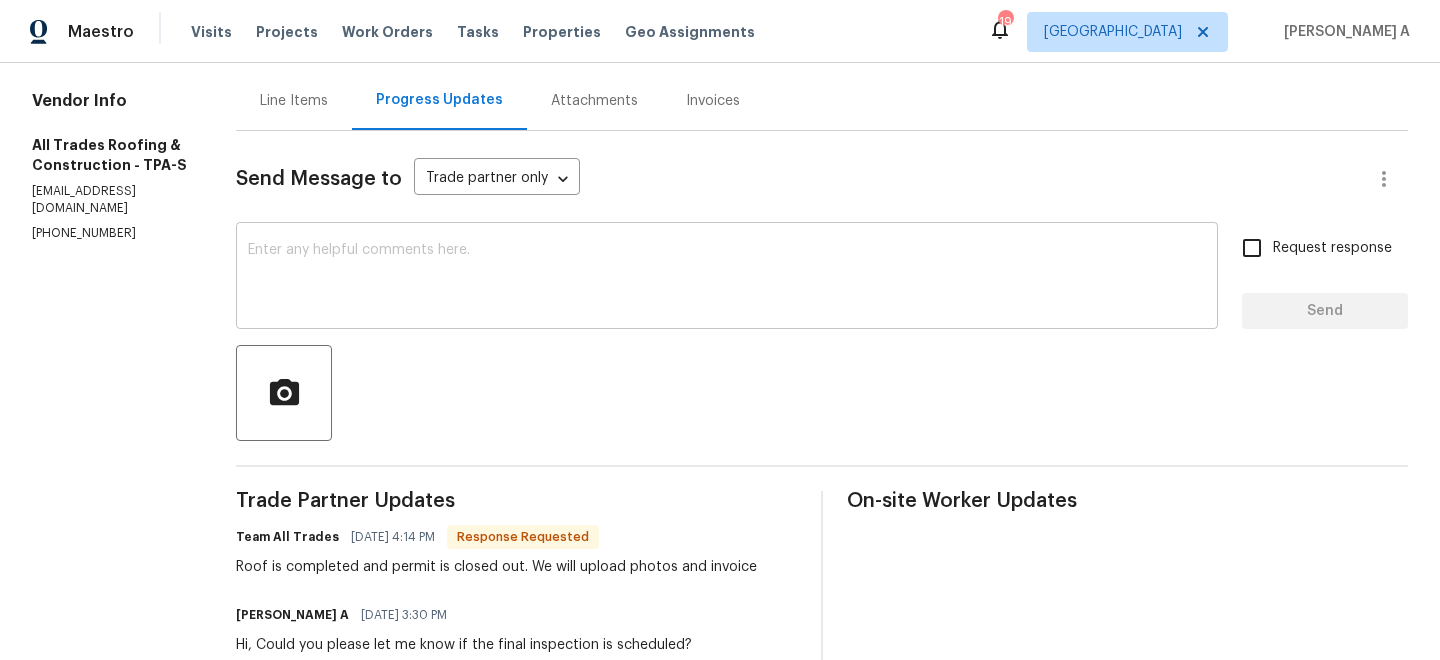 click at bounding box center (727, 278) 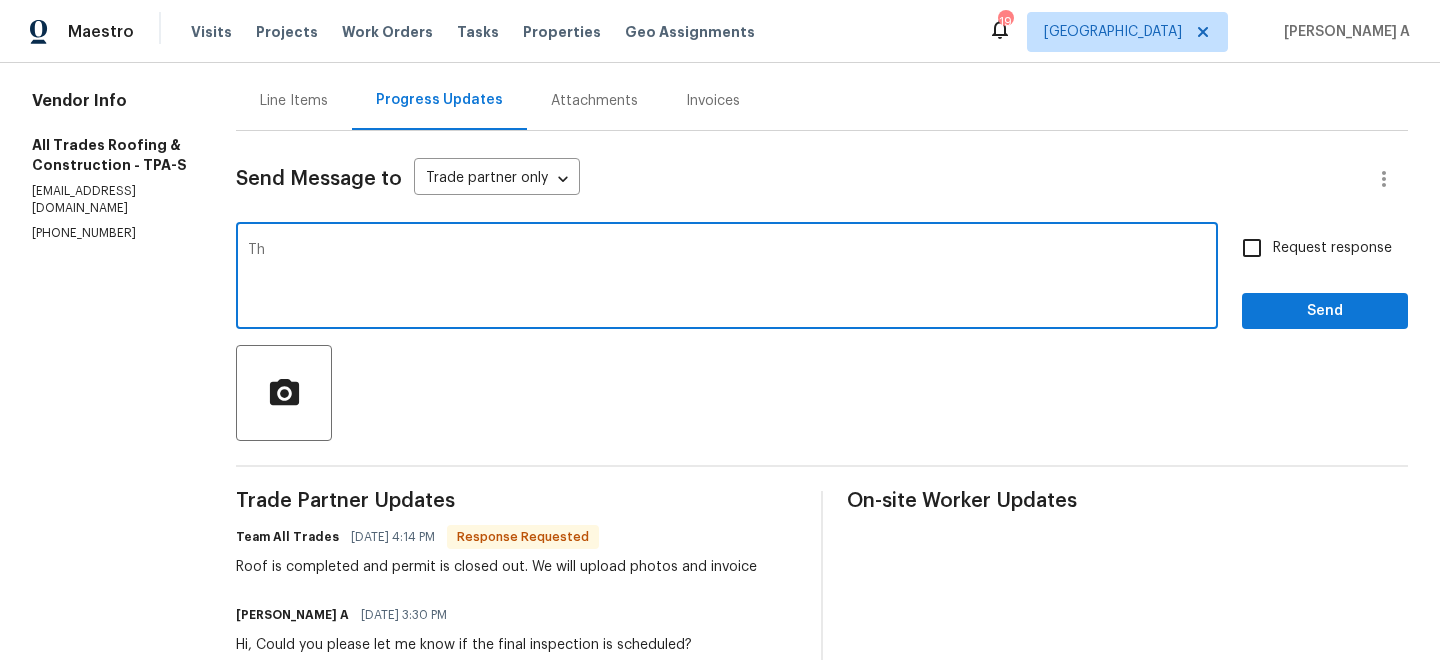 type on "T" 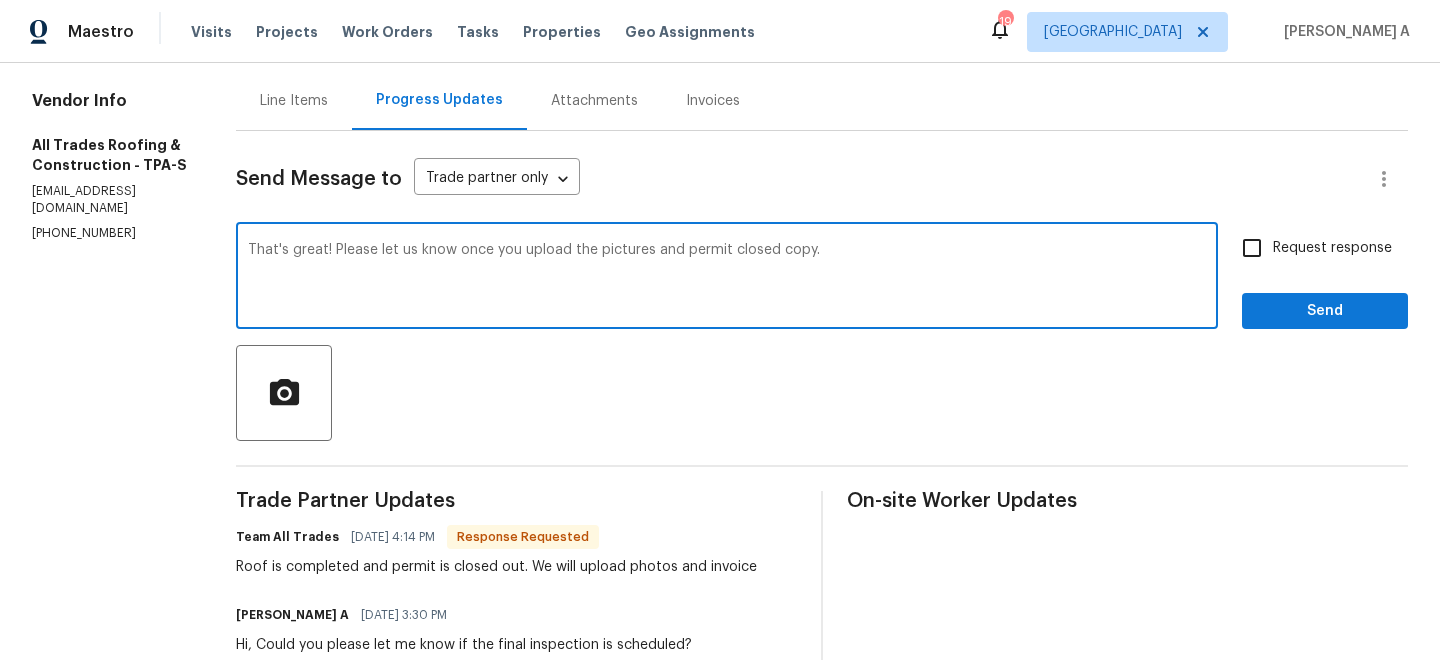 type on "That's great! Please let us know once you upload the pictures and permit closed copy." 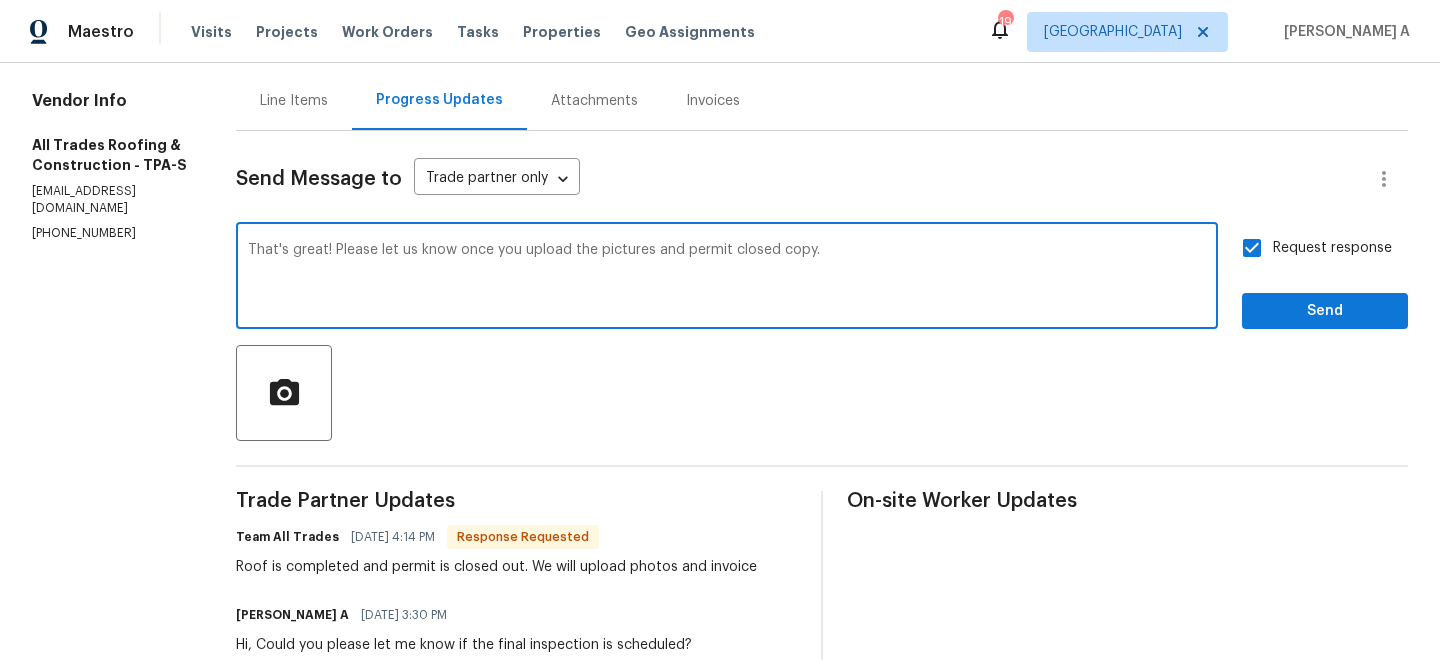 click on "That's great! Please let us know once you upload the pictures and permit closed copy." at bounding box center (727, 278) 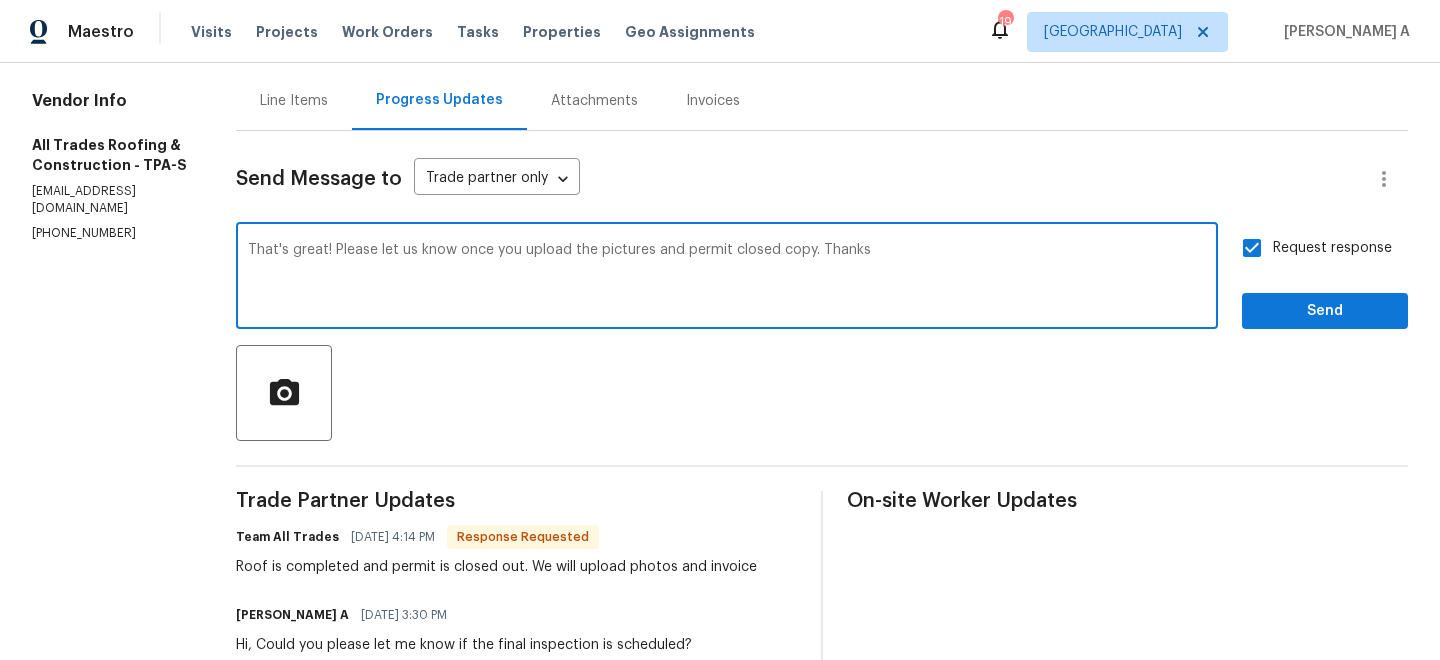 type on "That's great! Please let us know once you upload the pictures and permit closed copy. Thanks" 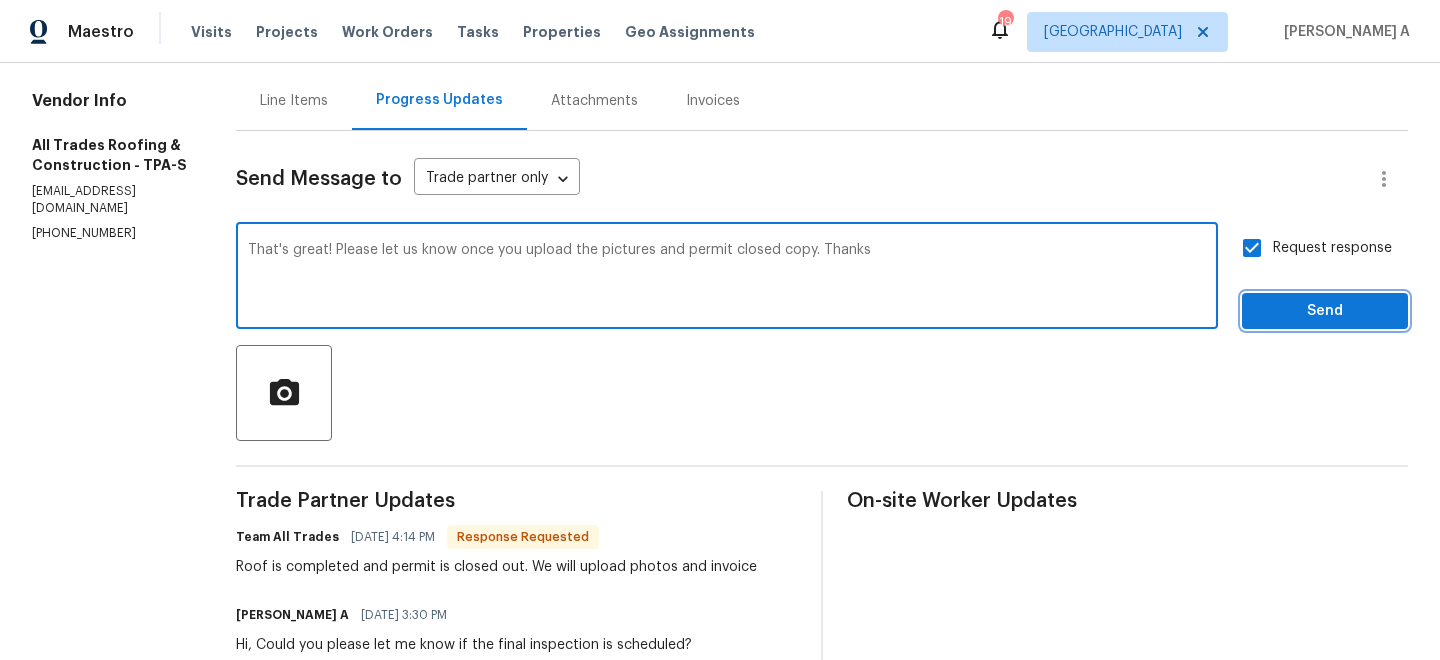 click on "Send" at bounding box center [1325, 311] 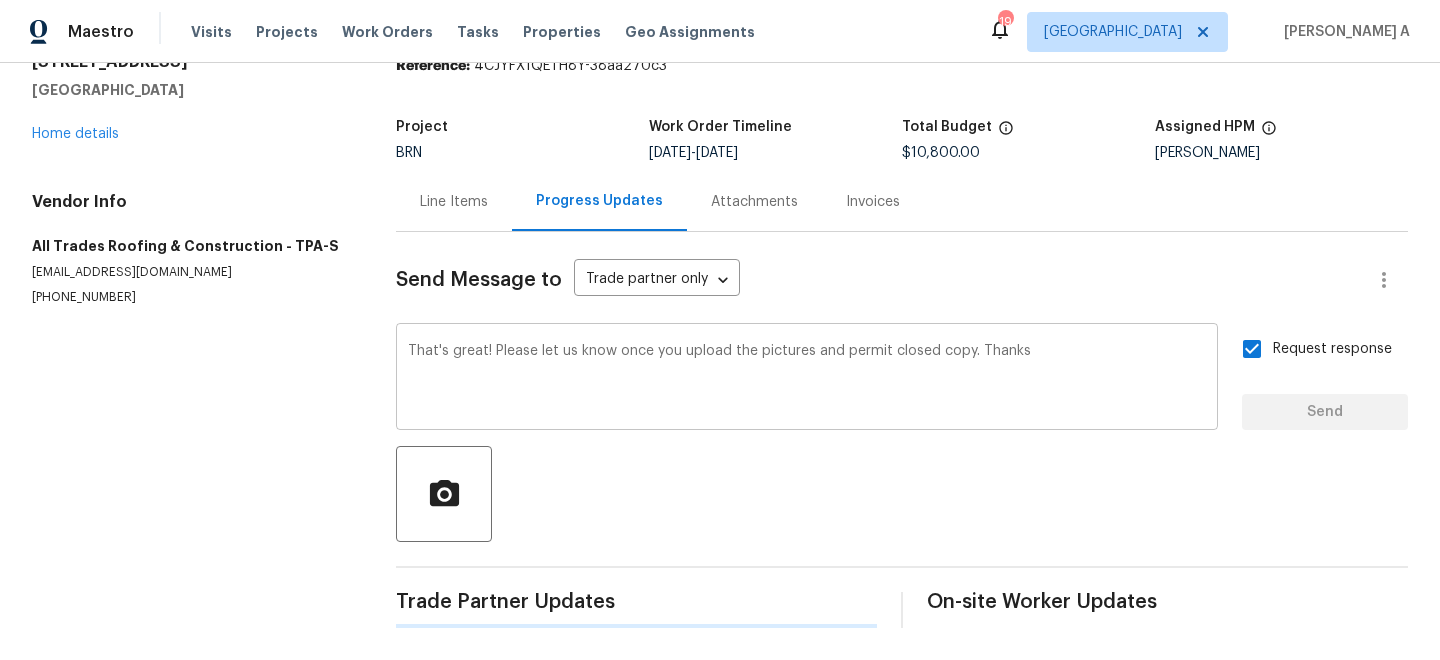 type 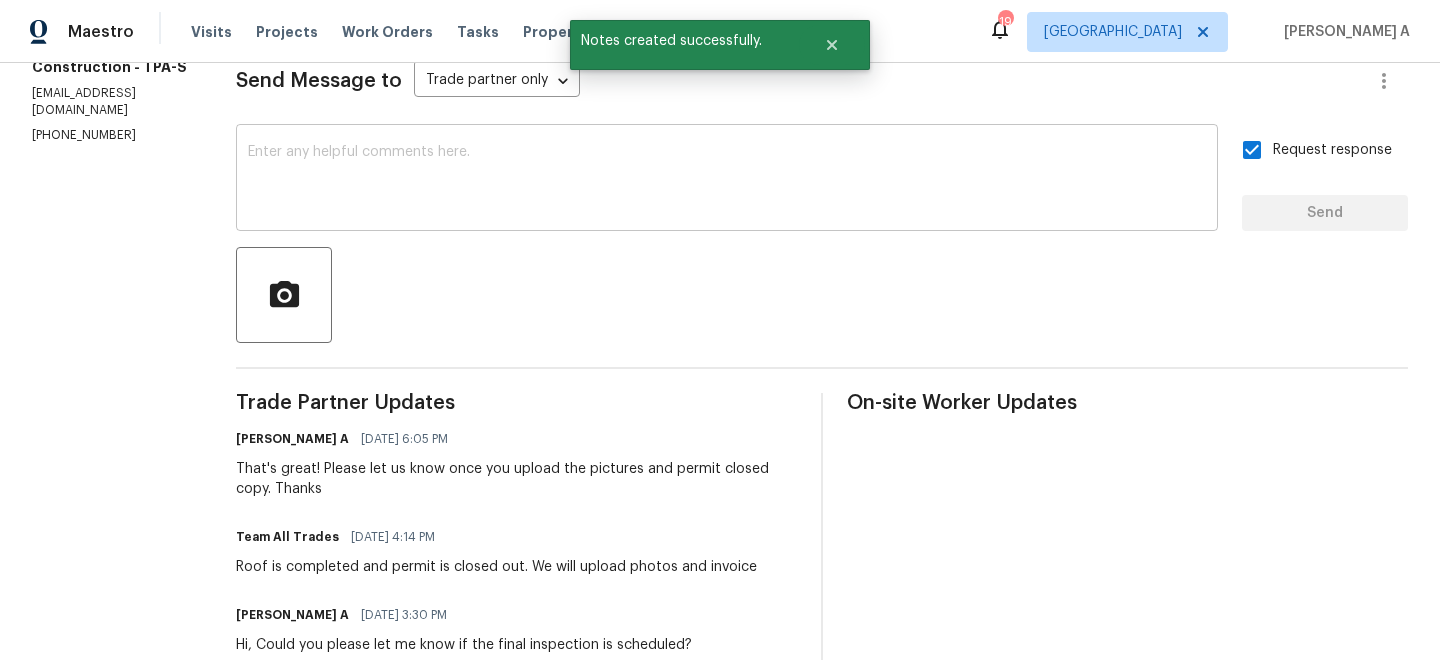scroll, scrollTop: 0, scrollLeft: 0, axis: both 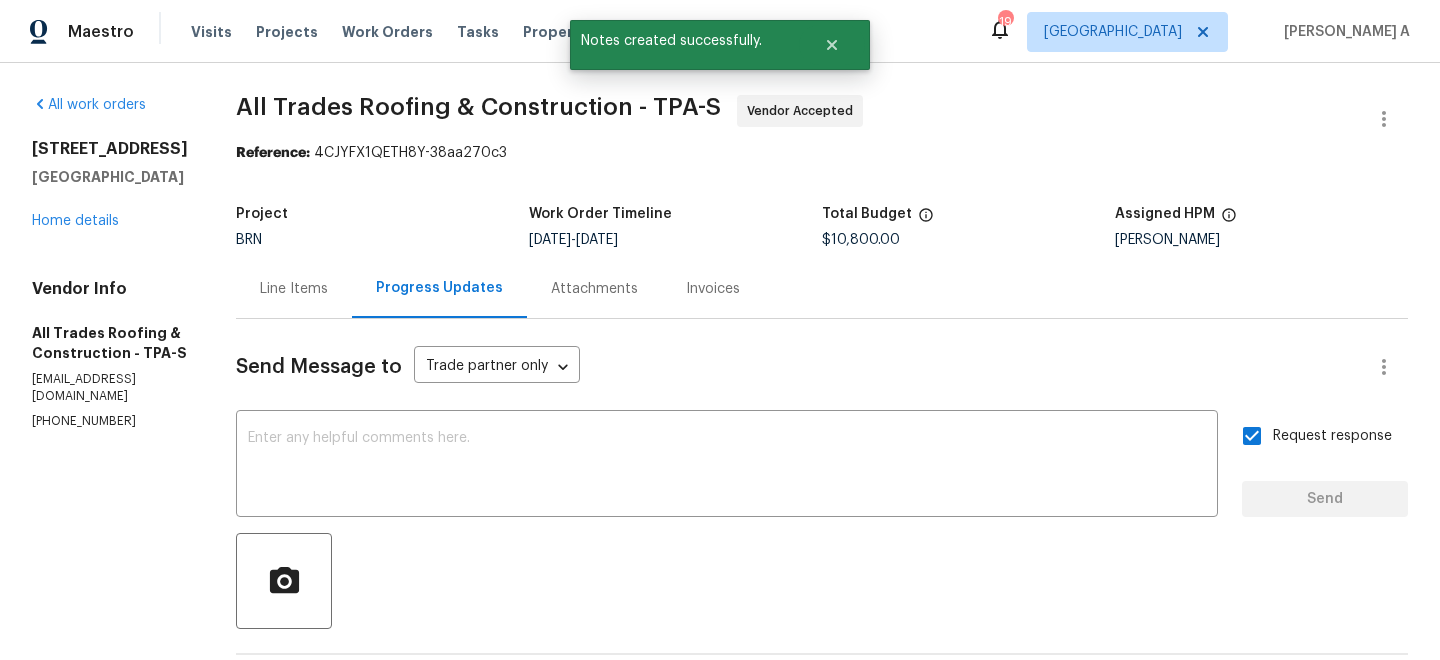 click on "Line Items" at bounding box center [294, 288] 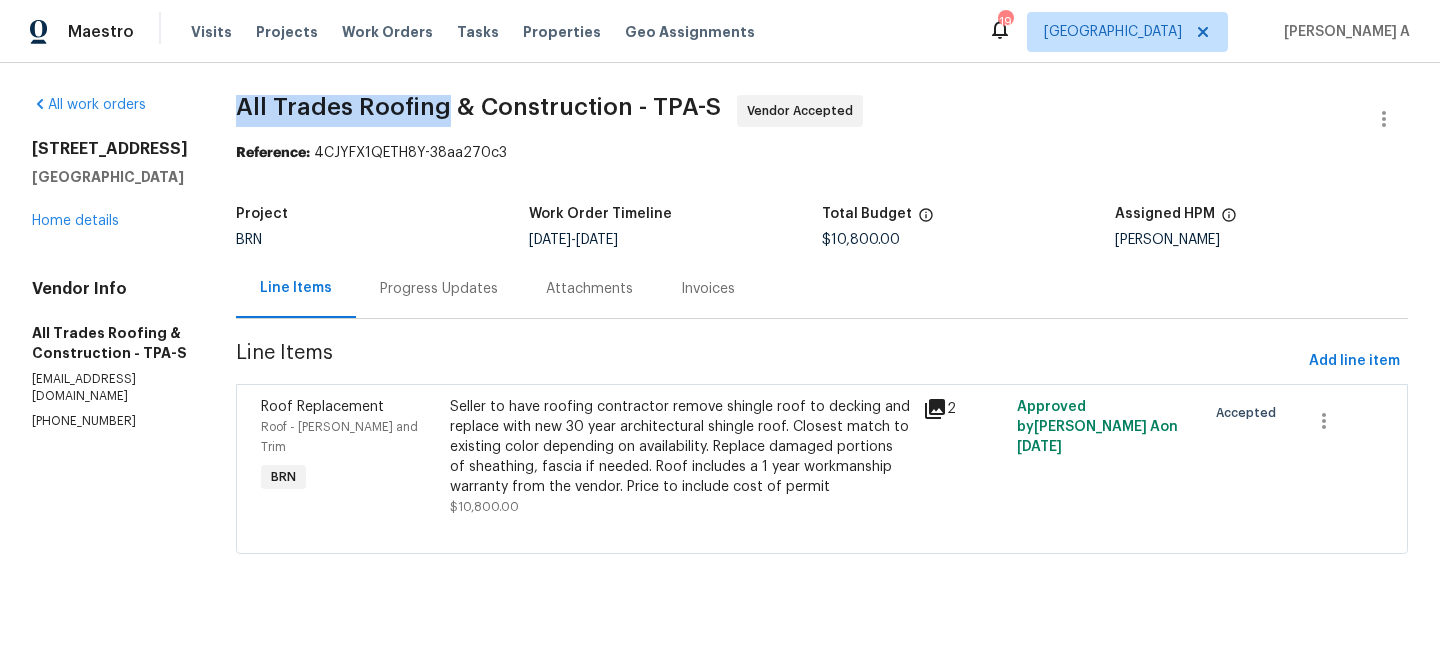 drag, startPoint x: 206, startPoint y: 99, endPoint x: 426, endPoint y: 104, distance: 220.05681 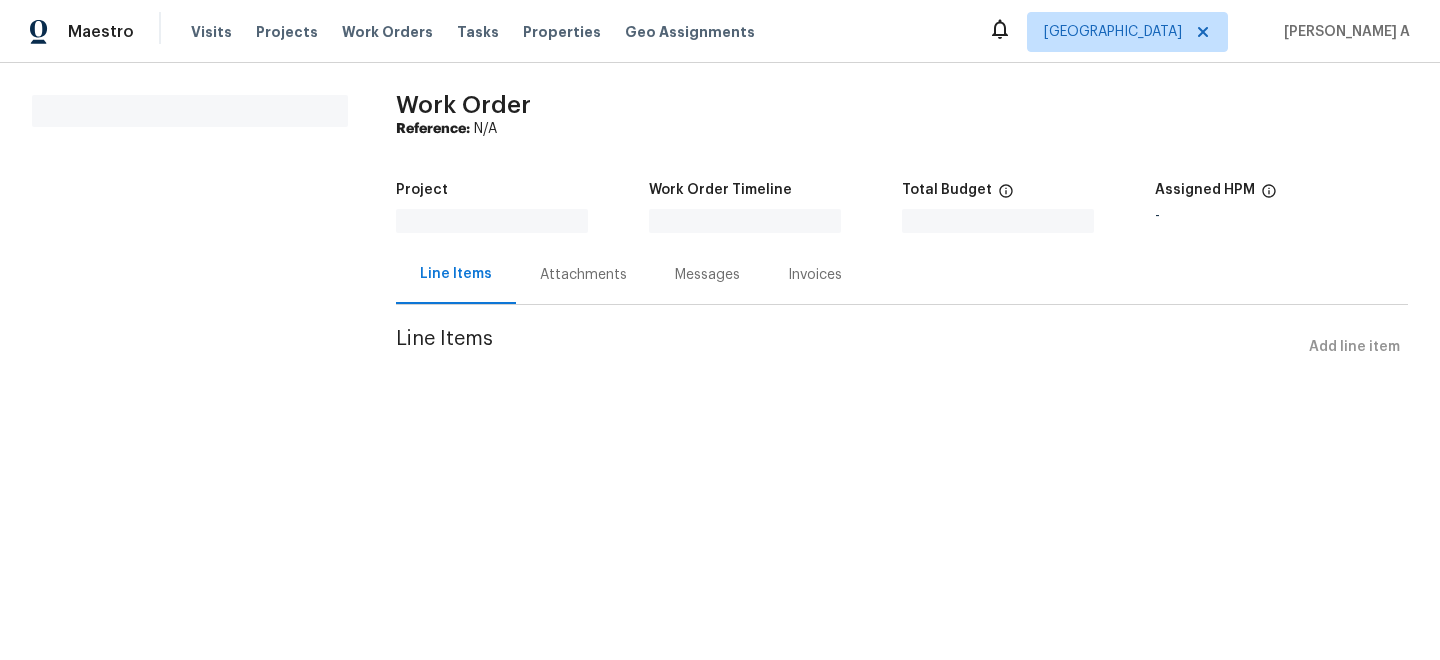 scroll, scrollTop: 0, scrollLeft: 0, axis: both 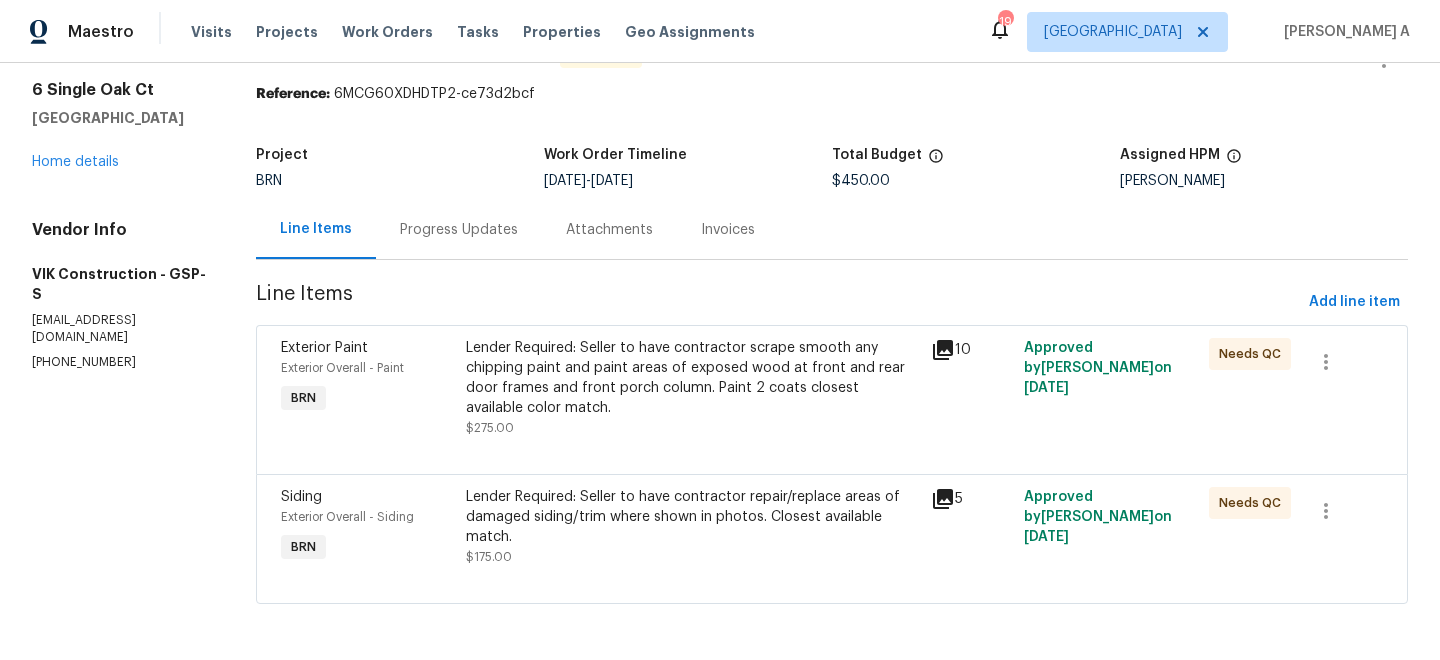 click on "Lender Required: Seller to have contractor repair/replace areas of damaged siding/trim where shown in photos. Closest available match." at bounding box center [692, 517] 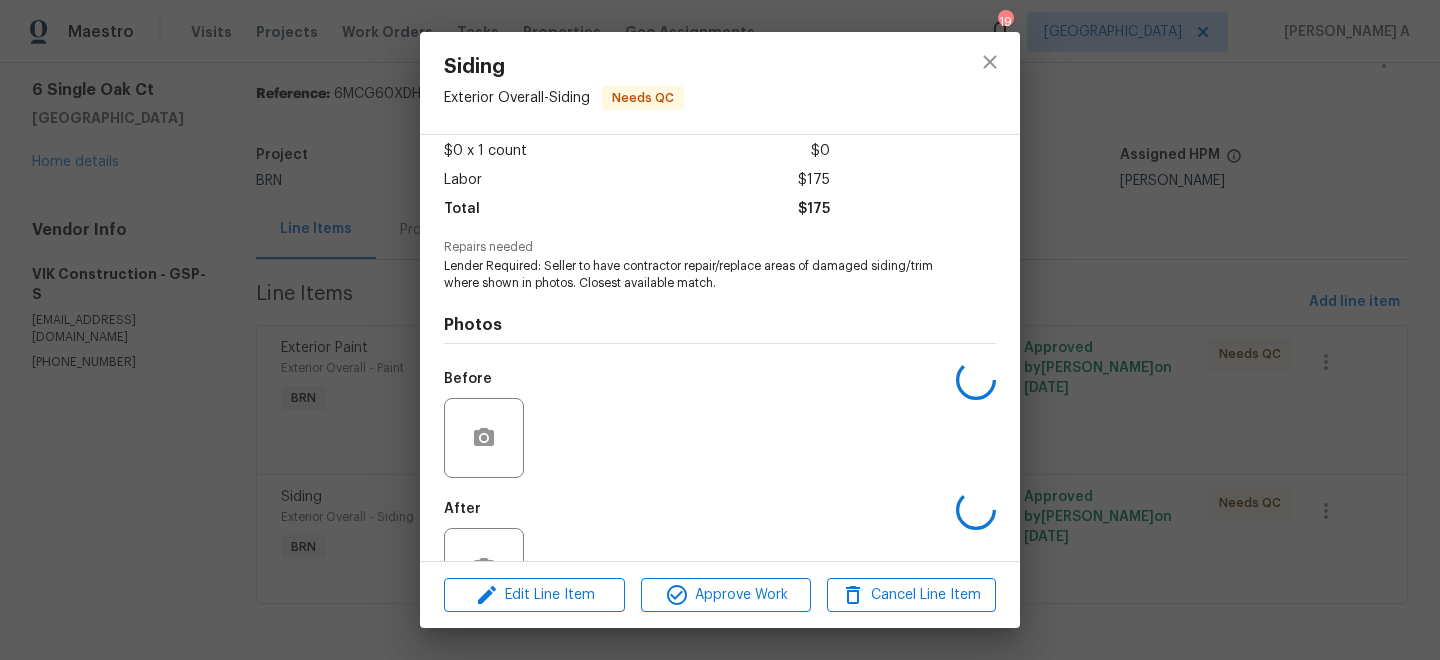 scroll, scrollTop: 177, scrollLeft: 0, axis: vertical 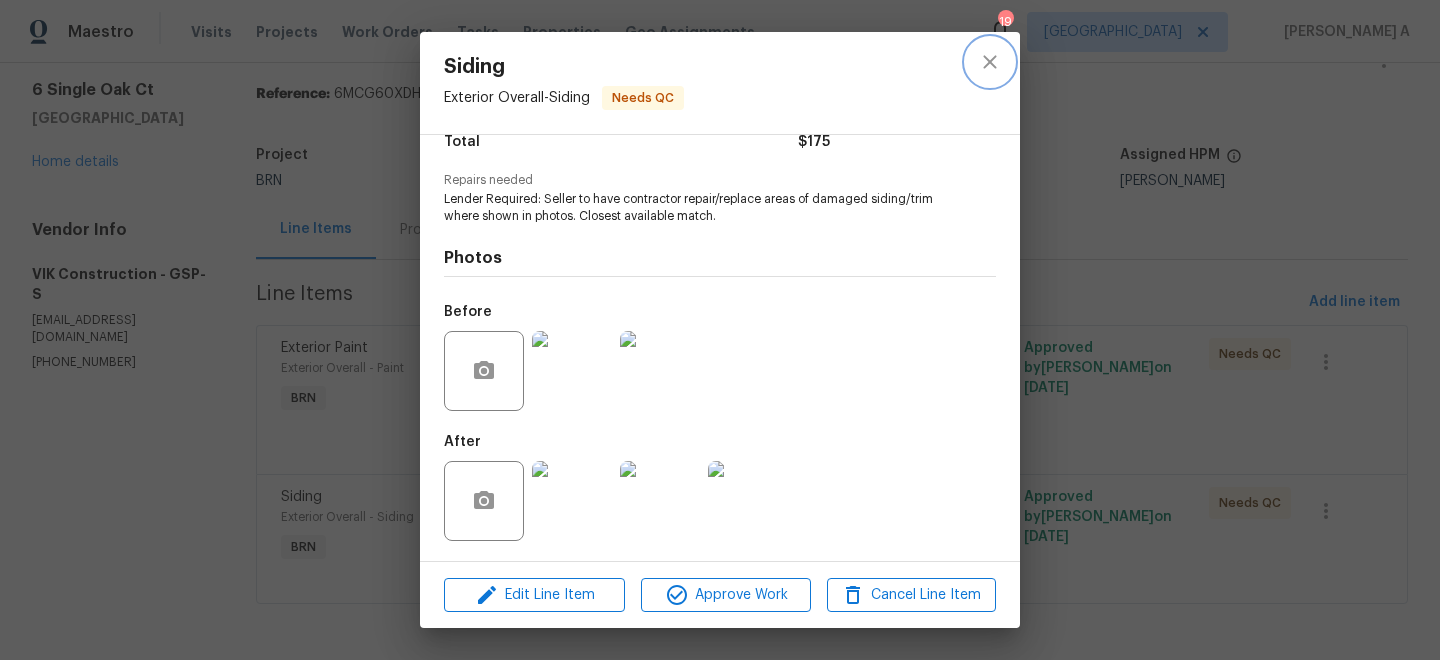 click at bounding box center [990, 62] 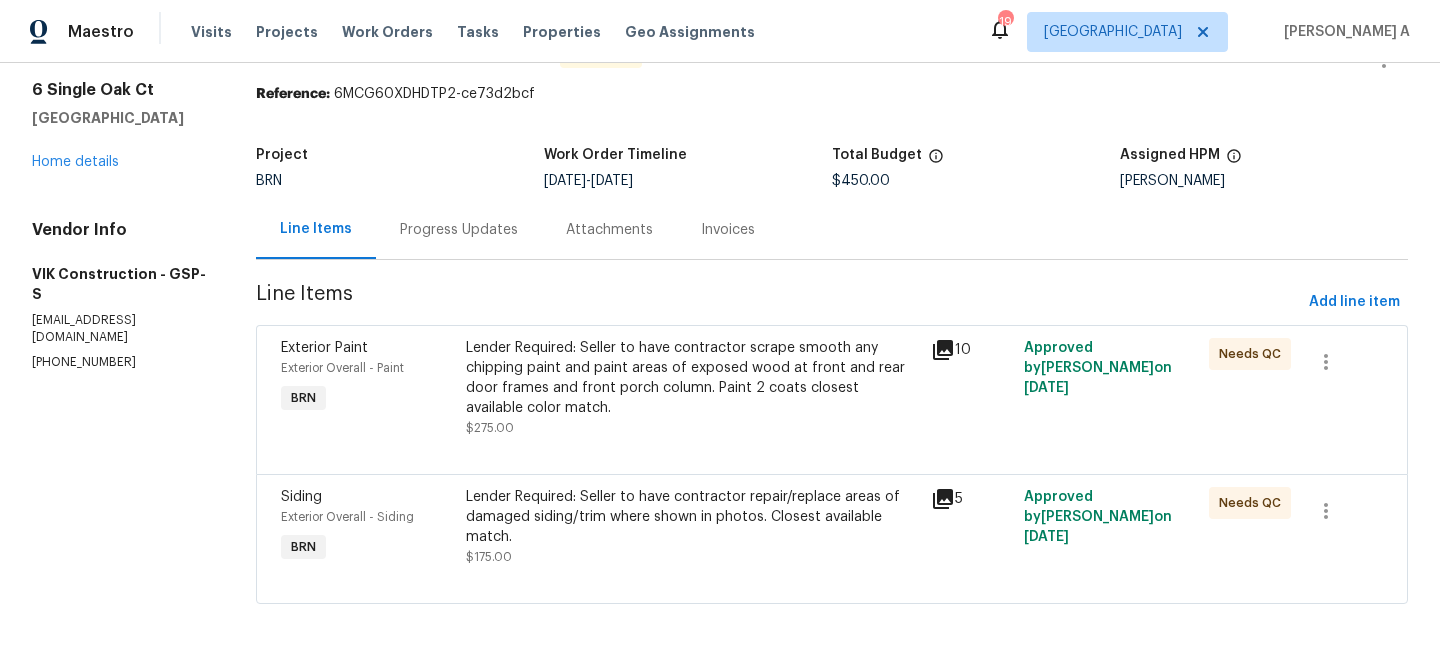 click on "Lender Required: Seller to have contractor scrape smooth any chipping paint and paint areas of exposed wood at front and rear door frames and front porch column. Paint 2 coats closest available color match." at bounding box center [692, 378] 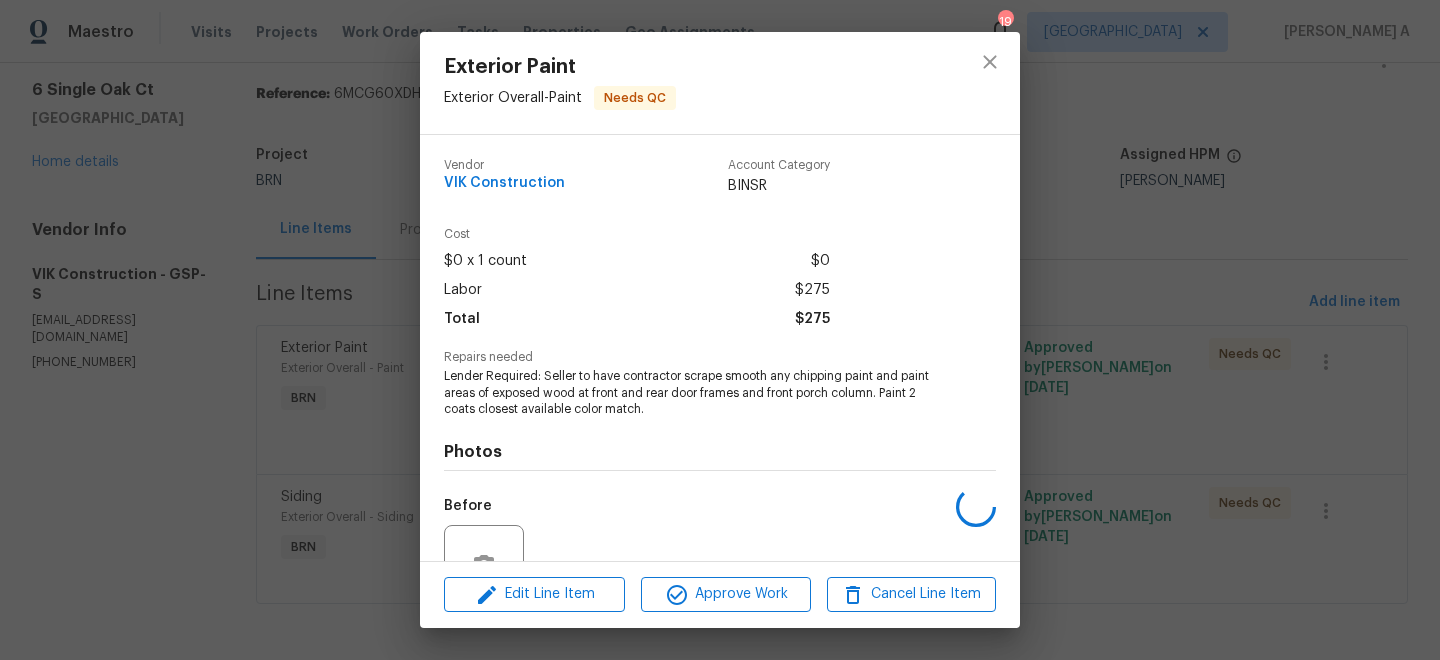 scroll, scrollTop: 194, scrollLeft: 0, axis: vertical 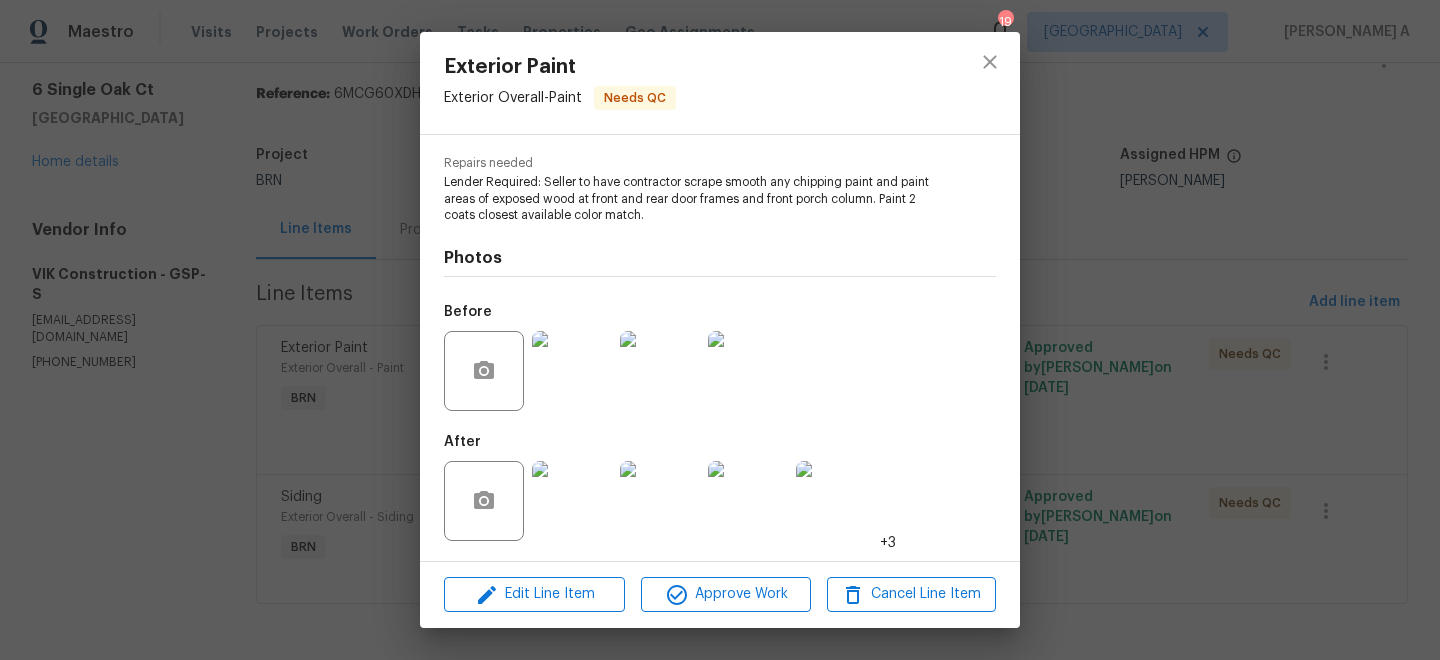 click at bounding box center (572, 371) 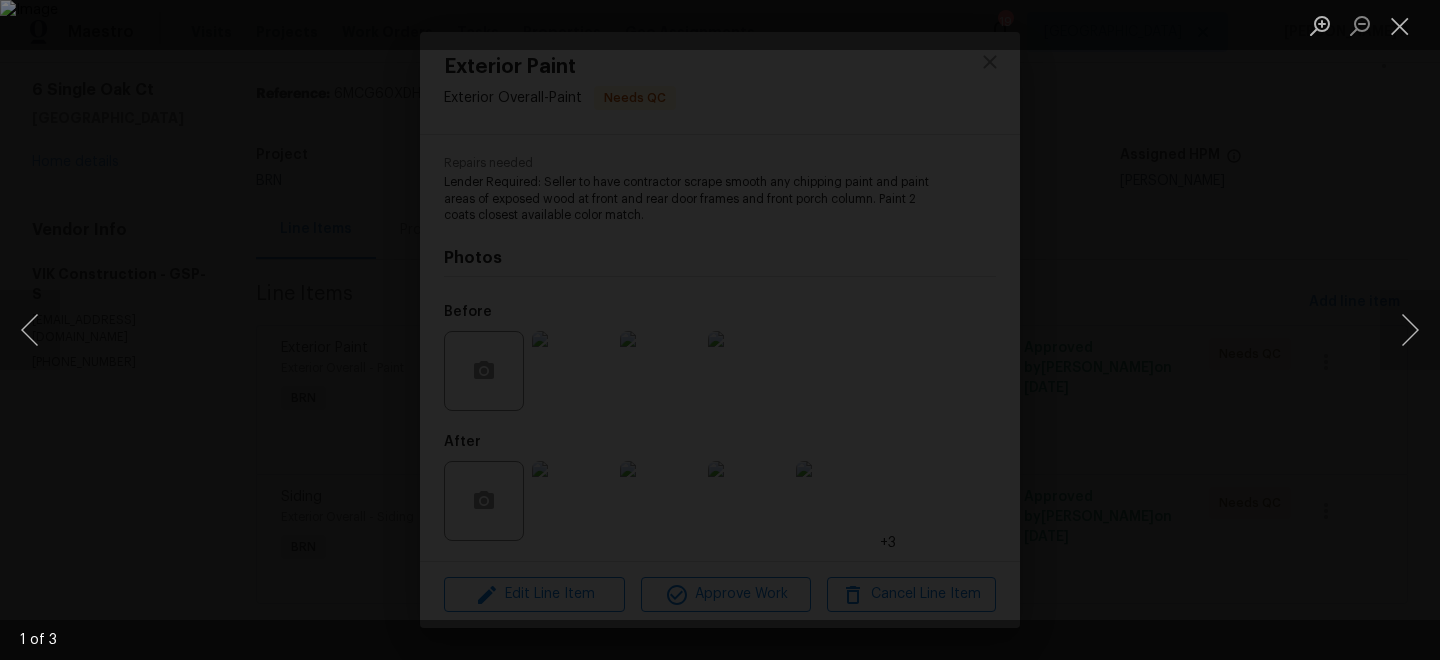 click at bounding box center [1400, 25] 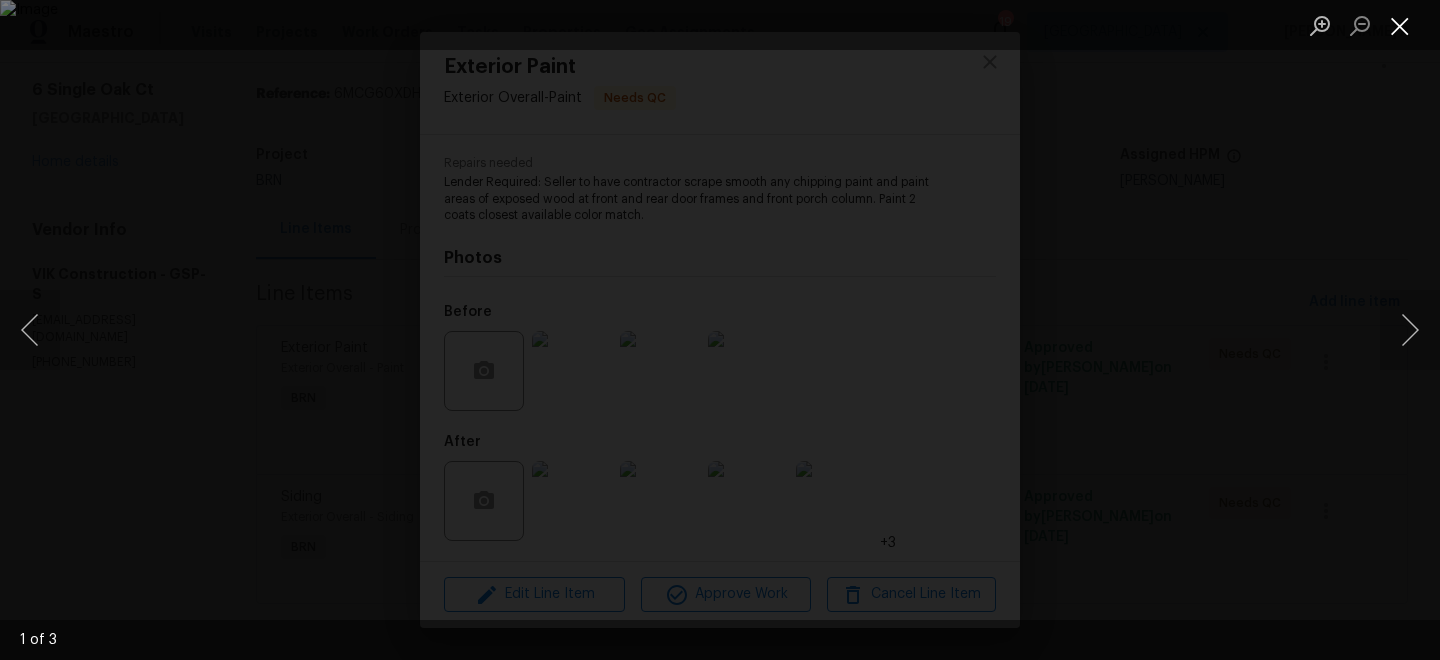 click at bounding box center [1400, 25] 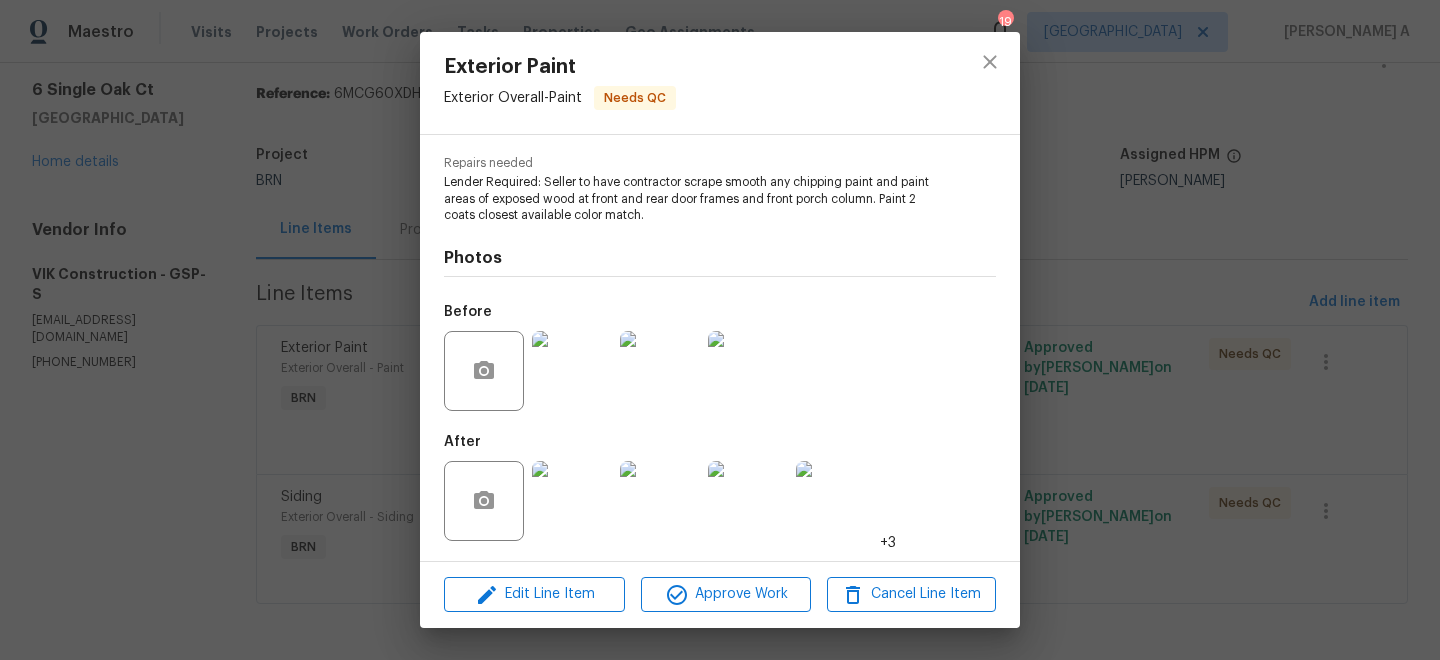 click at bounding box center (572, 501) 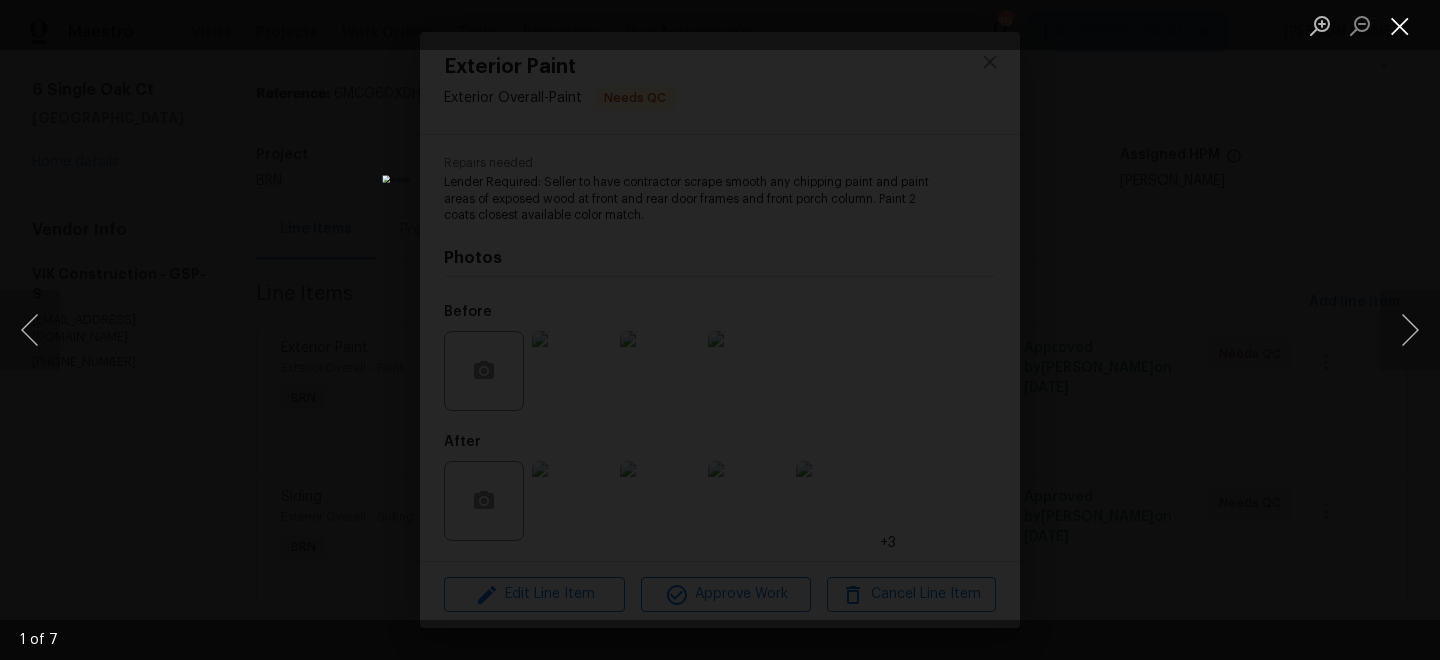 click at bounding box center [1400, 25] 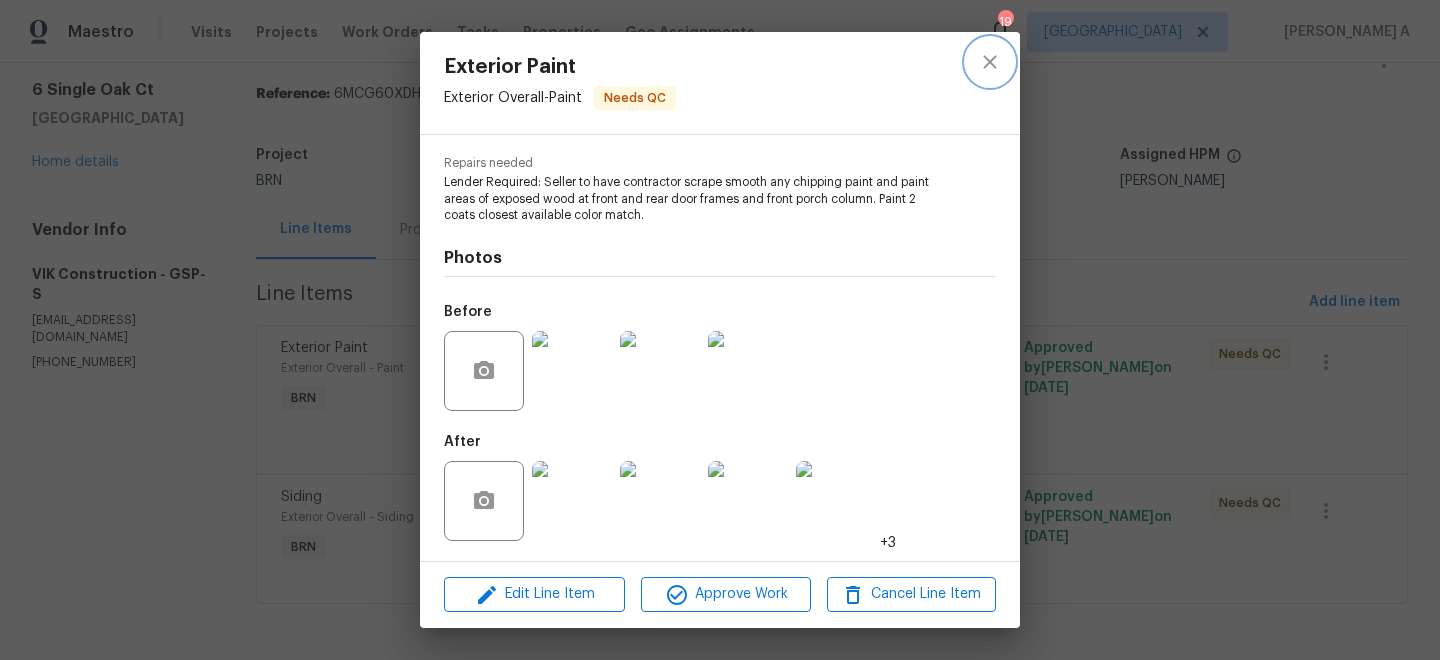 click 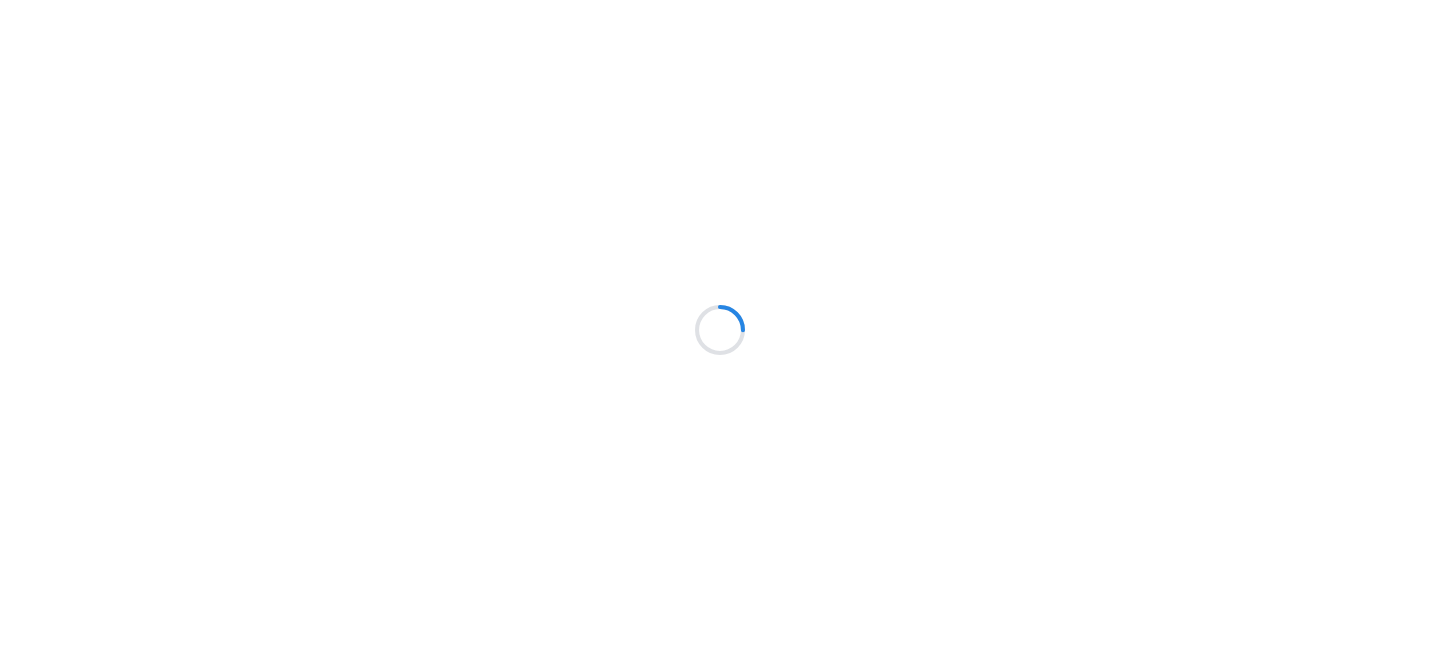 scroll, scrollTop: 0, scrollLeft: 0, axis: both 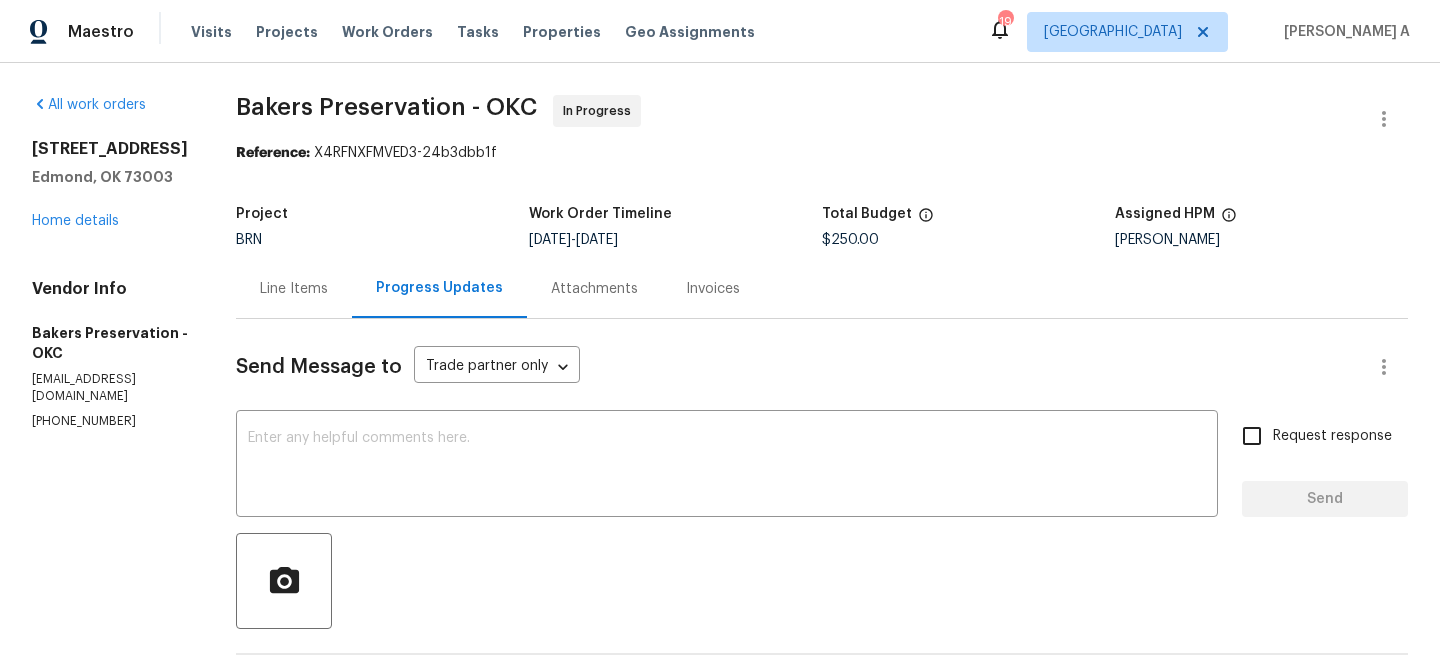 click on "Line Items" at bounding box center [294, 289] 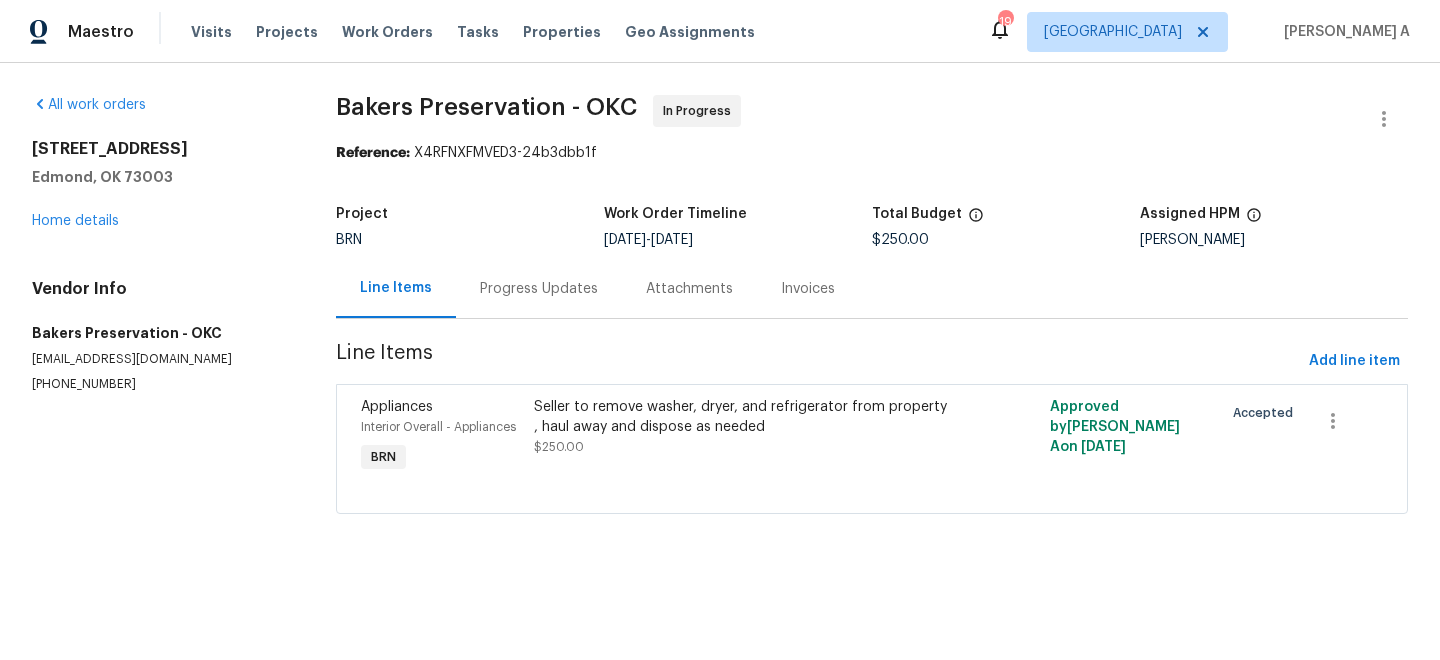 click on "Progress Updates" at bounding box center [539, 288] 